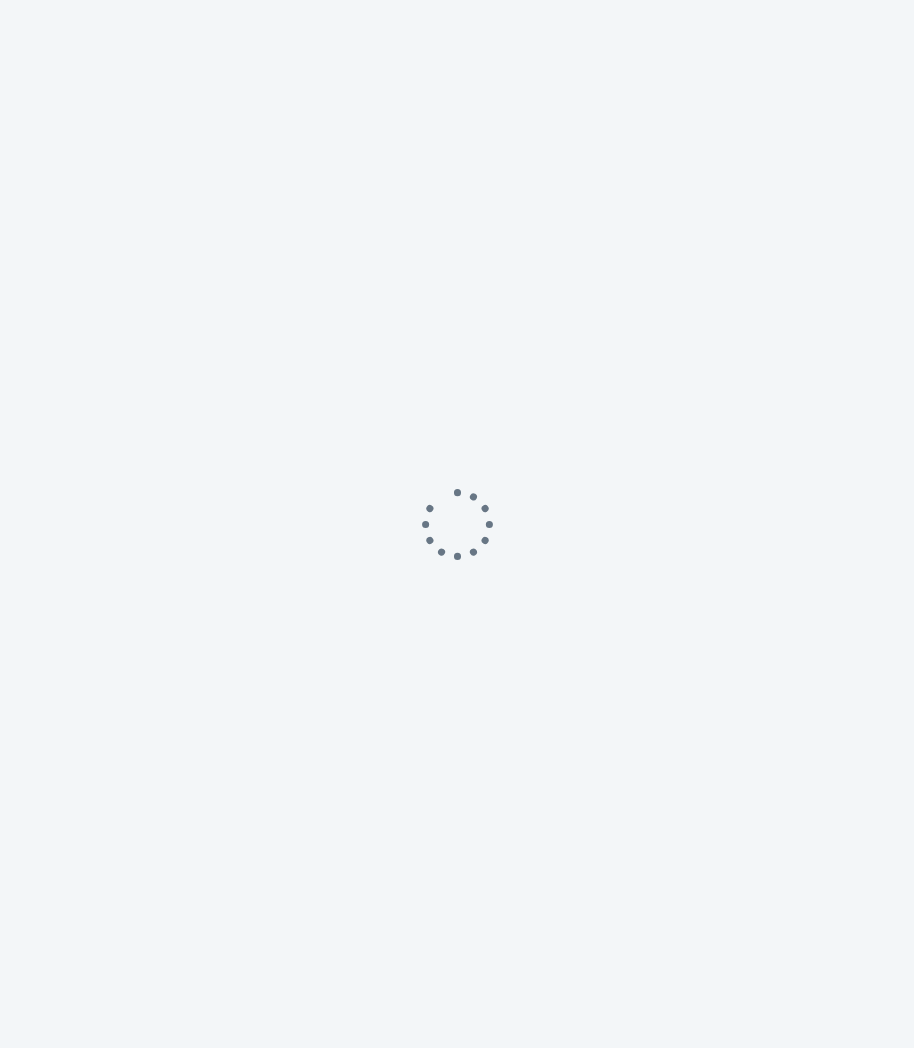 scroll, scrollTop: 0, scrollLeft: 0, axis: both 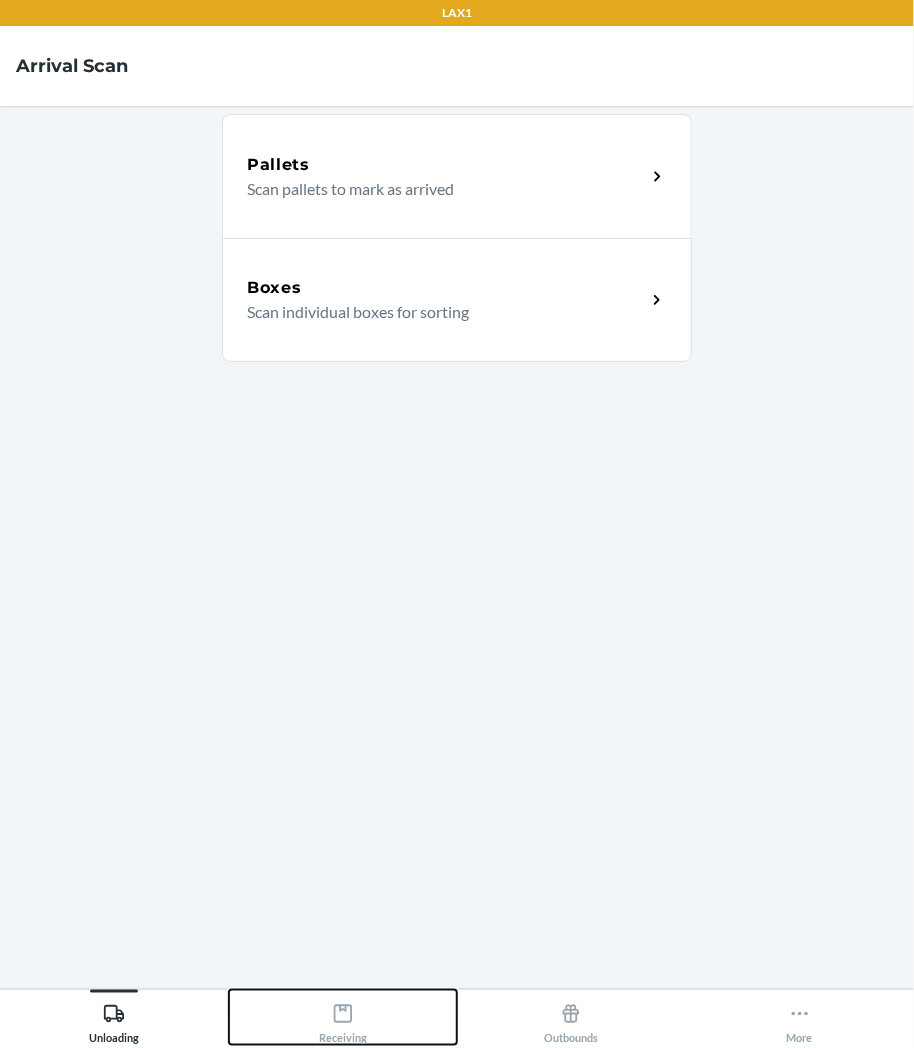 click on "Receiving" at bounding box center [343, 1017] 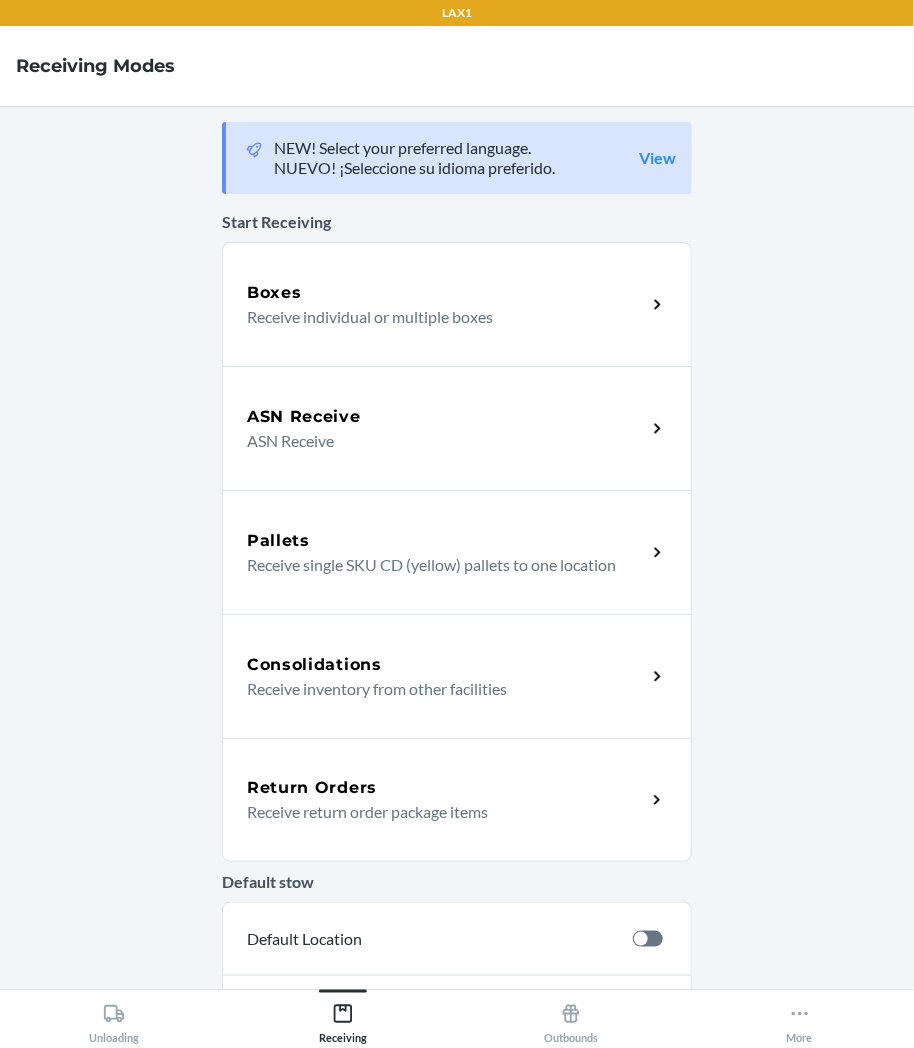 click on "Receive return order package items" at bounding box center [438, 812] 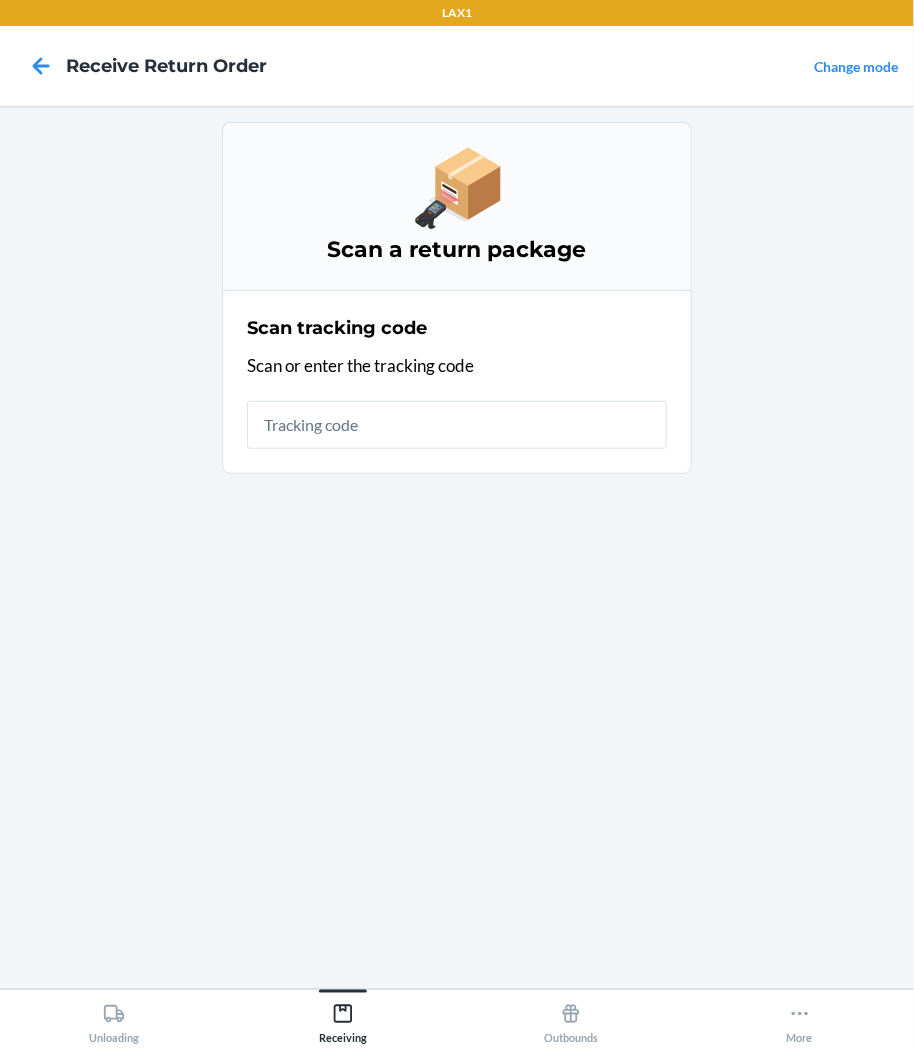 click on "Scan tracking code Scan or enter the tracking code" at bounding box center [457, 382] 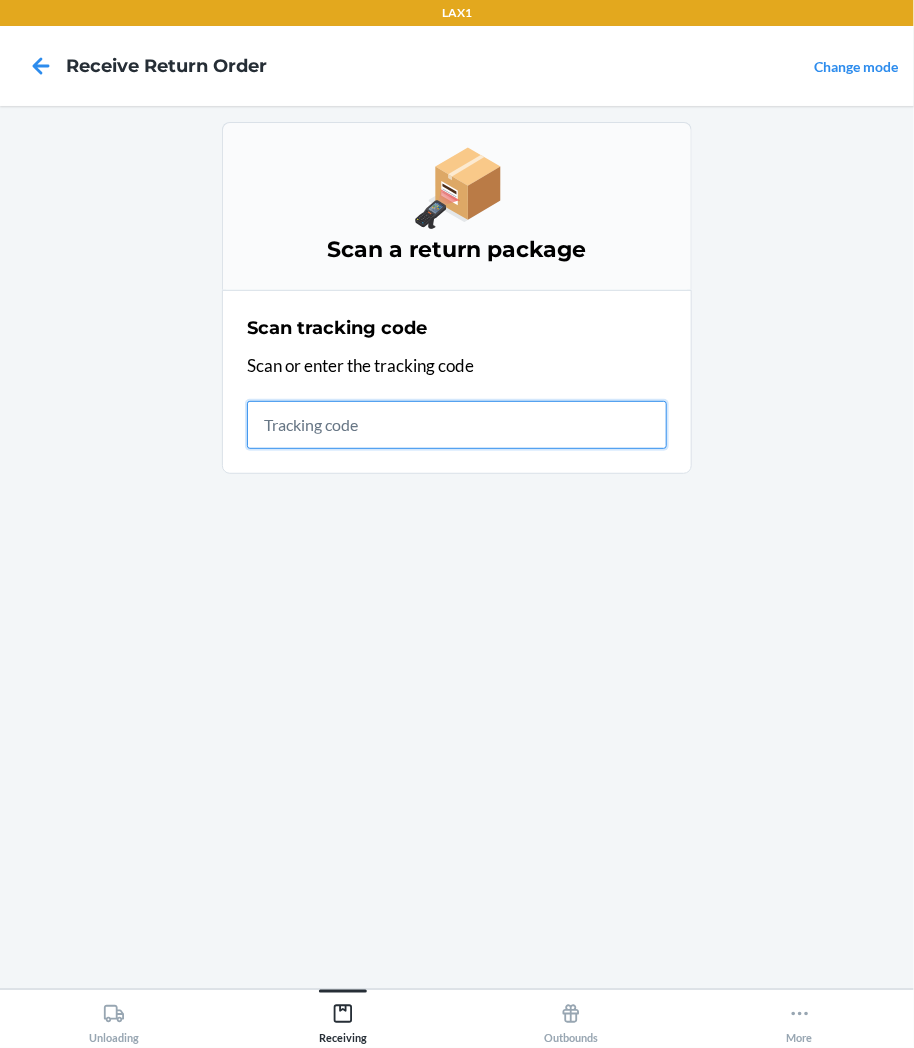 click at bounding box center (457, 425) 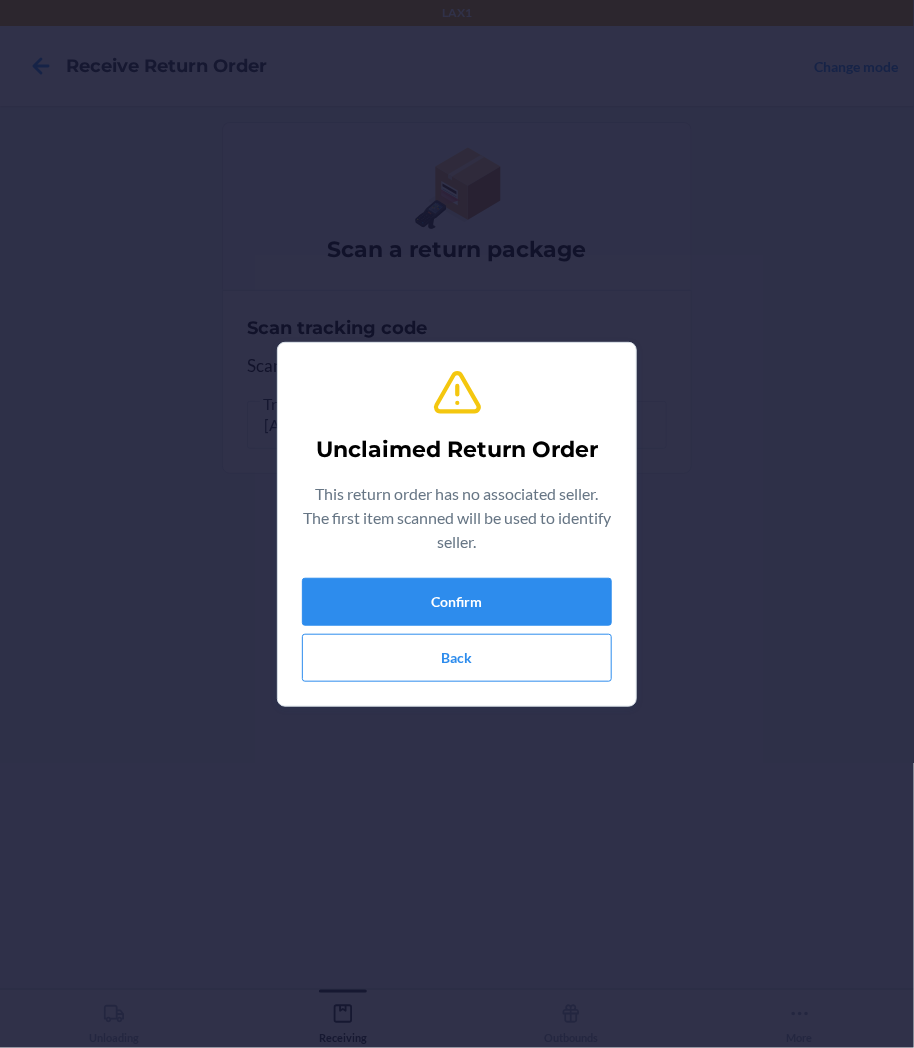 click on "Confirm Back" at bounding box center [457, 630] 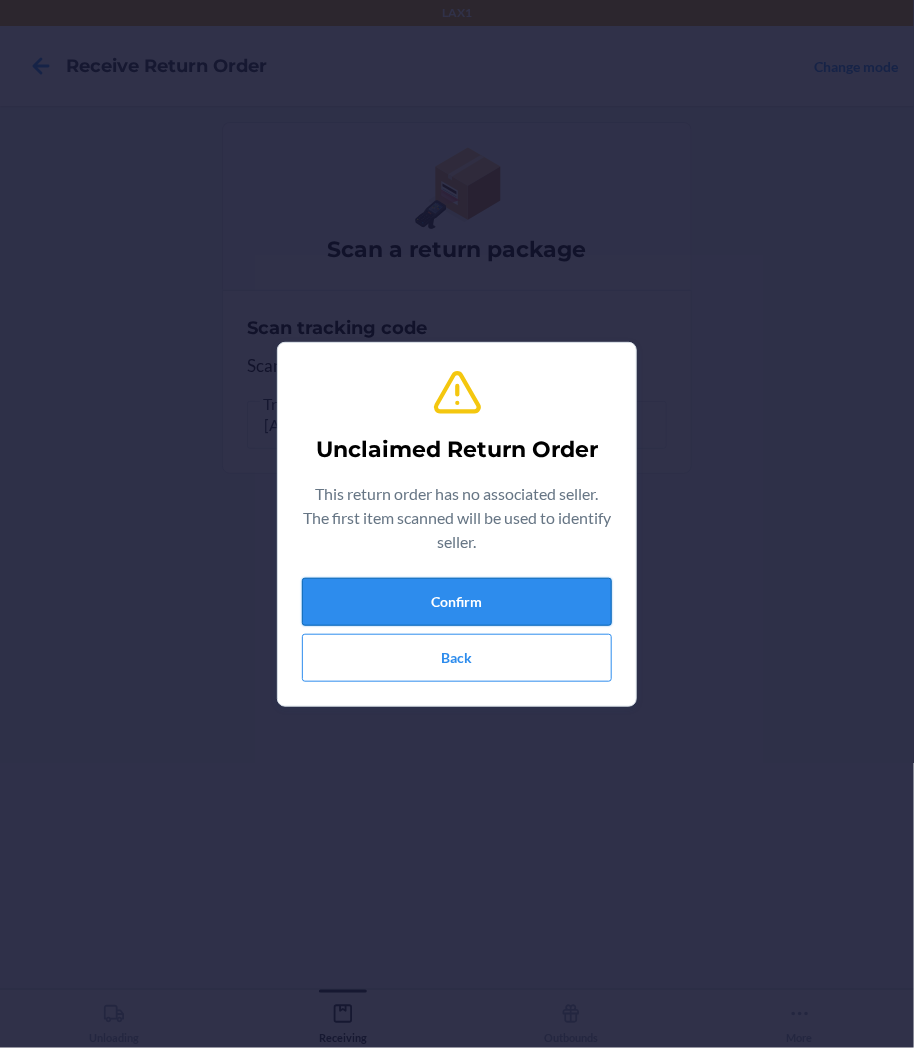 click on "Confirm" at bounding box center [457, 602] 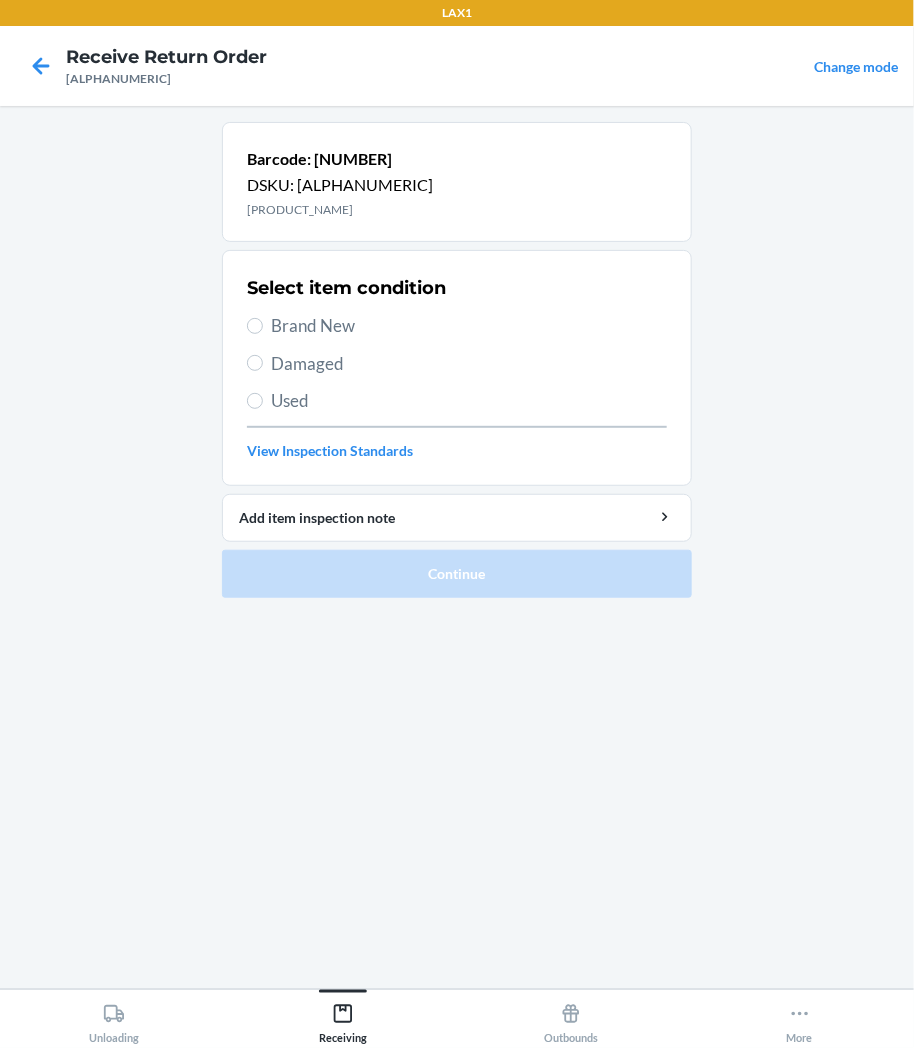 click on "Damaged" at bounding box center (469, 364) 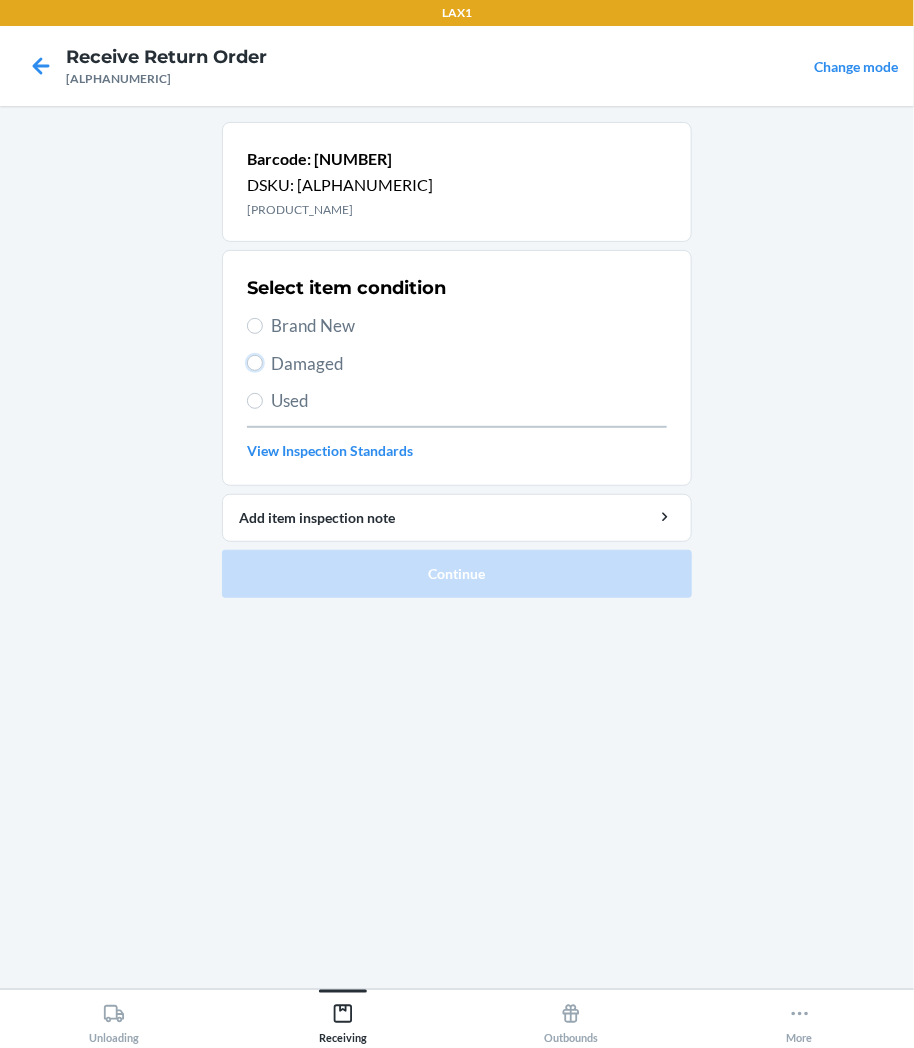 click on "Damaged" at bounding box center [255, 363] 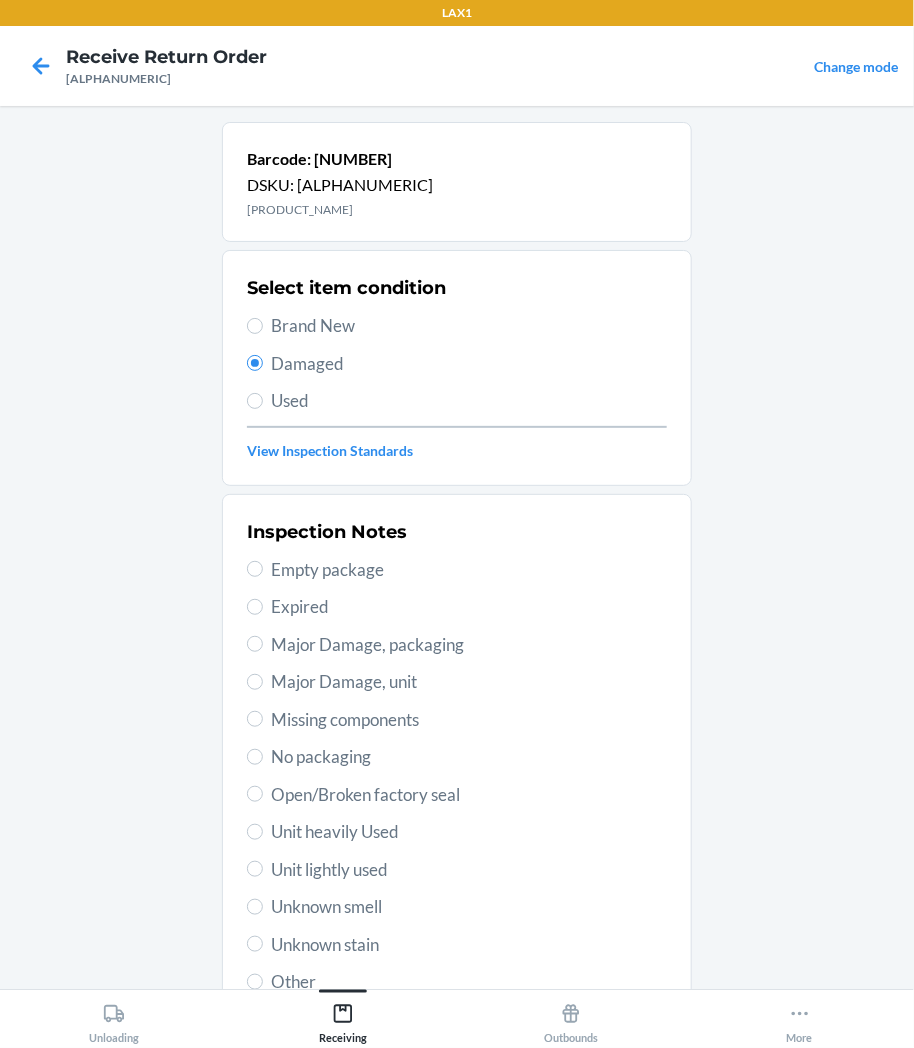 click on "Inspection Notes Empty package Expired Major Damage, packaging Major Damage, unit Missing components No packaging Open/Broken factory seal Unit heavily Used Unit lightly used Unknown smell Unknown stain Other" at bounding box center [457, 757] 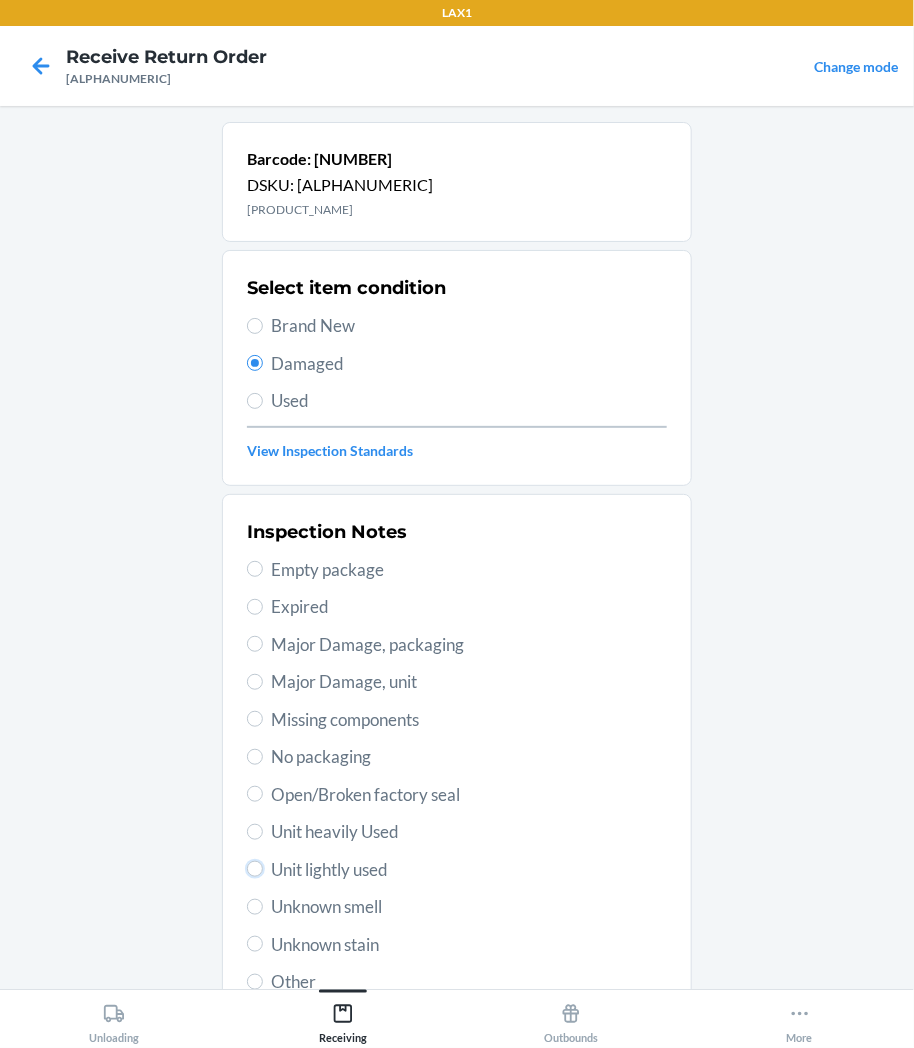 click on "Unit lightly used" at bounding box center (255, 869) 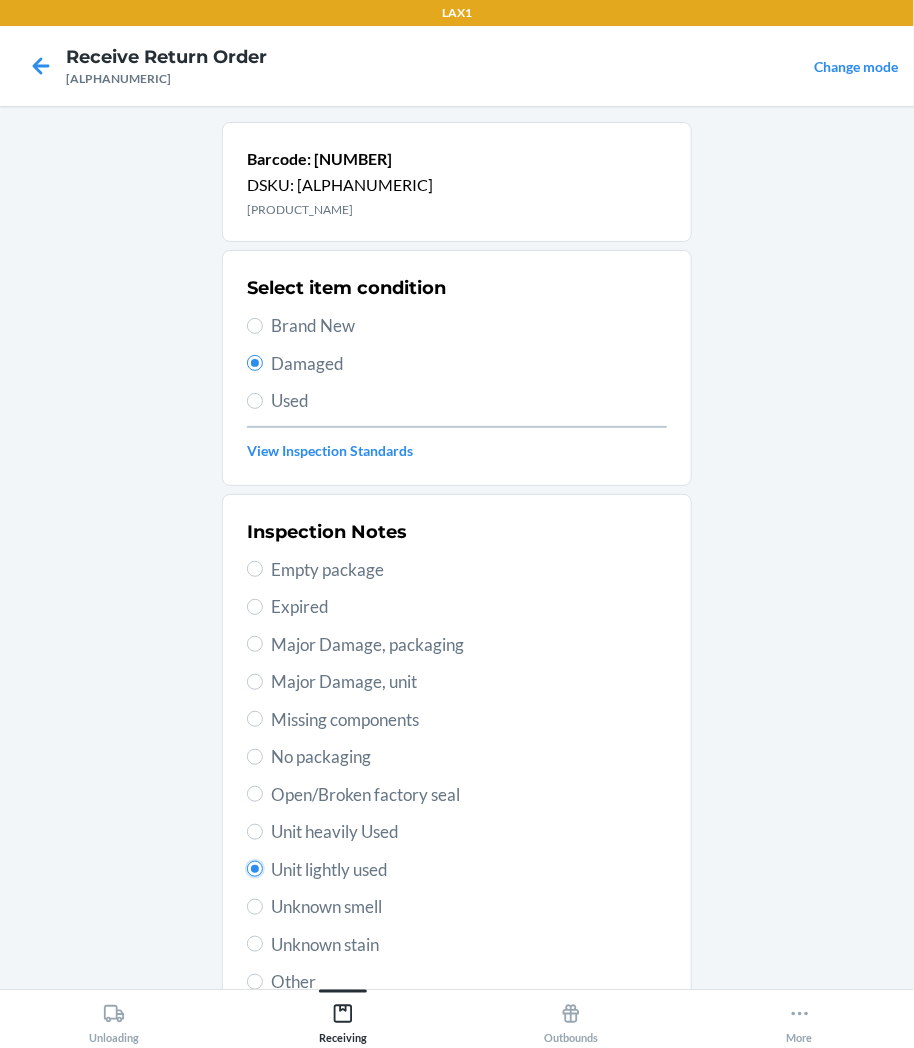 radio on "true" 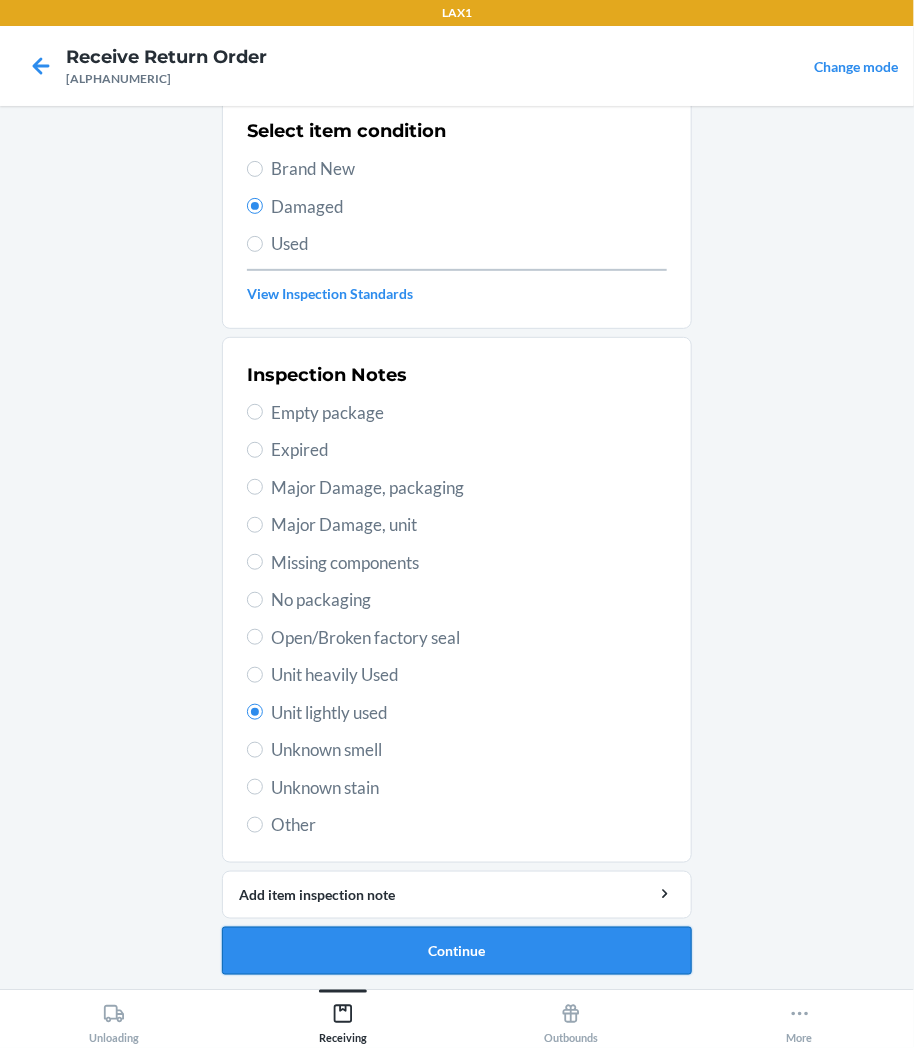 click on "Continue" at bounding box center [457, 951] 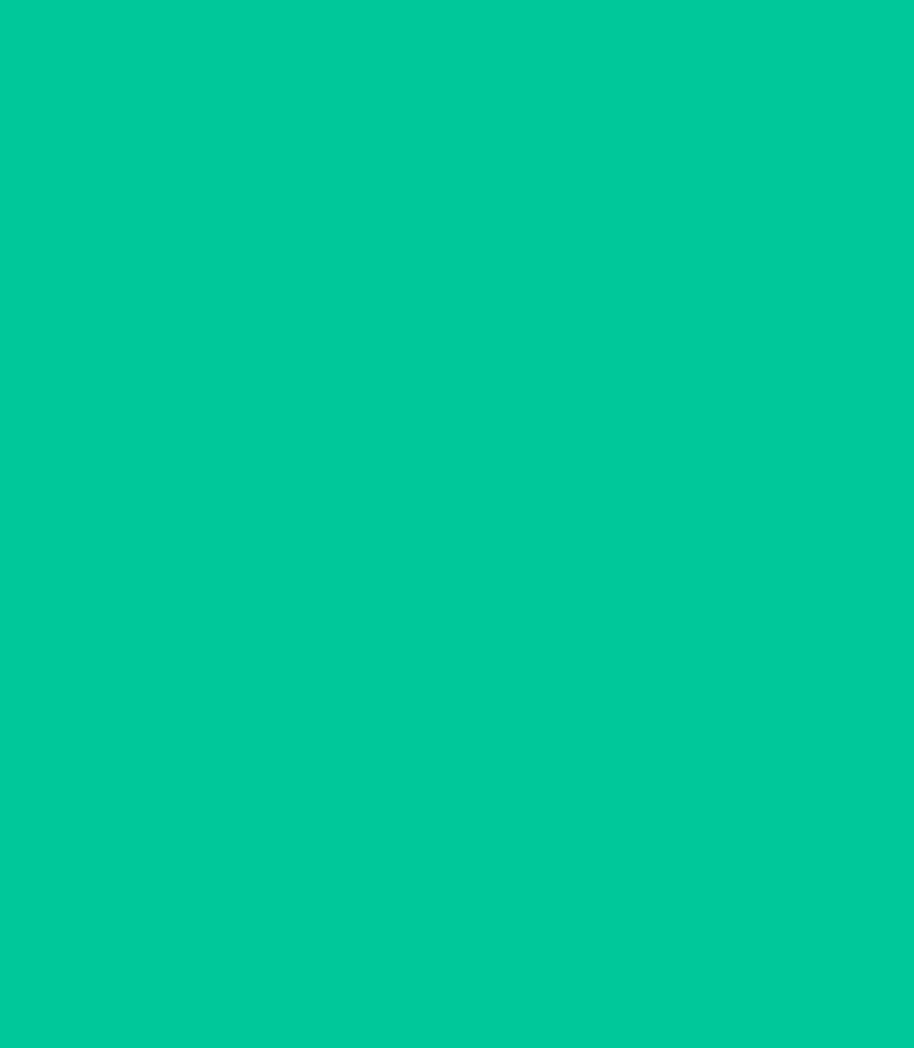 scroll, scrollTop: 0, scrollLeft: 0, axis: both 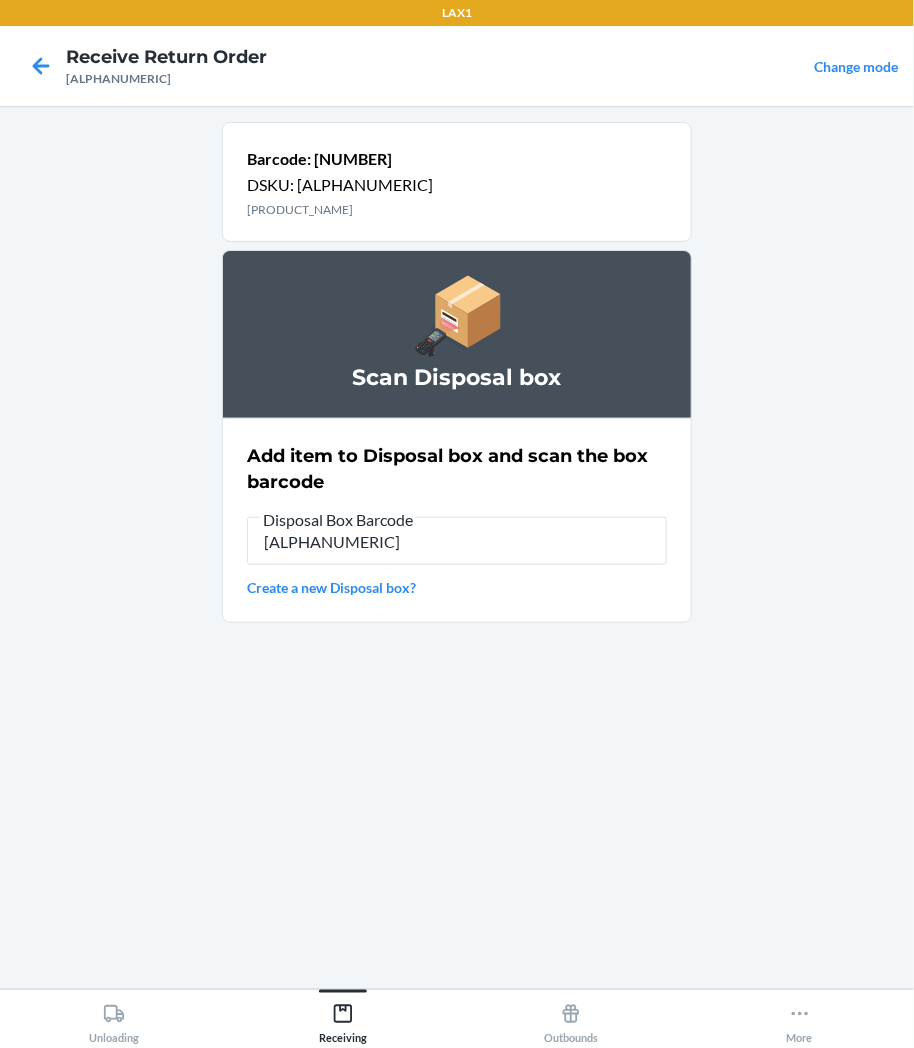 type on "[ALPHANUMERIC]" 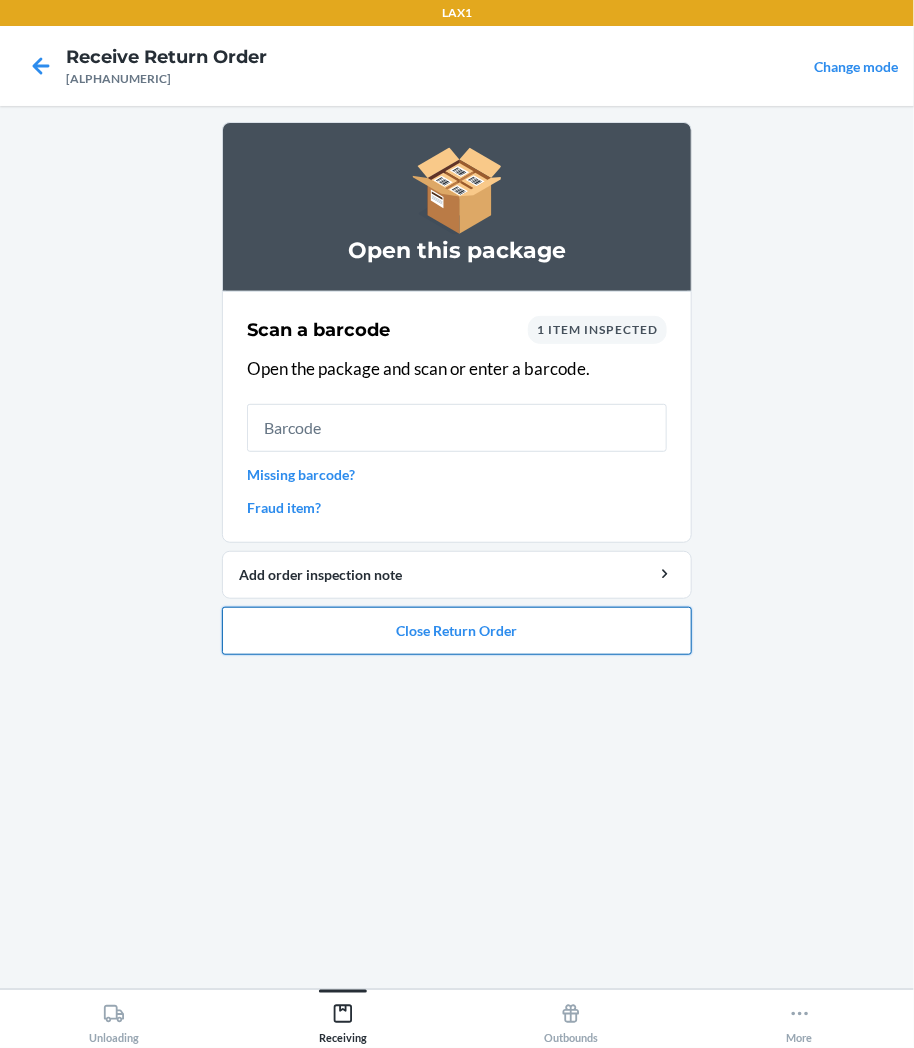 click on "Close Return Order" at bounding box center [457, 631] 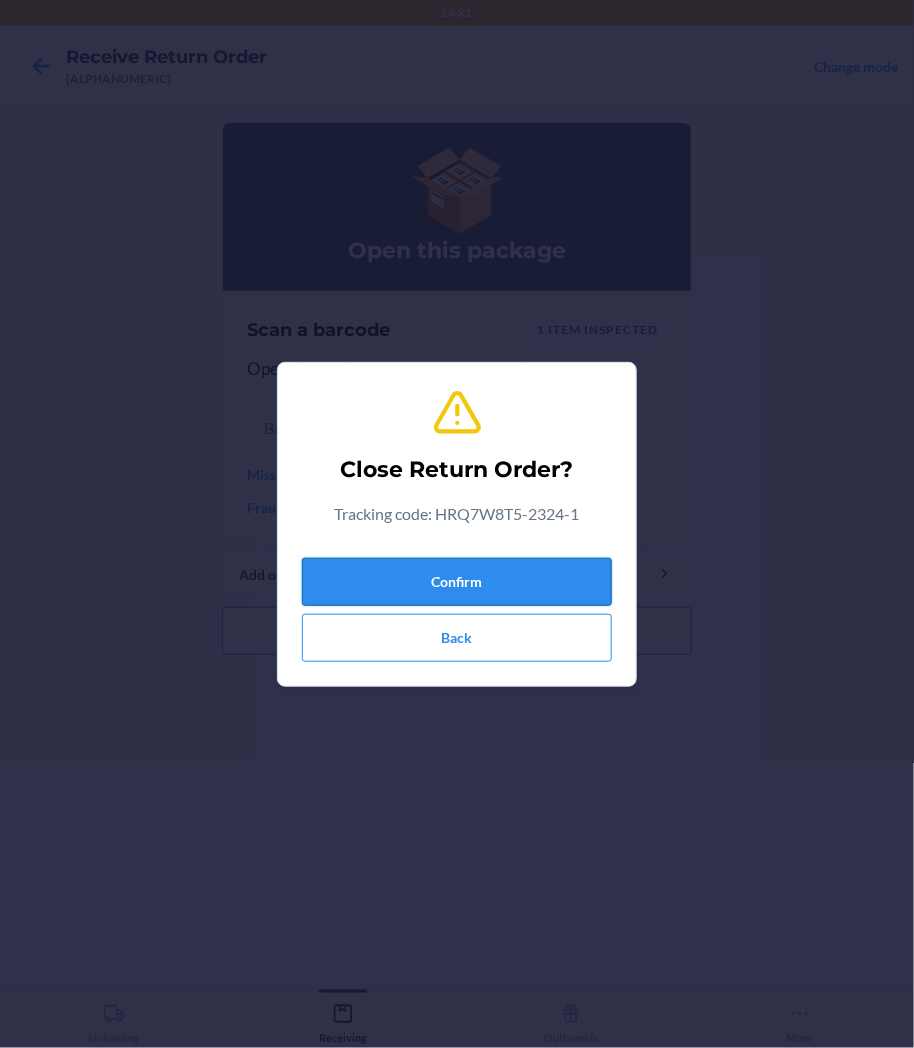 click on "Confirm" at bounding box center [457, 582] 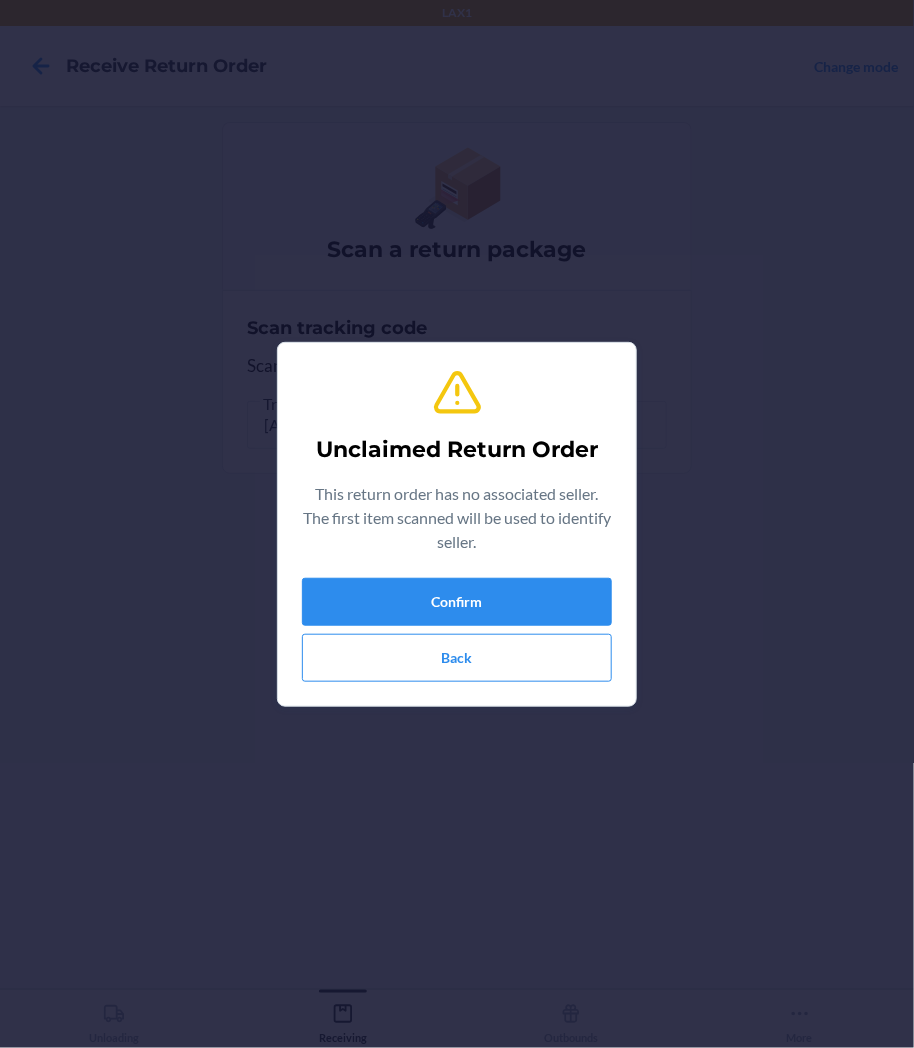 click on "Unclaimed Return Order This return order has no associated seller. The first item scanned will be used to identify seller. Confirm Back" at bounding box center [457, 524] 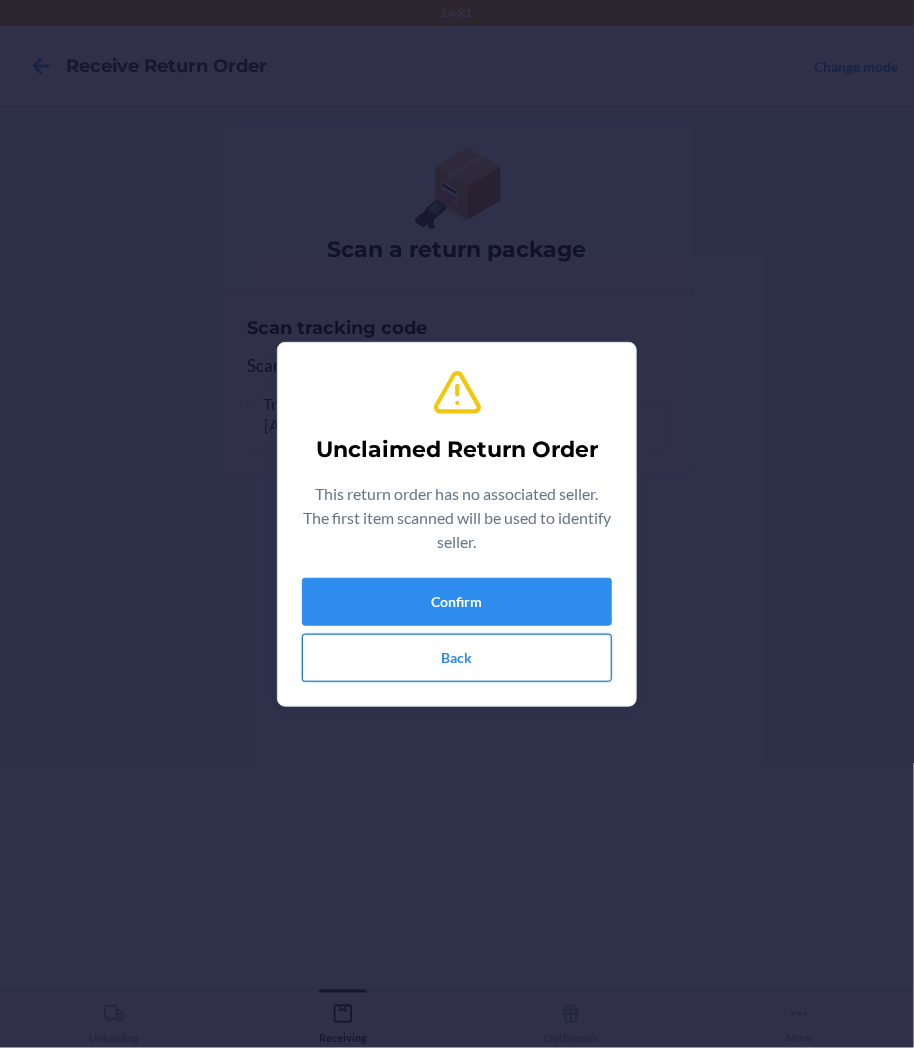 click on "Back" at bounding box center [457, 658] 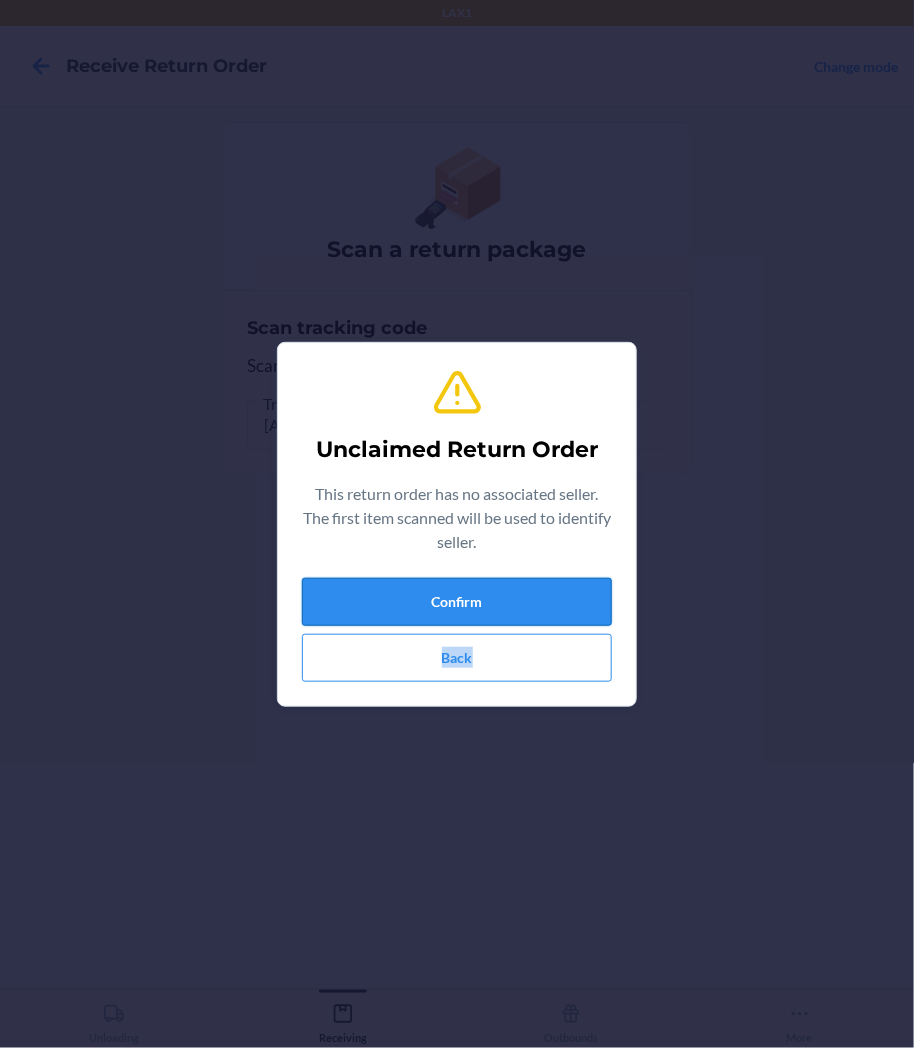 click on "Confirm Back" at bounding box center [457, 630] 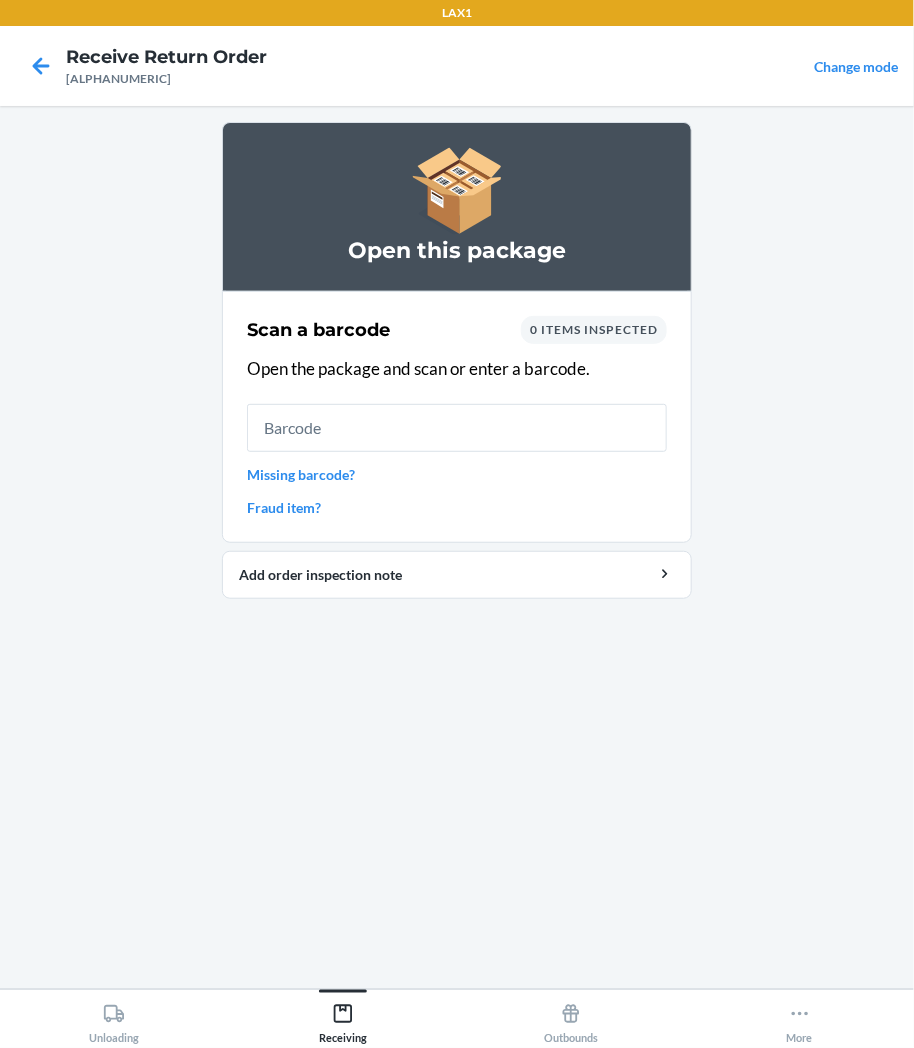 drag, startPoint x: 851, startPoint y: 624, endPoint x: 762, endPoint y: 291, distance: 344.68826 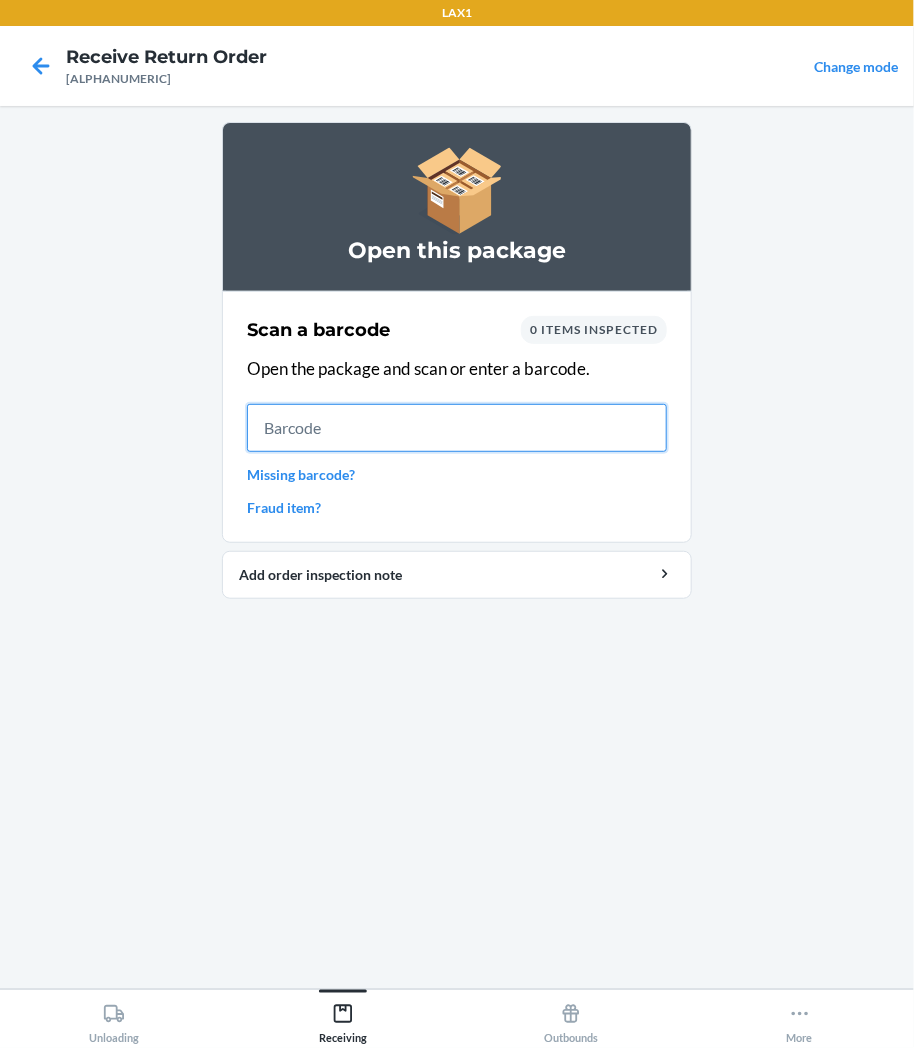 click at bounding box center (457, 428) 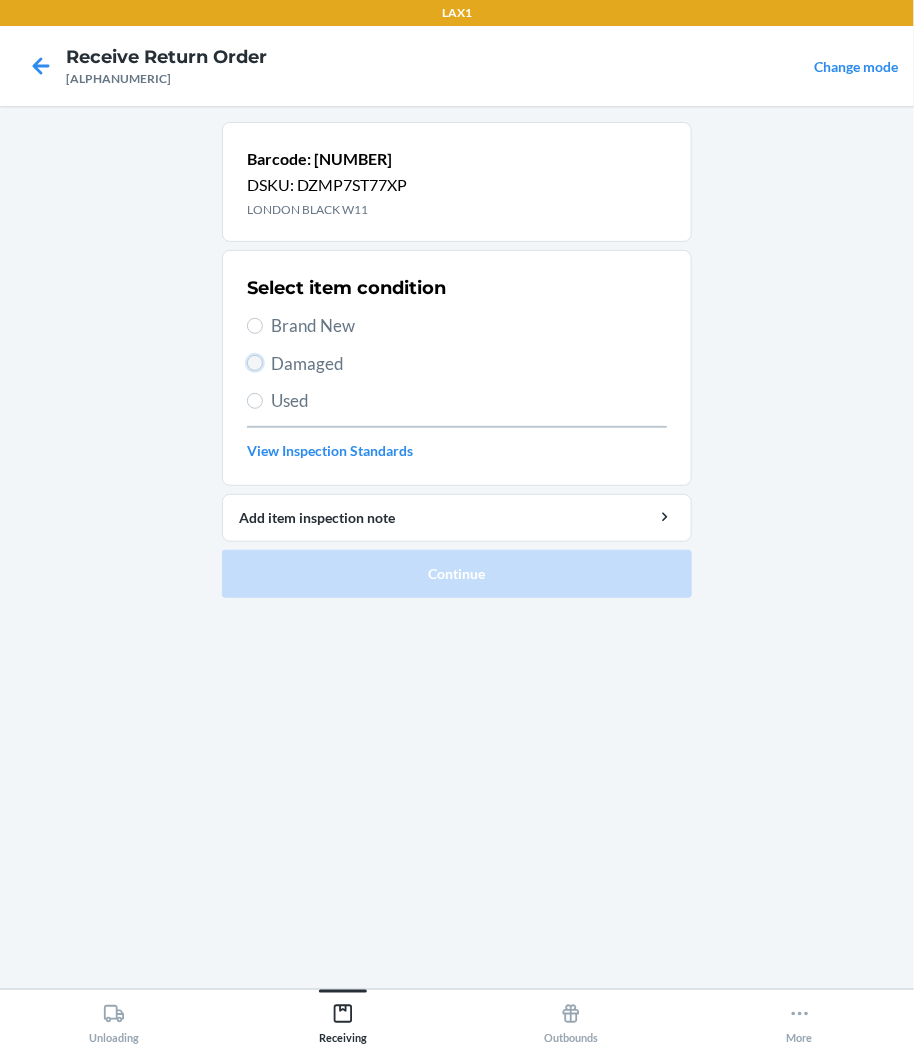 click on "Damaged" at bounding box center [255, 363] 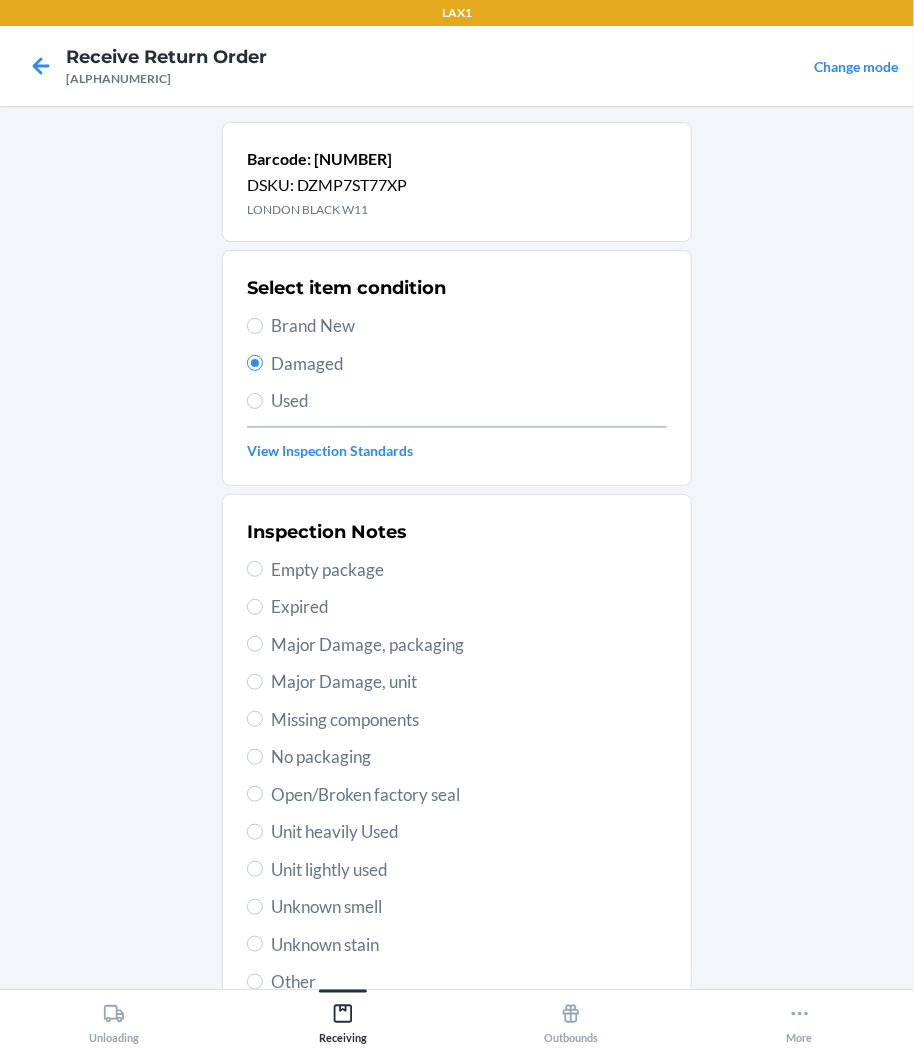 click on "Inspection Notes Empty package Expired Major Damage, packaging Major Damage, unit Missing components No packaging Open/Broken factory seal Unit heavily Used Unit lightly used Unknown smell Unknown stain Other" at bounding box center [457, 757] 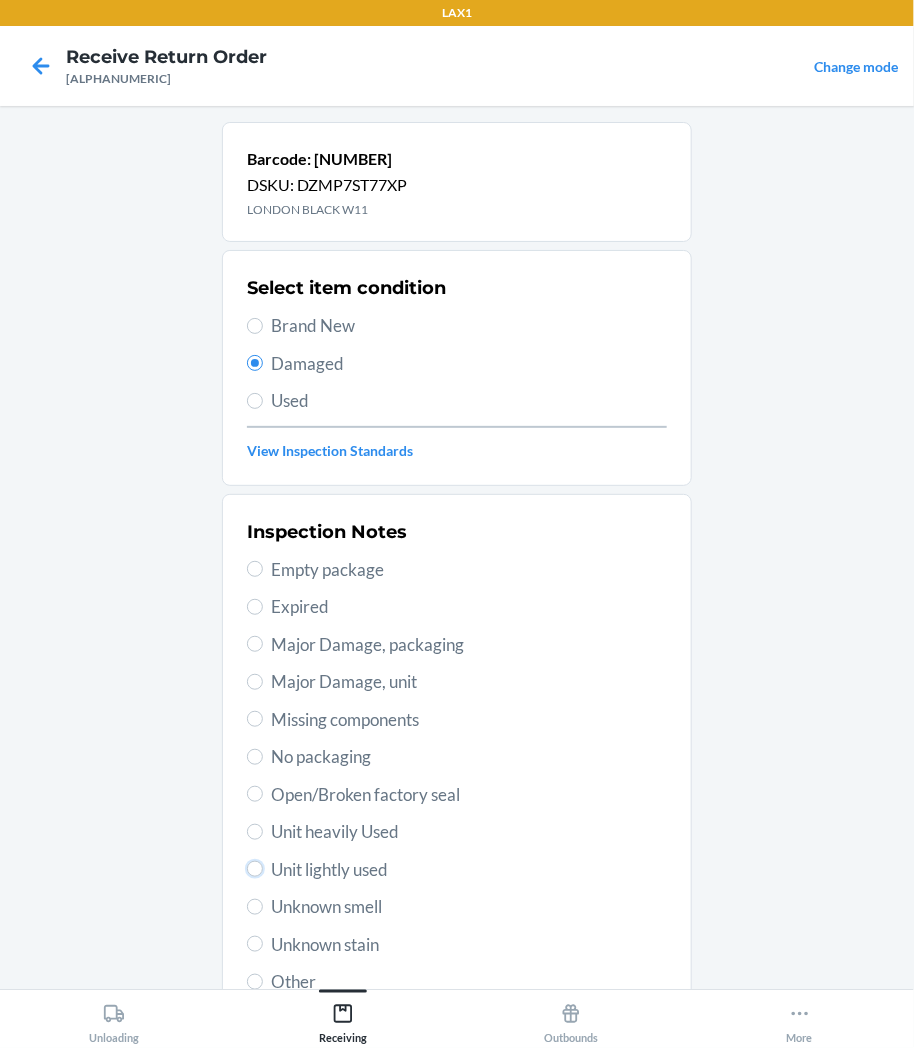 click on "Unit lightly used" at bounding box center [255, 869] 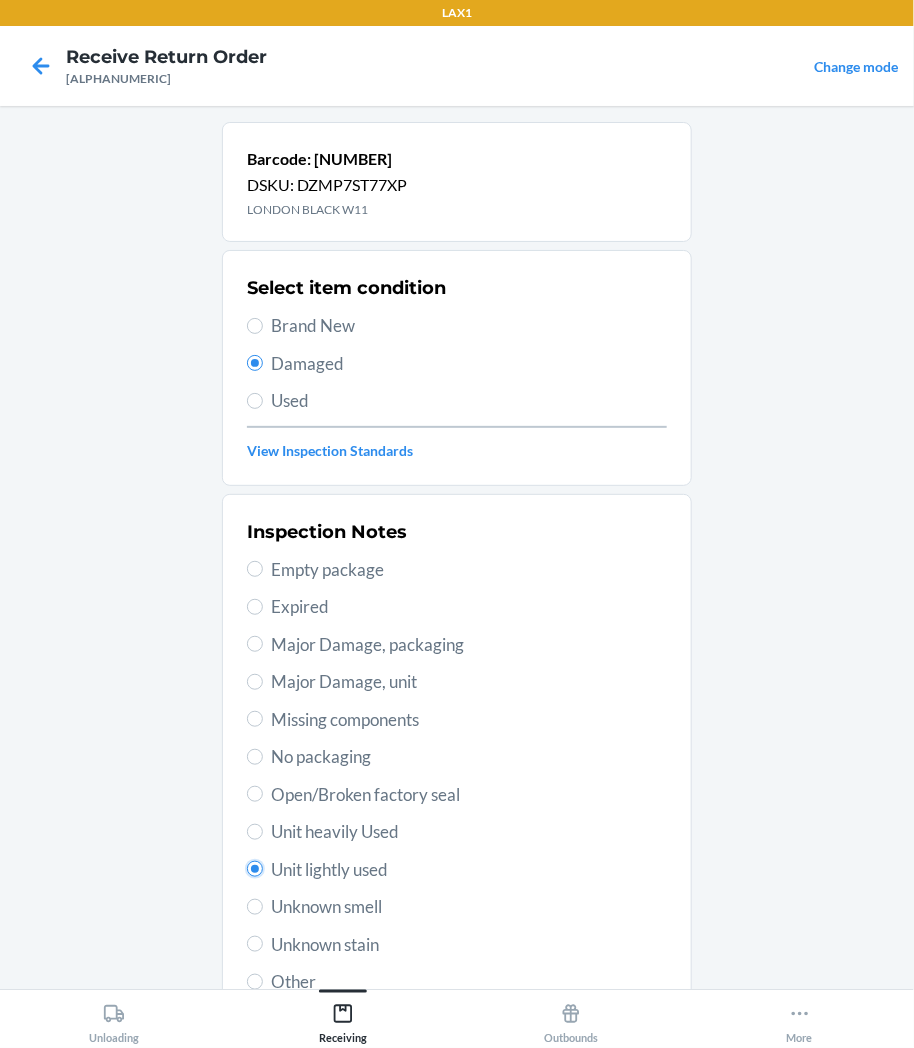 radio on "true" 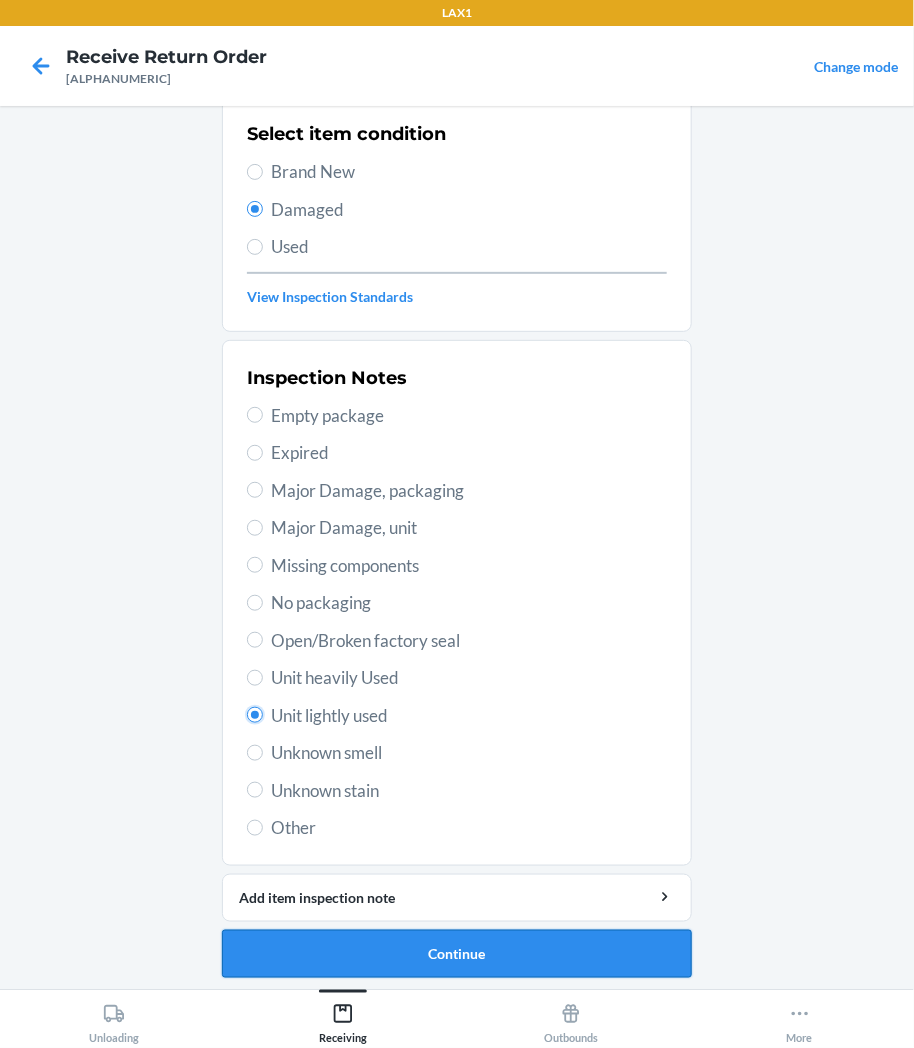 scroll, scrollTop: 157, scrollLeft: 0, axis: vertical 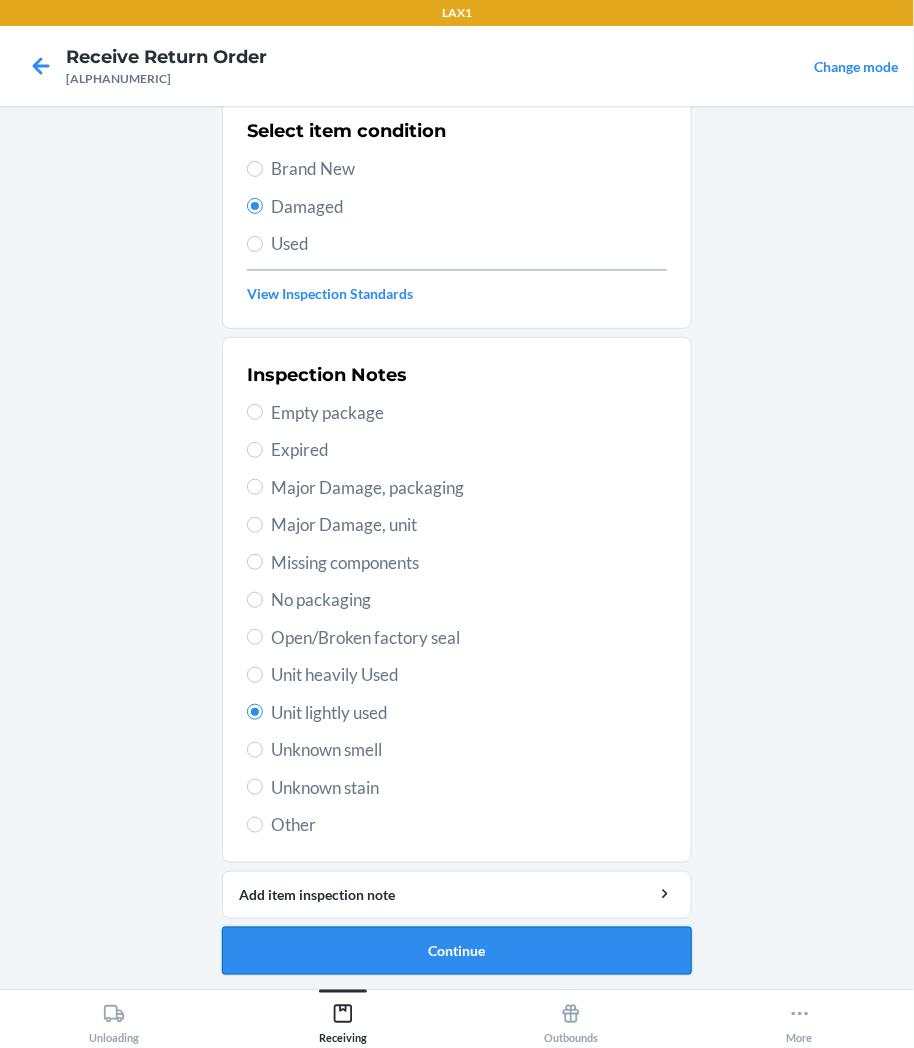 click on "Continue" at bounding box center (457, 951) 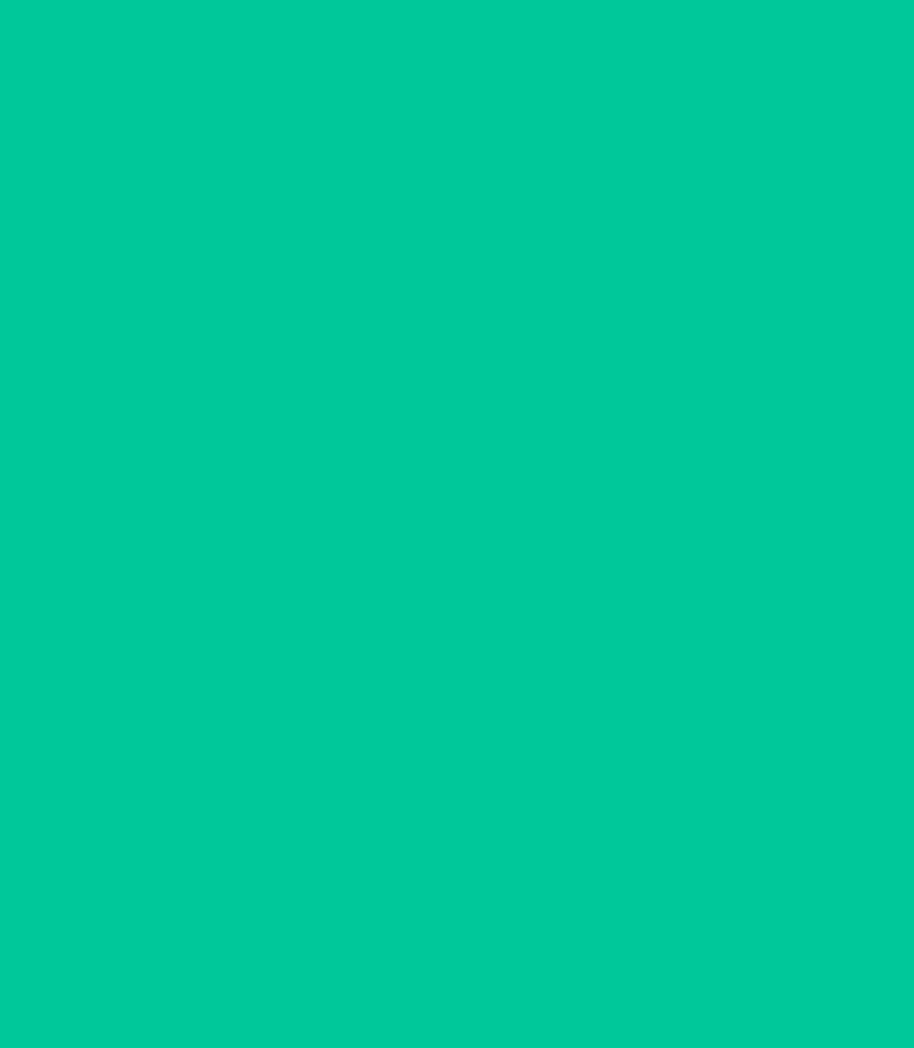 scroll, scrollTop: 0, scrollLeft: 0, axis: both 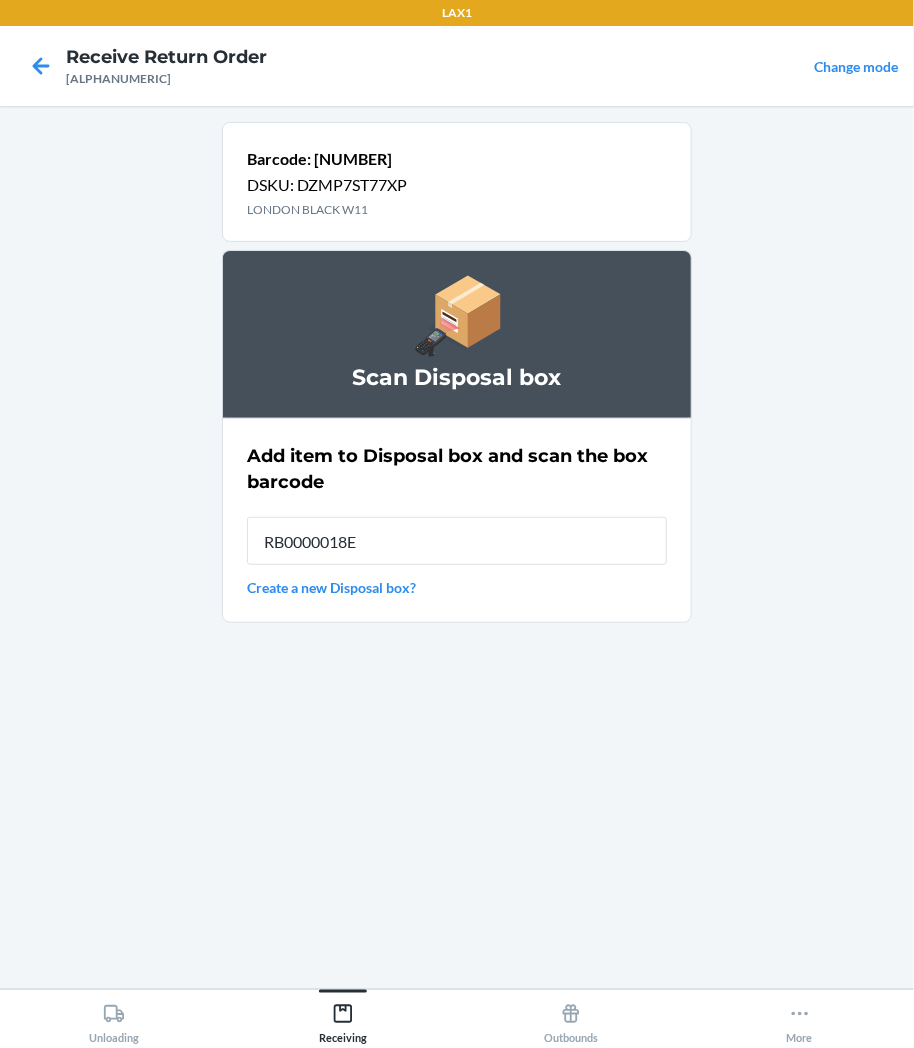 type on "[ALPHANUMERIC]" 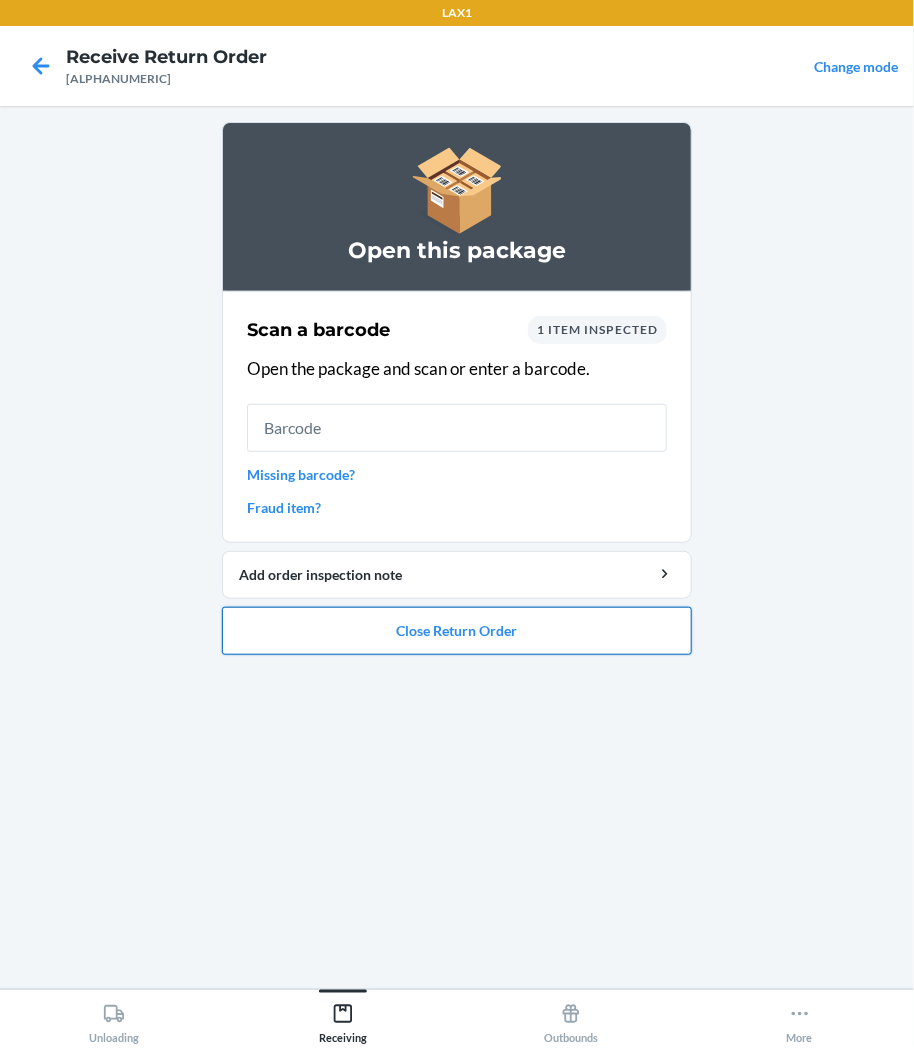 click on "Close Return Order" at bounding box center [457, 631] 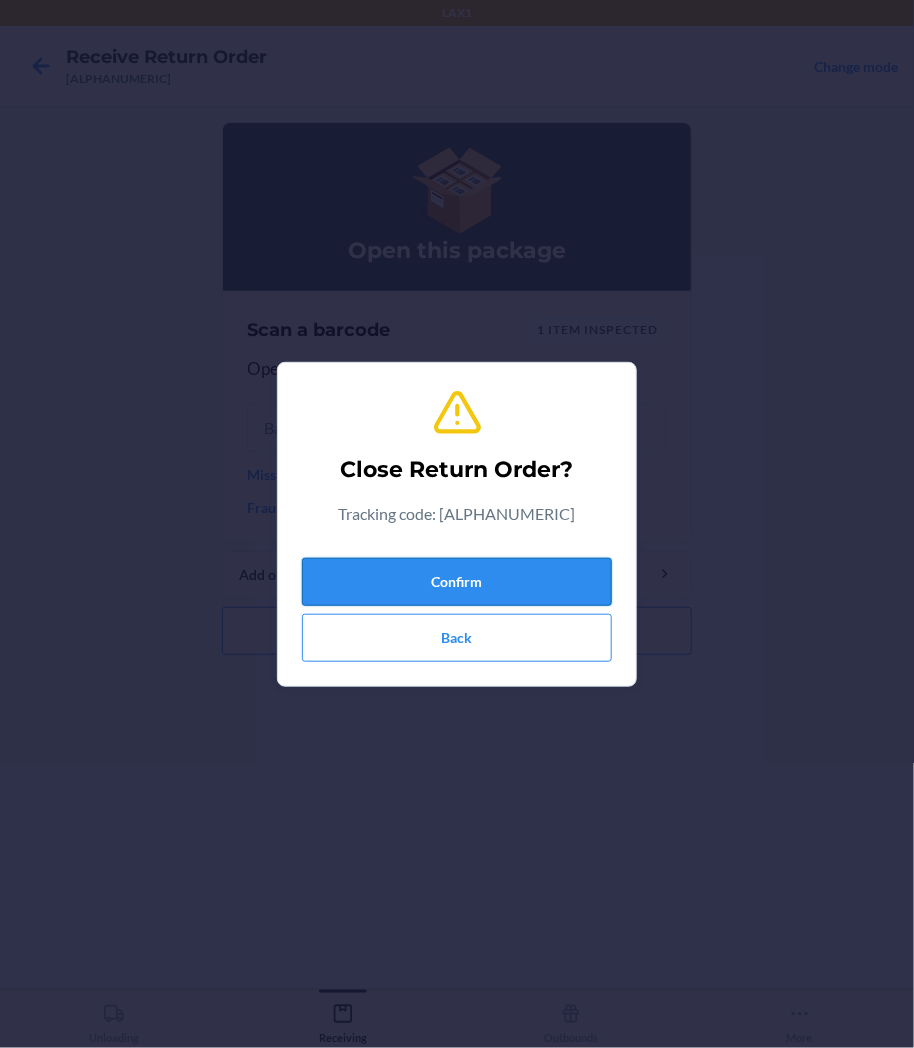 click on "Confirm" at bounding box center (457, 582) 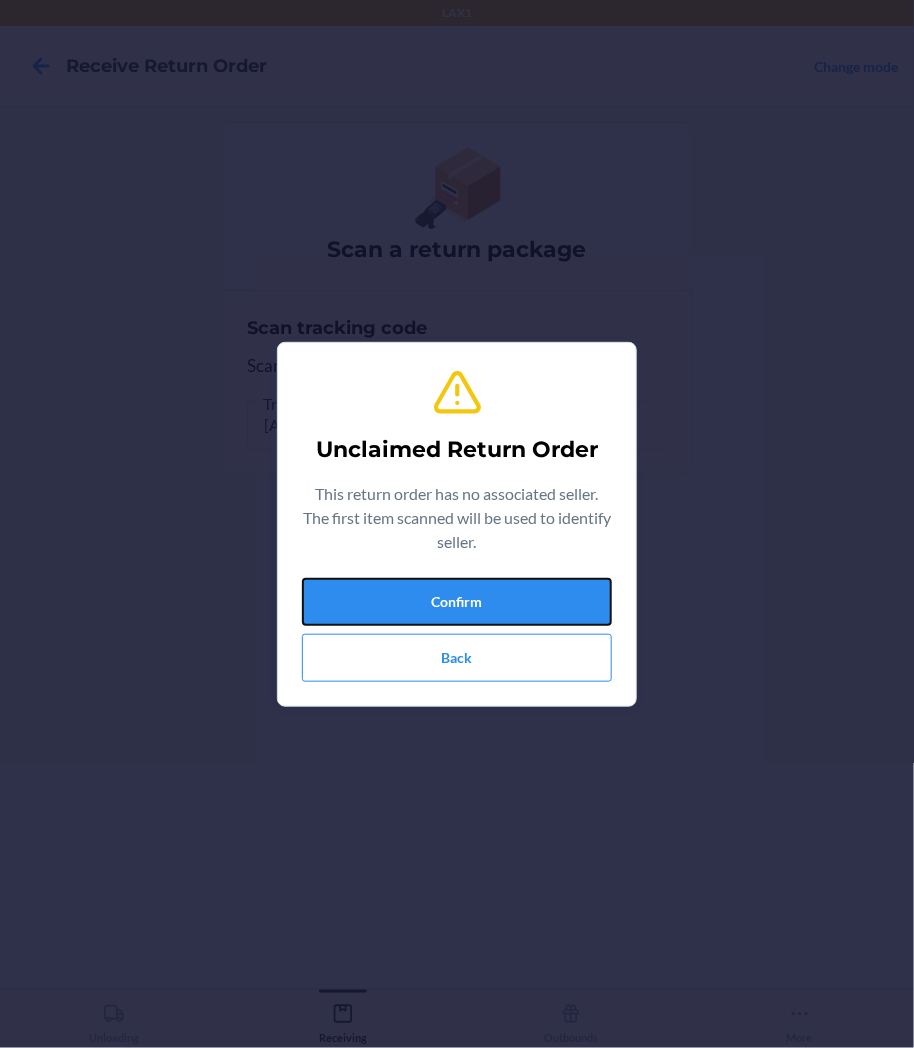 click on "Confirm" at bounding box center [457, 602] 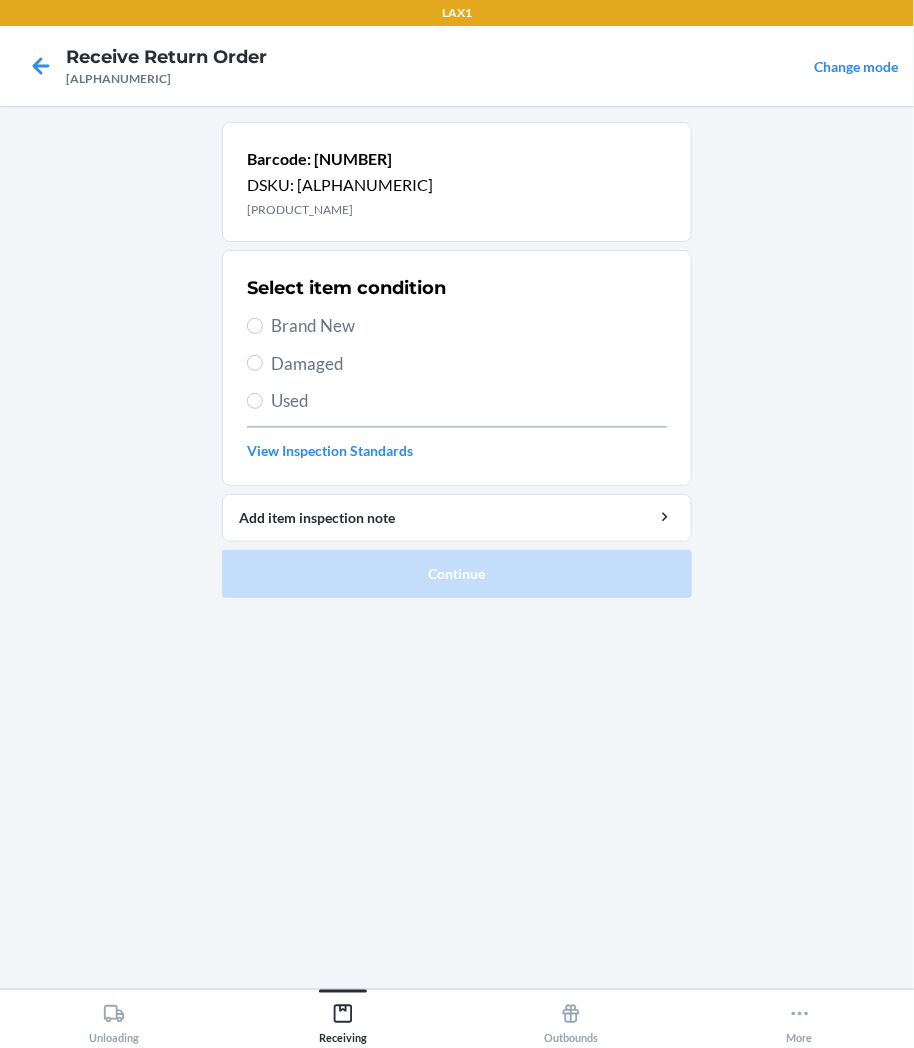 click on "Brand New" at bounding box center (469, 326) 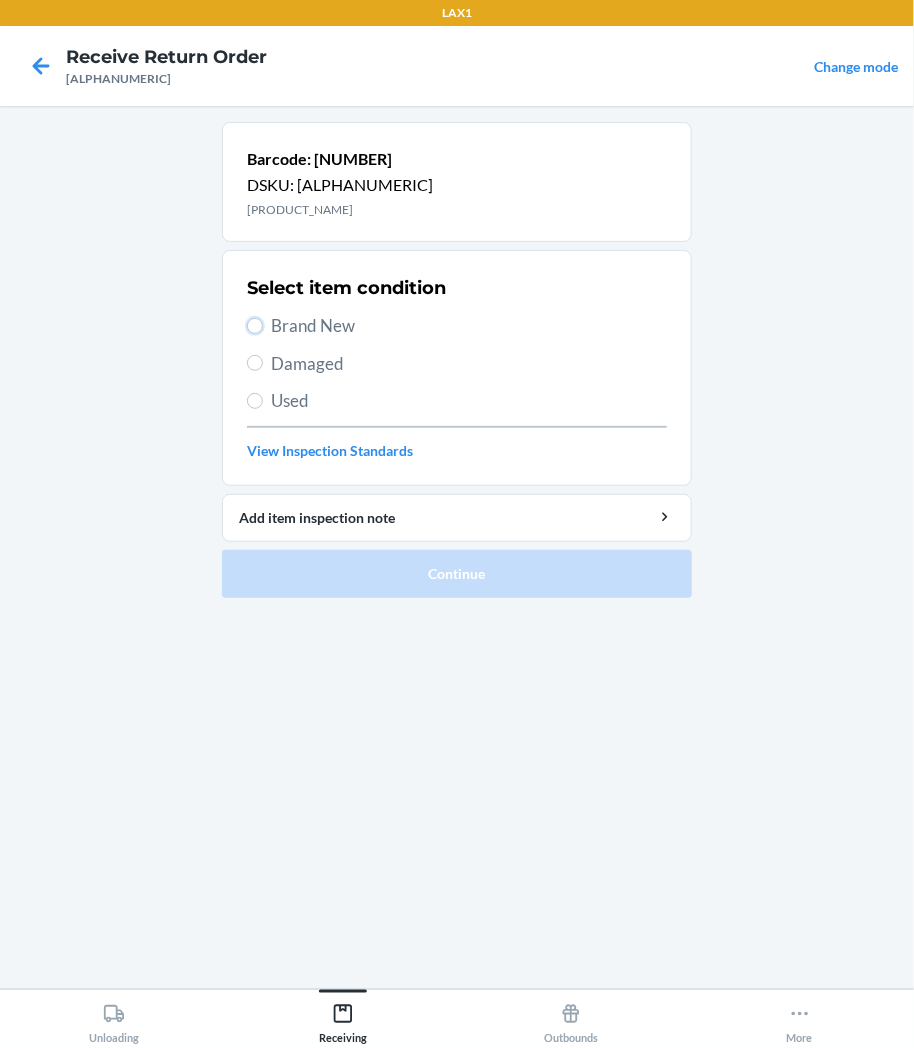 click on "Brand New" at bounding box center [255, 326] 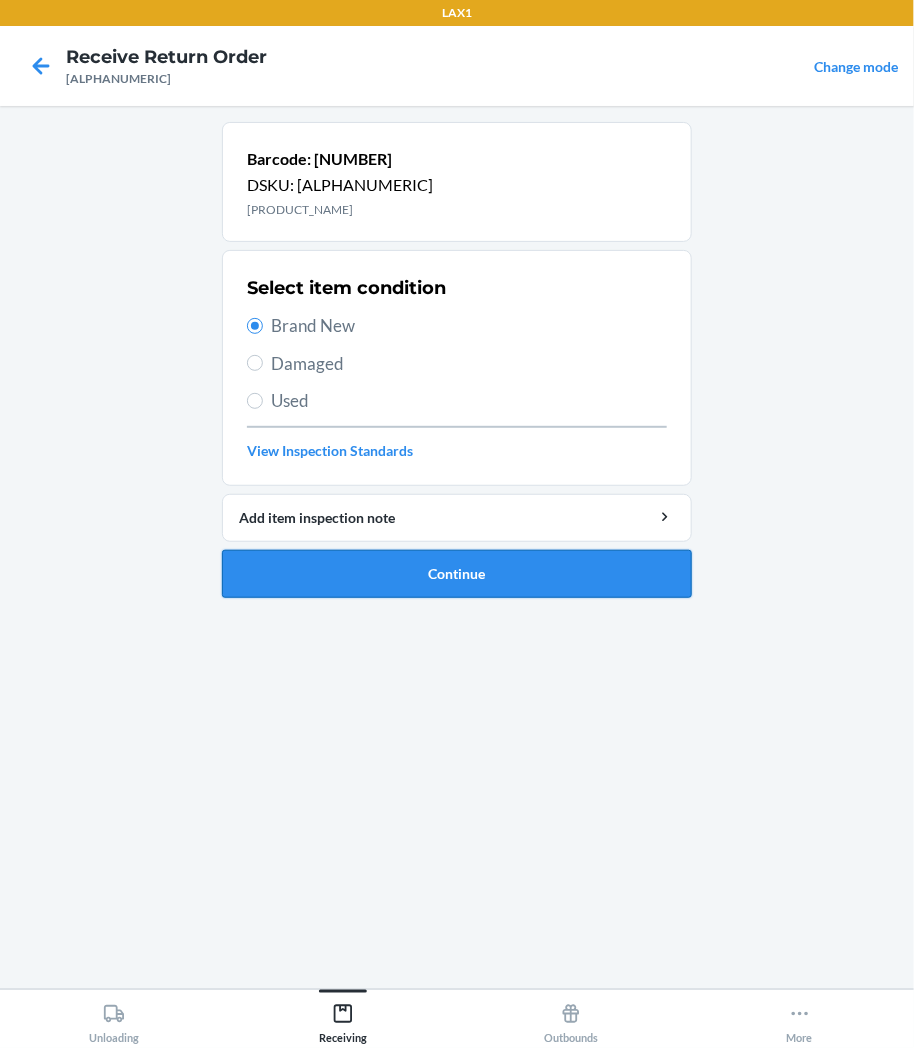 click on "Continue" at bounding box center [457, 574] 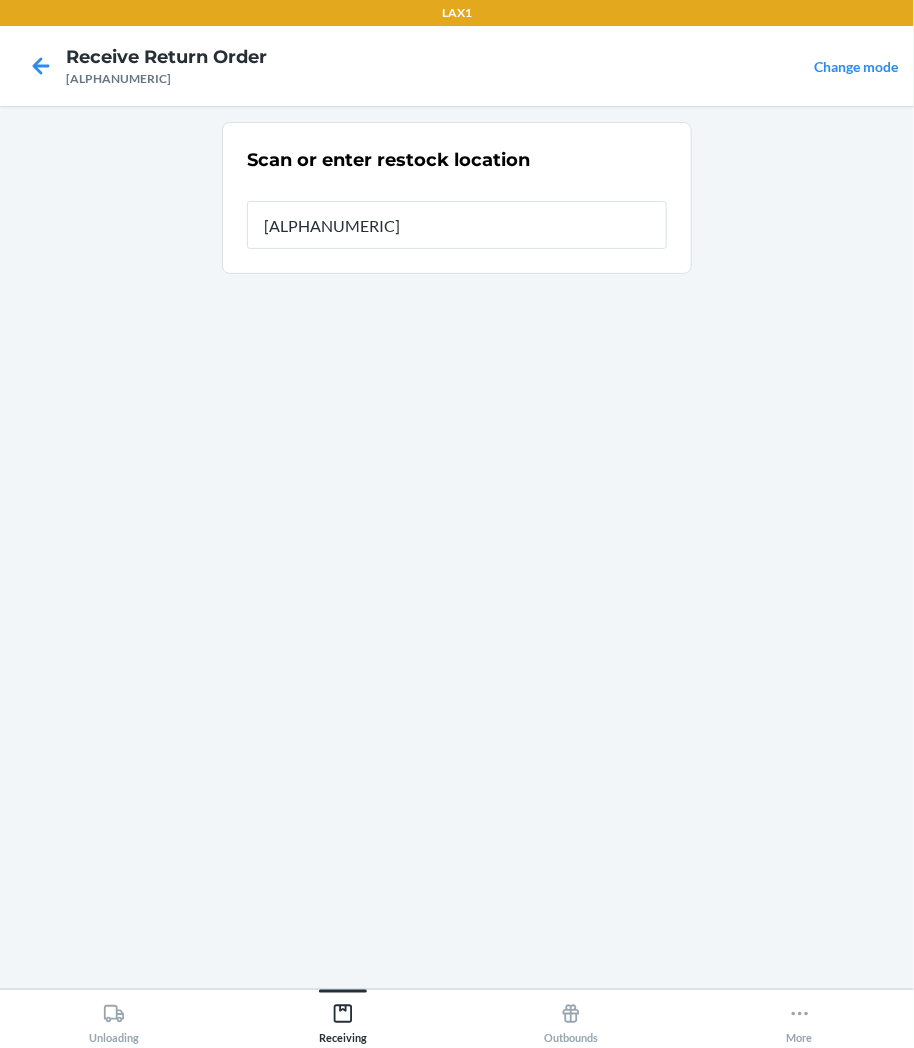 type on "[ALPHANUMERIC]" 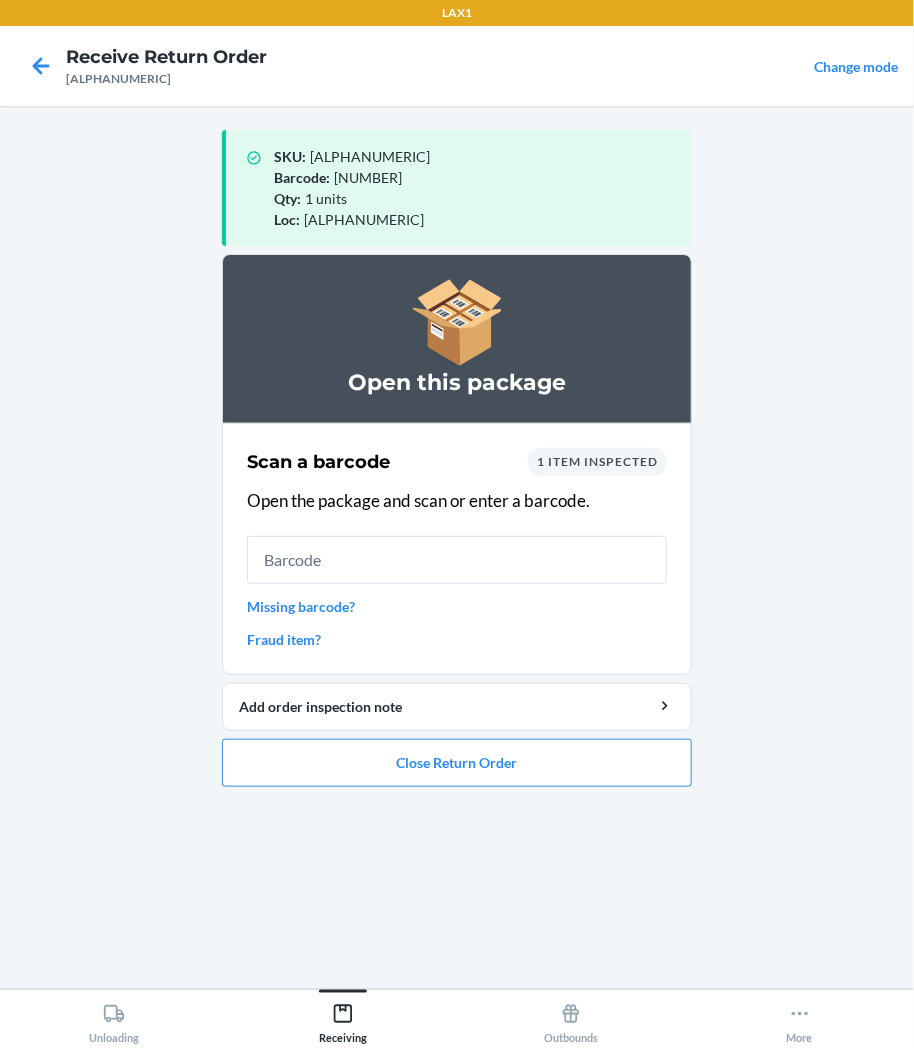 click on "Open this package Scan a barcode 1 item inspected Open the package and scan or enter a barcode. Missing barcode? Fraud item? Add order inspection note Close Return Order" at bounding box center (457, 528) 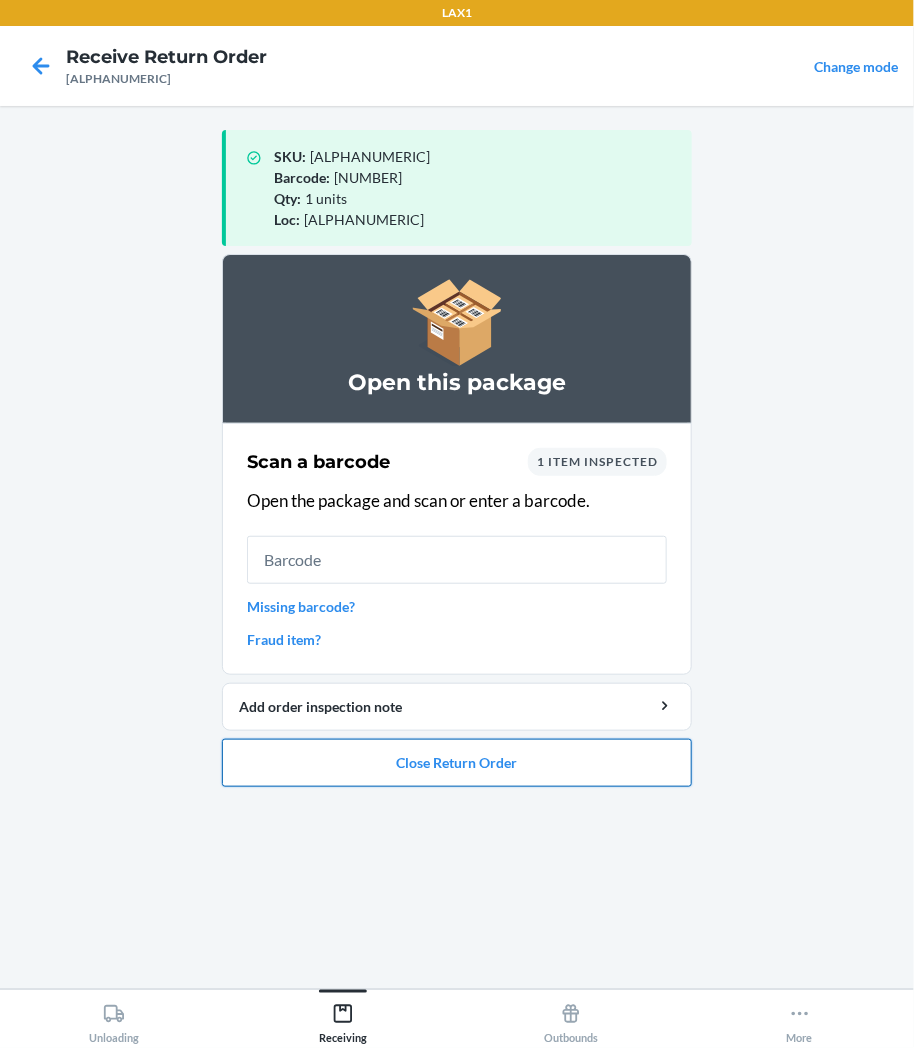 click on "Close Return Order" at bounding box center [457, 763] 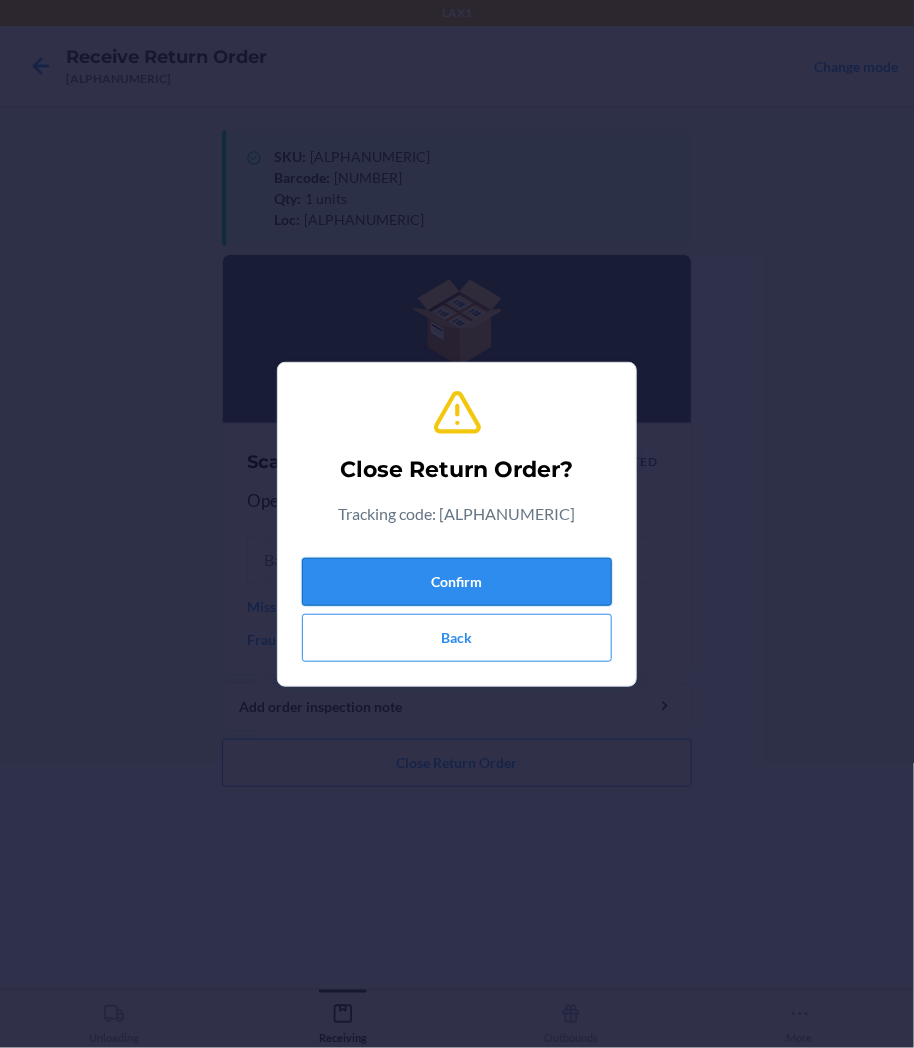 click on "Confirm" at bounding box center (457, 582) 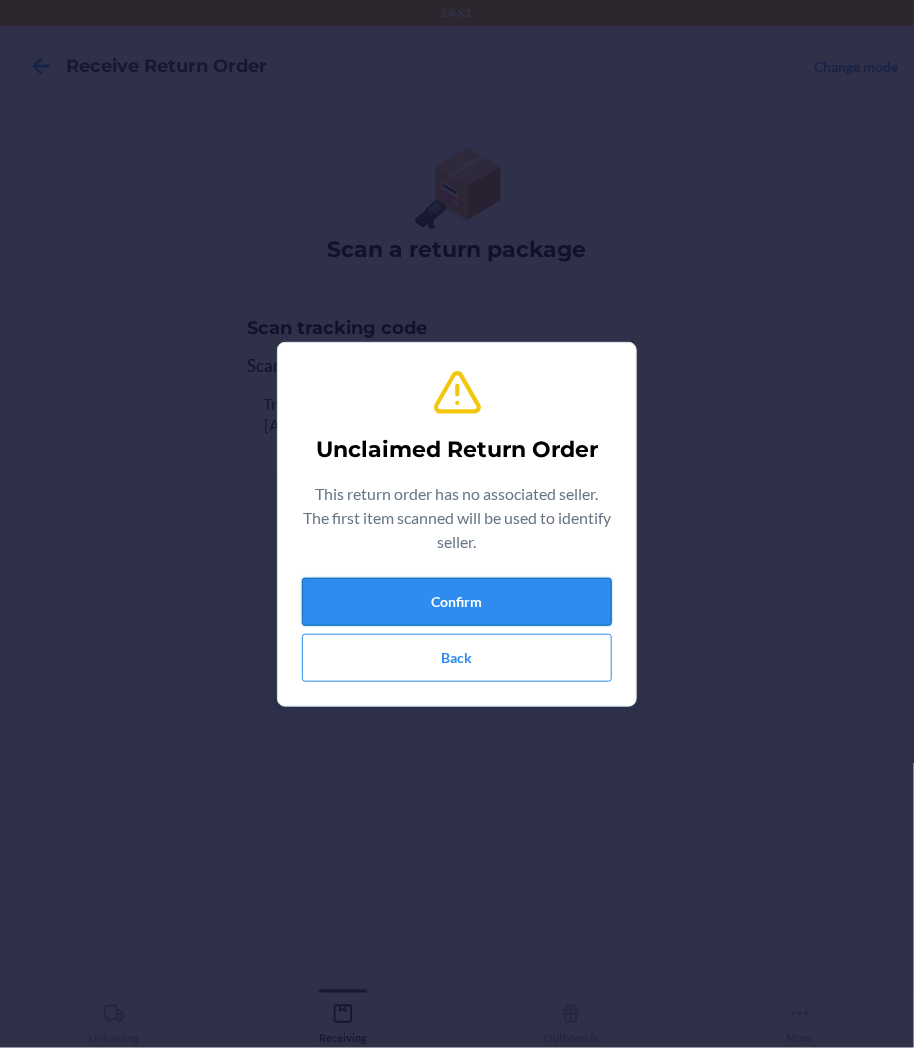 click on "Confirm" at bounding box center [457, 602] 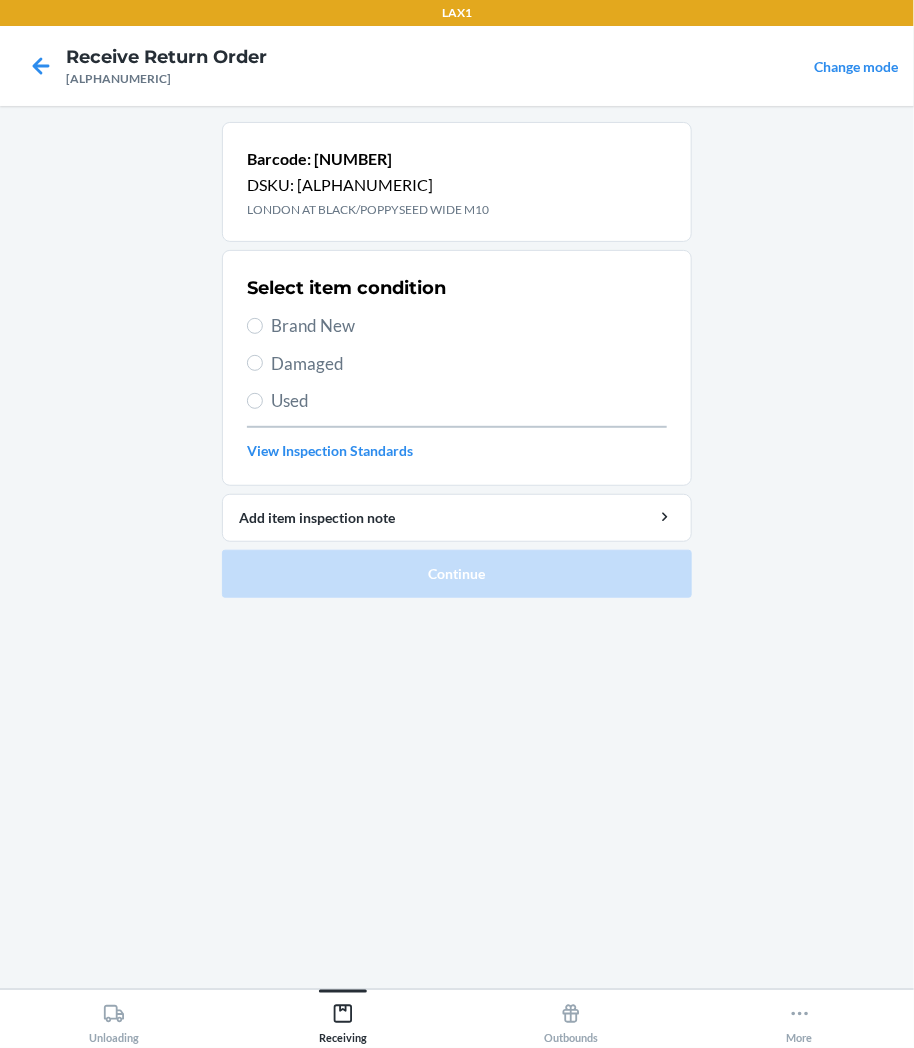 click on "Damaged" at bounding box center (469, 364) 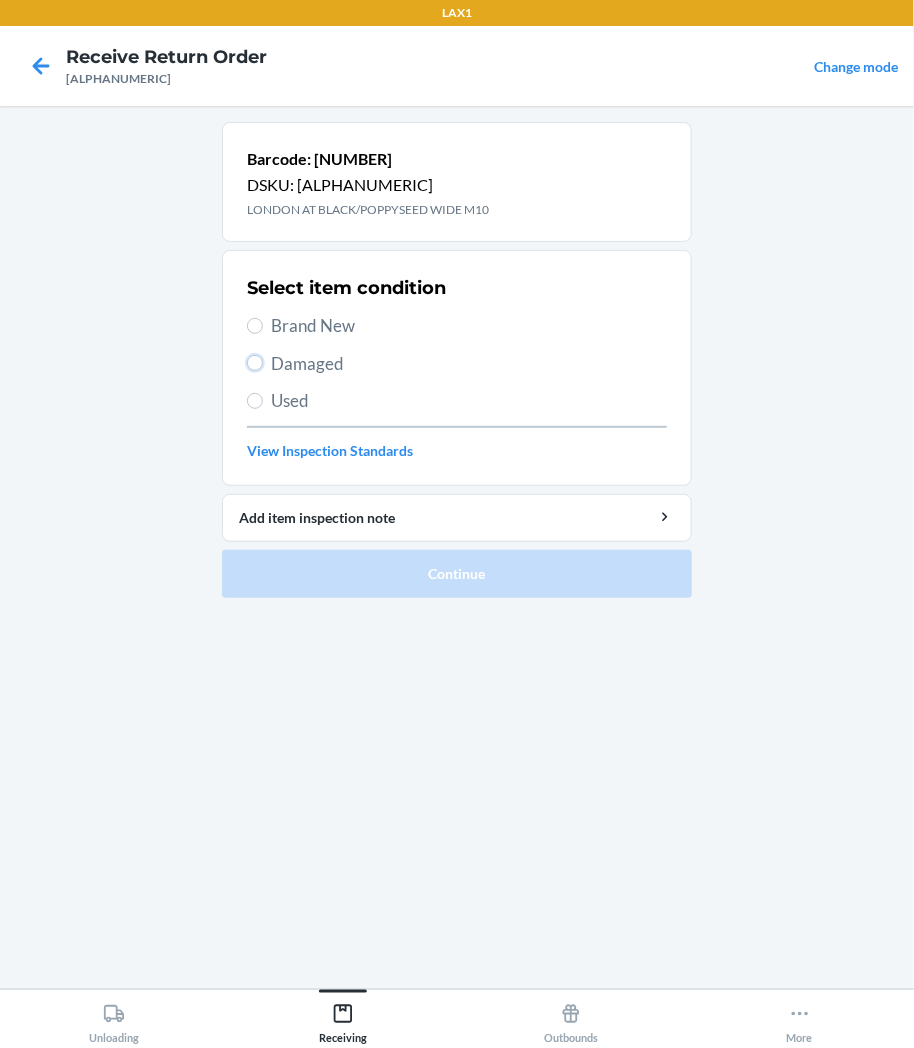 click on "Damaged" at bounding box center (255, 363) 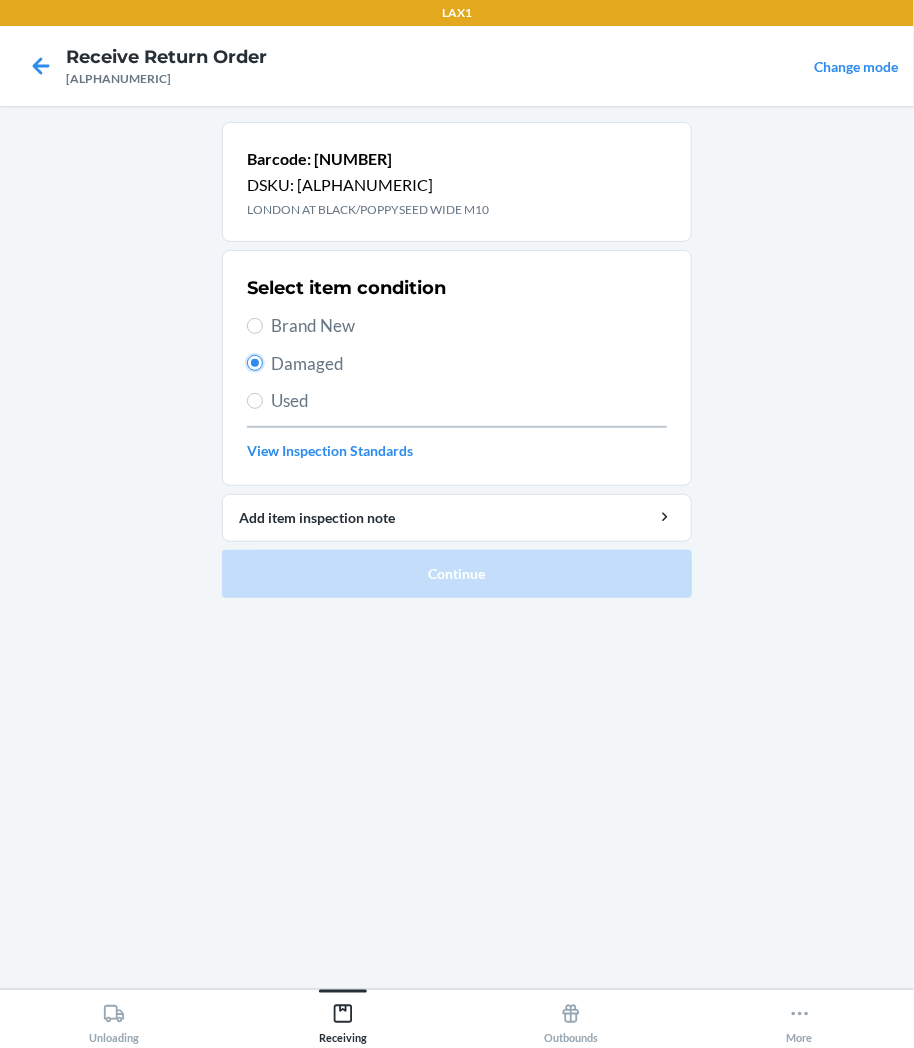 radio on "true" 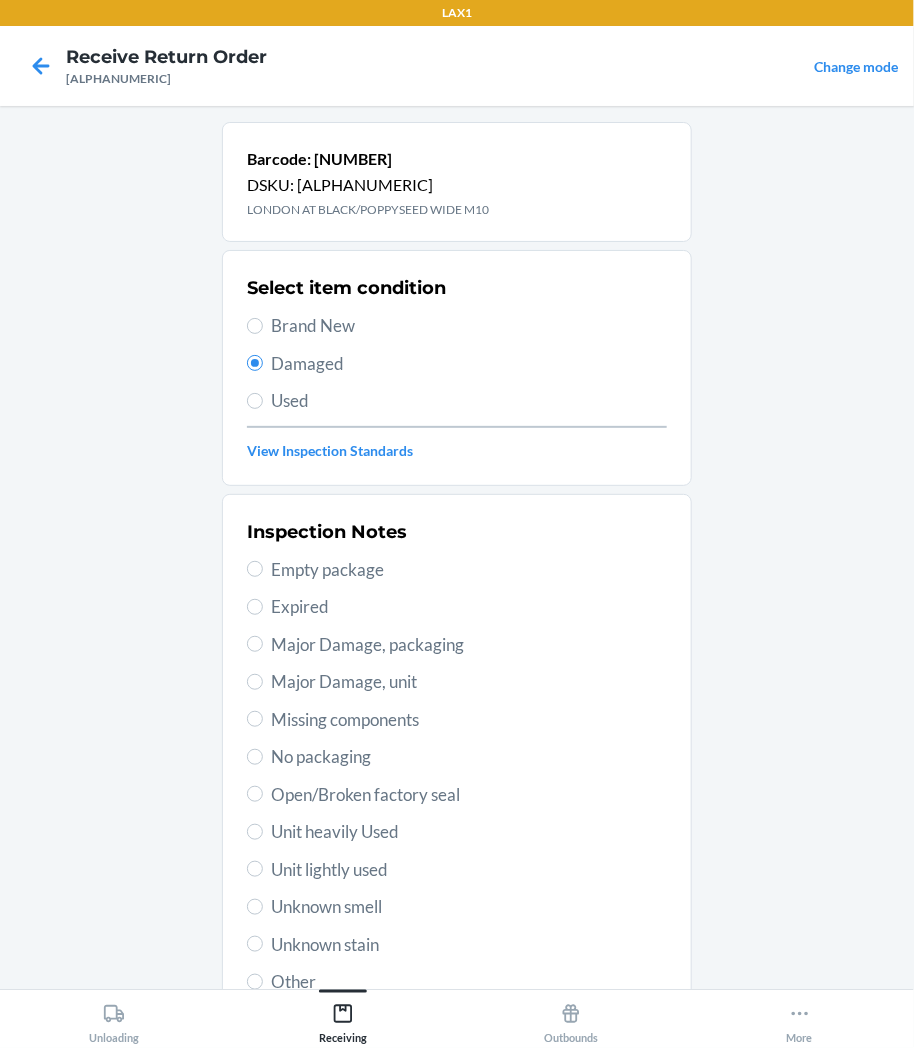 click on "Brand New" at bounding box center (469, 326) 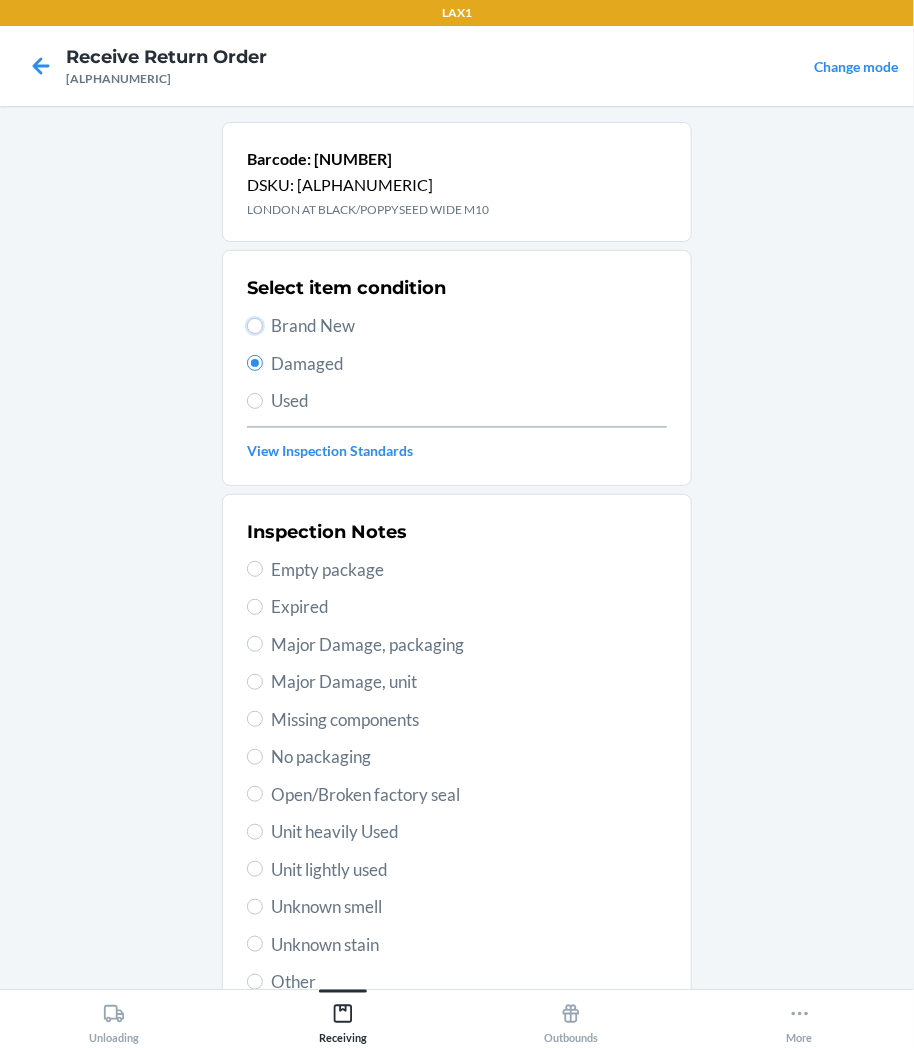 click on "Brand New" at bounding box center (255, 326) 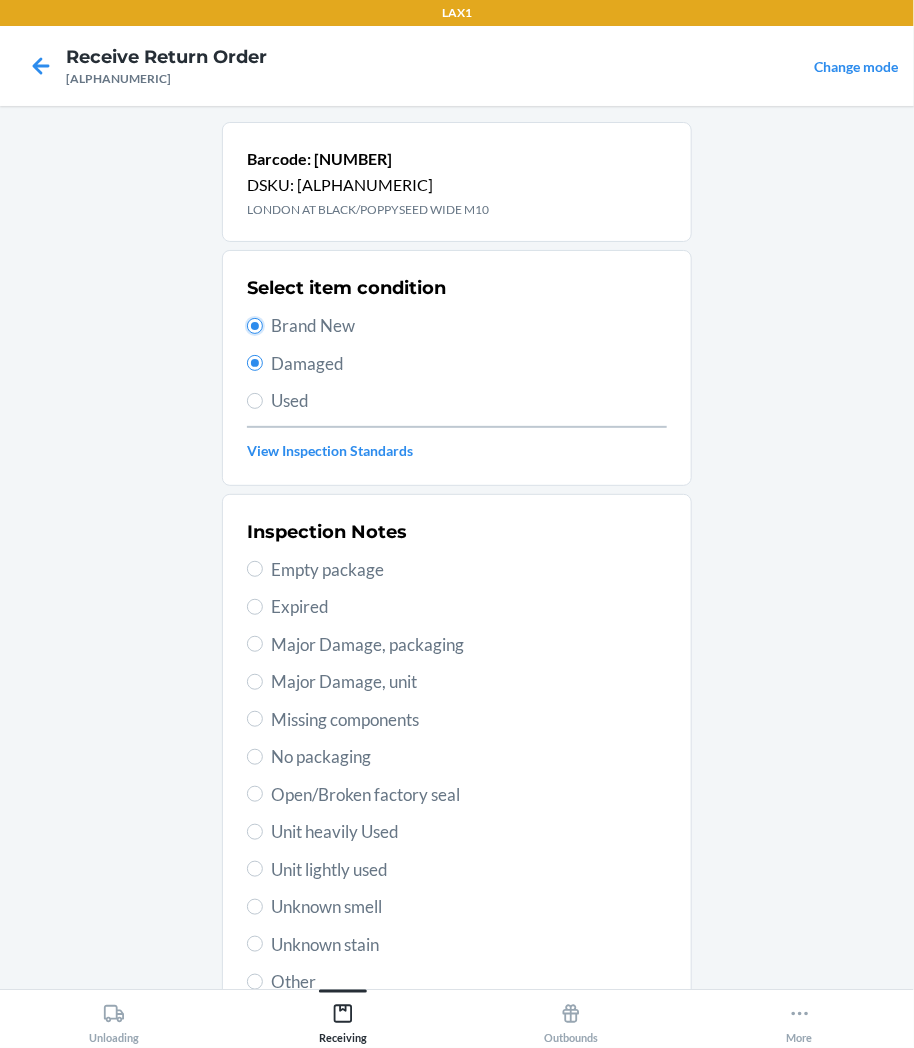 radio on "true" 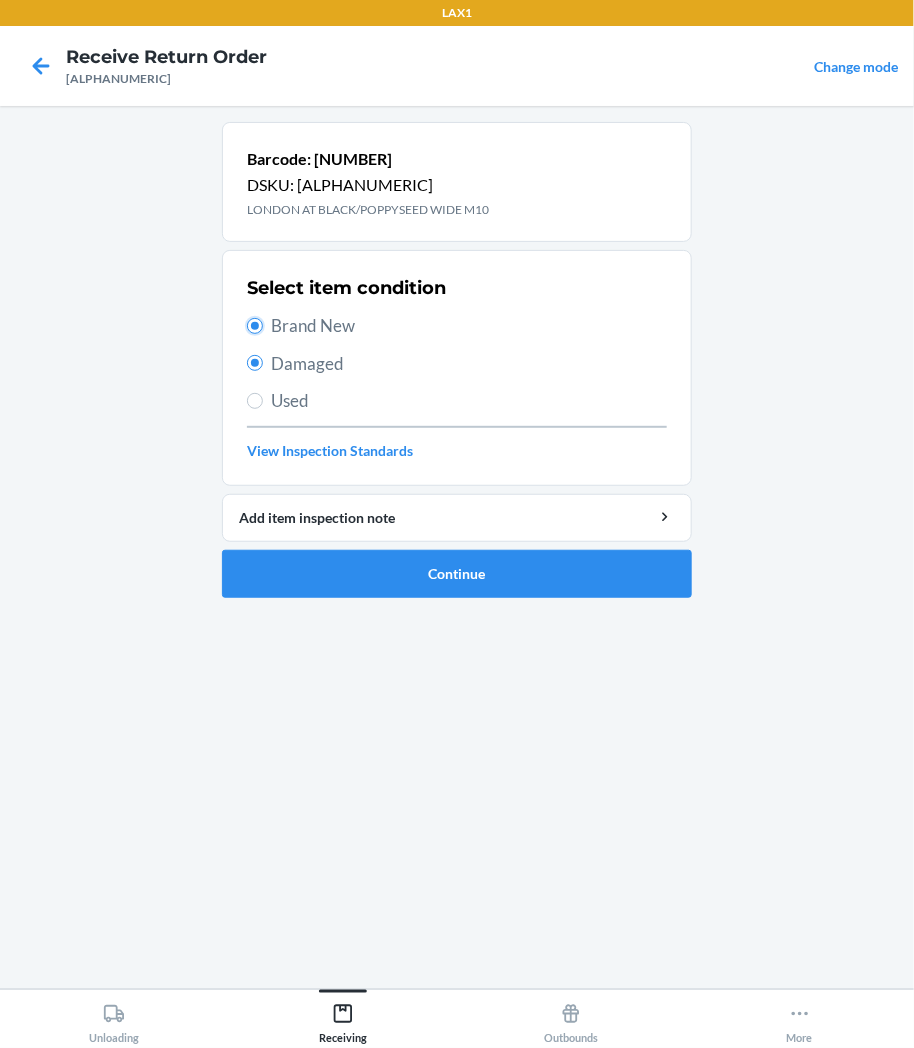 radio on "false" 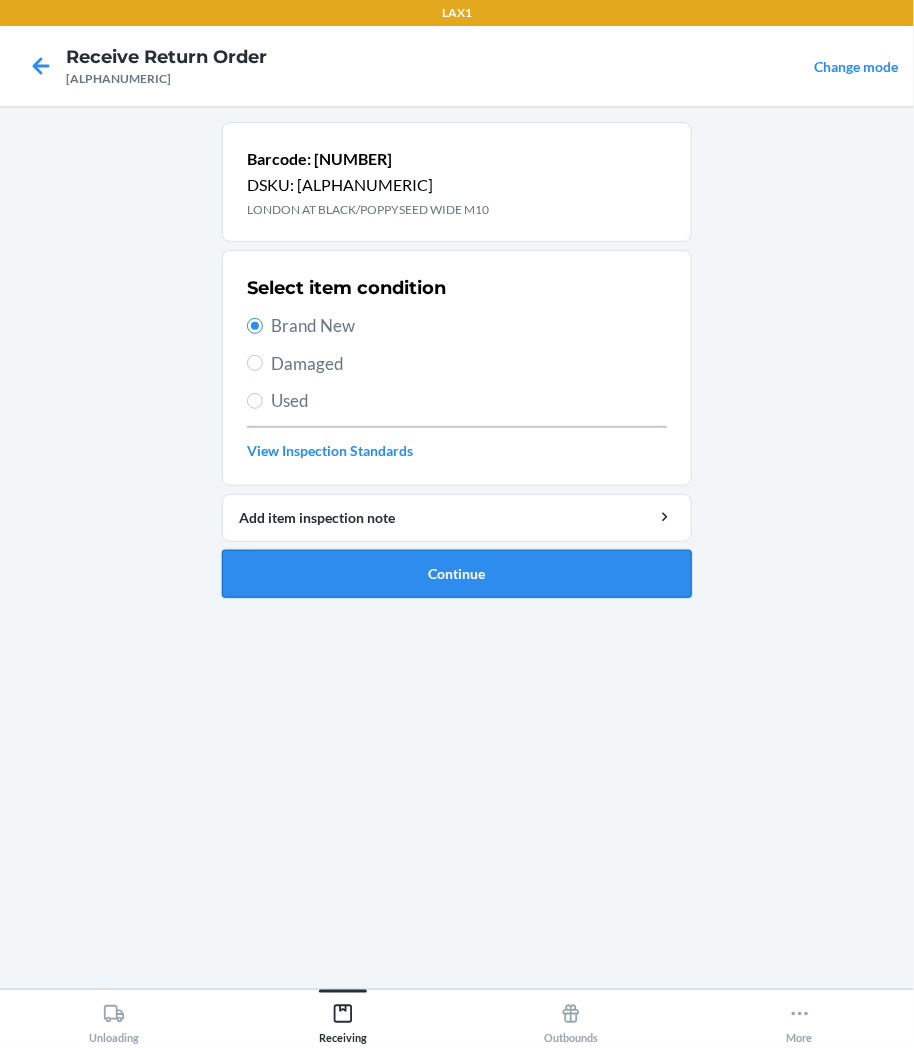 click on "Continue" at bounding box center [457, 574] 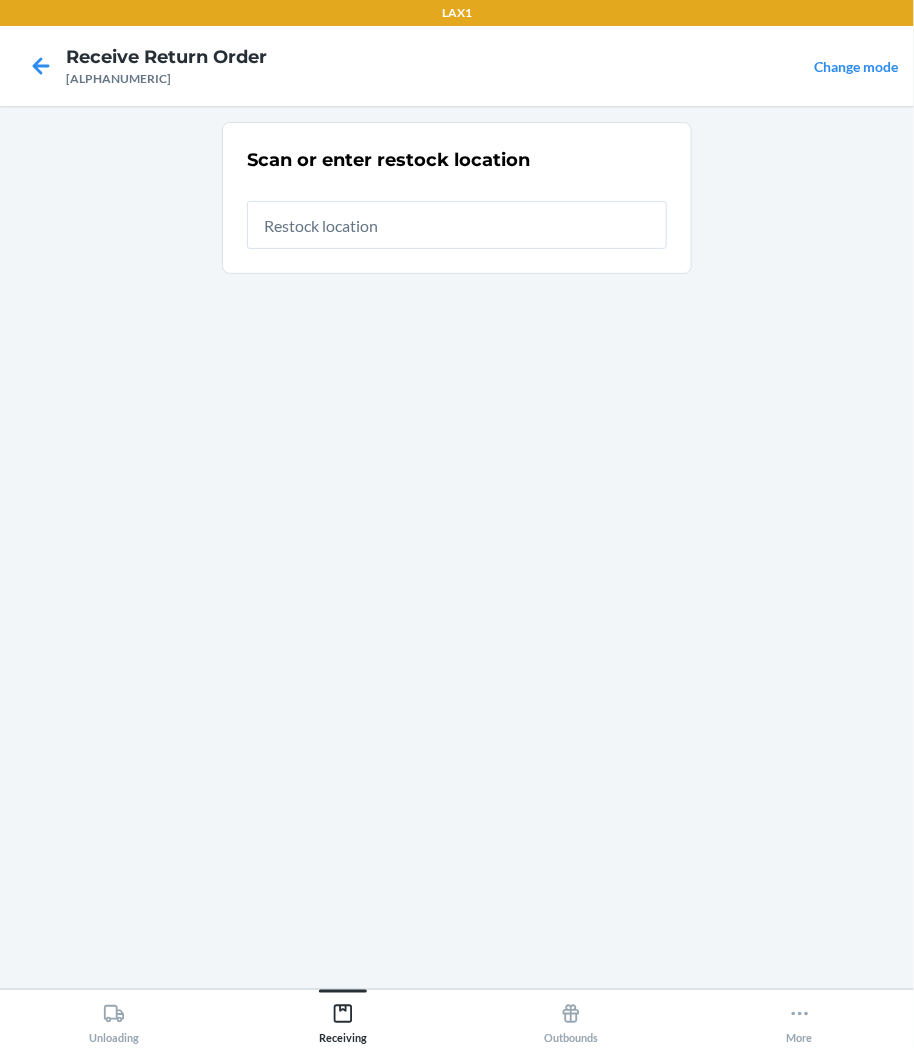 click at bounding box center [457, 225] 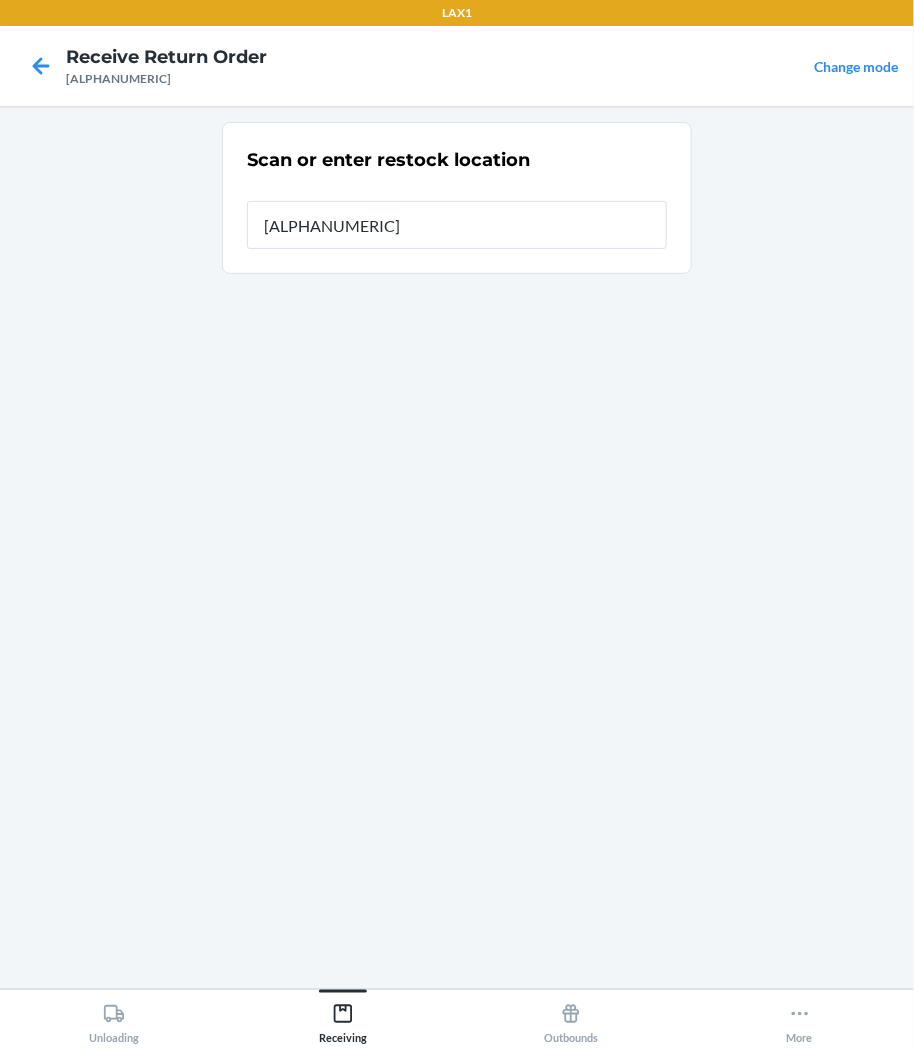 type on "[ALPHANUMERIC]" 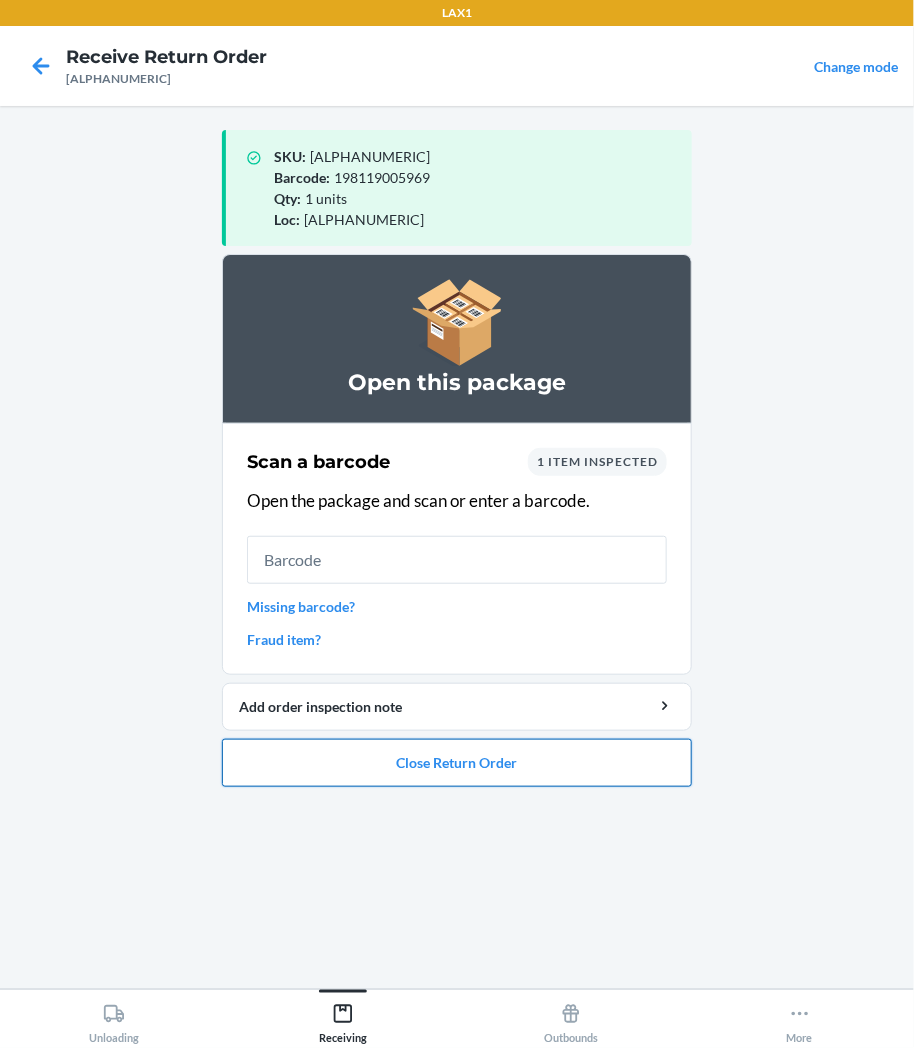 click on "Close Return Order" at bounding box center (457, 763) 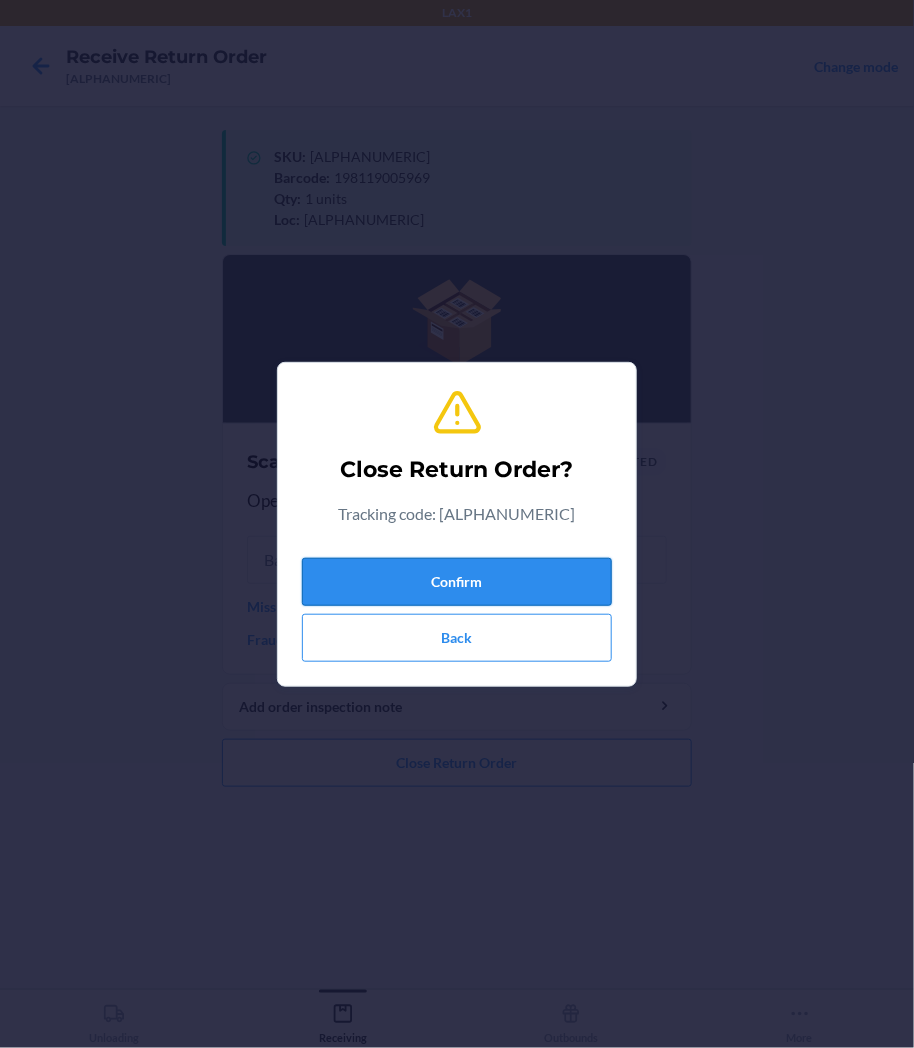 click on "Confirm" at bounding box center [457, 582] 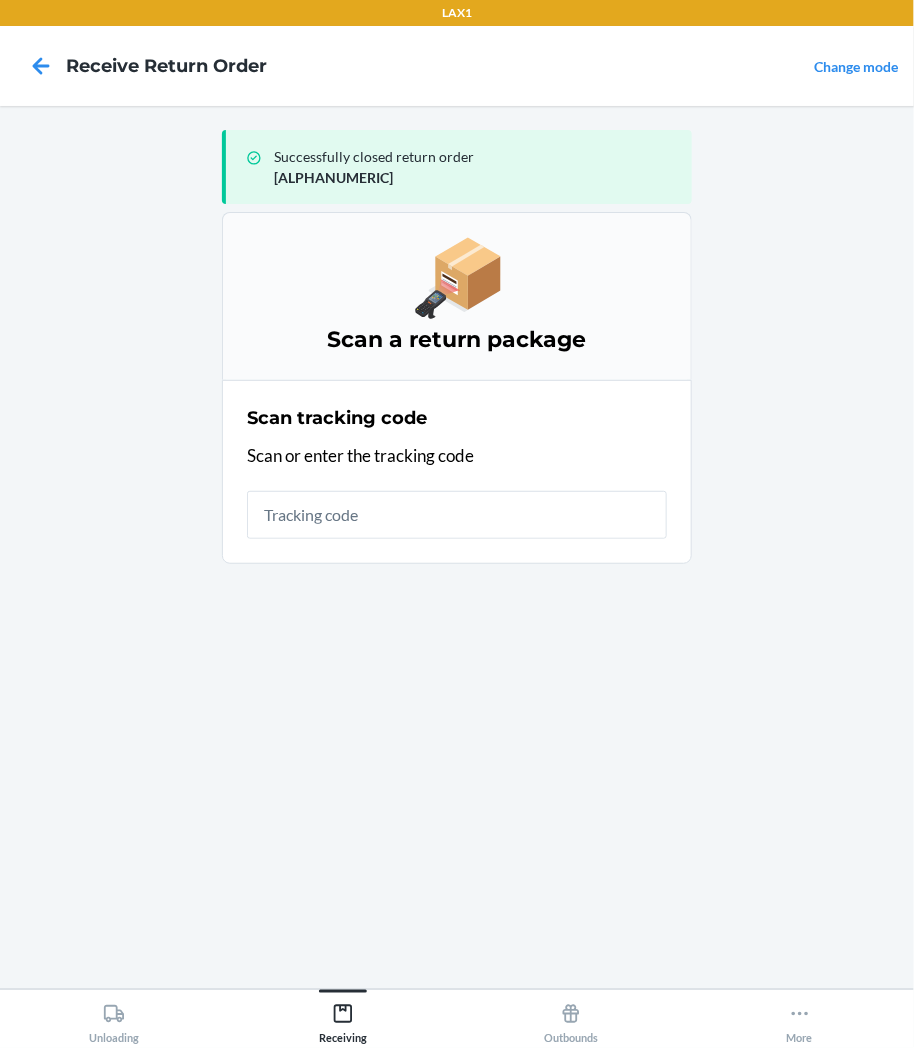 click at bounding box center (457, 515) 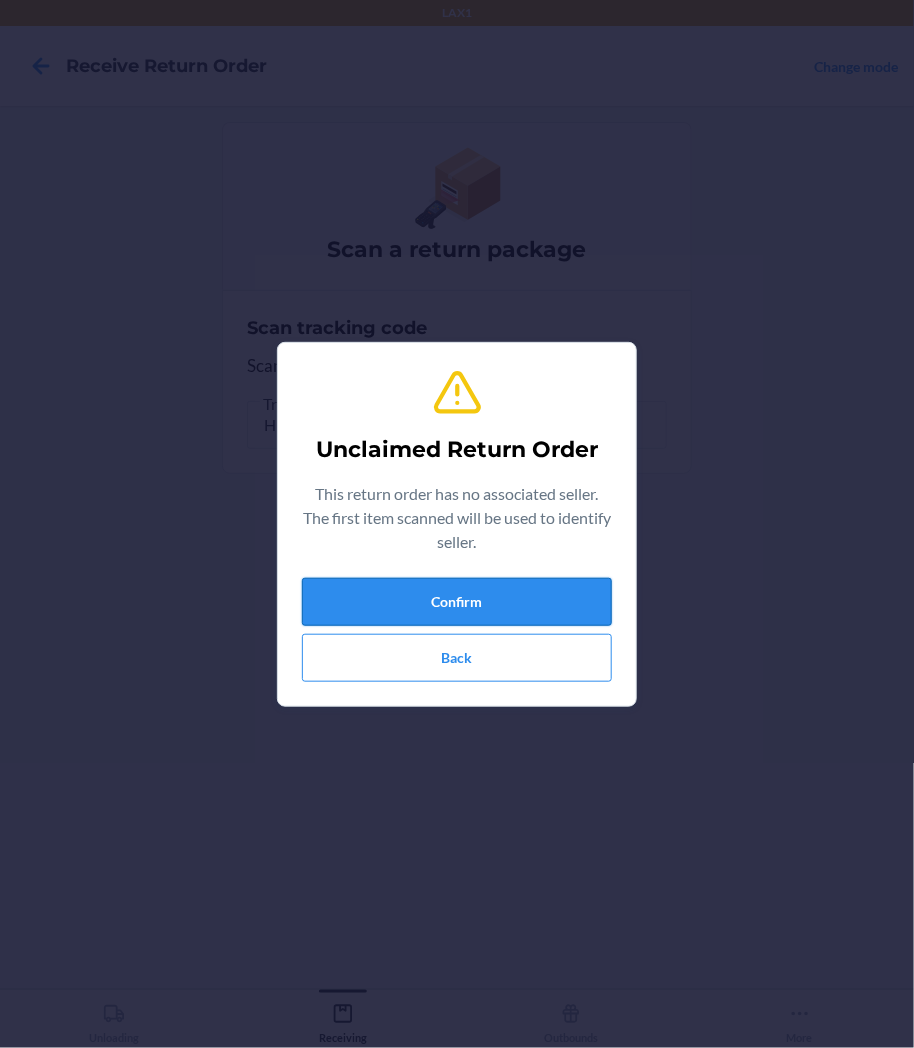 click on "Confirm" at bounding box center [457, 602] 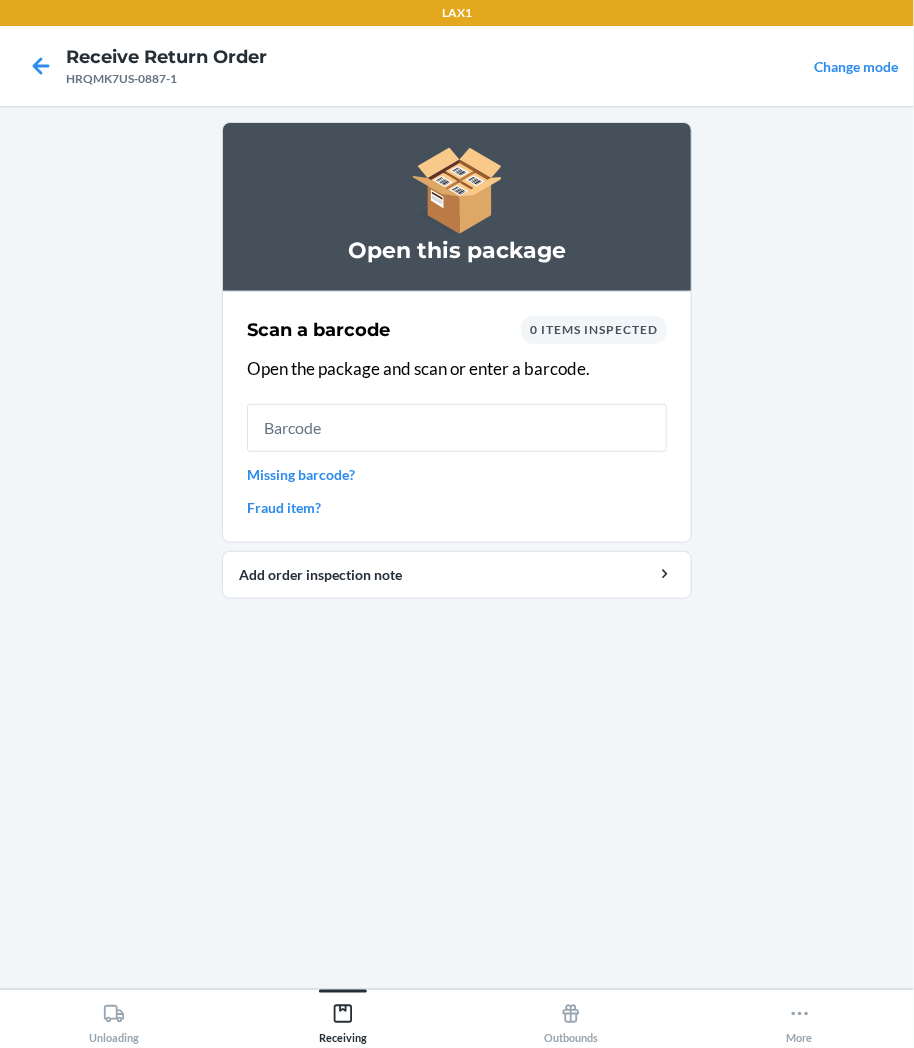 click at bounding box center (457, 428) 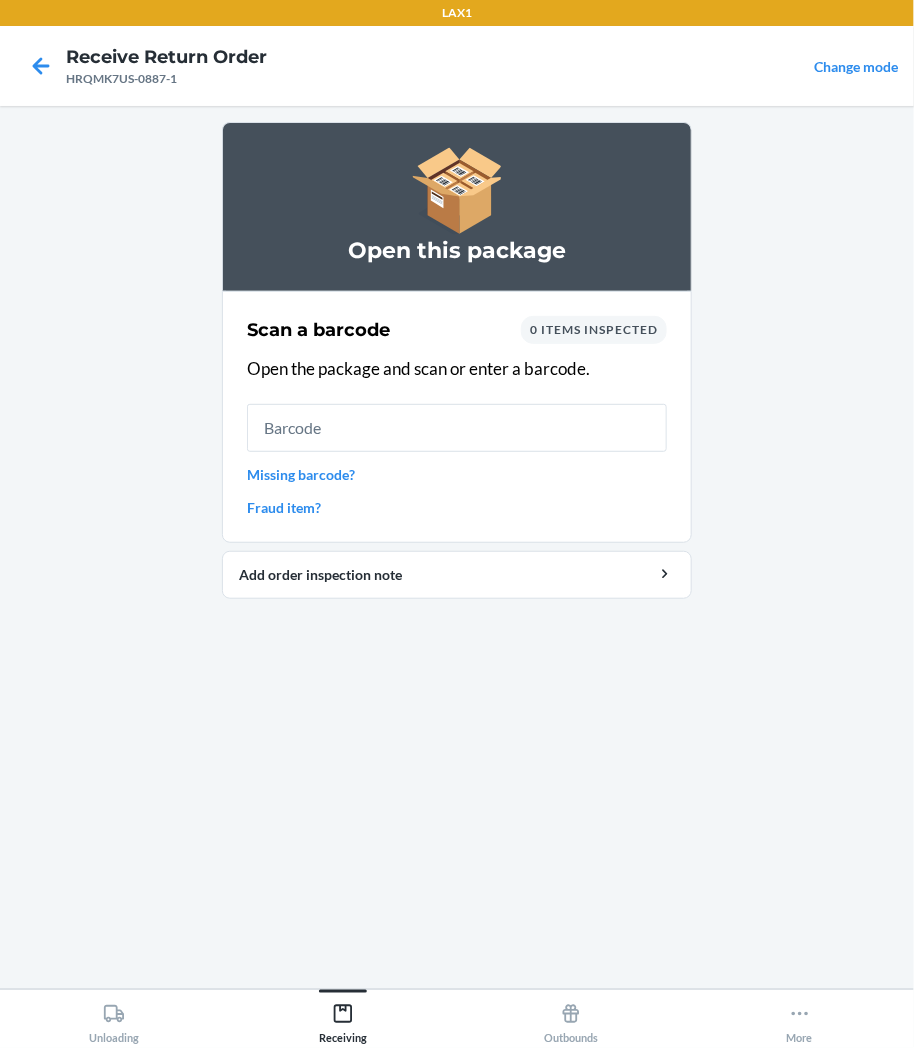 click at bounding box center [457, 428] 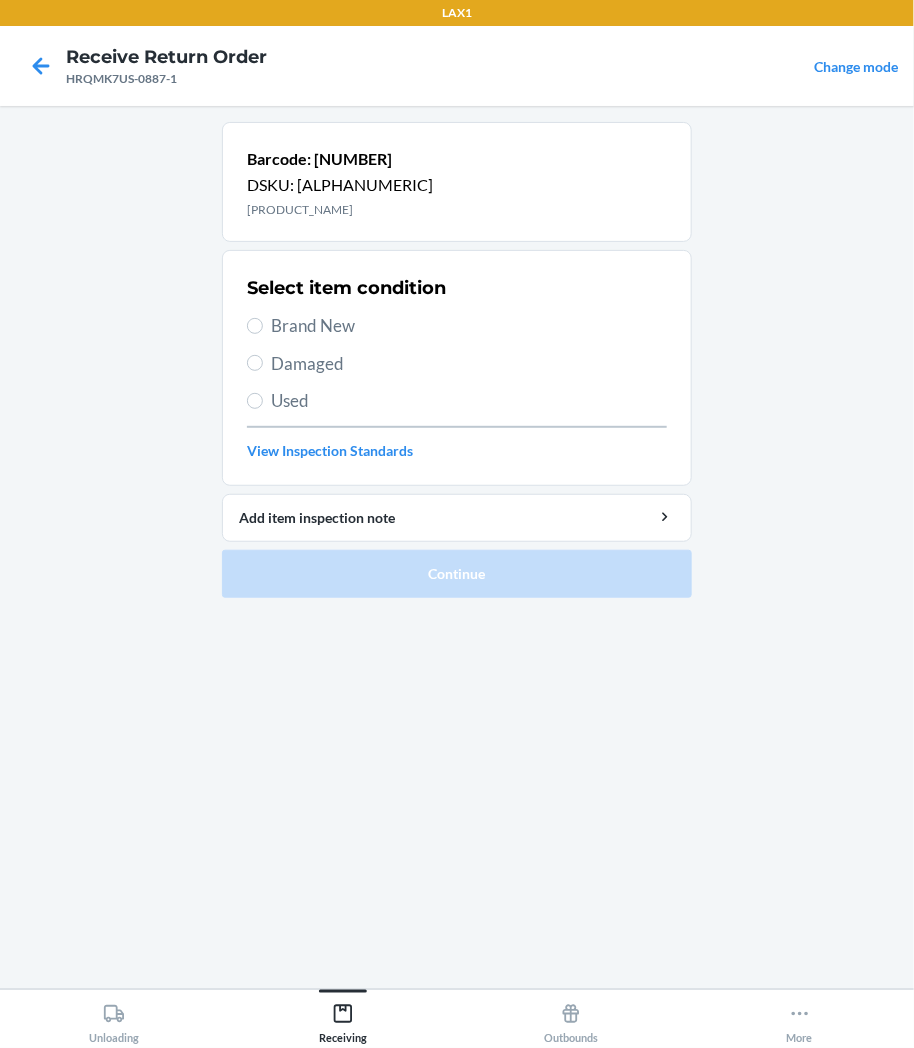 click on "Damaged" at bounding box center (469, 364) 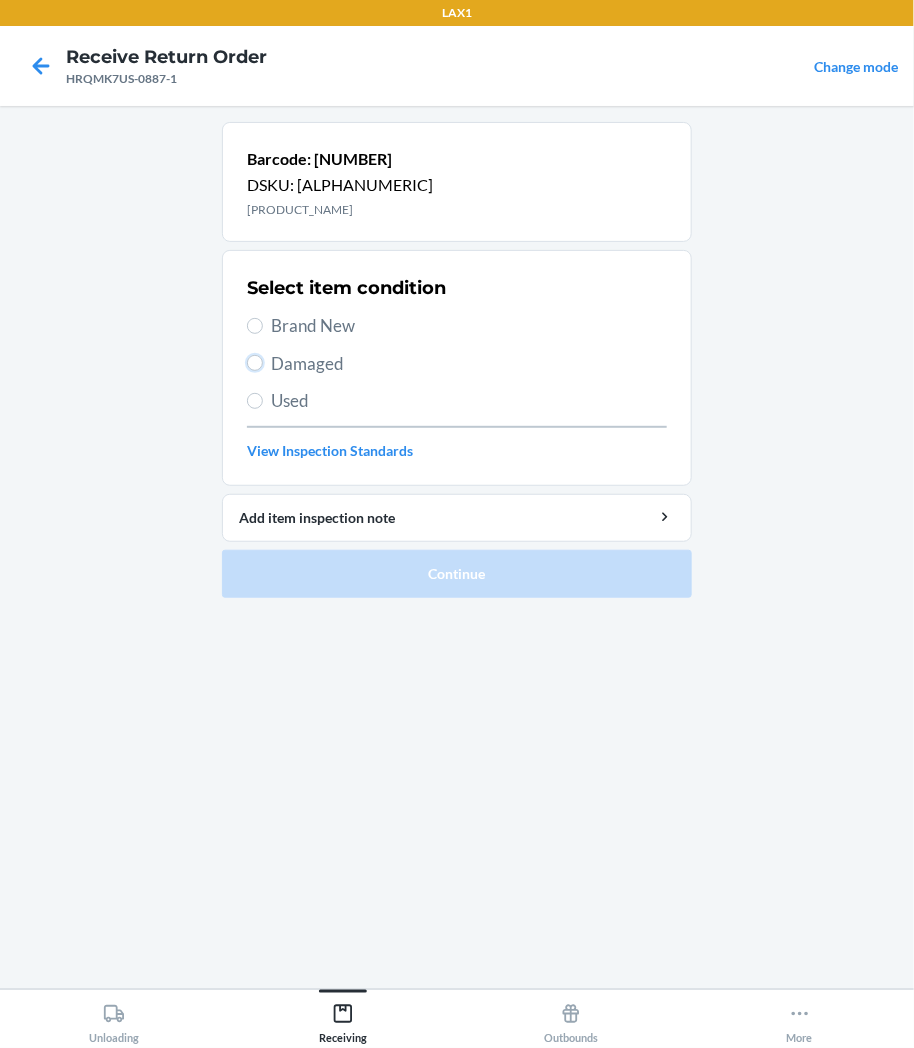 click on "Damaged" at bounding box center [255, 363] 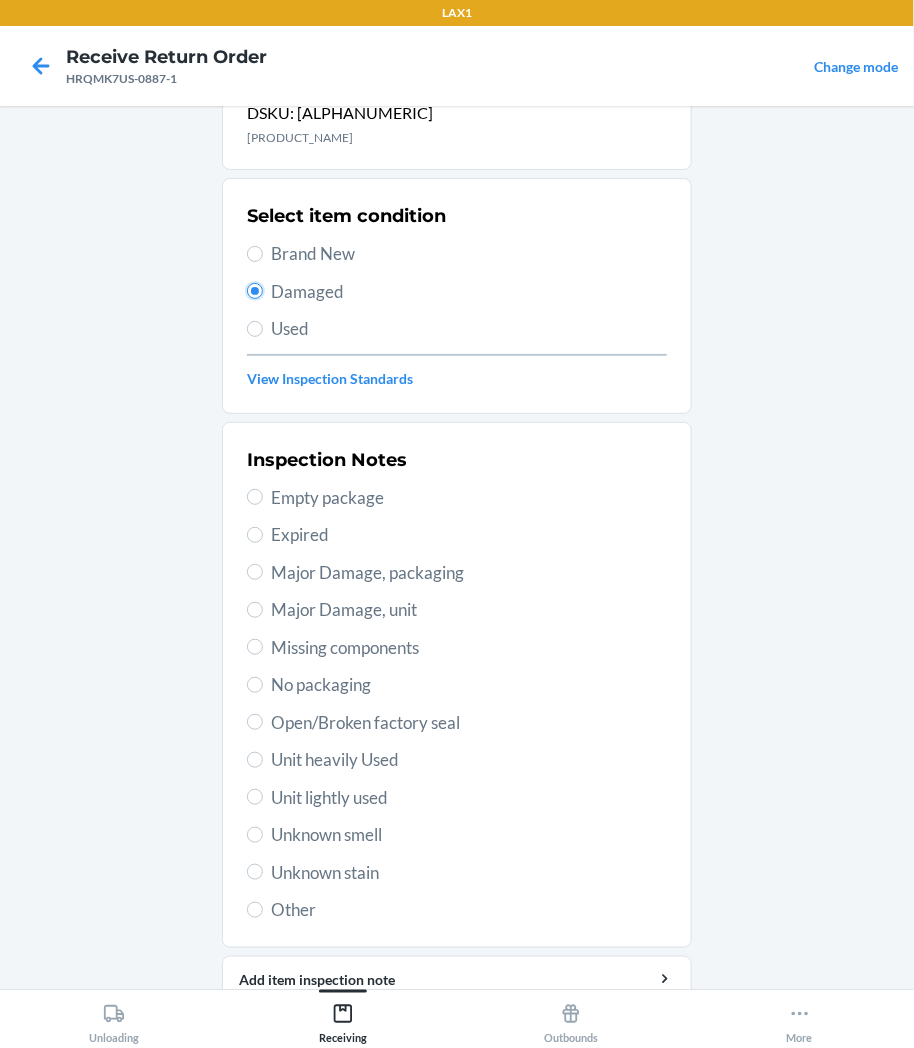 scroll, scrollTop: 157, scrollLeft: 0, axis: vertical 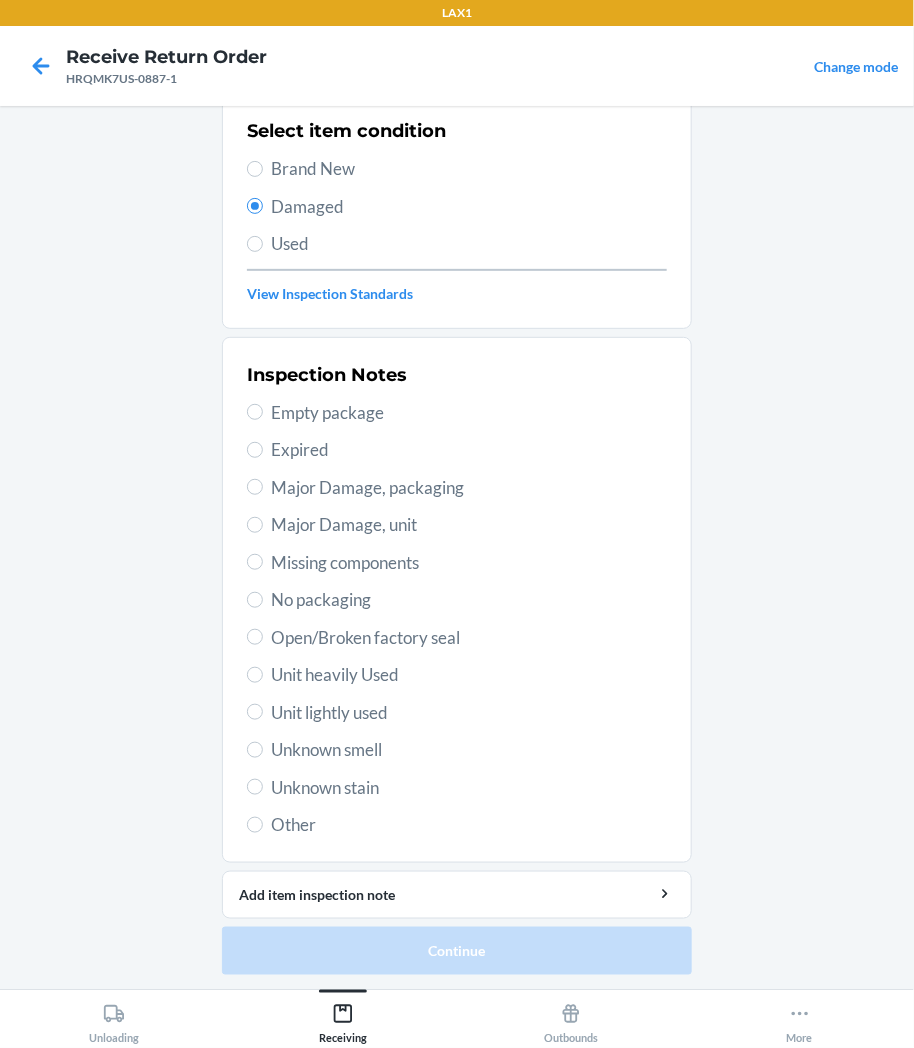 click on "Unit lightly used" at bounding box center (469, 713) 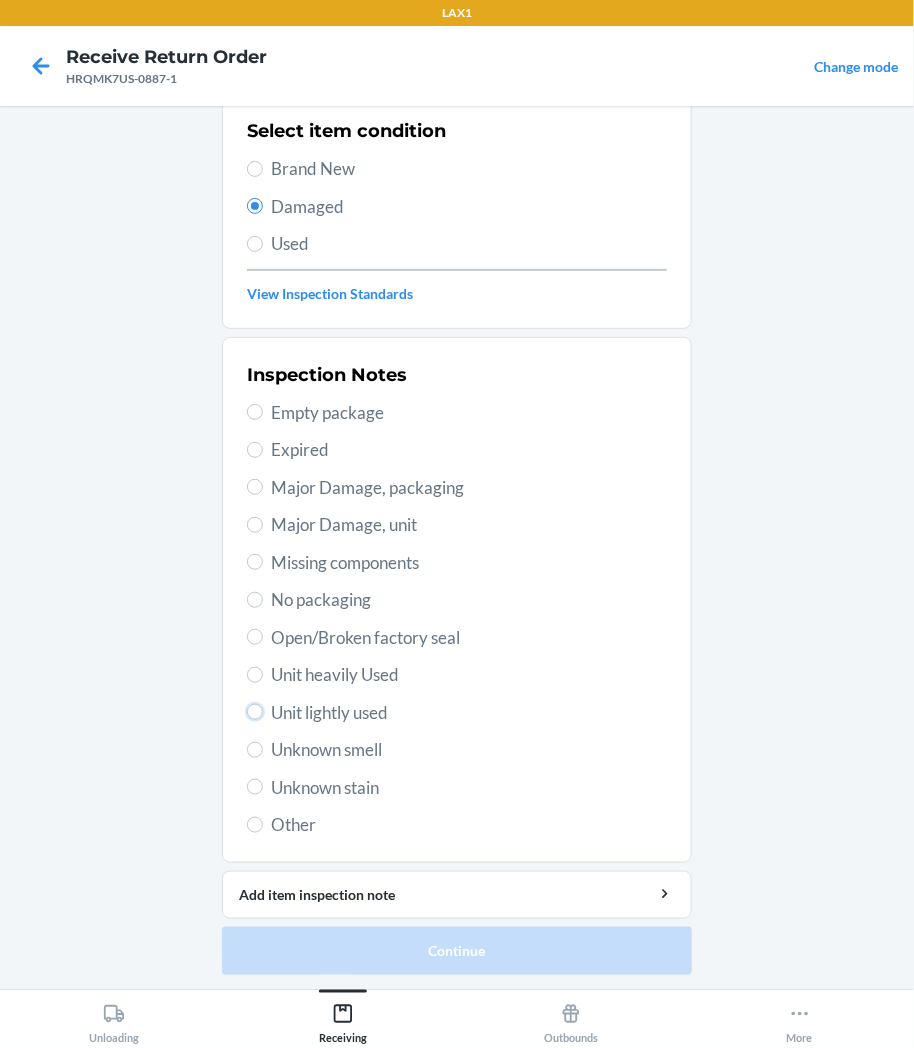 click on "Unit lightly used" at bounding box center (255, 712) 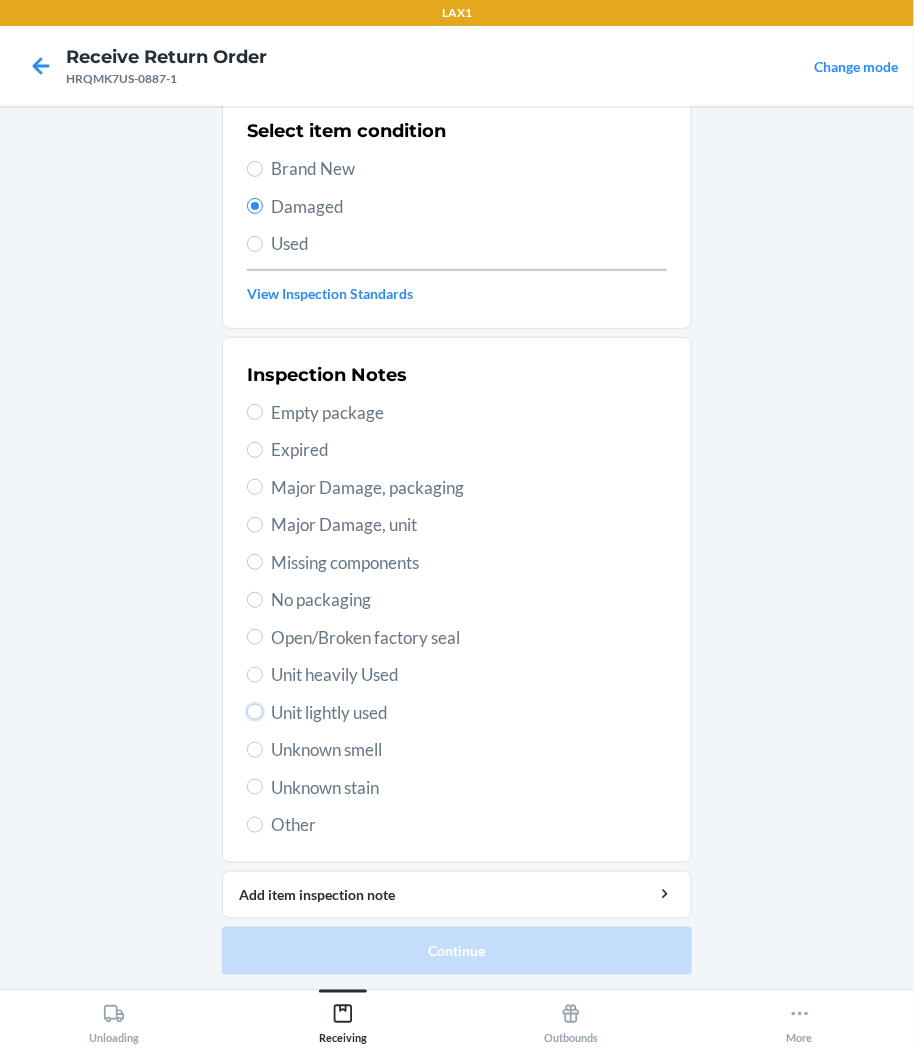 radio on "true" 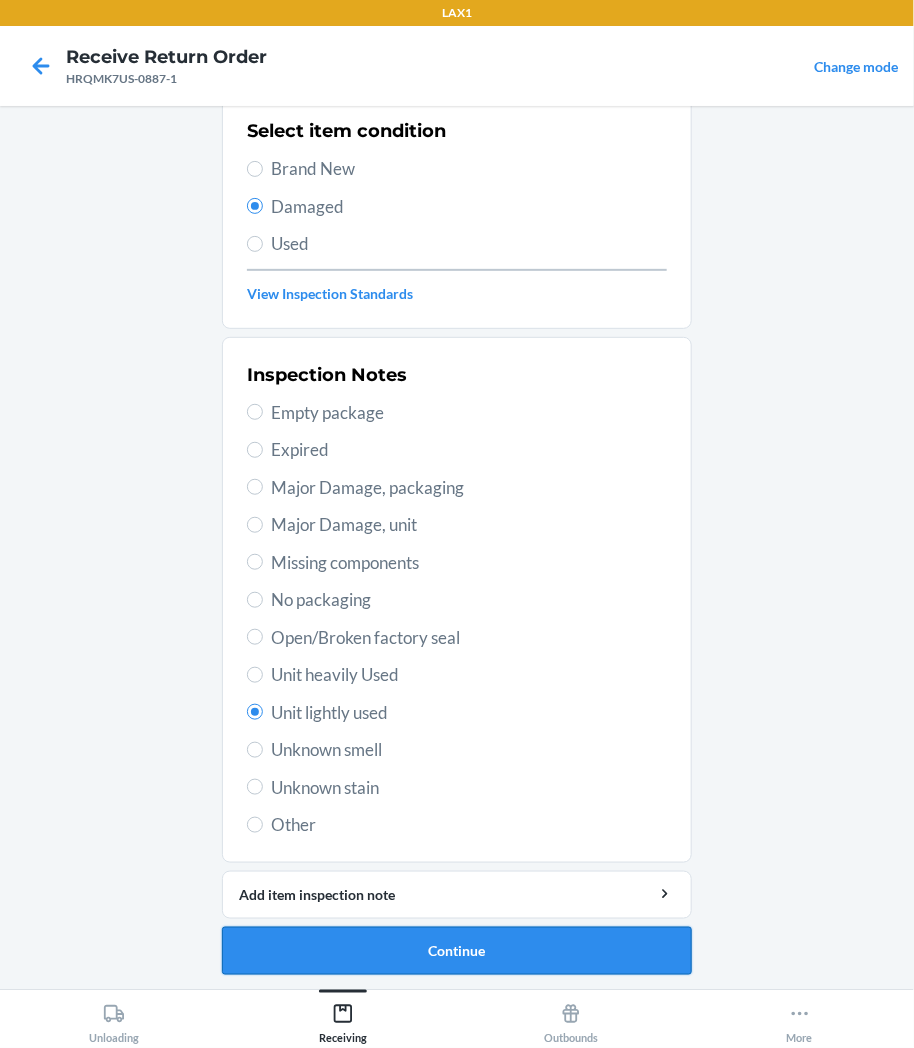 click on "Continue" at bounding box center [457, 951] 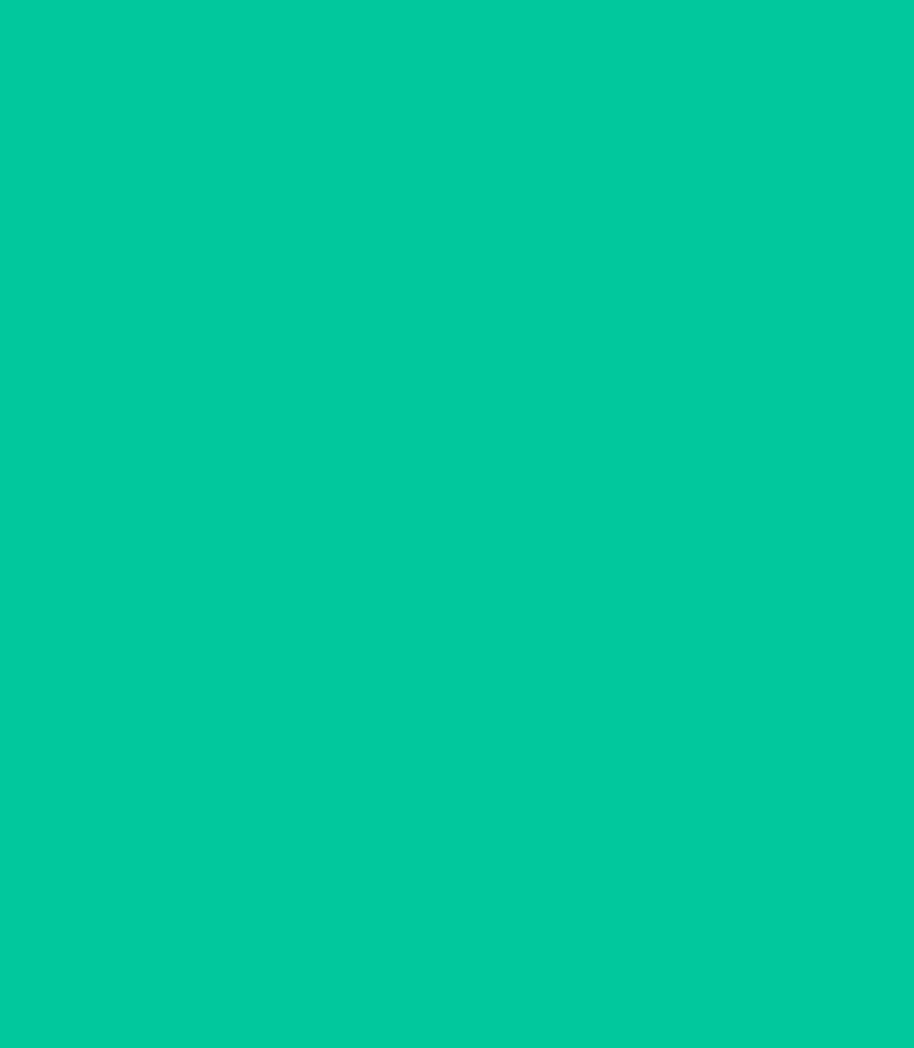 scroll, scrollTop: 0, scrollLeft: 0, axis: both 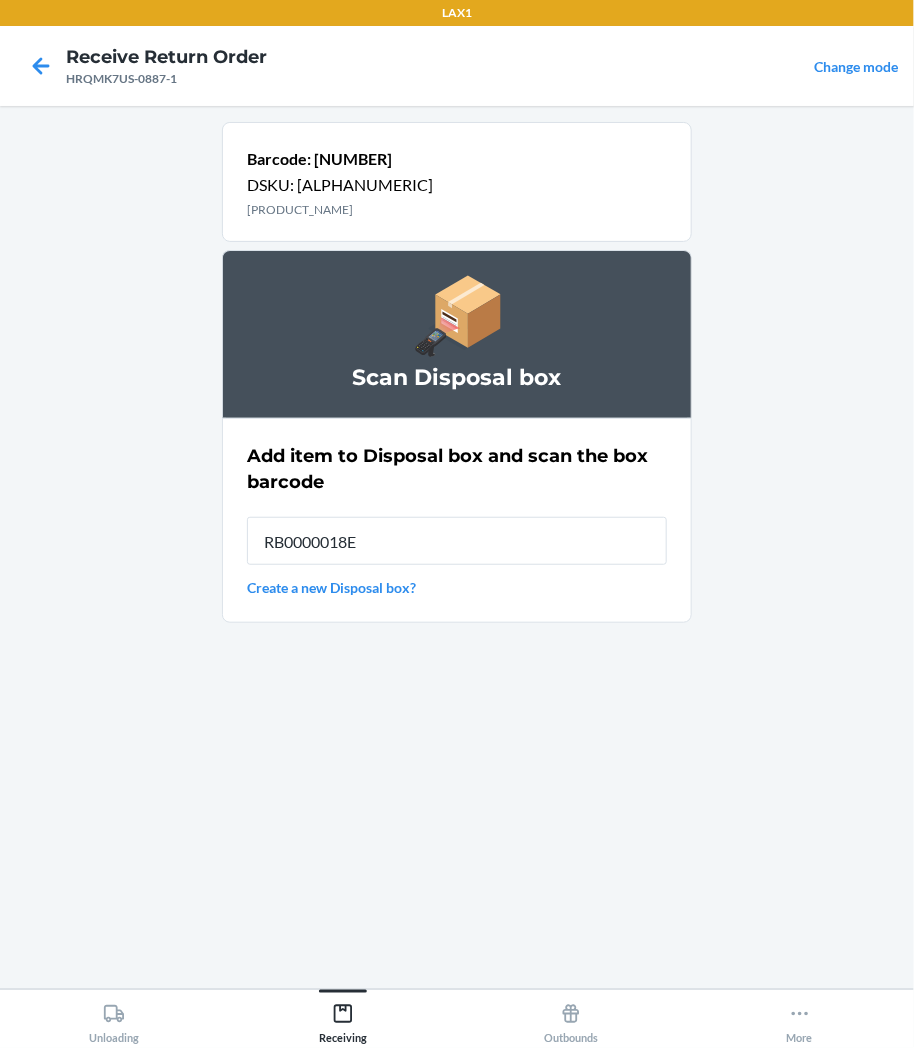 type on "[ALPHANUMERIC]" 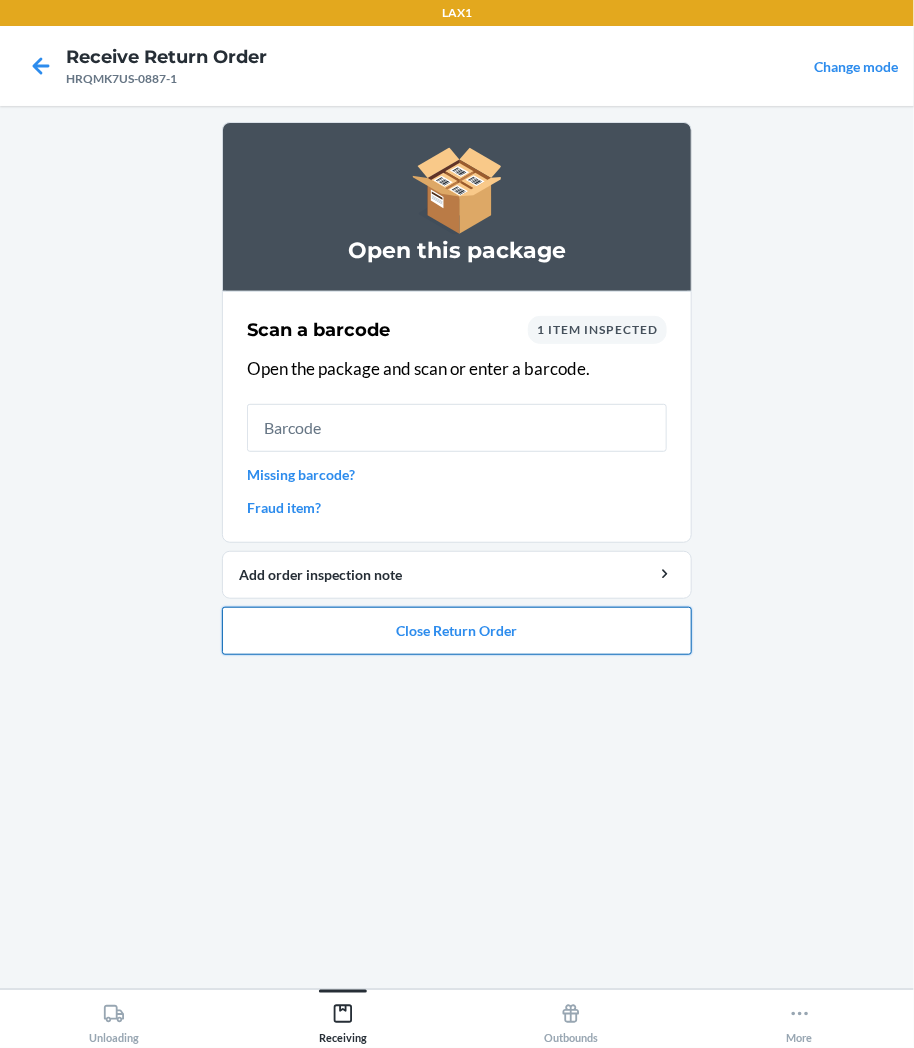 click on "Close Return Order" at bounding box center [457, 631] 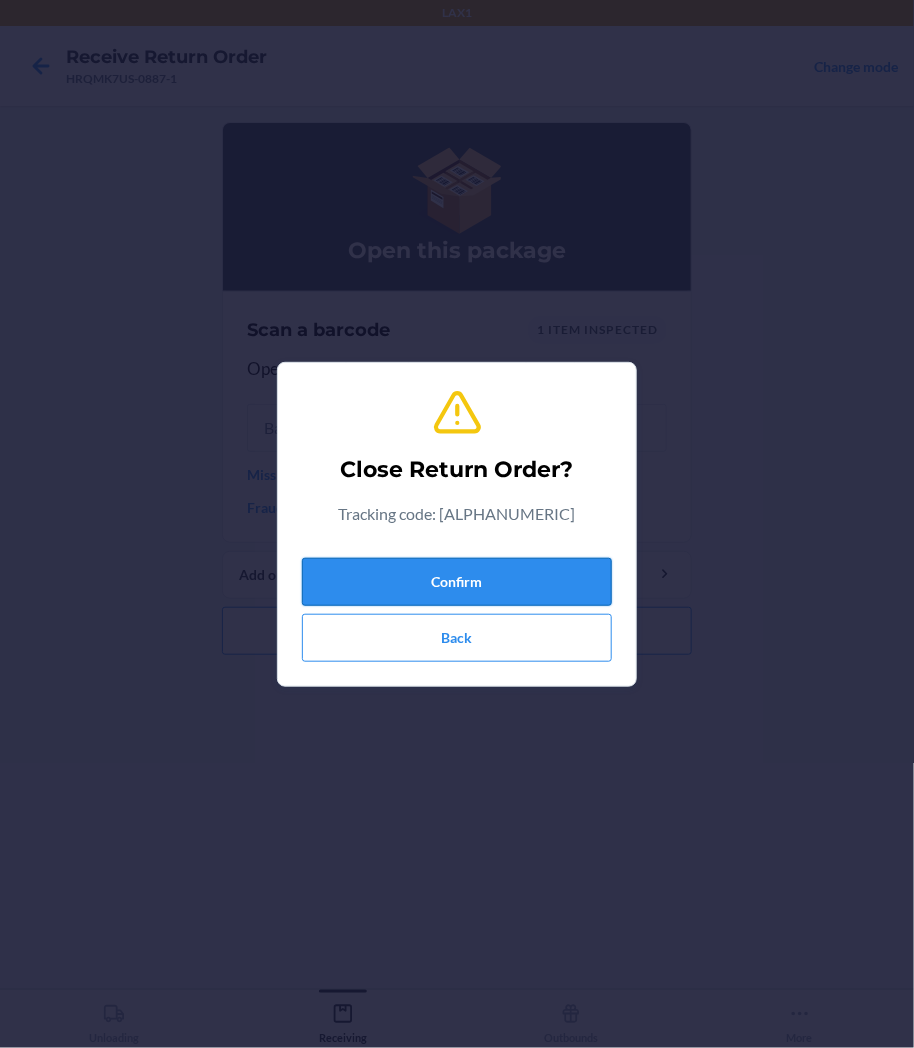 click on "Confirm" at bounding box center [457, 582] 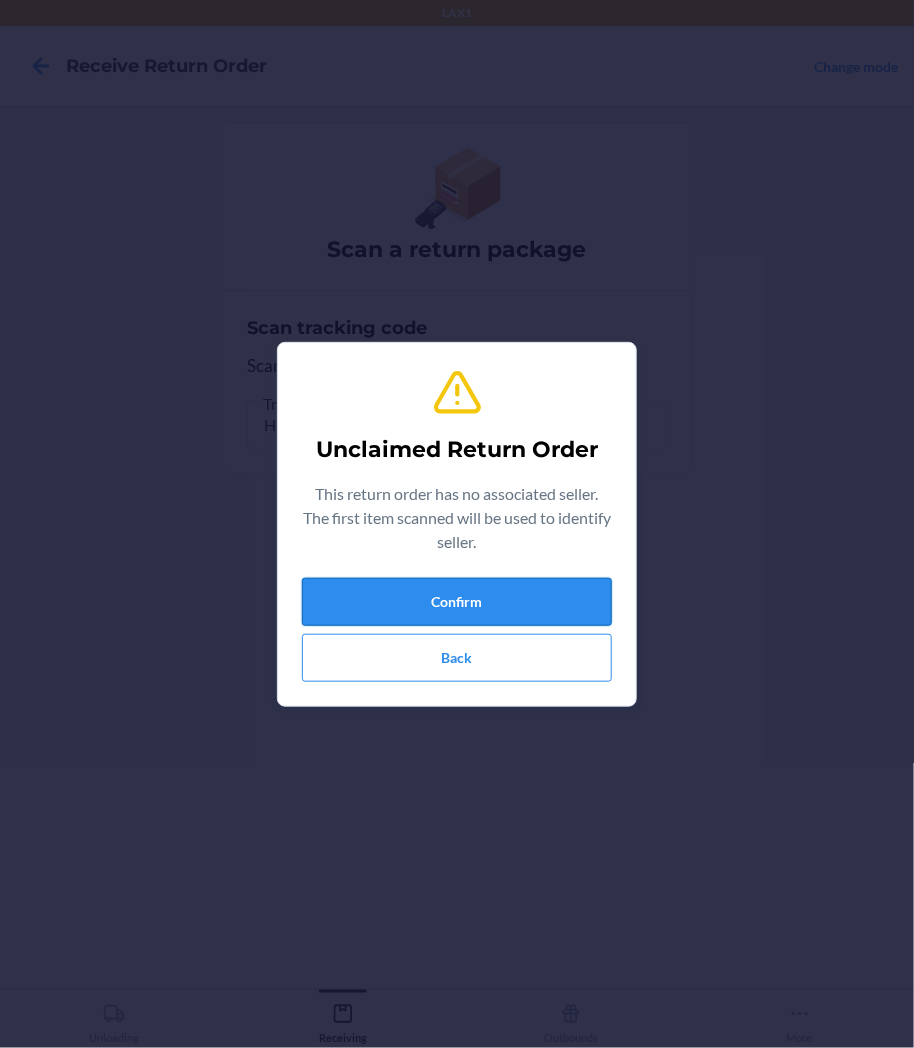 click on "Confirm" at bounding box center [457, 602] 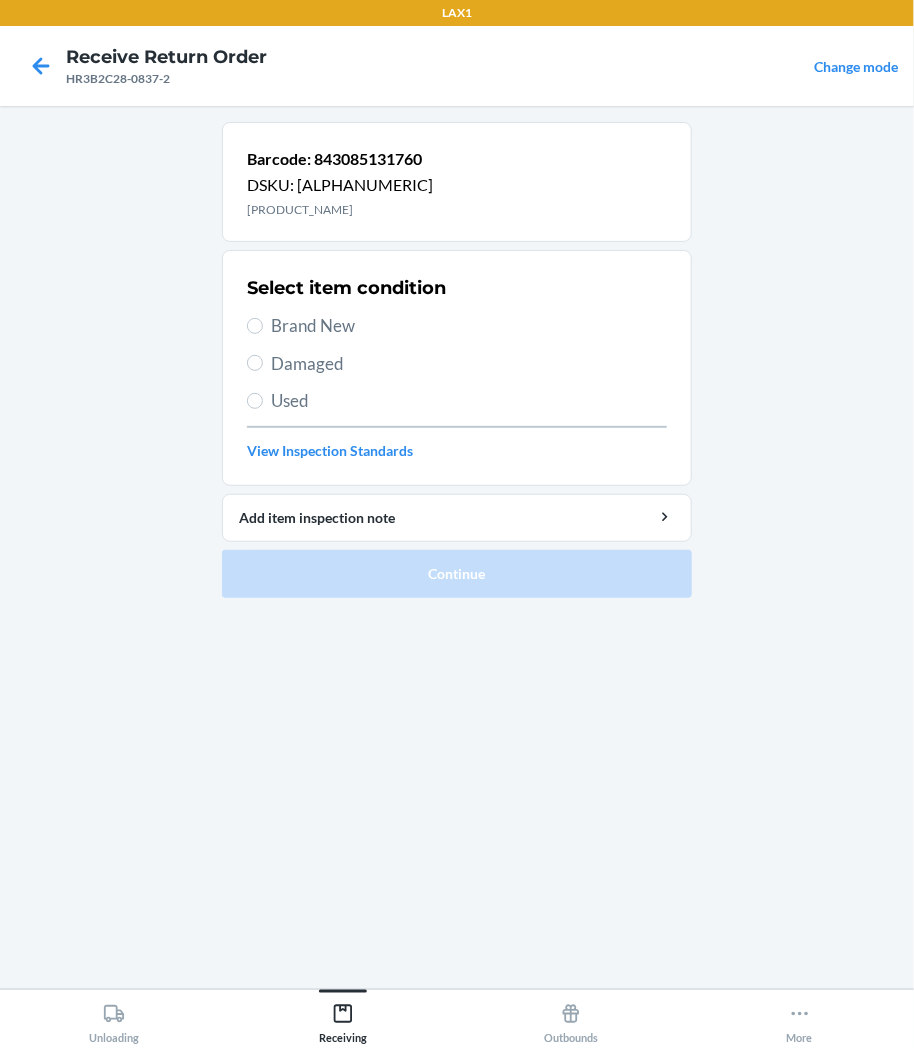 click on "Brand New" at bounding box center [469, 326] 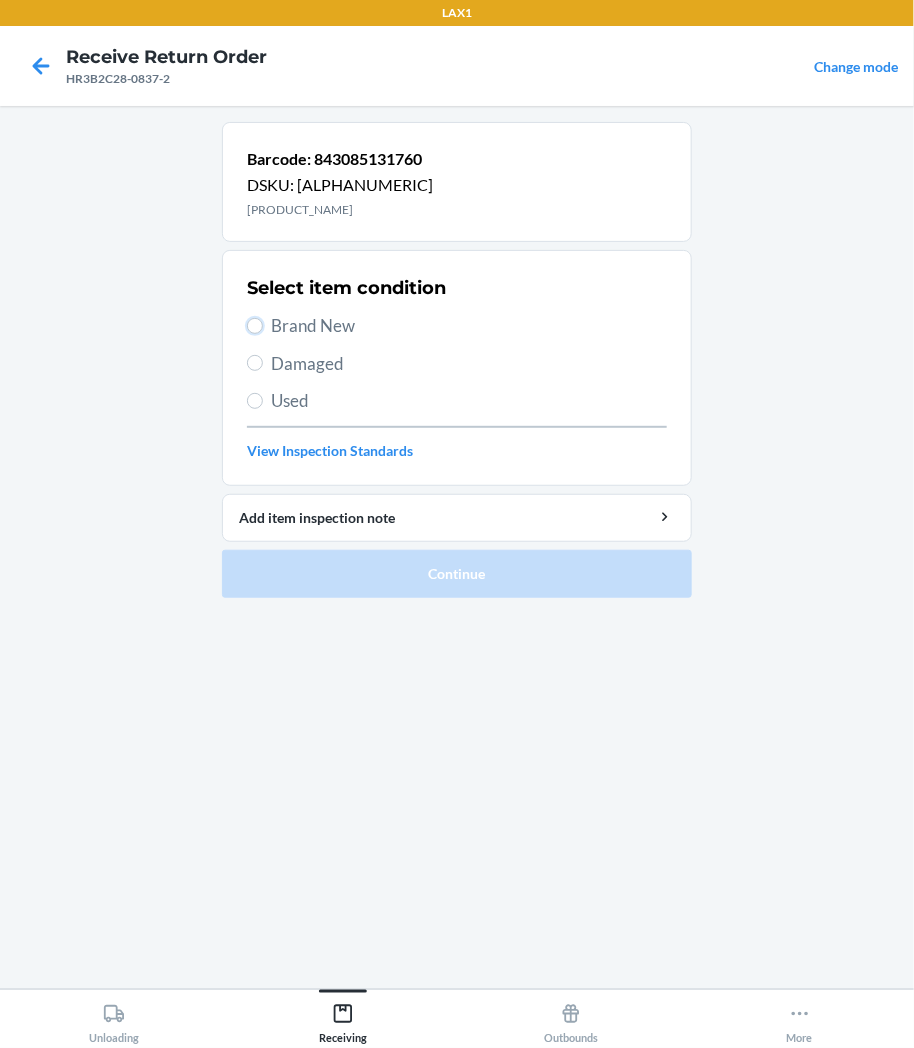 click on "Brand New" at bounding box center (255, 326) 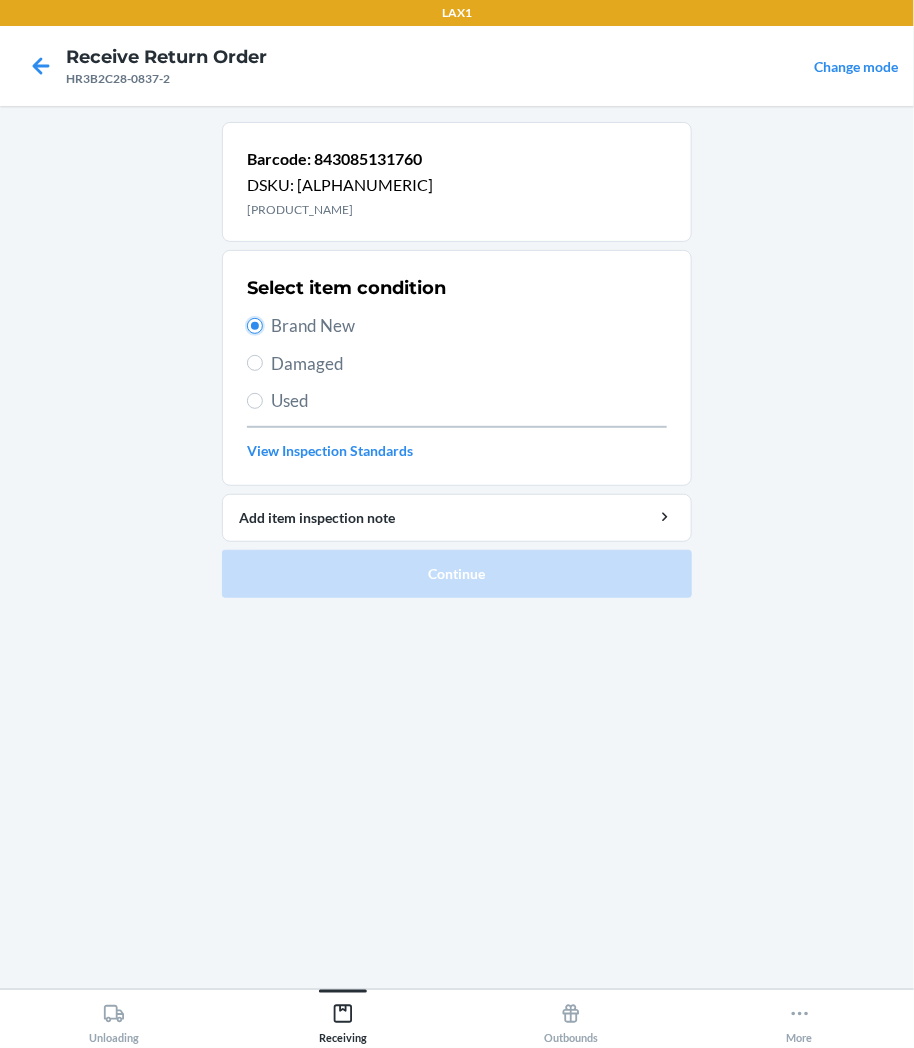 radio on "true" 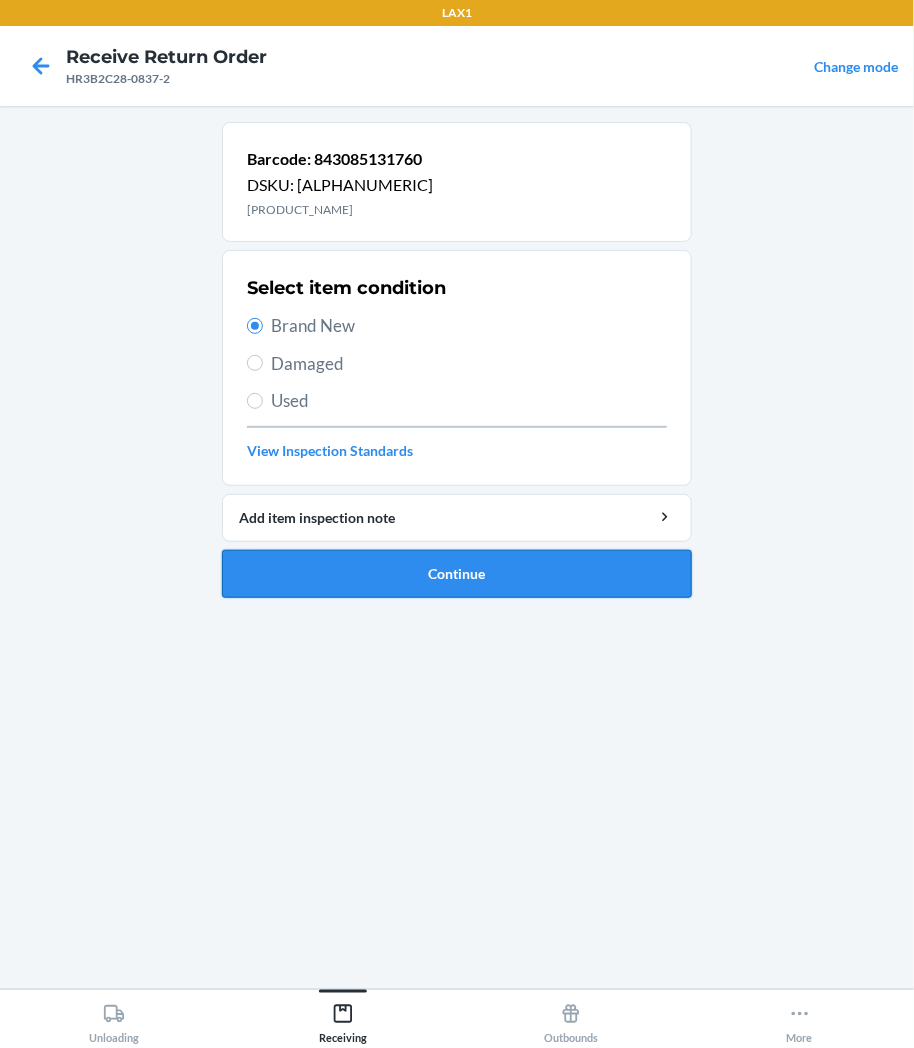 click on "Continue" at bounding box center (457, 574) 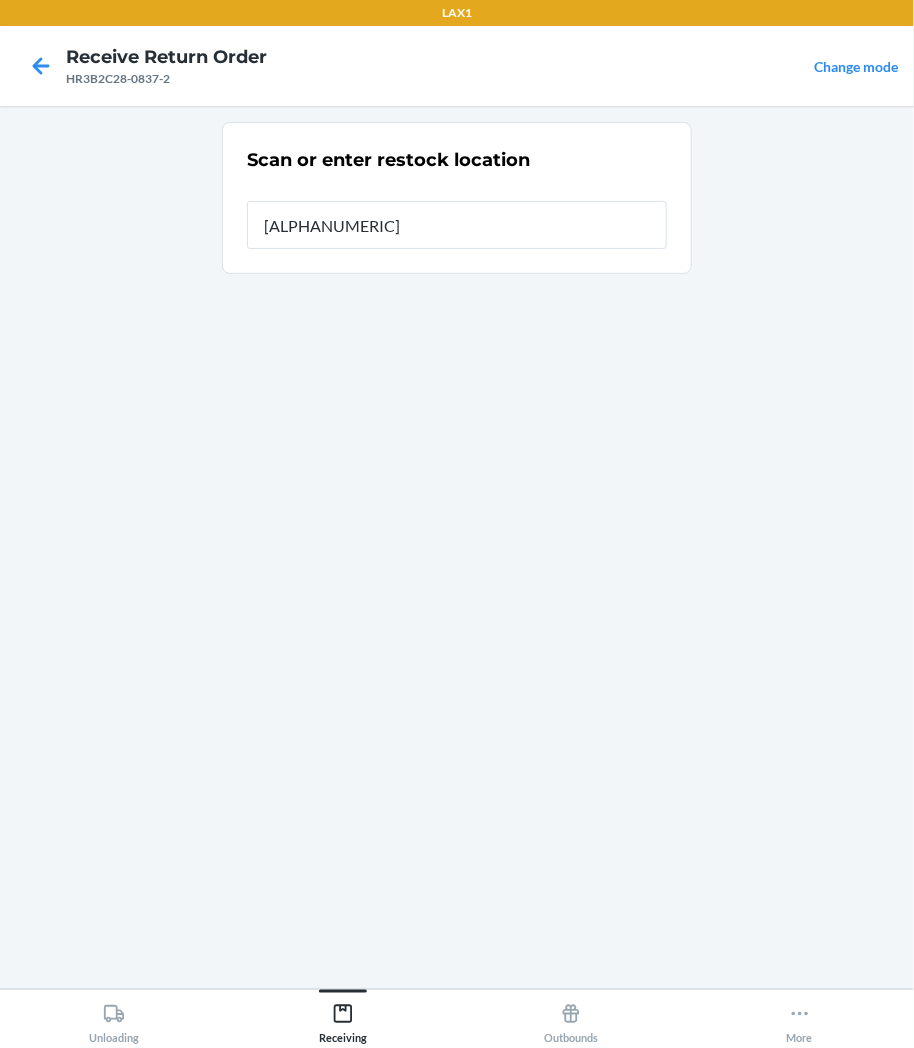 type on "[ALPHANUMERIC]" 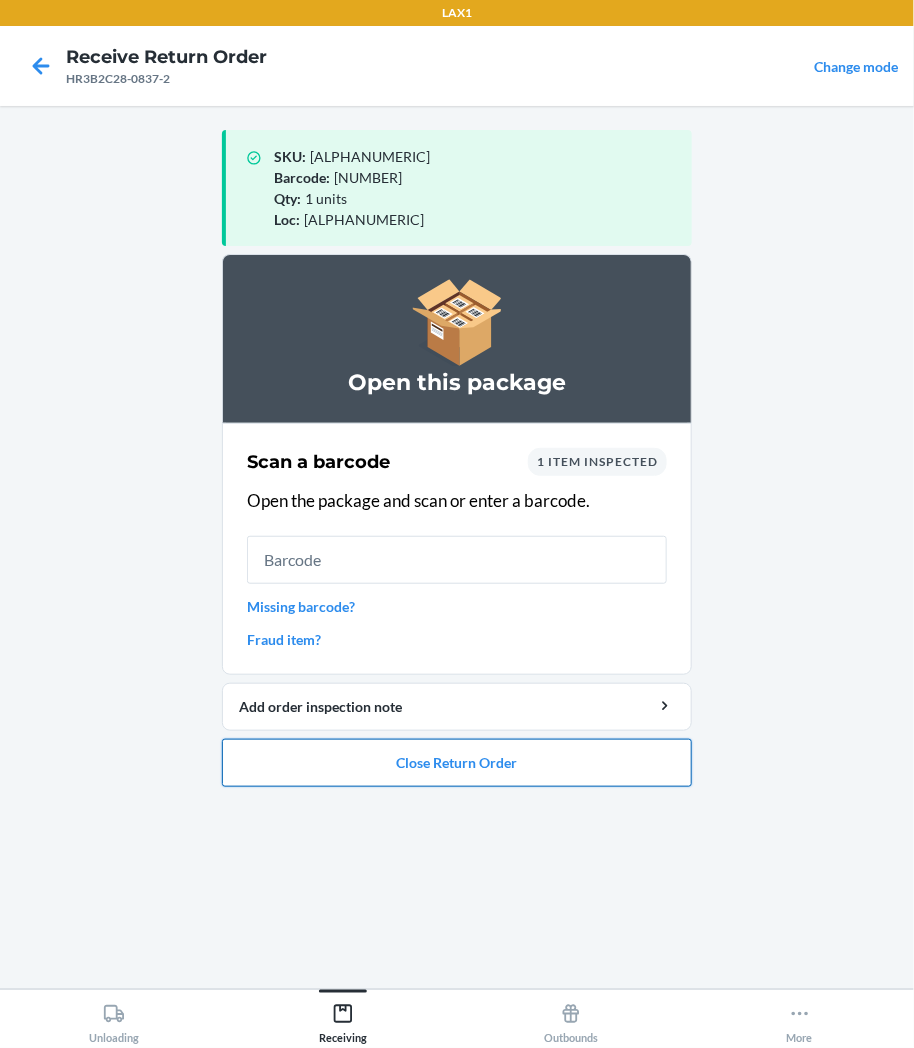 click on "Close Return Order" at bounding box center (457, 763) 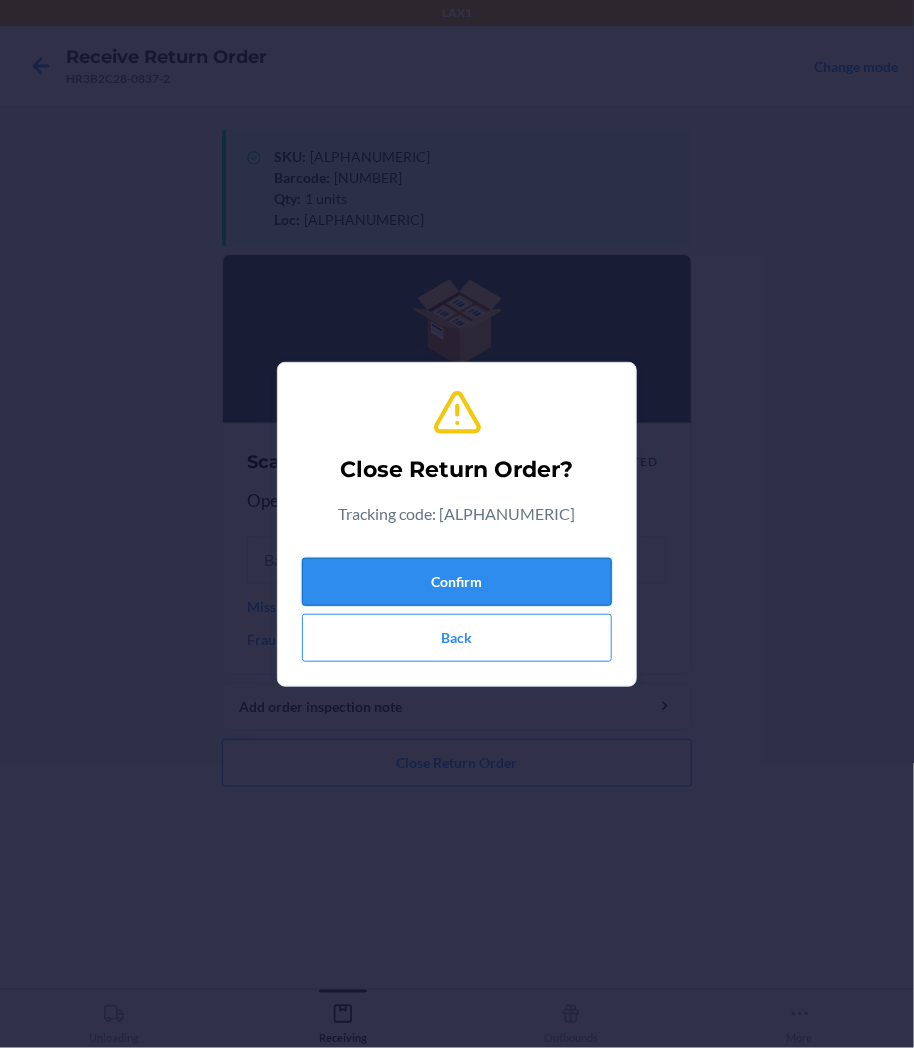 click on "Confirm" at bounding box center [457, 582] 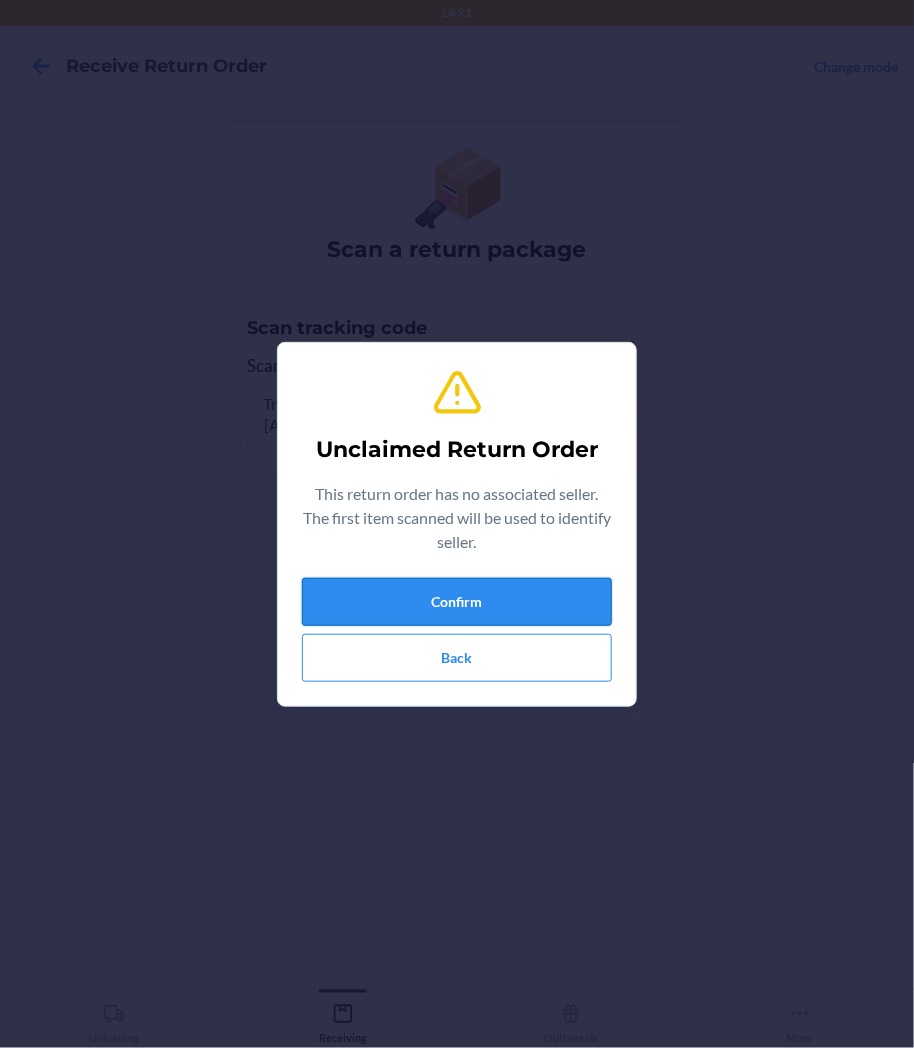click on "Confirm" at bounding box center (457, 602) 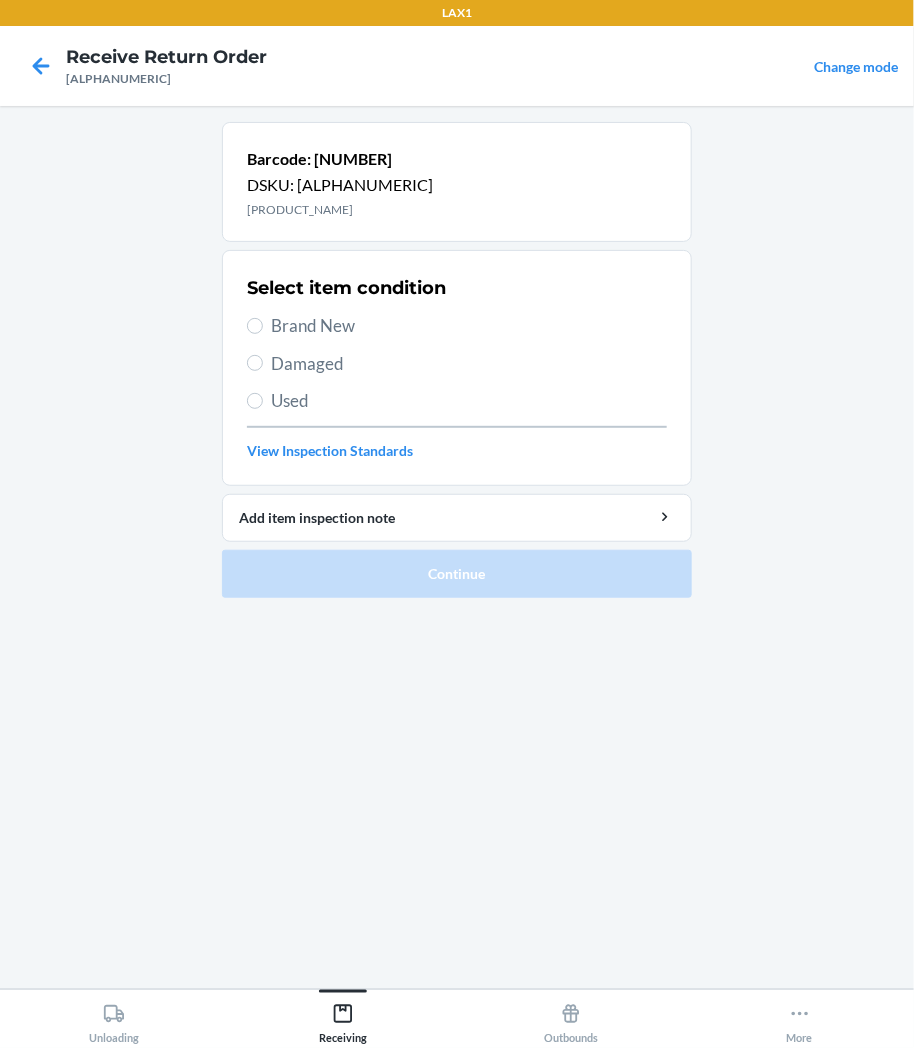 click on "Select item condition Brand New Damaged Used View Inspection Standards" at bounding box center [457, 368] 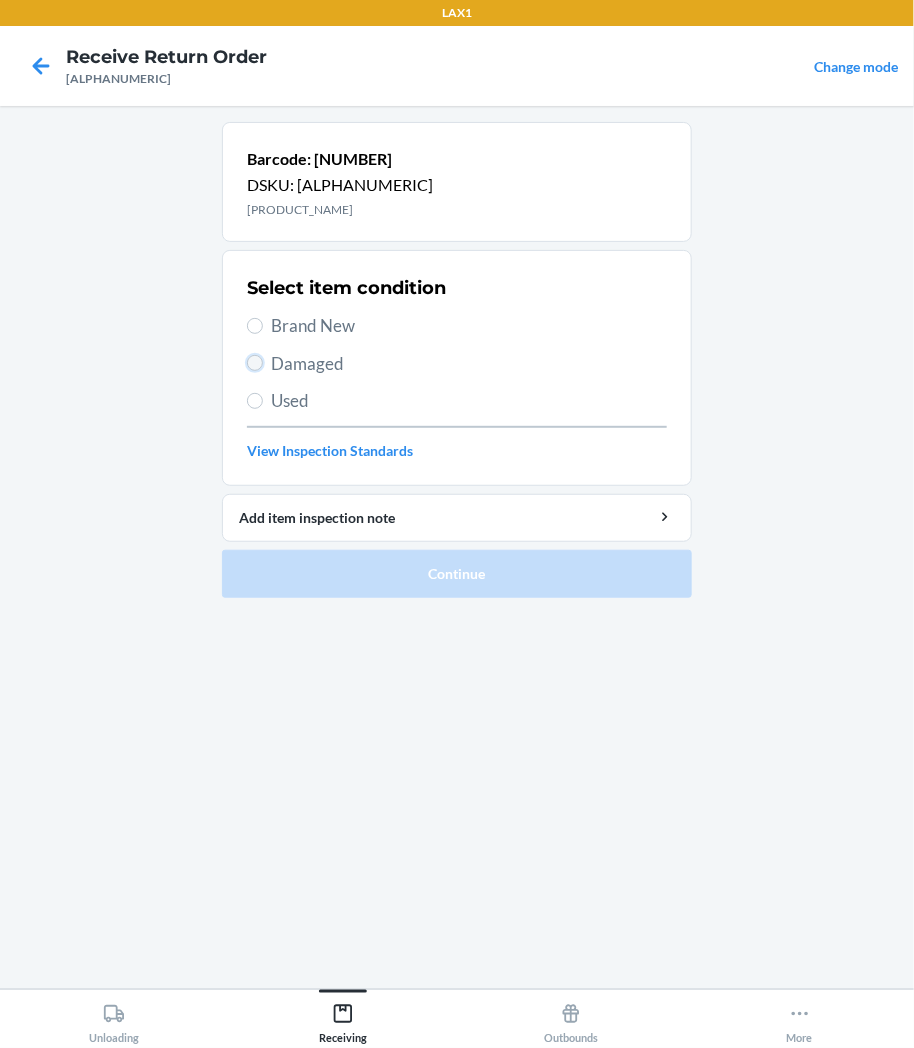 click on "Damaged" at bounding box center (255, 363) 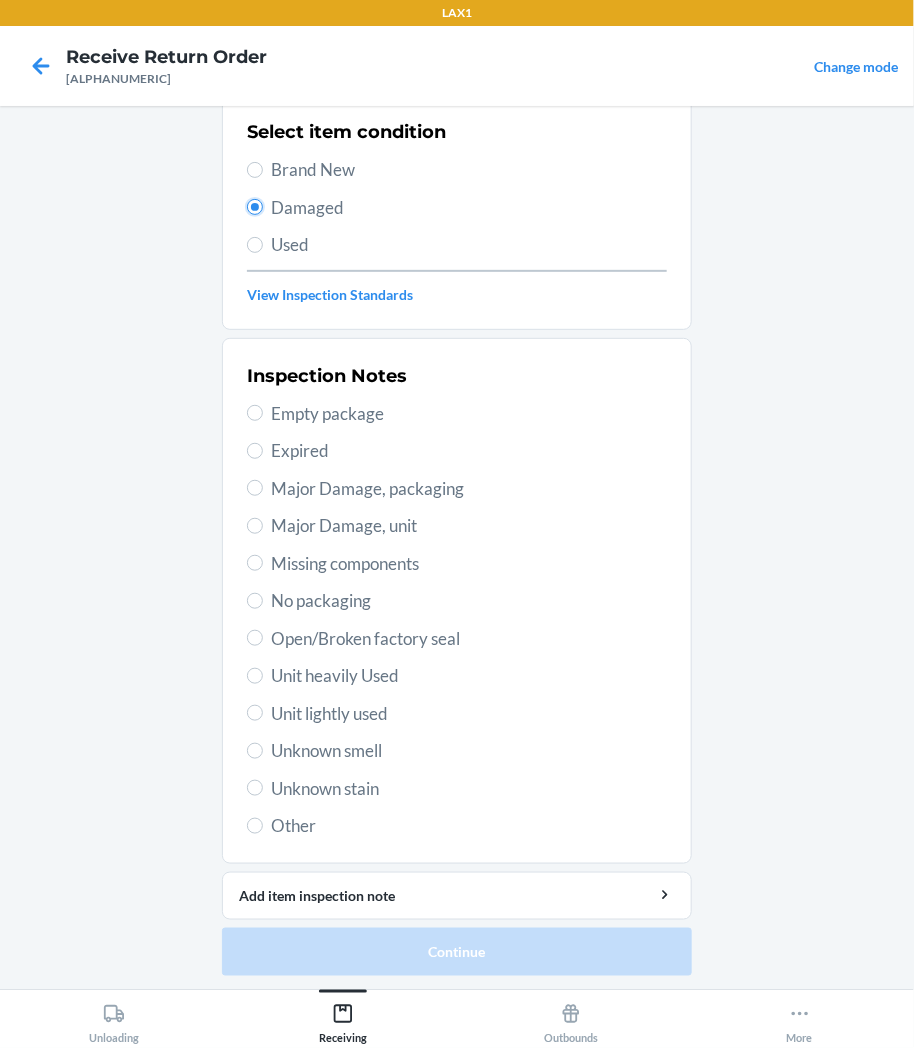 scroll, scrollTop: 157, scrollLeft: 0, axis: vertical 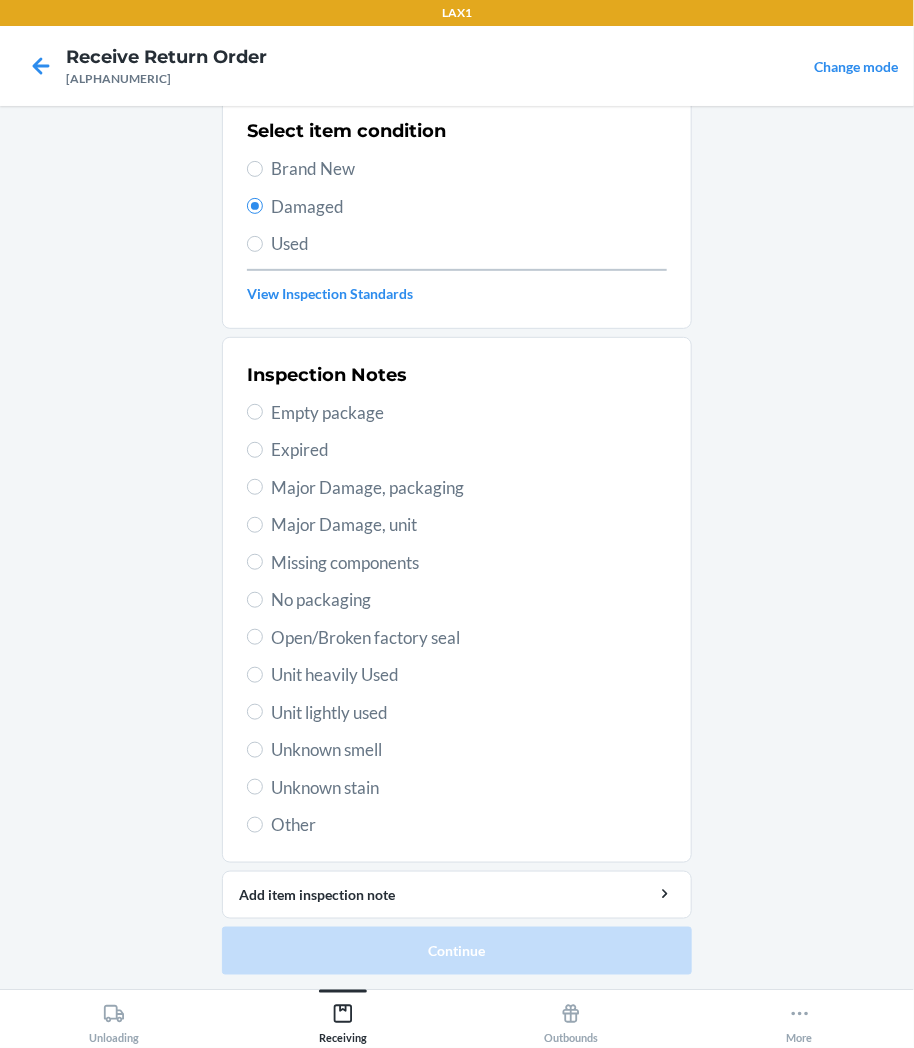 click on "Unit lightly used" at bounding box center [469, 713] 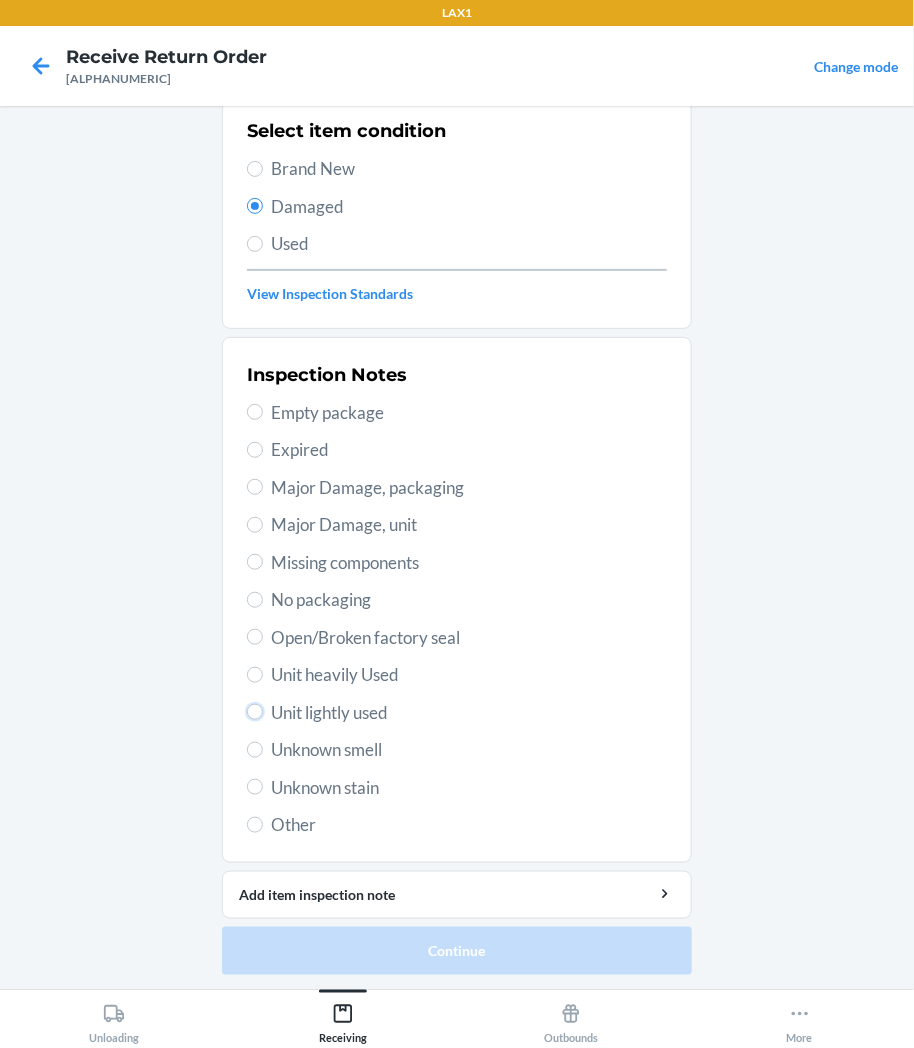 click on "Unit lightly used" at bounding box center (255, 712) 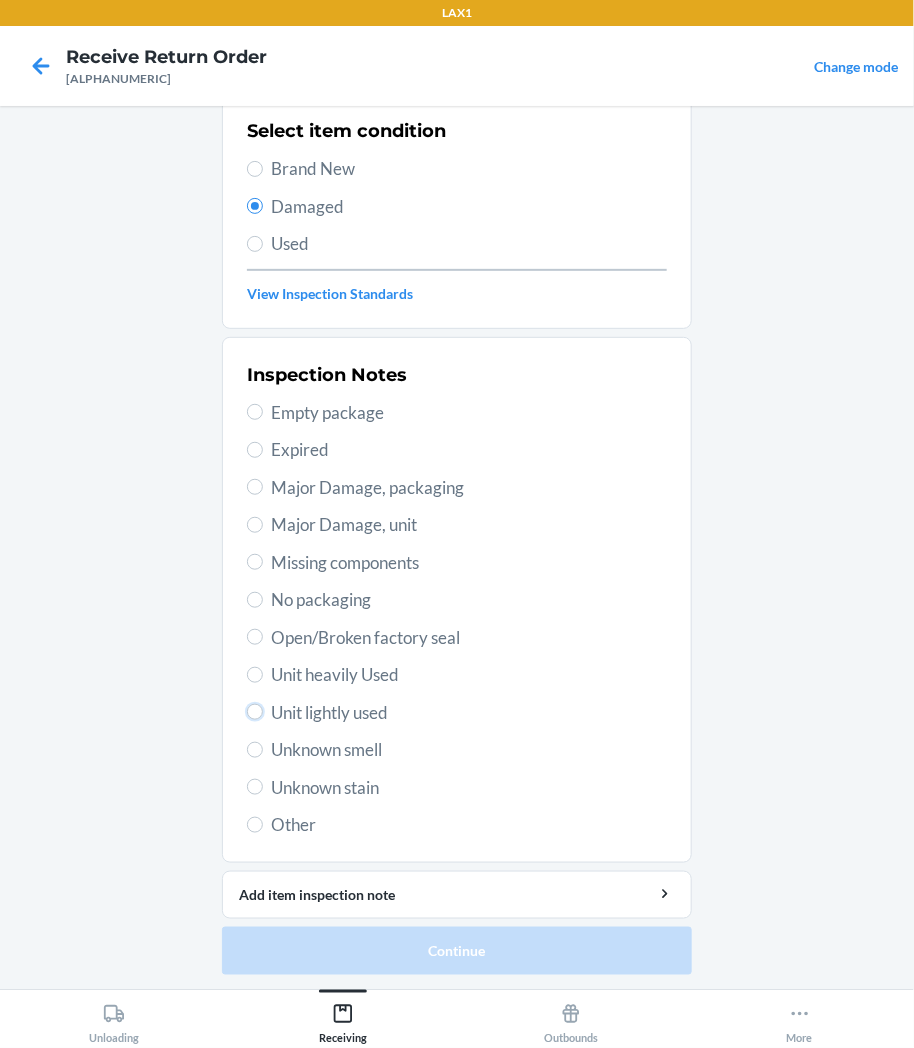 radio on "true" 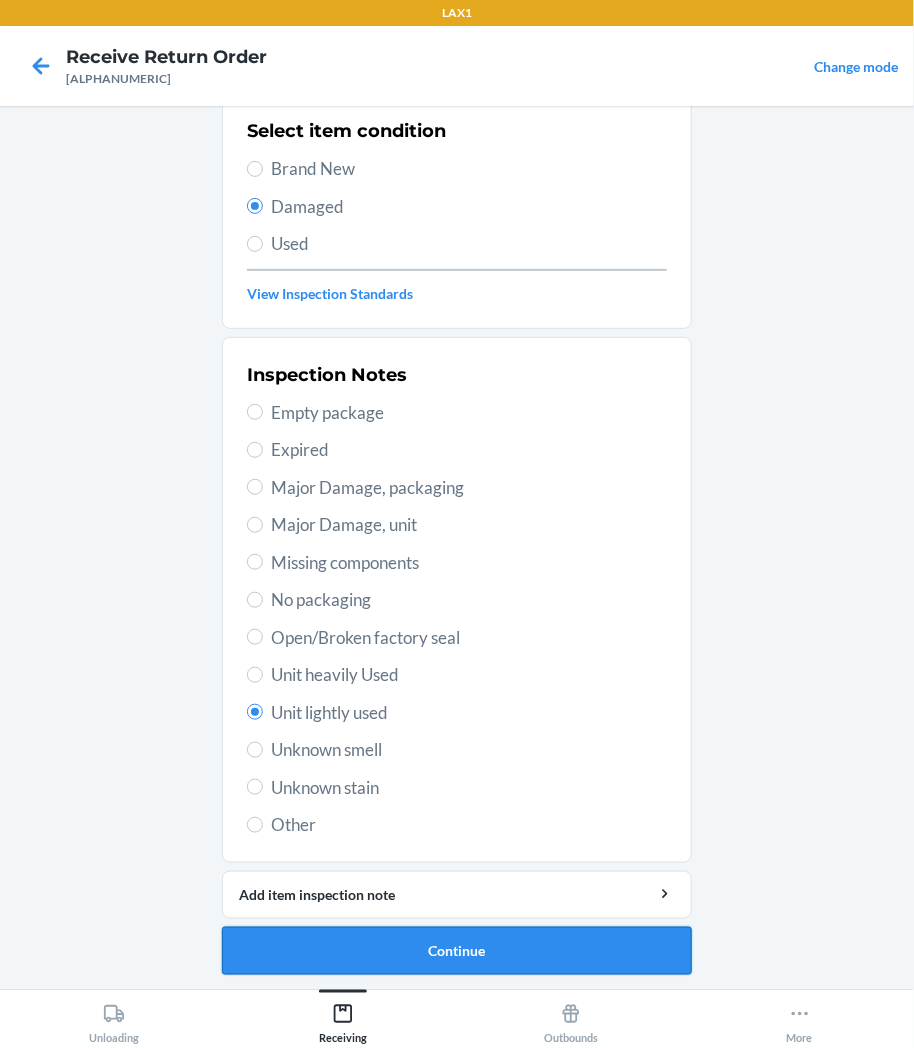 click on "Continue" at bounding box center (457, 951) 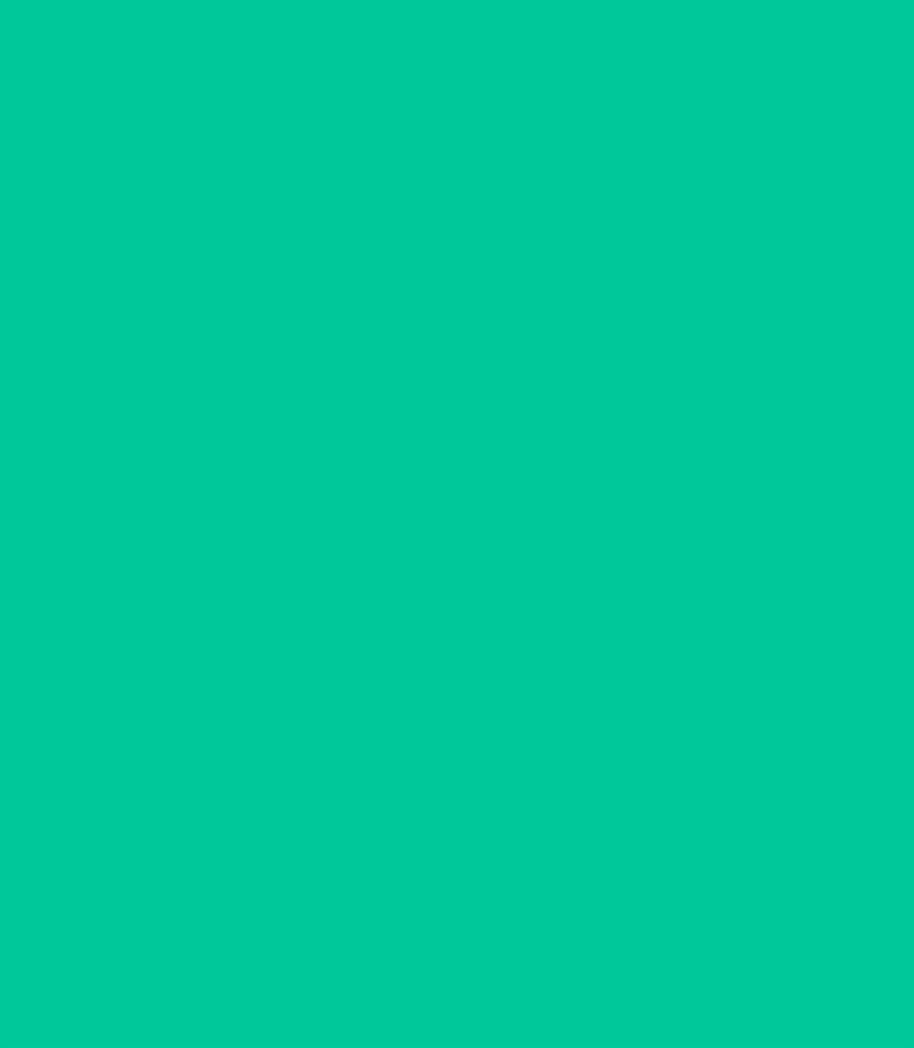 scroll, scrollTop: 0, scrollLeft: 0, axis: both 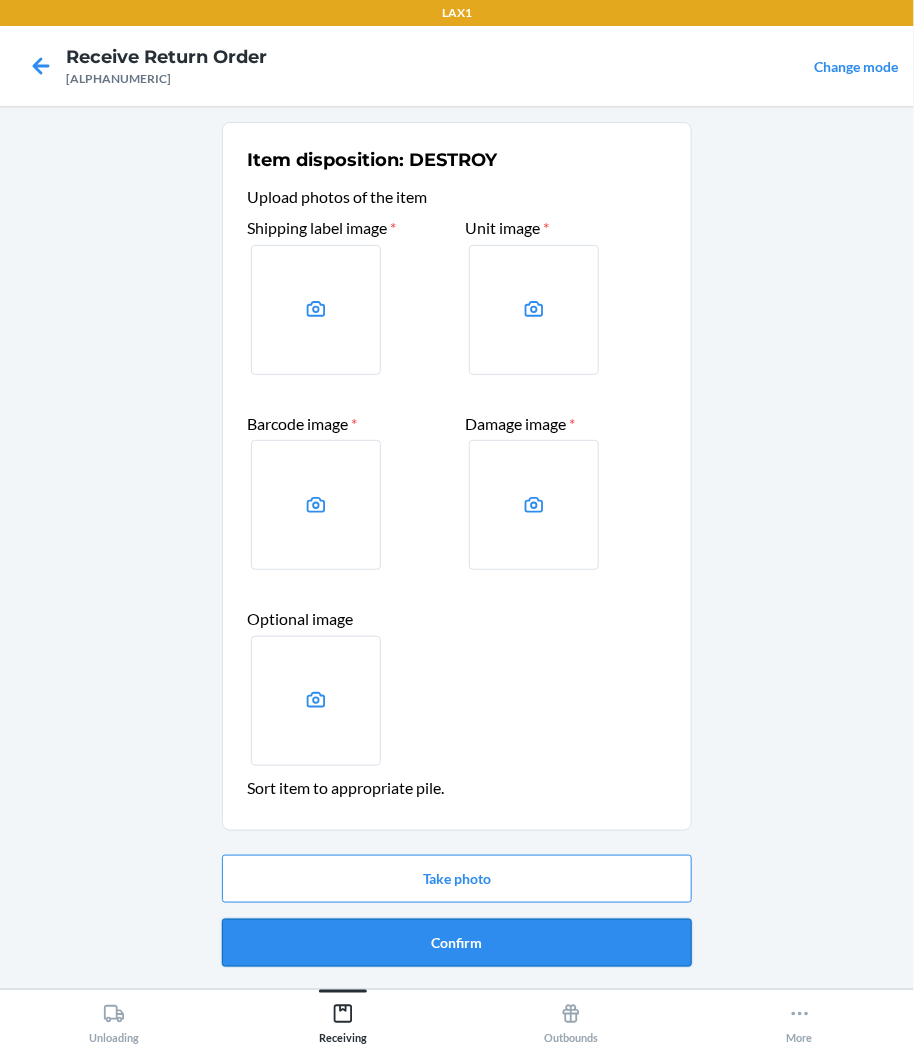 click on "Confirm" at bounding box center [457, 943] 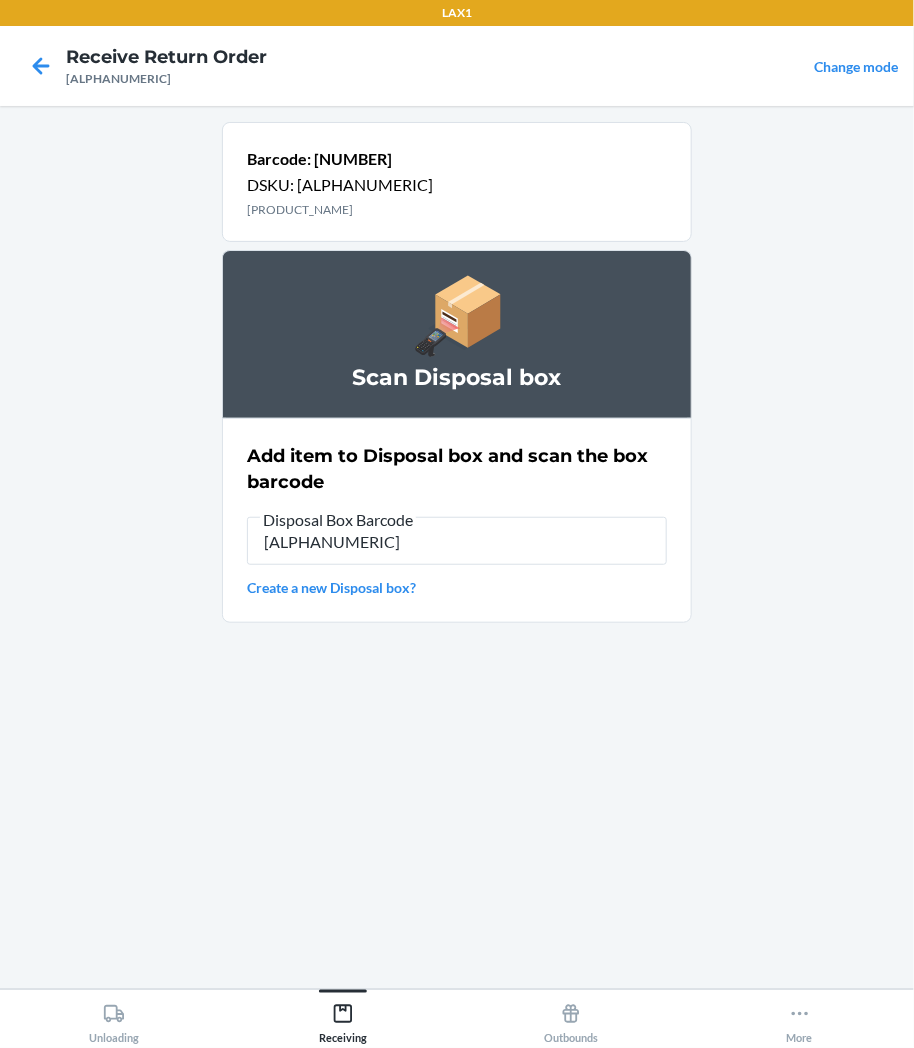 type on "[ALPHANUMERIC]" 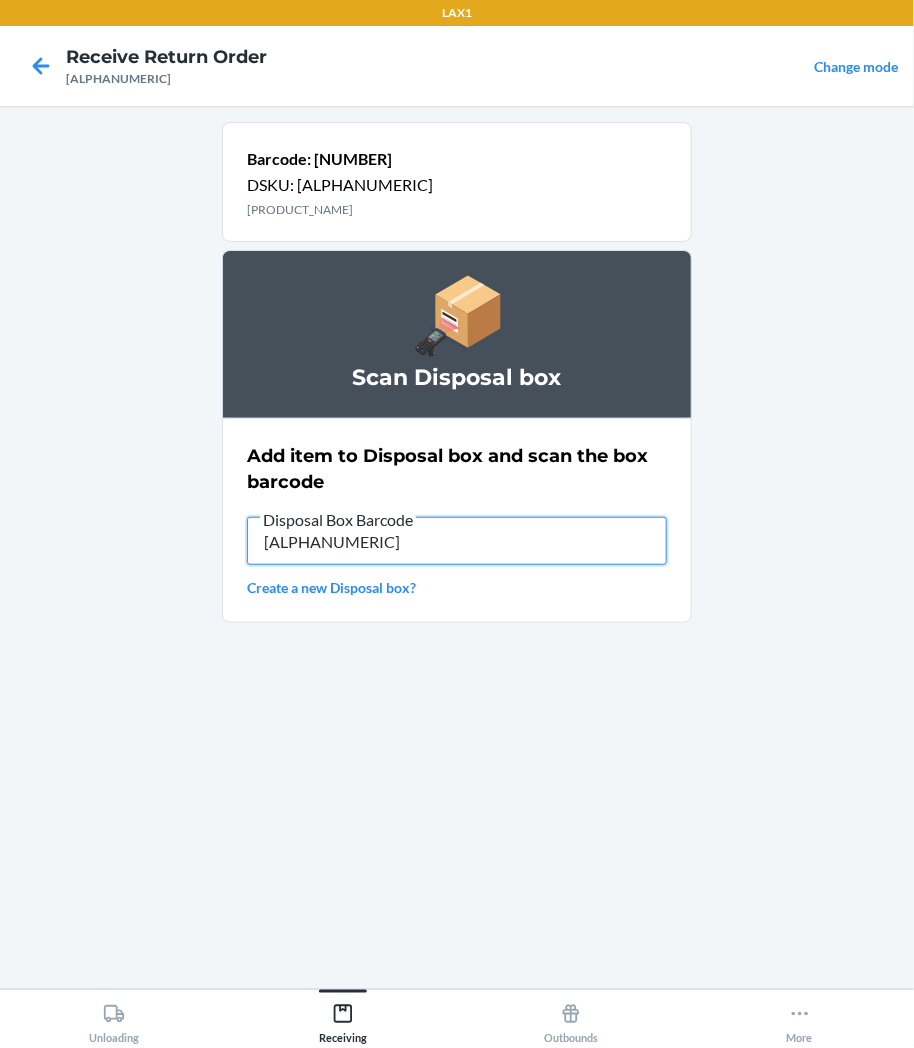 type on "[ALPHANUMERIC]" 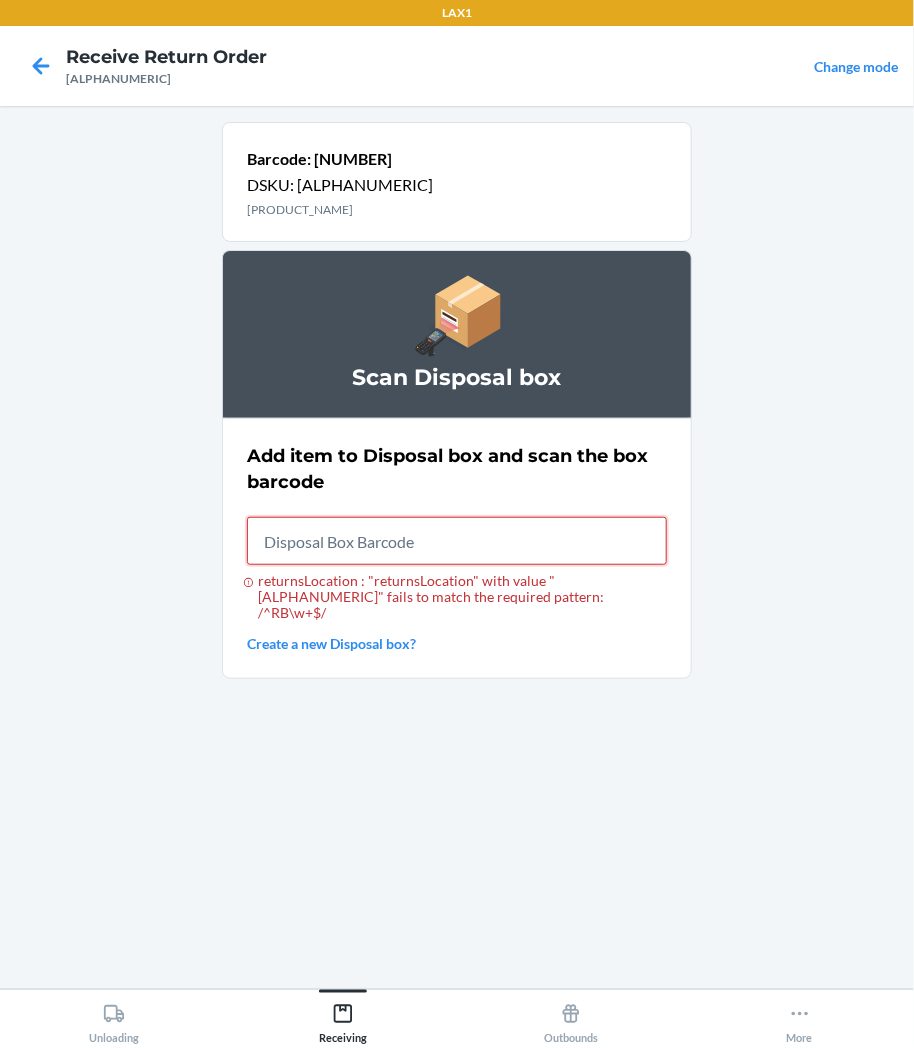 click on "returnsLocation : "returnsLocation" with value "[ALPHANUMERIC]" fails to match the required pattern: /^RB\w+$/" at bounding box center [457, 541] 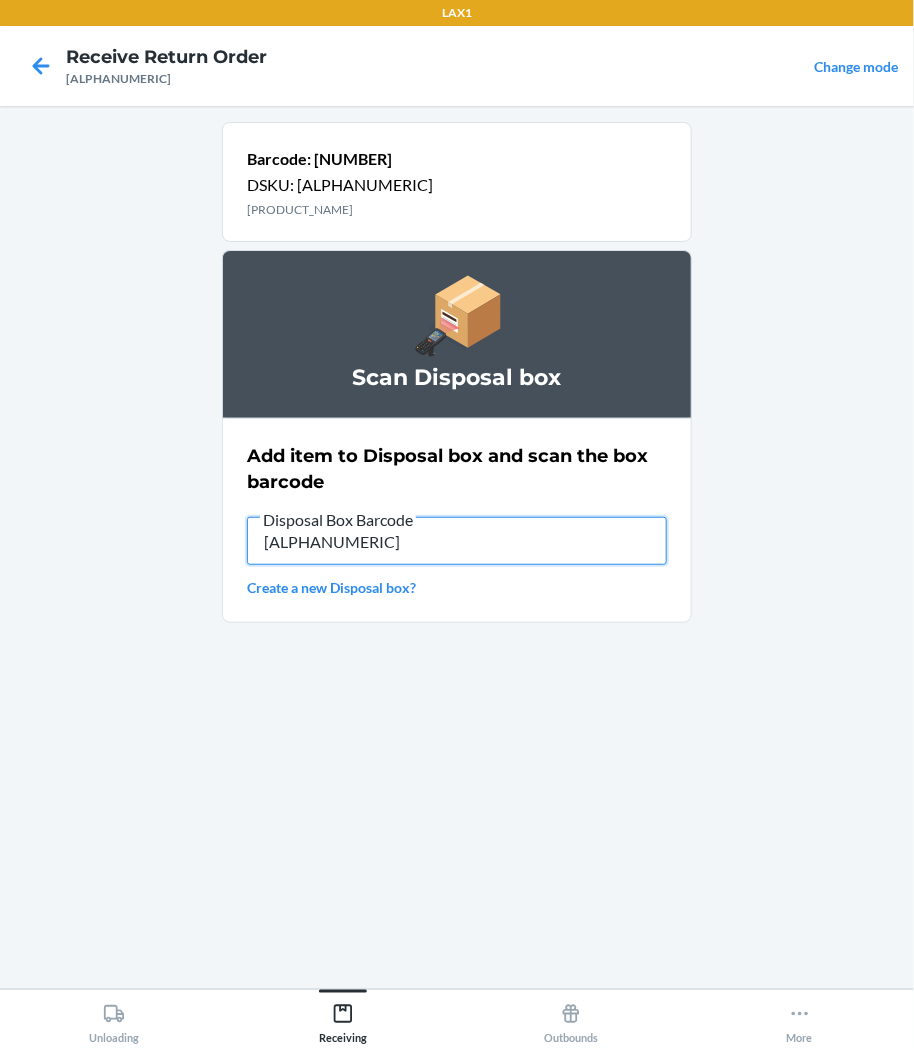 type on "[ALPHANUMERIC]" 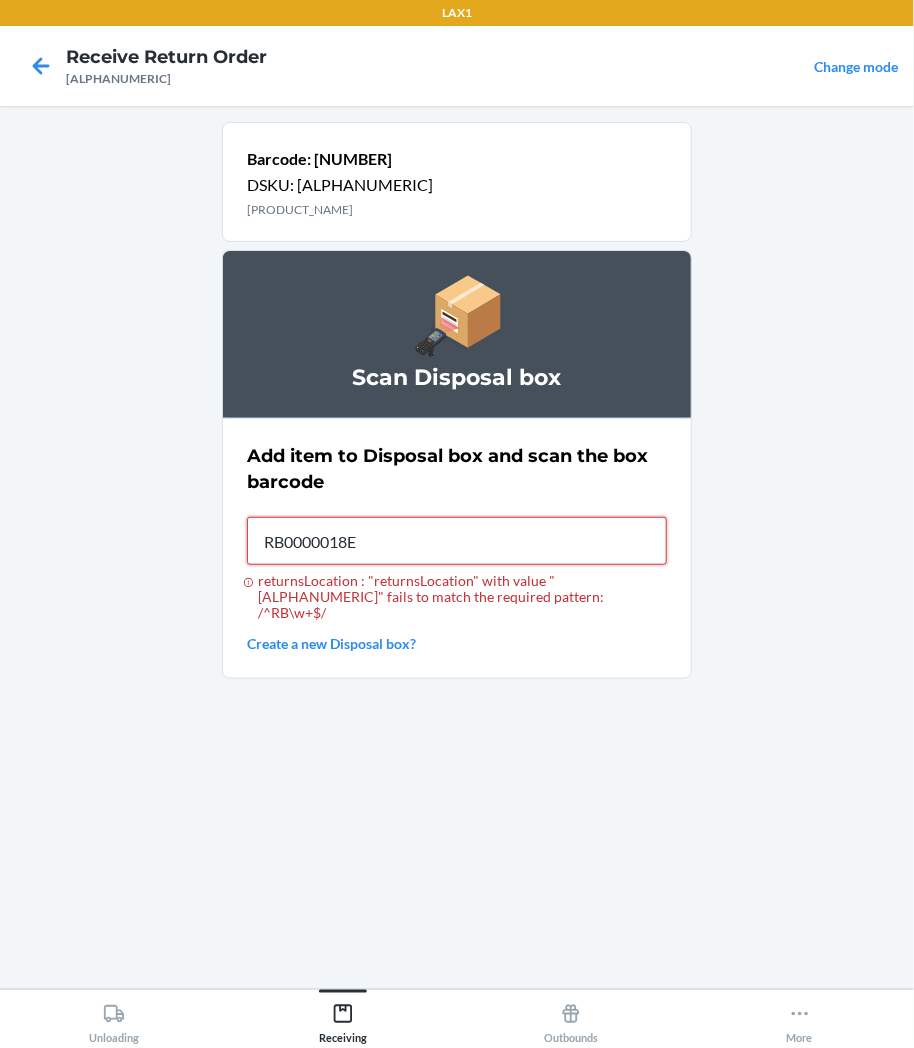 type on "[ALPHANUMERIC]" 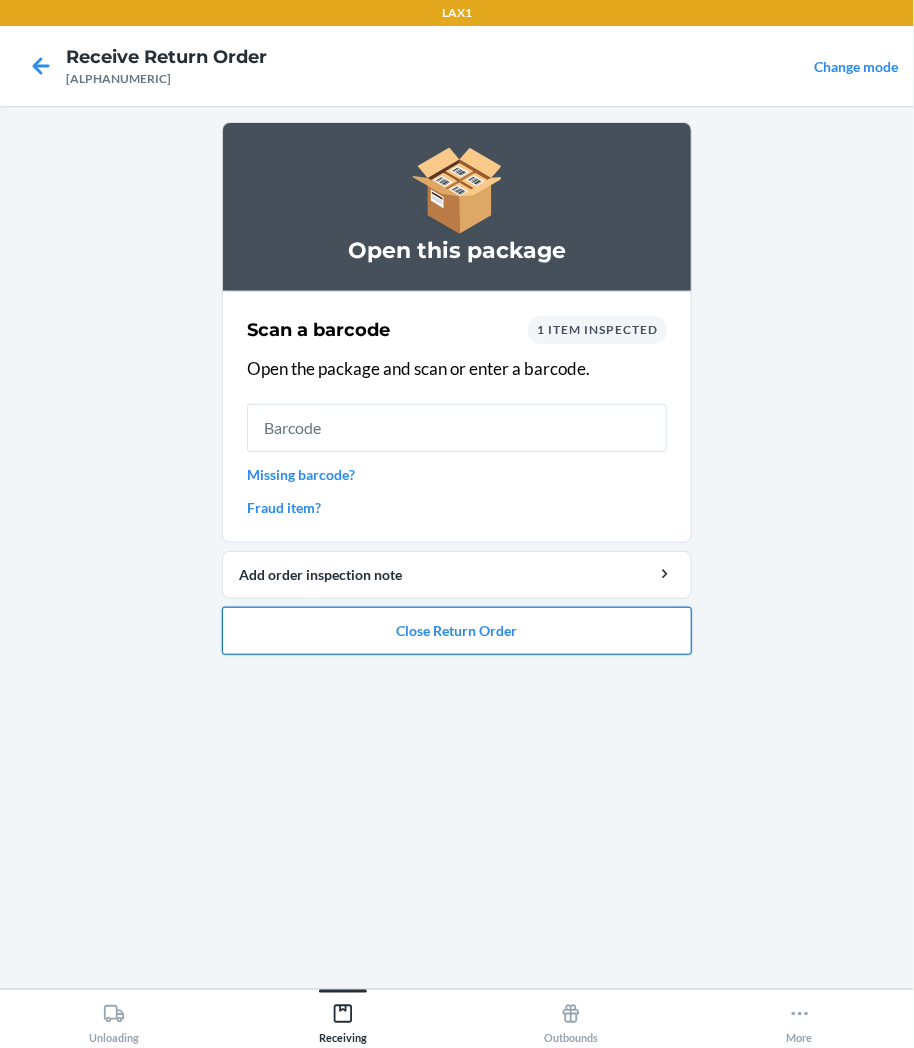 click on "Close Return Order" at bounding box center (457, 631) 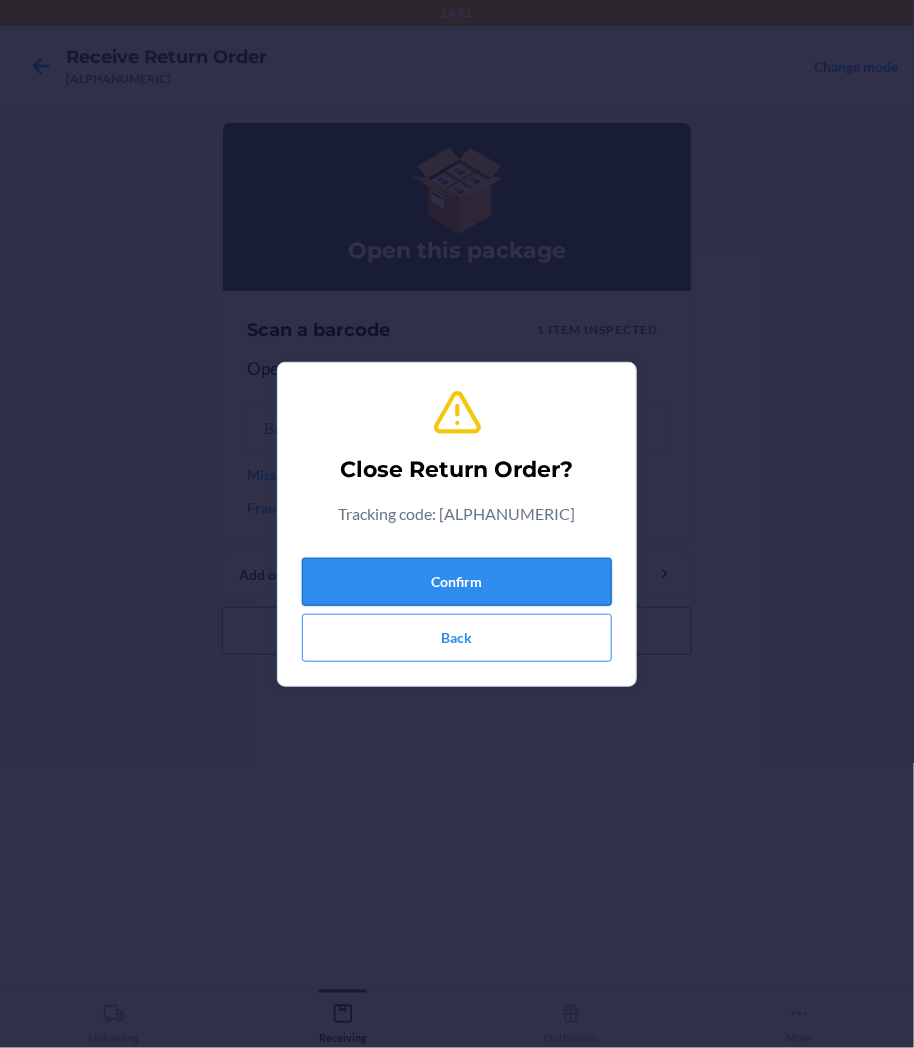 click on "Confirm" at bounding box center (457, 582) 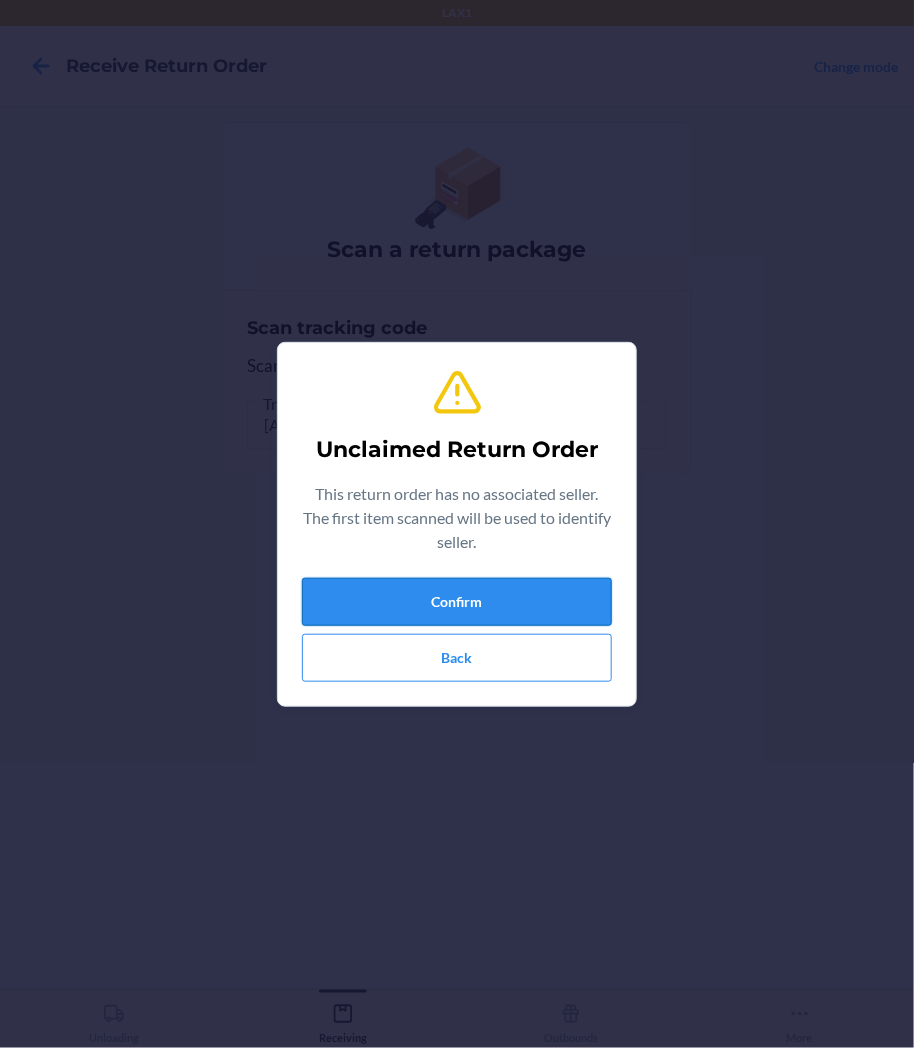 click on "Confirm" at bounding box center [457, 602] 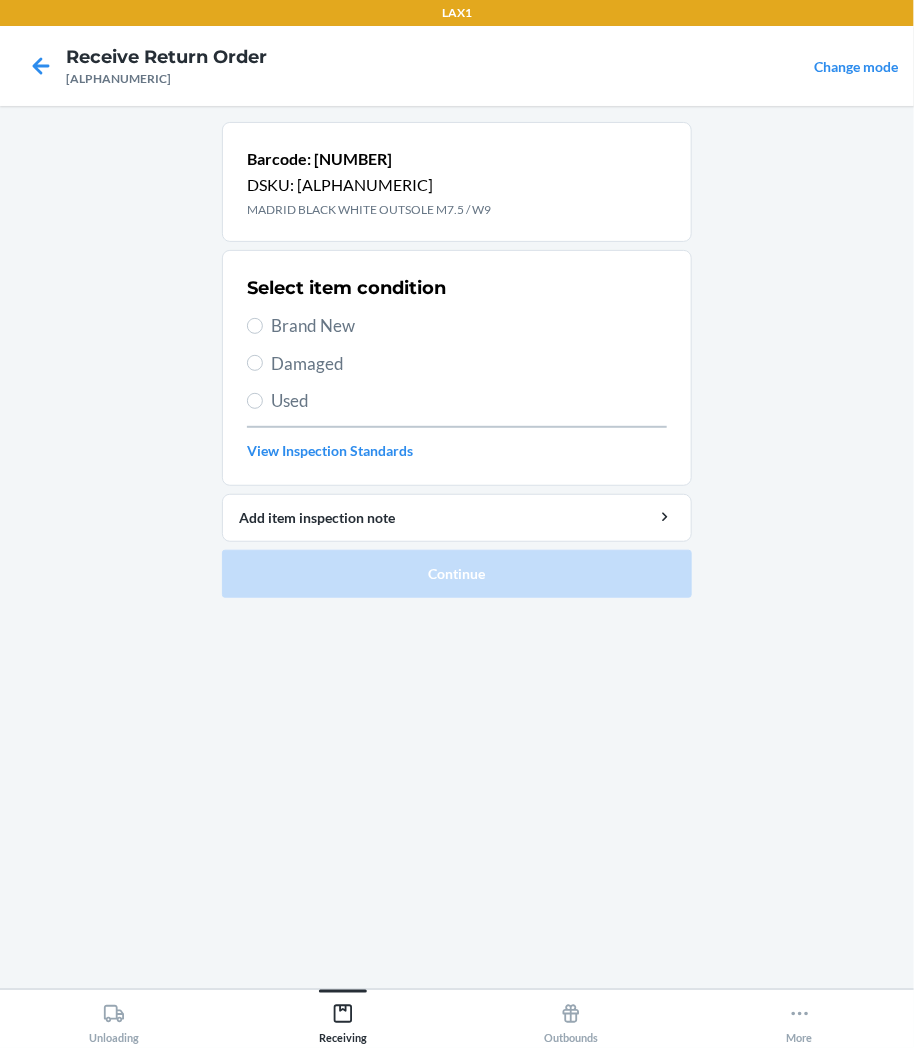 click on "Damaged" at bounding box center (469, 364) 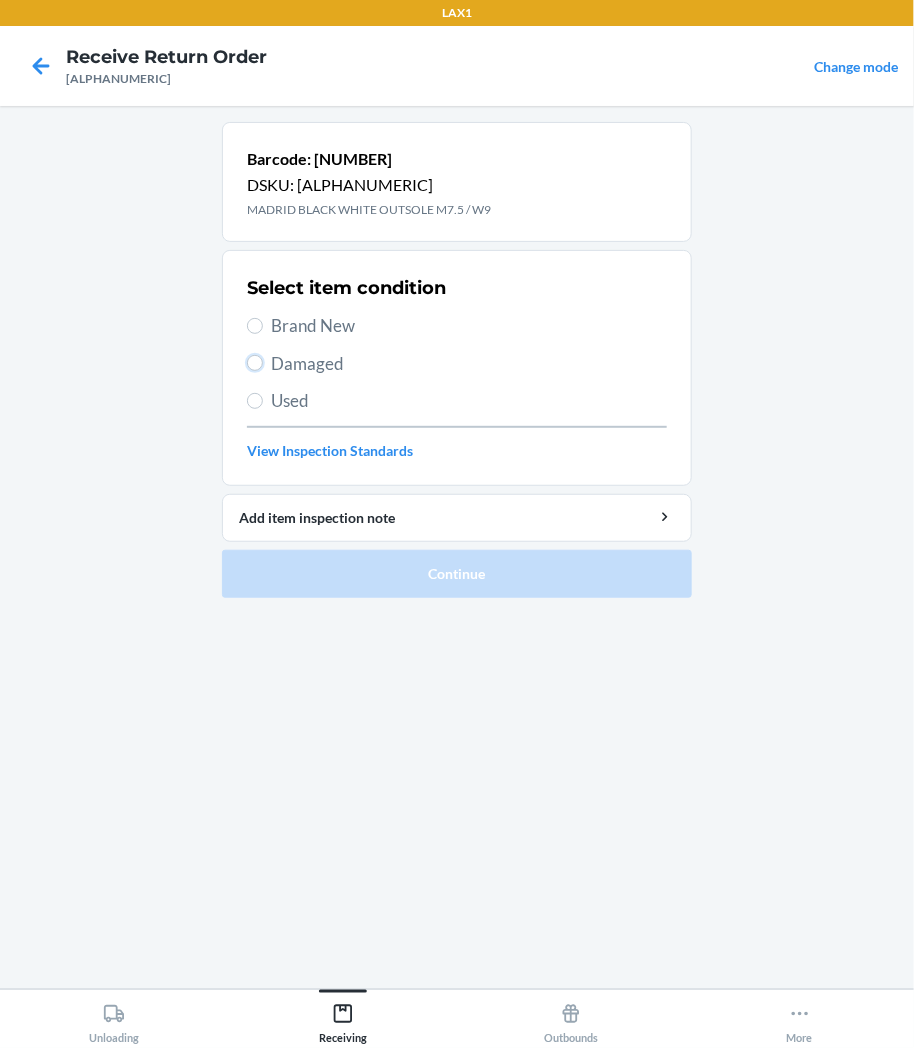 click on "Damaged" at bounding box center [255, 363] 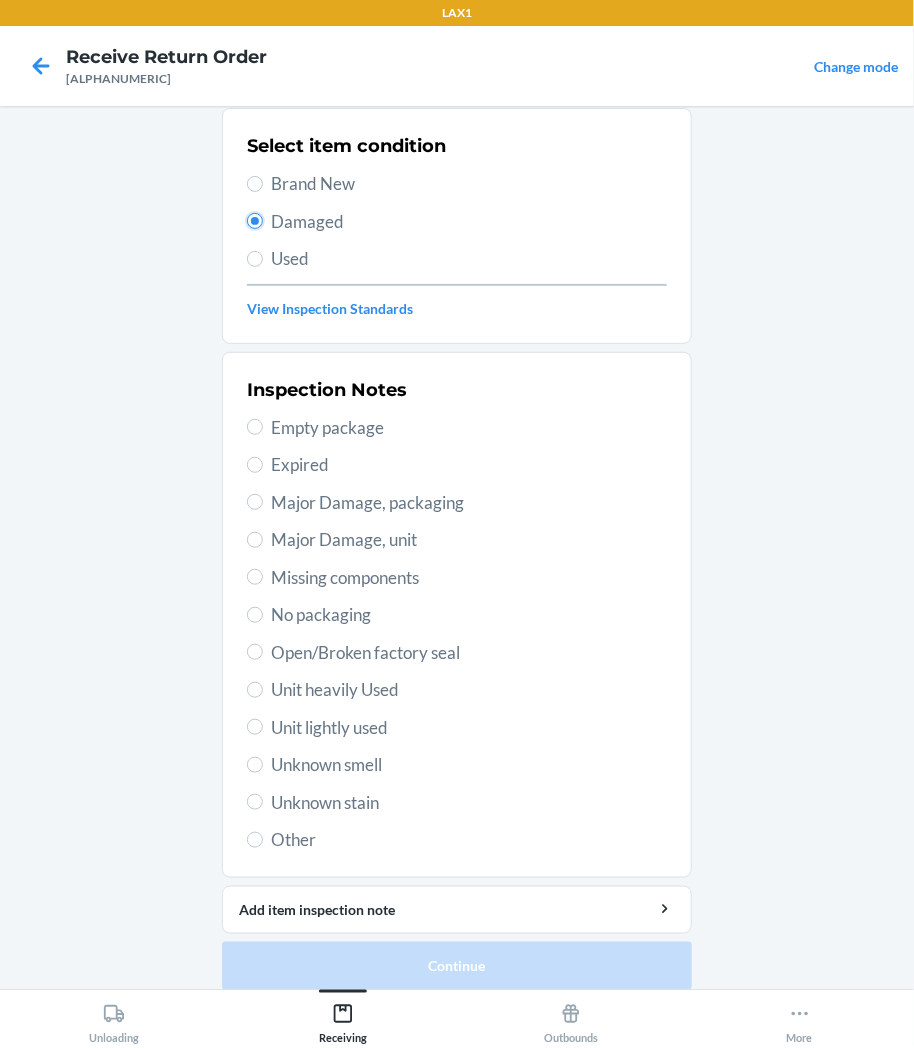scroll, scrollTop: 157, scrollLeft: 0, axis: vertical 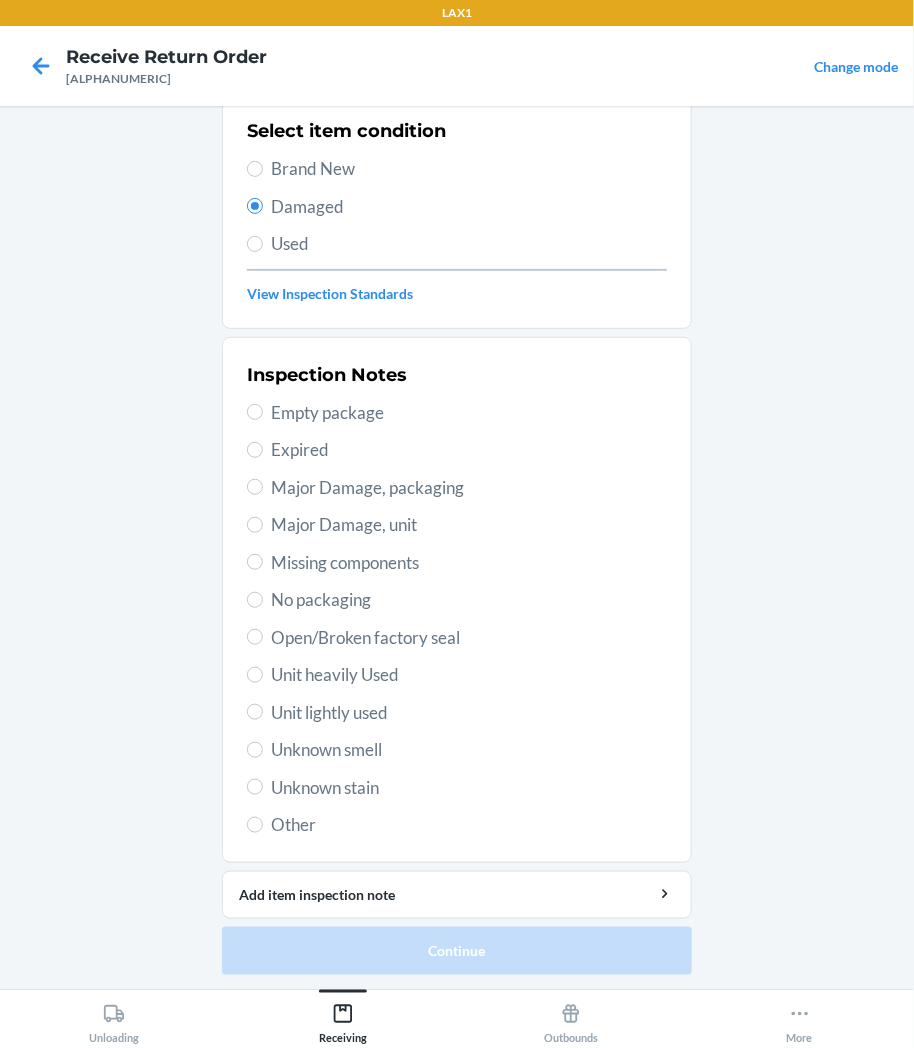 click on "Unit lightly used" at bounding box center (469, 713) 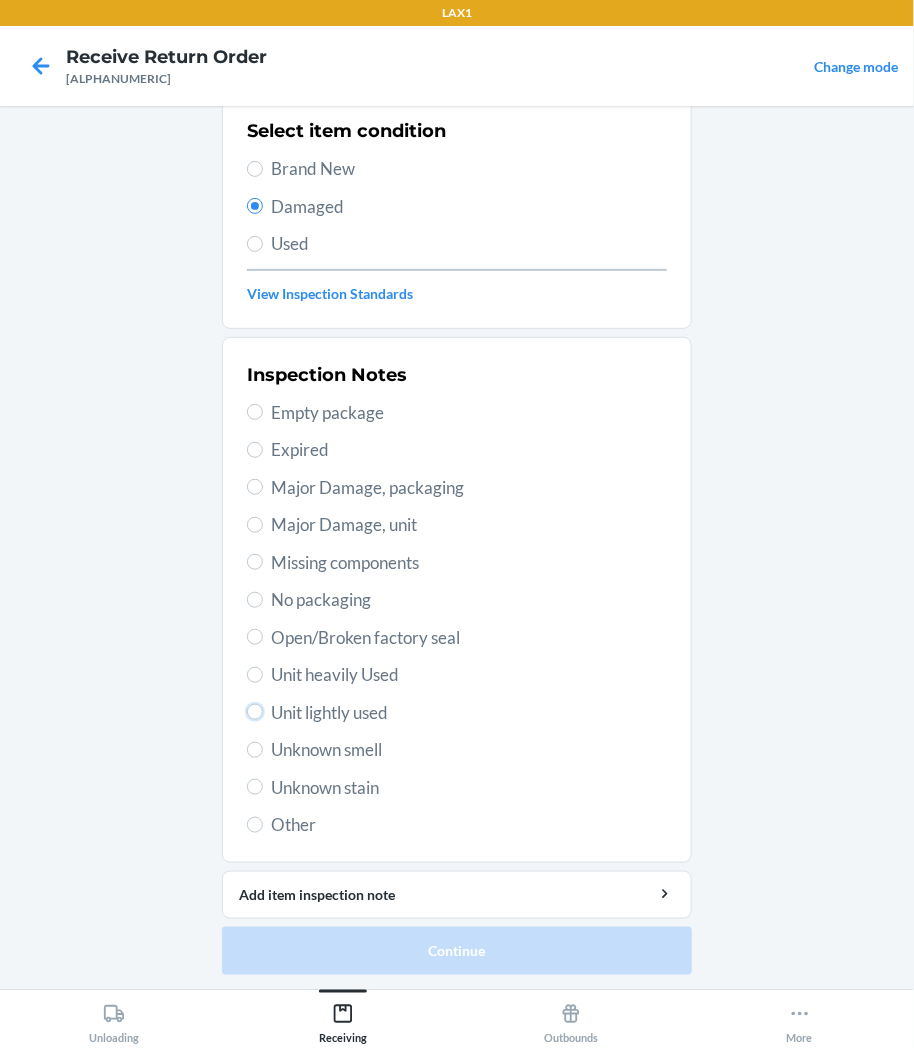 click on "Unit lightly used" at bounding box center (255, 712) 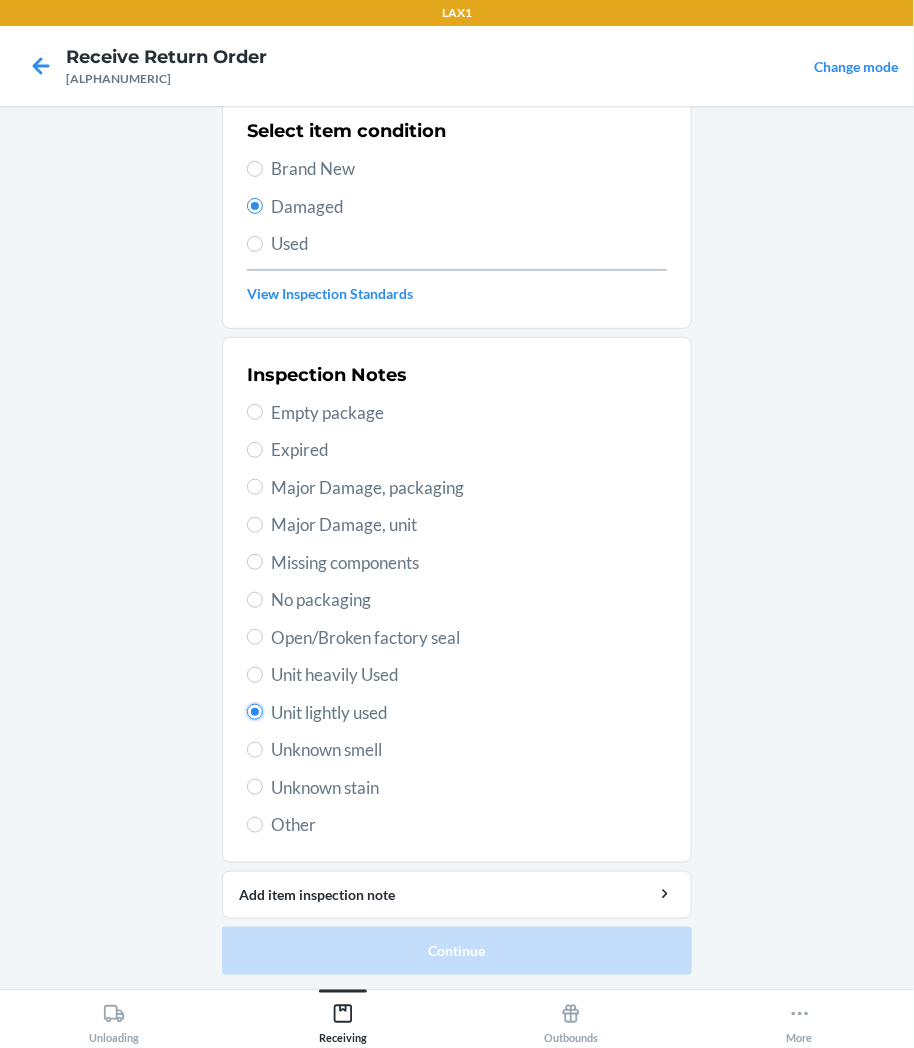 radio on "true" 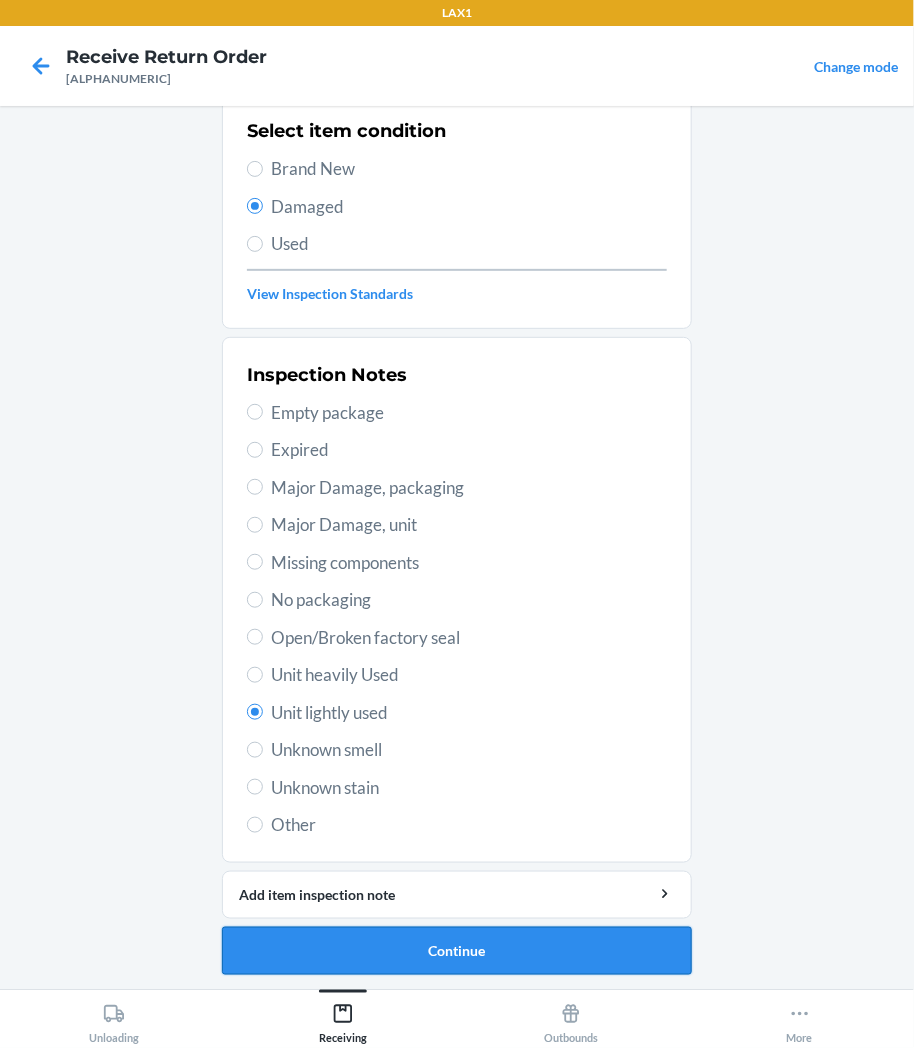 click on "Continue" at bounding box center (457, 951) 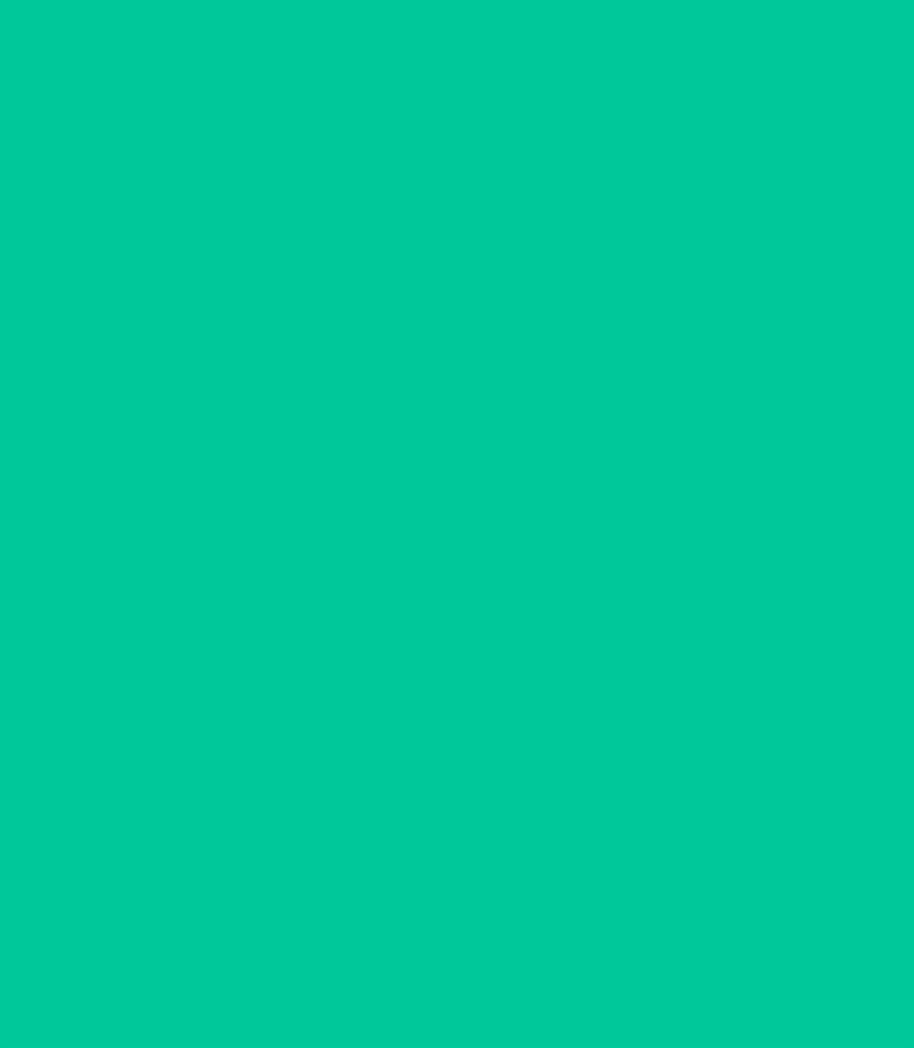 scroll, scrollTop: 0, scrollLeft: 0, axis: both 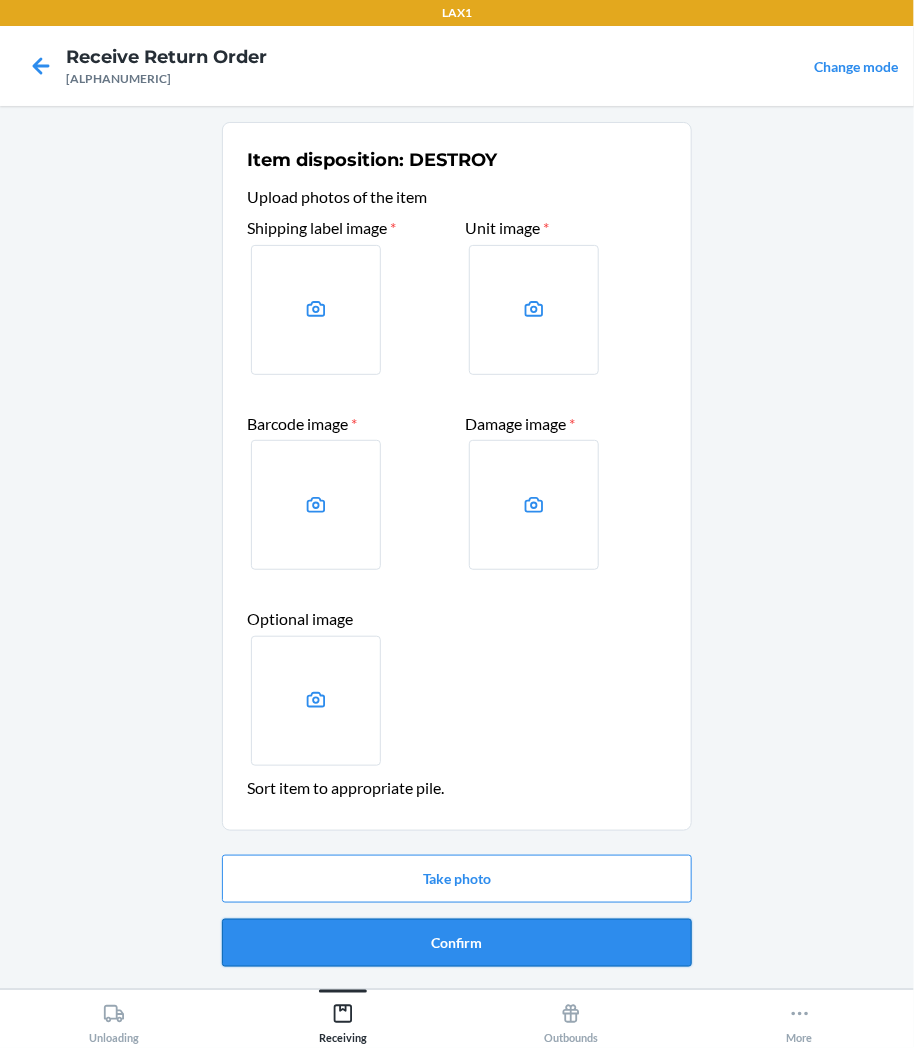 click on "Confirm" at bounding box center (457, 943) 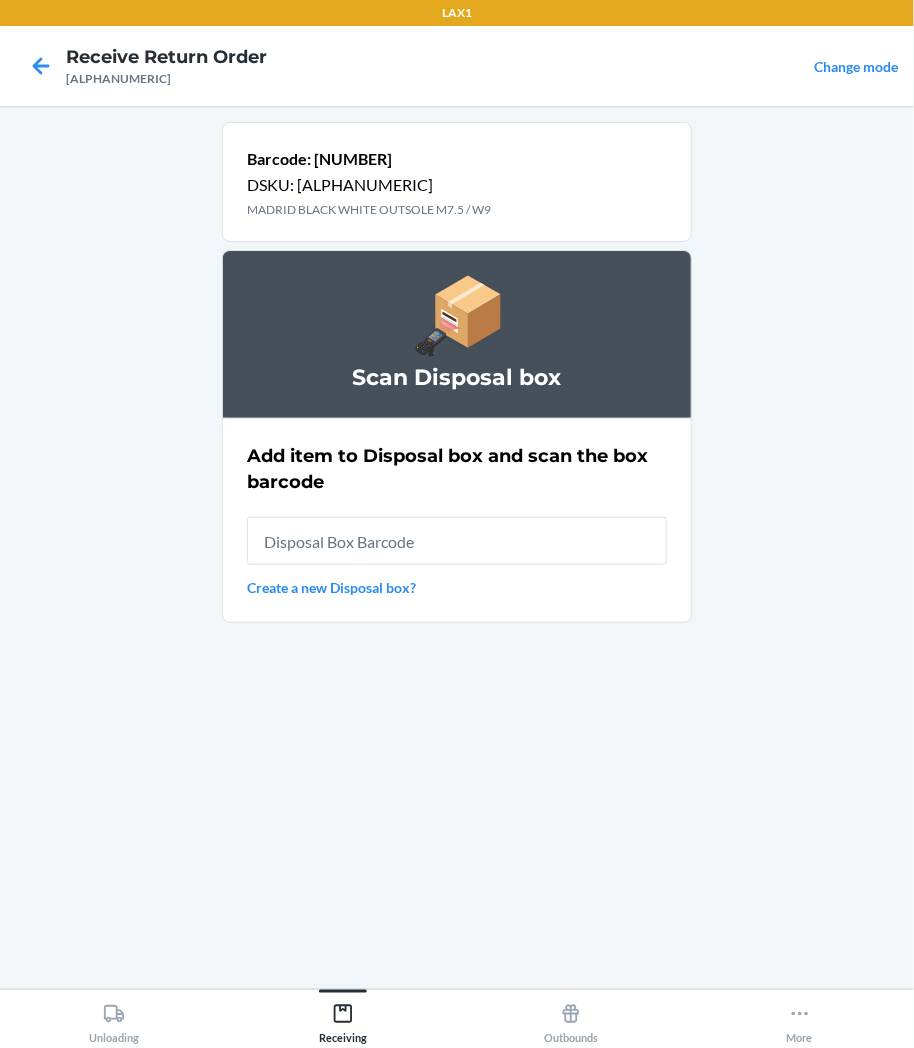click at bounding box center (457, 541) 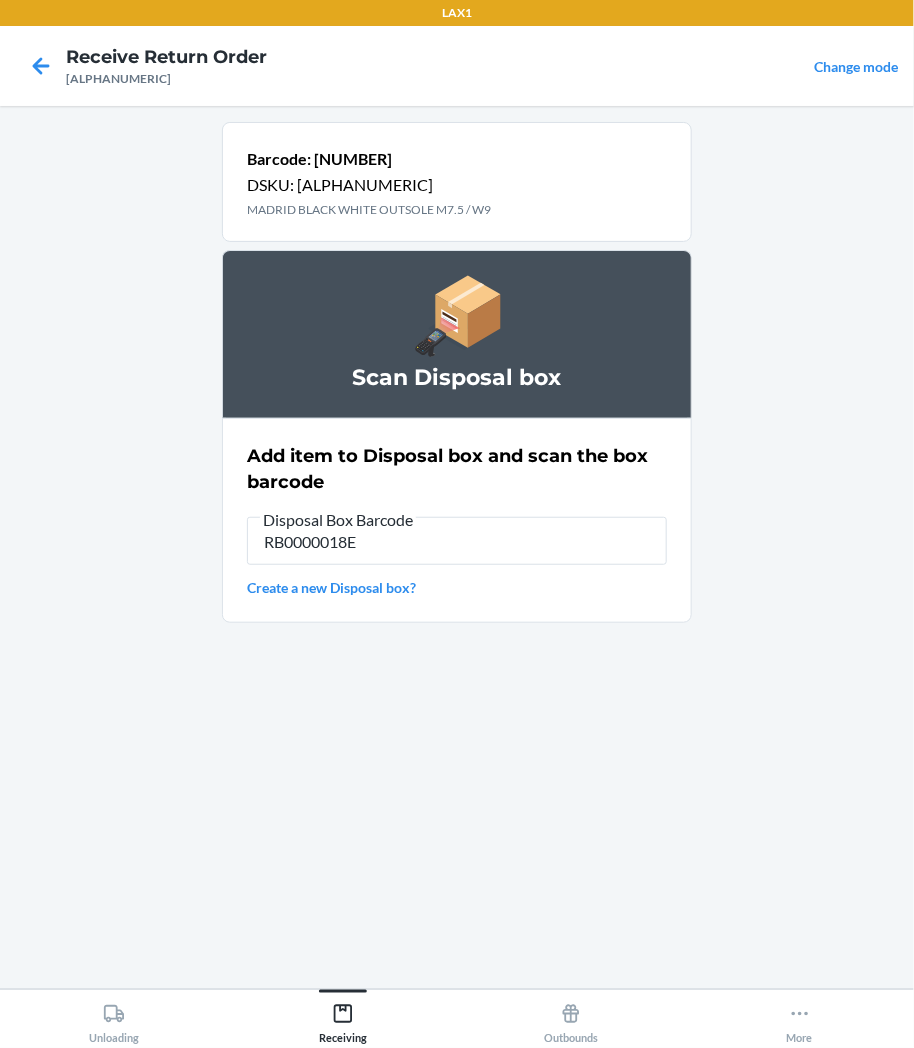 type on "[ALPHANUMERIC]" 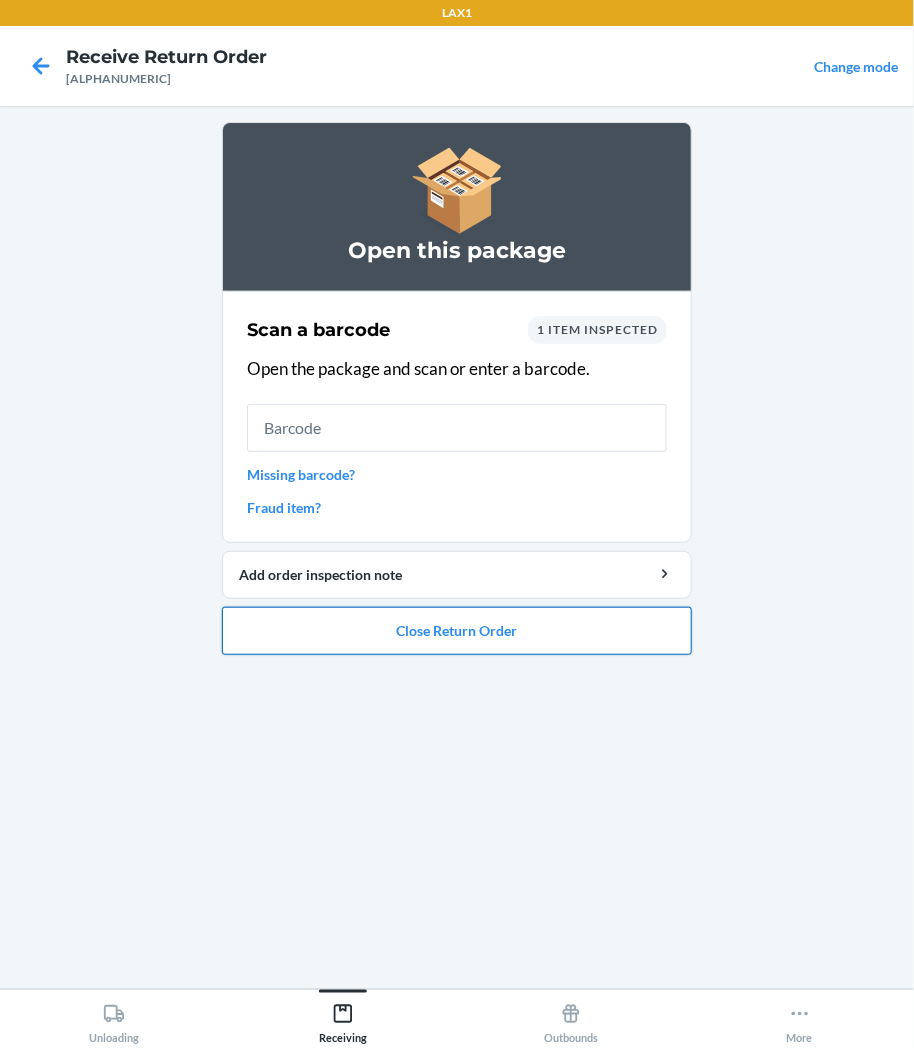 click on "Close Return Order" at bounding box center (457, 631) 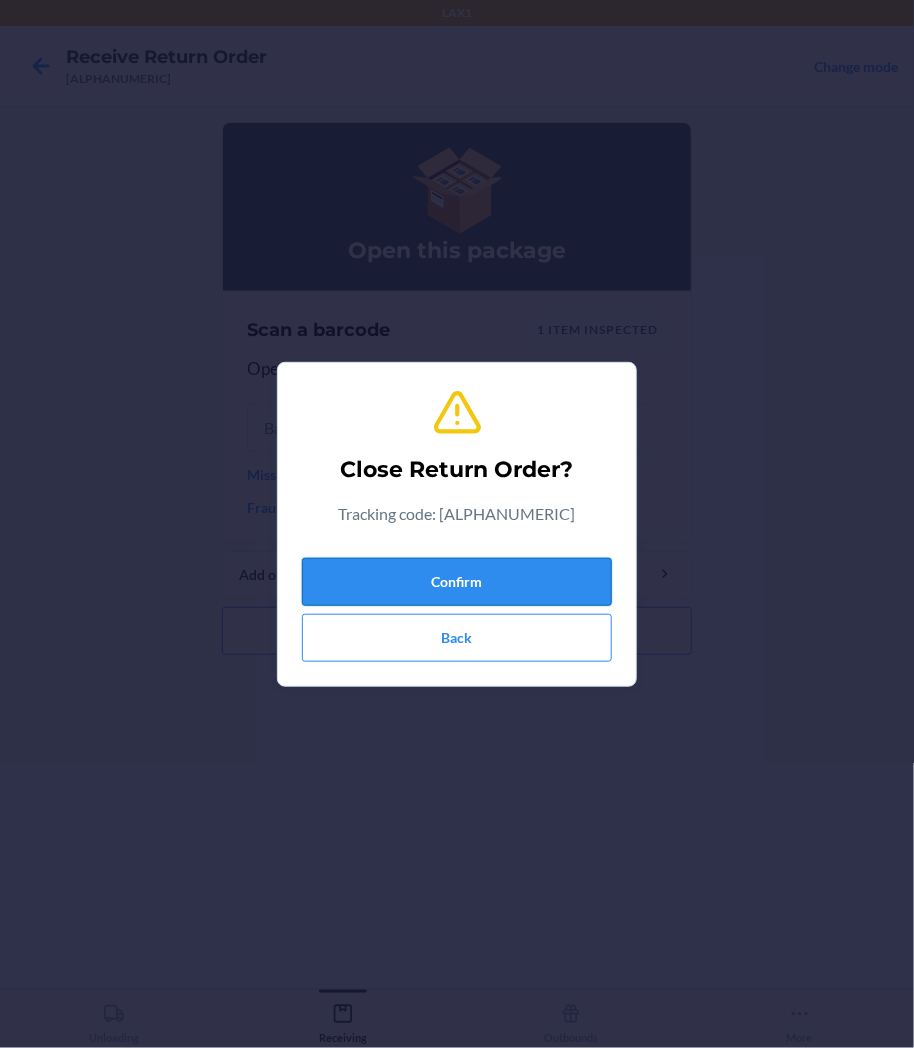 click on "Confirm" at bounding box center (457, 582) 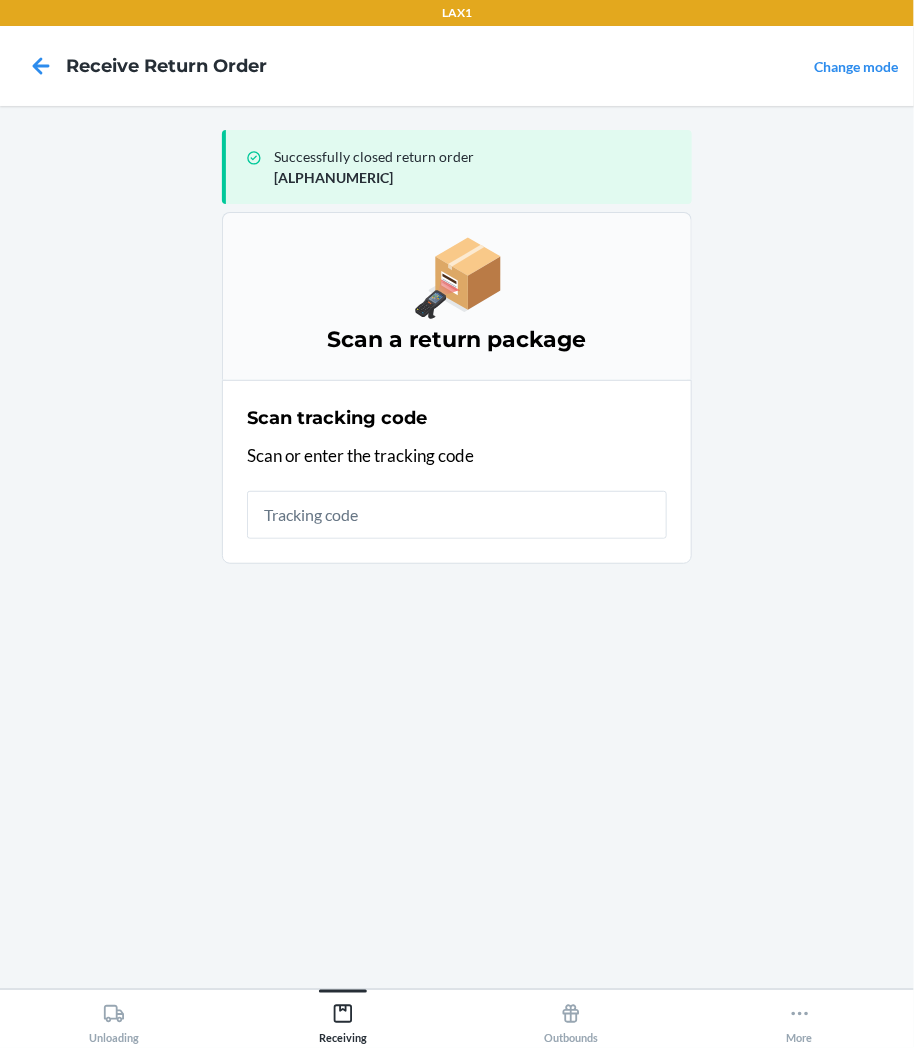 click at bounding box center (457, 515) 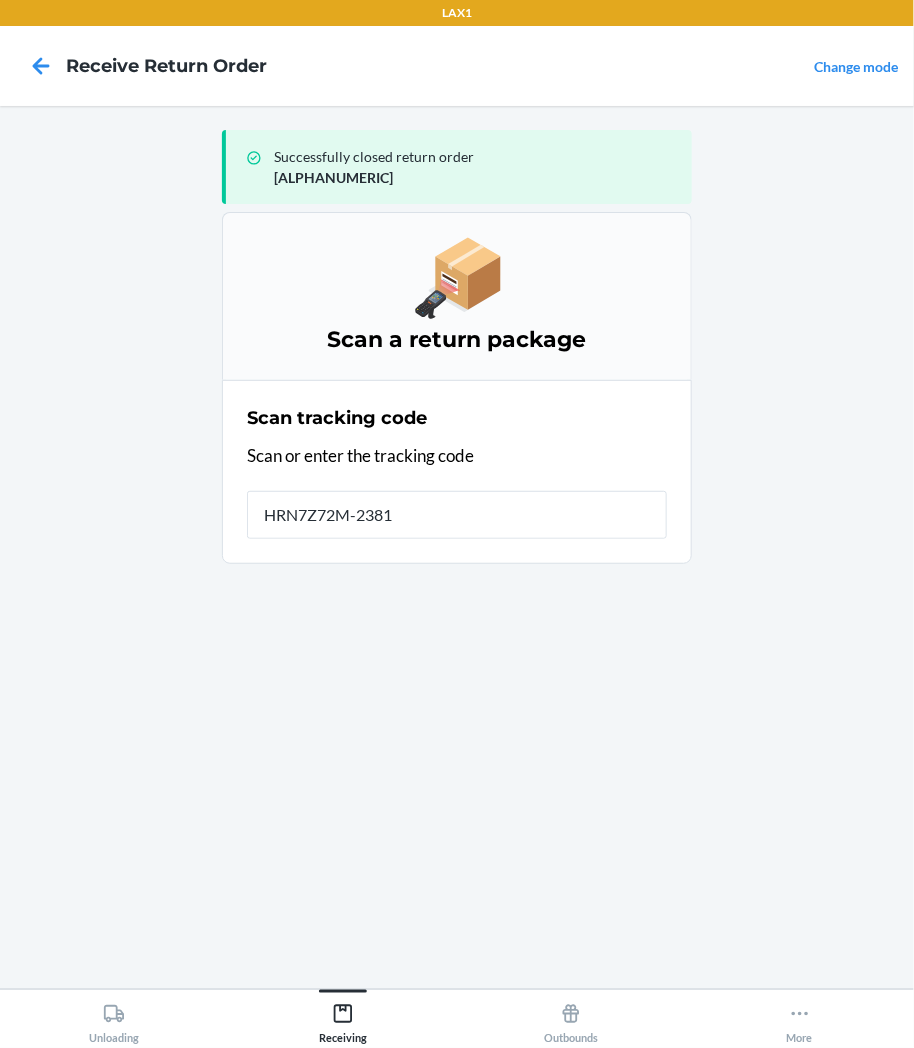 type on "[ALPHANUMERIC]" 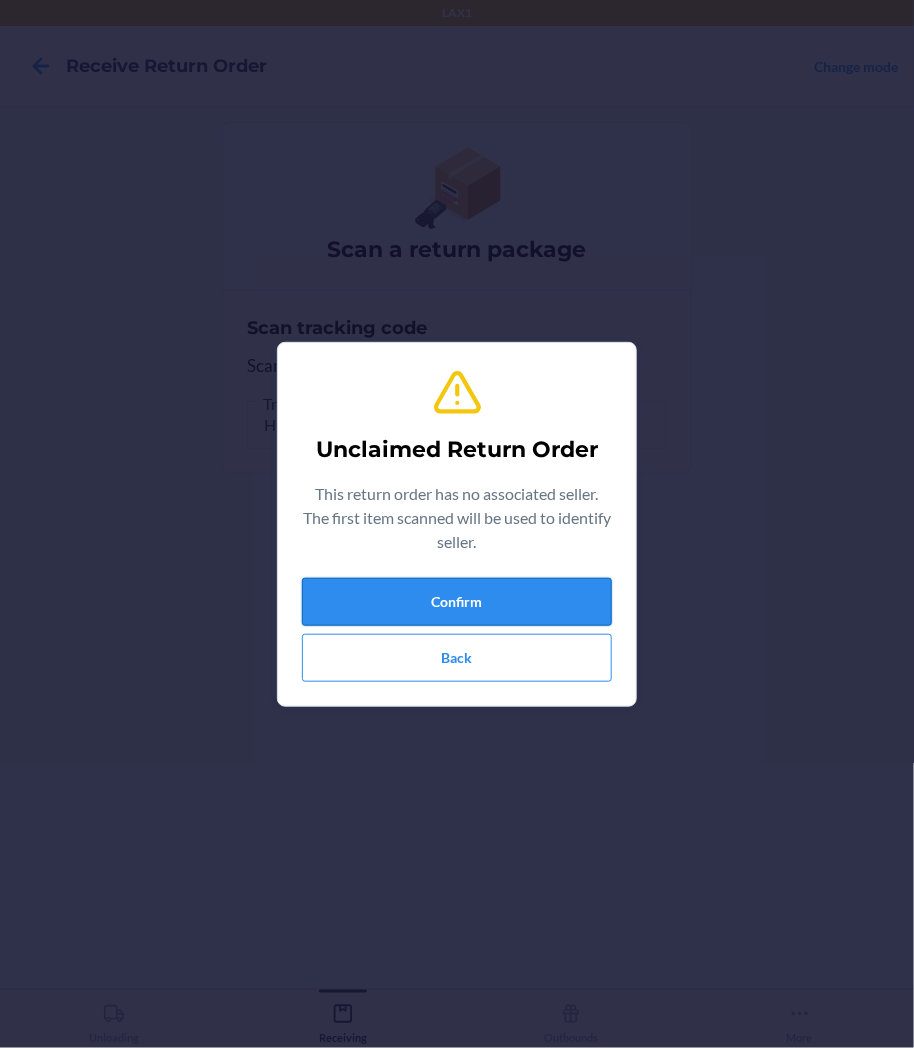 click on "Confirm" at bounding box center [457, 602] 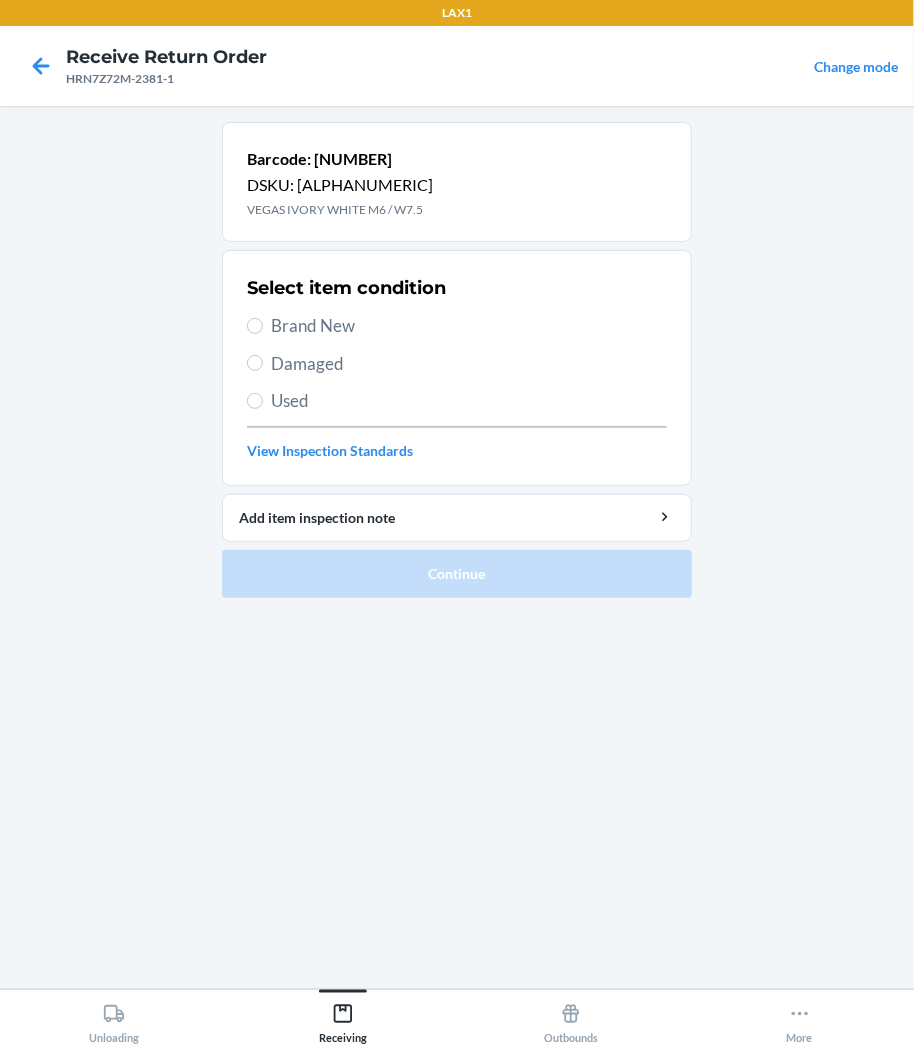 click on "Brand New" at bounding box center (469, 326) 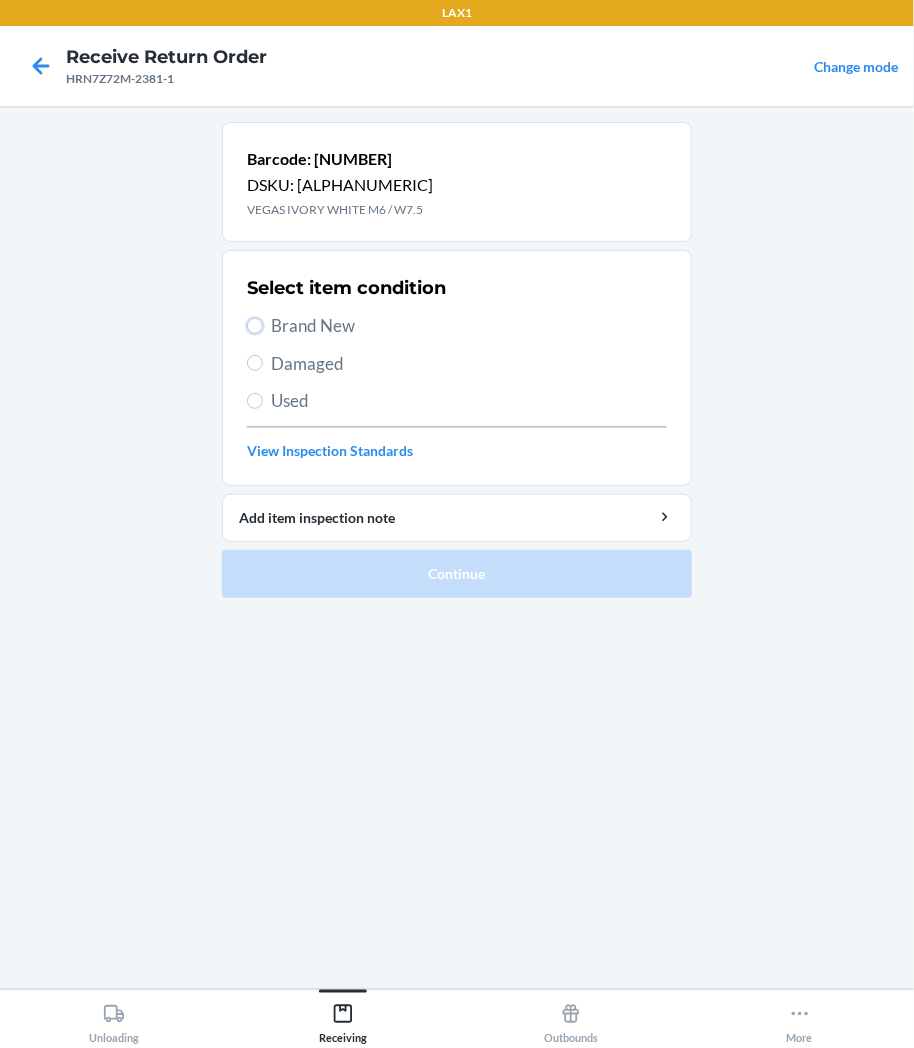 click on "Brand New" at bounding box center [255, 326] 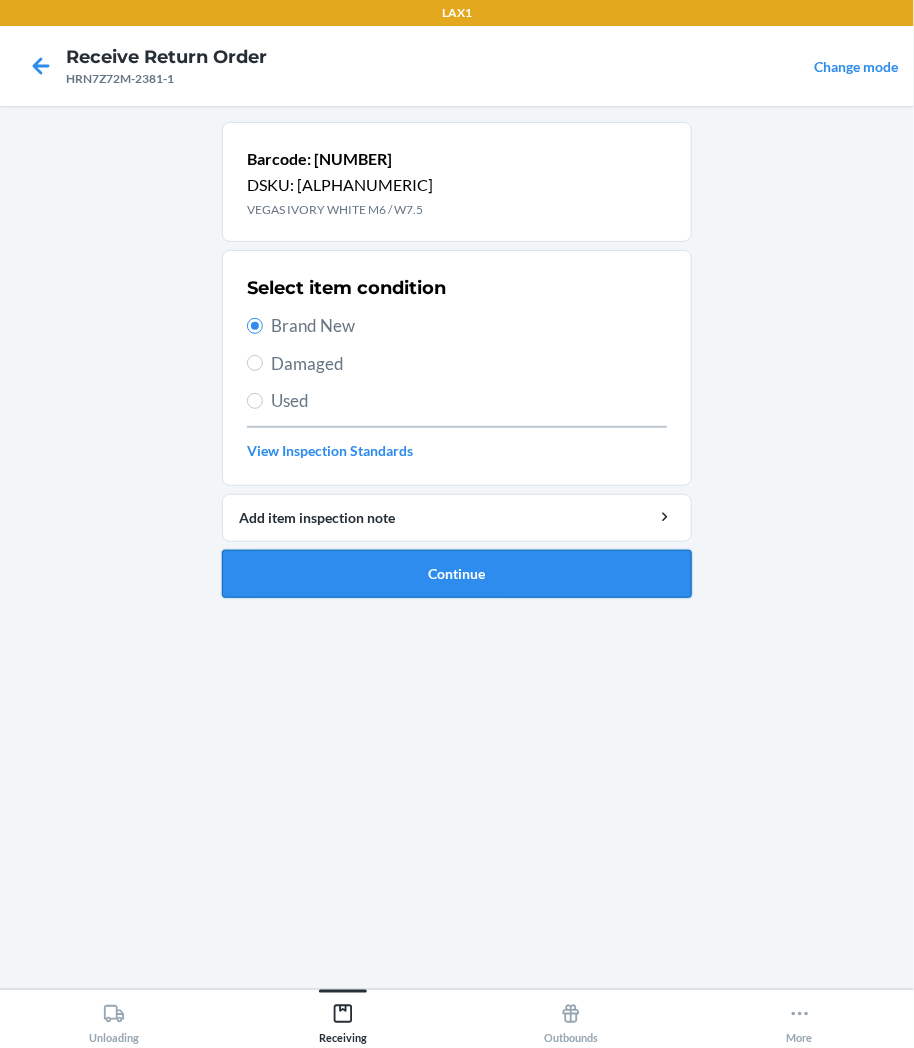 click on "Continue" at bounding box center [457, 574] 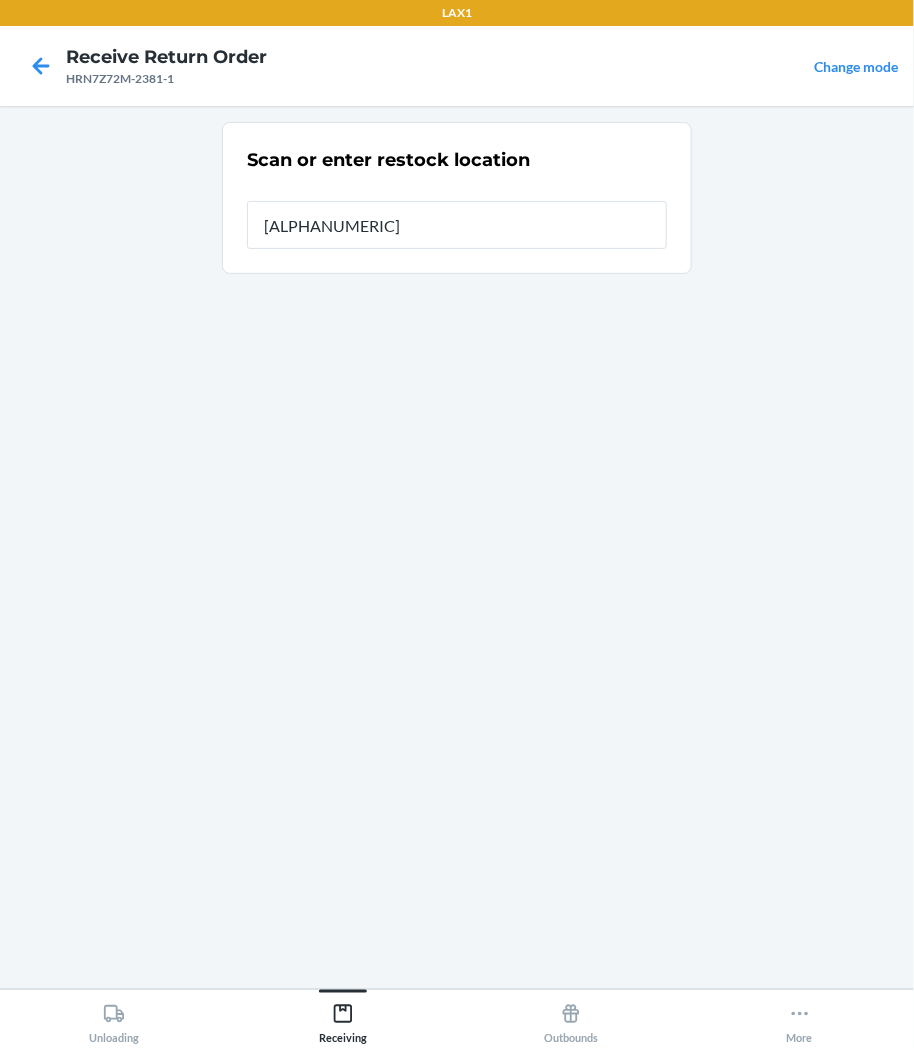 type on "[ALPHANUMERIC]" 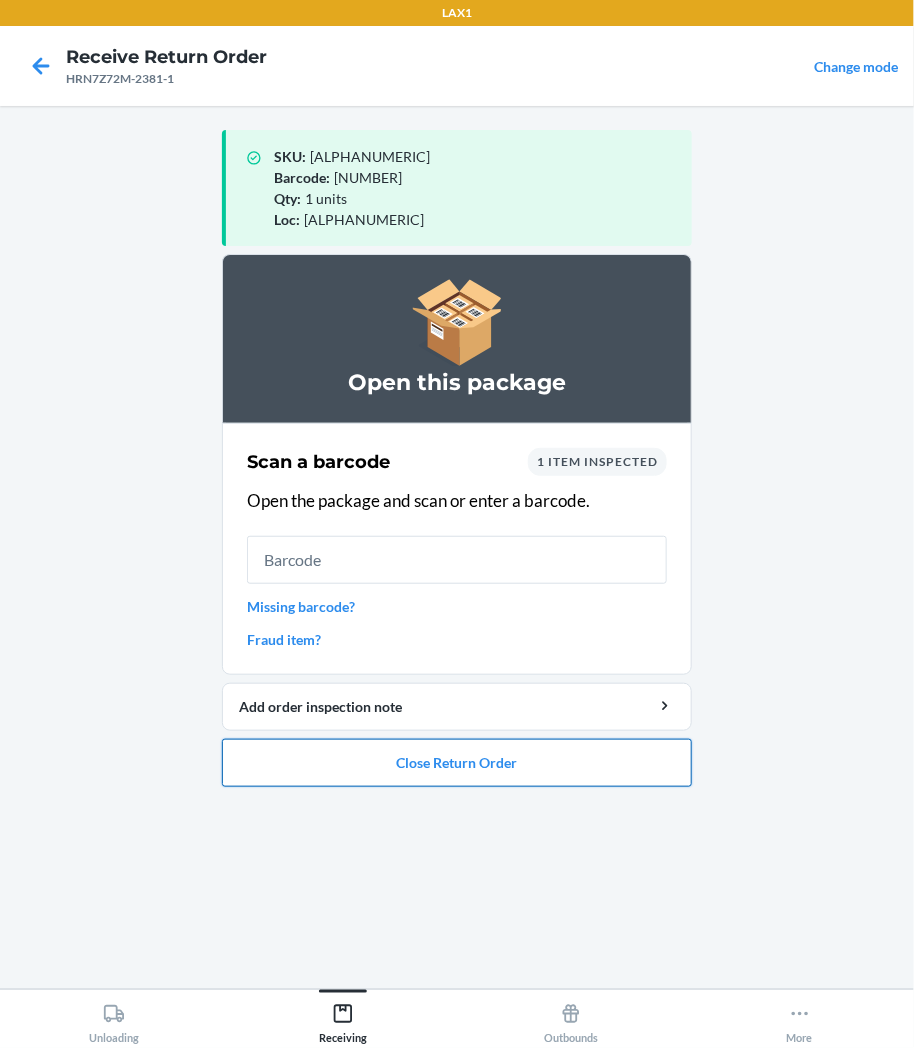 click on "Close Return Order" at bounding box center (457, 763) 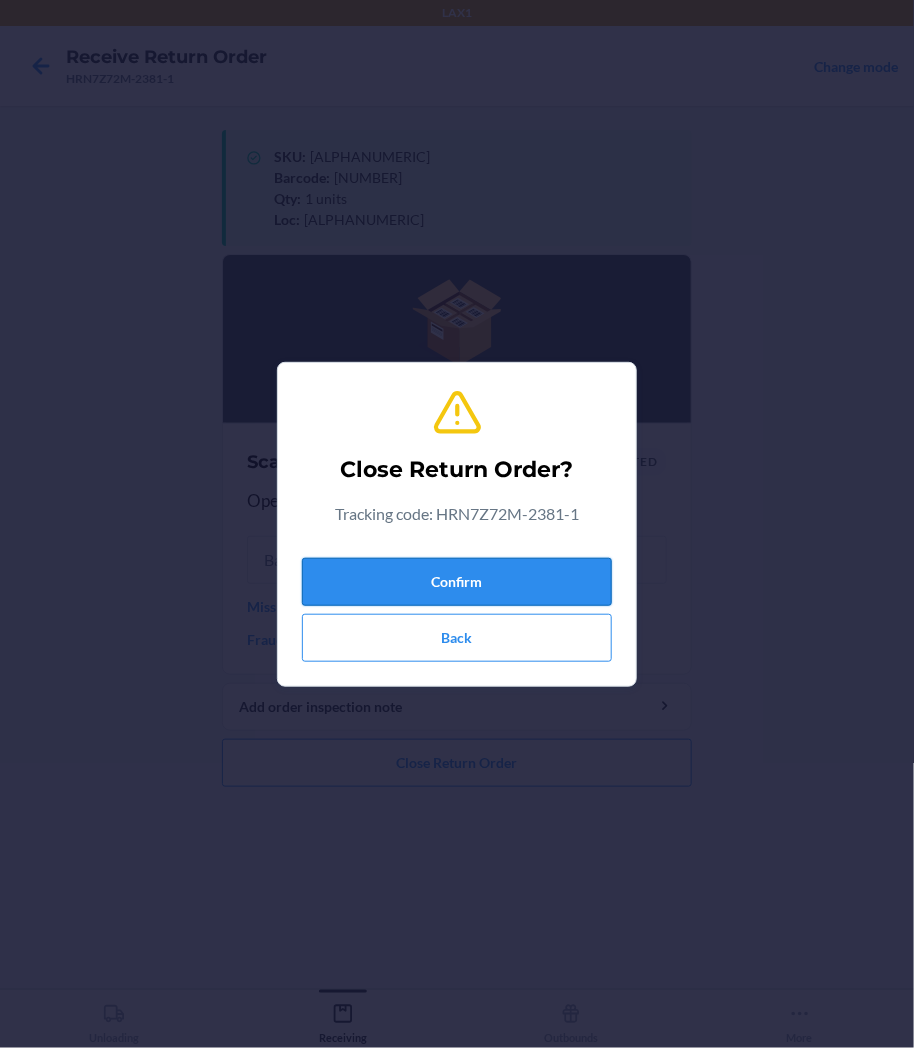 click on "Confirm" at bounding box center [457, 582] 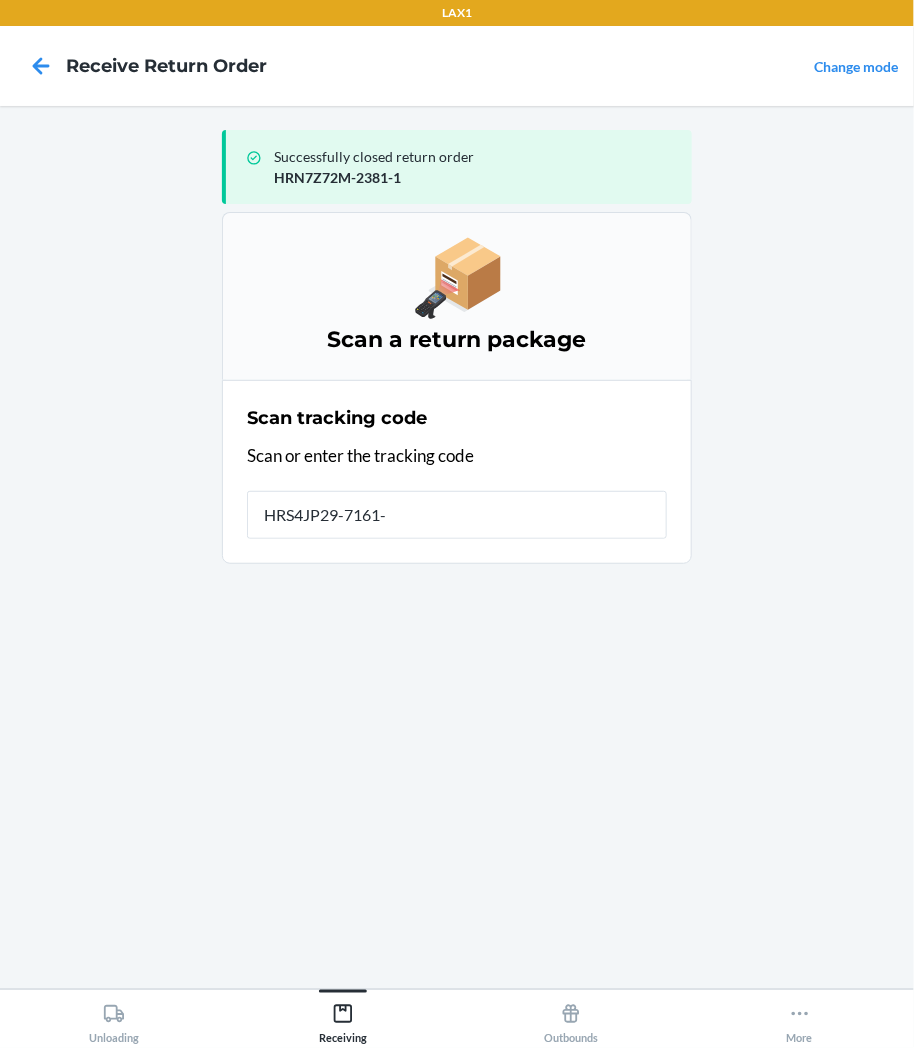 type on "HRS4JP29-7161-1" 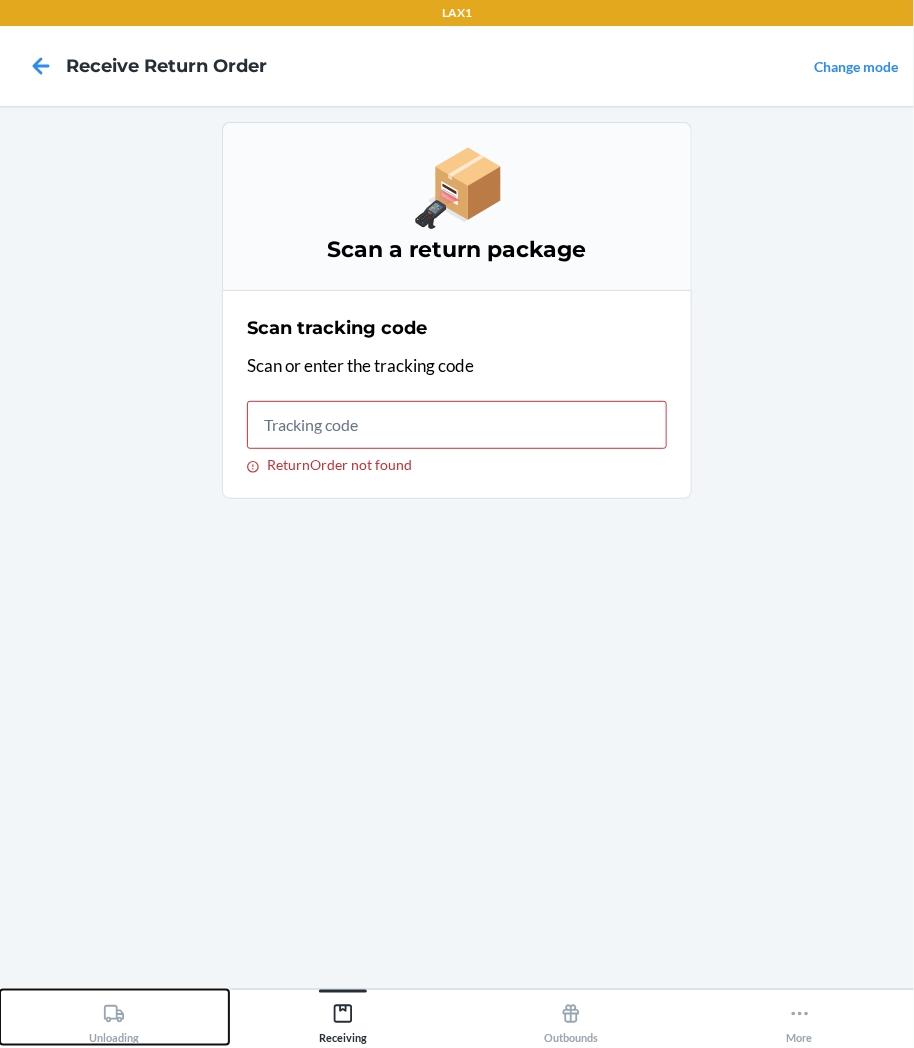 click on "Unloading" at bounding box center (114, 1020) 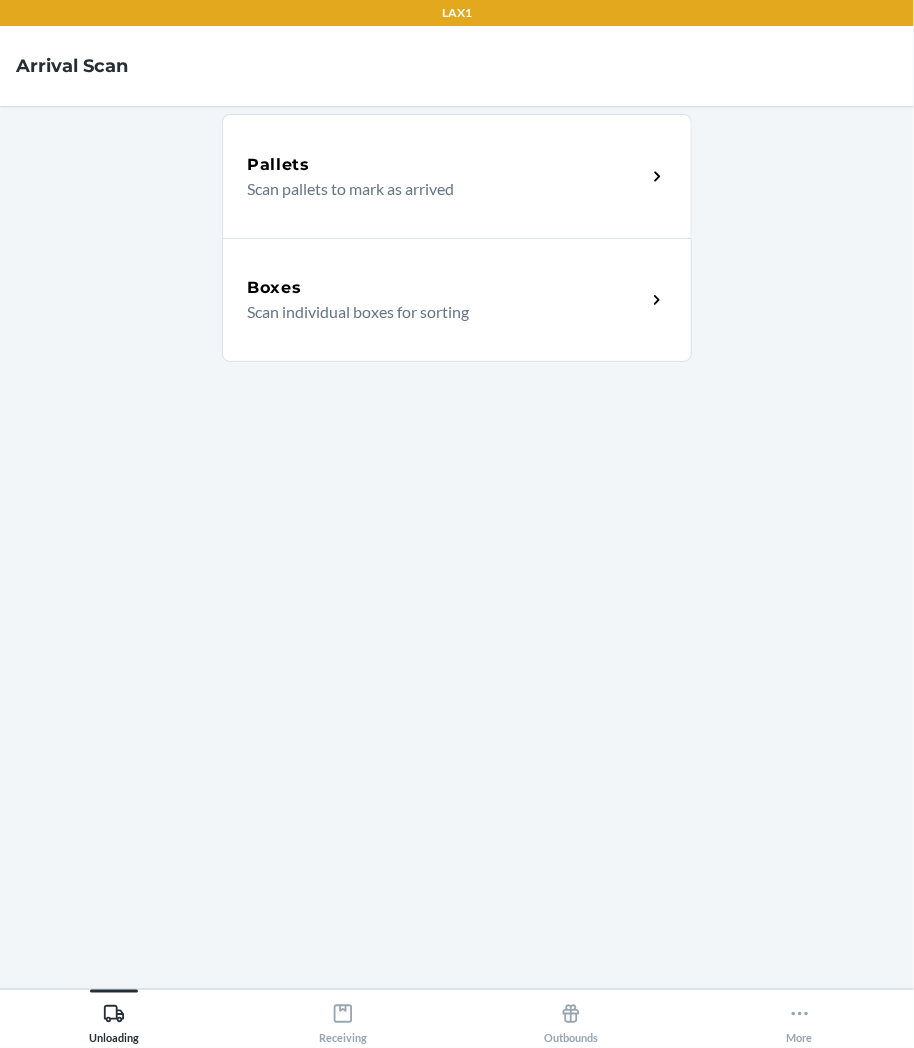 click on "Boxes" at bounding box center [446, 288] 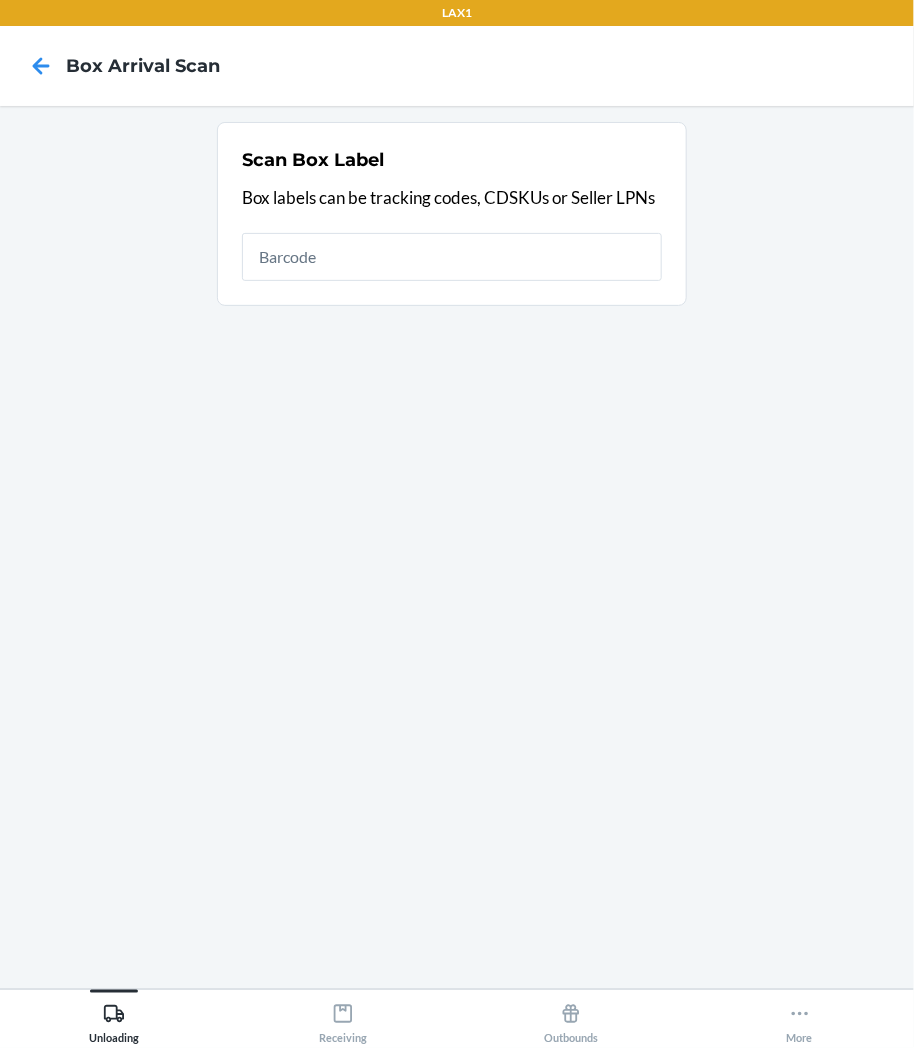 click at bounding box center [452, 257] 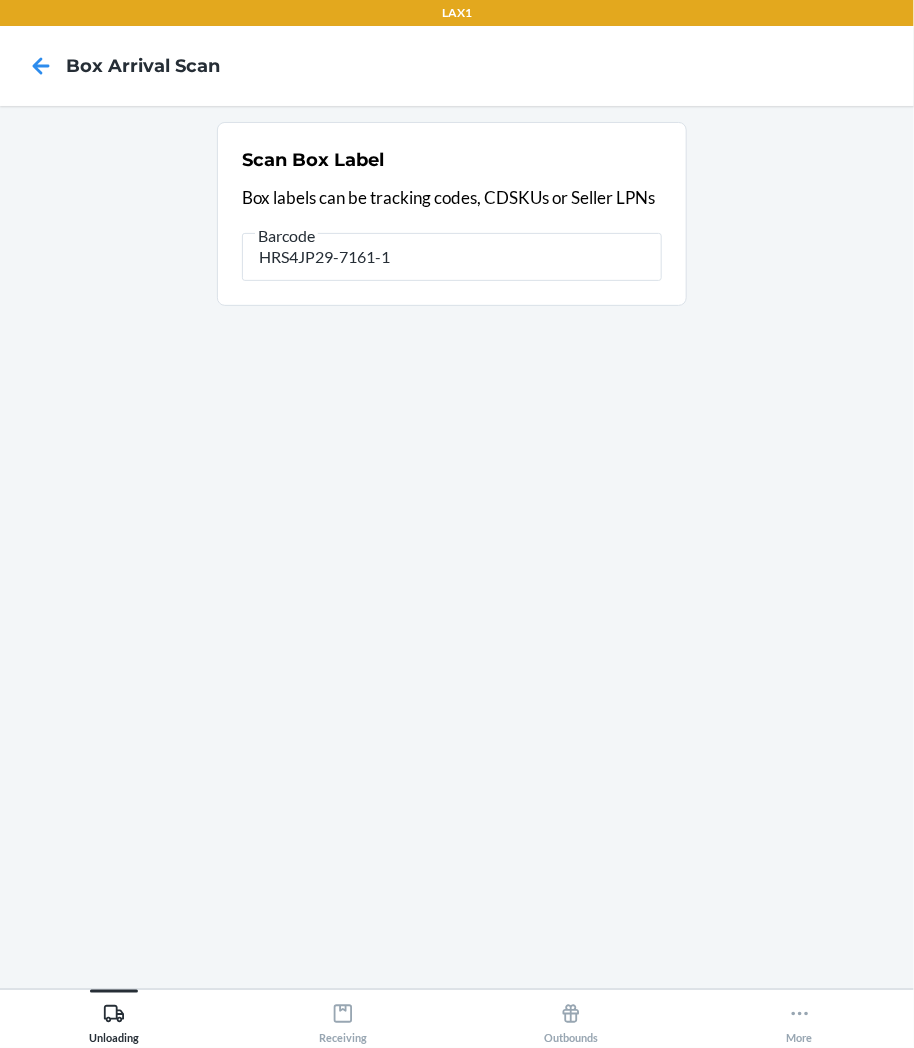 type on "HRS4JP29-7161-1" 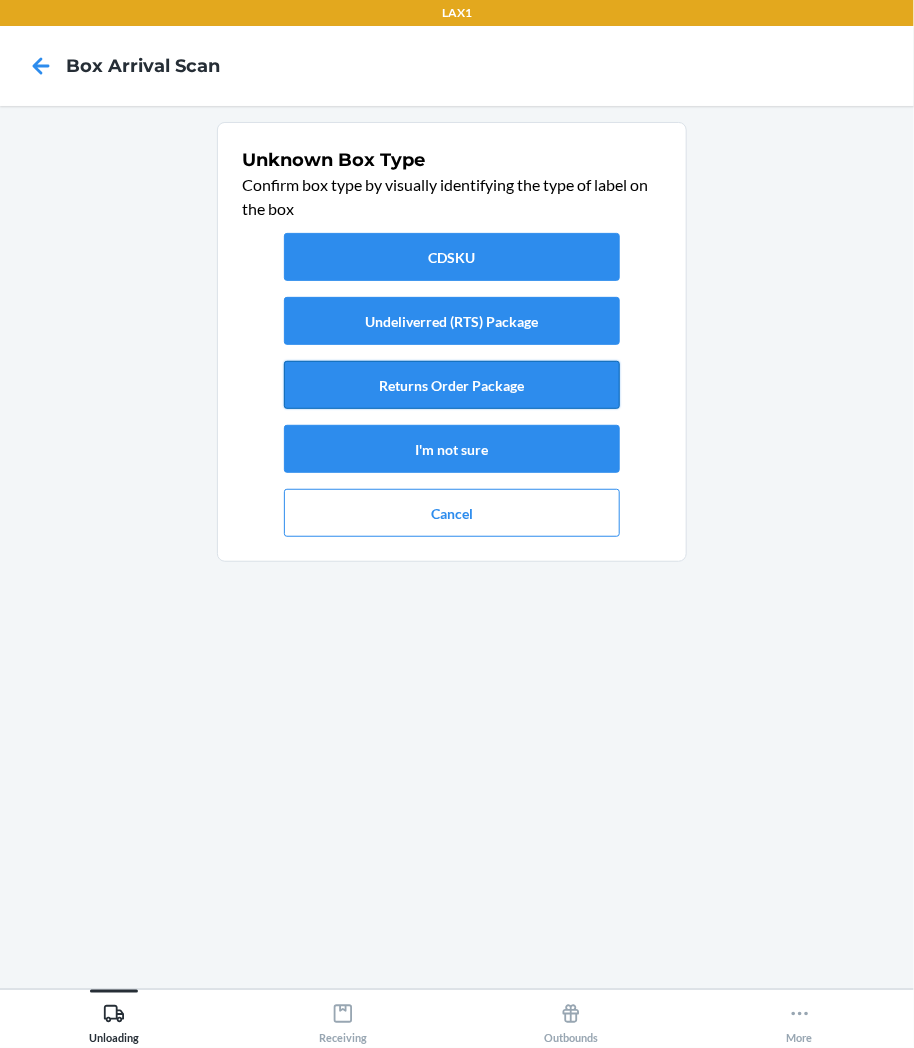 click on "Returns Order Package" at bounding box center (452, 385) 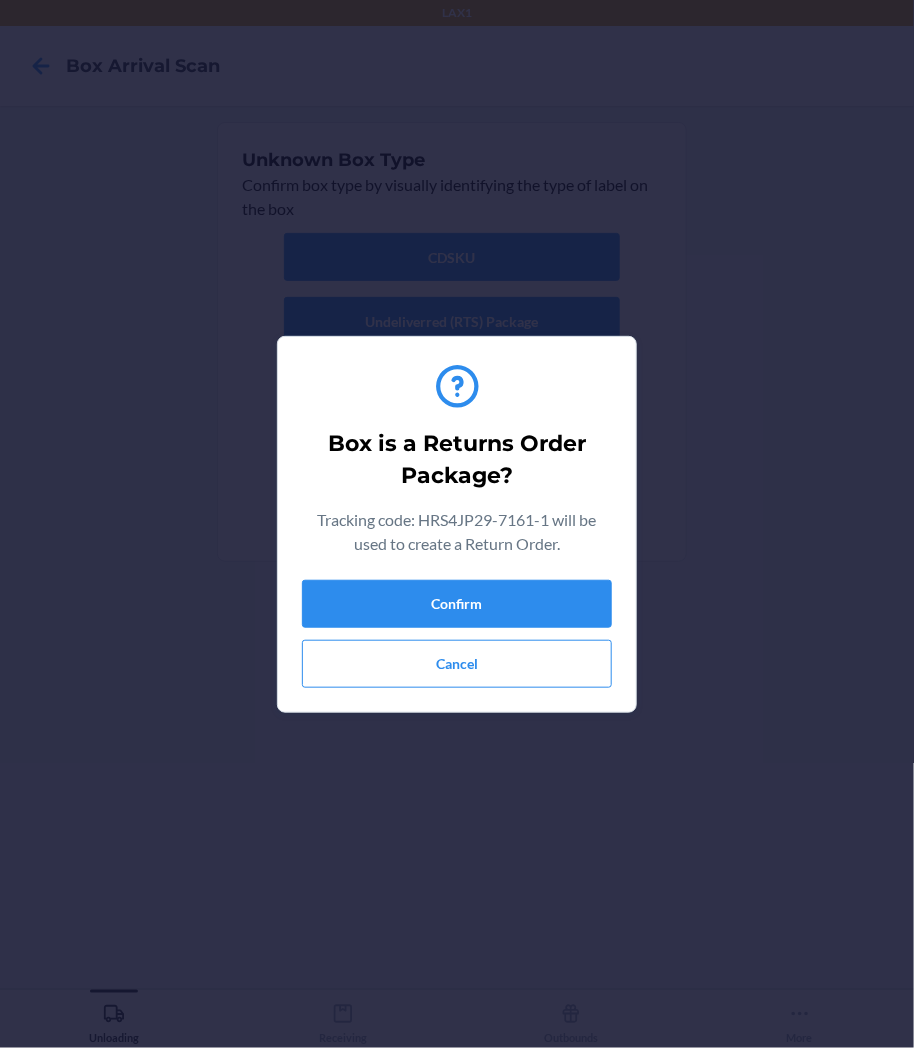 click on "Box is a Returns Order Package? Tracking code [ALPHANUMERIC] will be used to create a Return Order. Confirm Cancel" at bounding box center [457, 524] 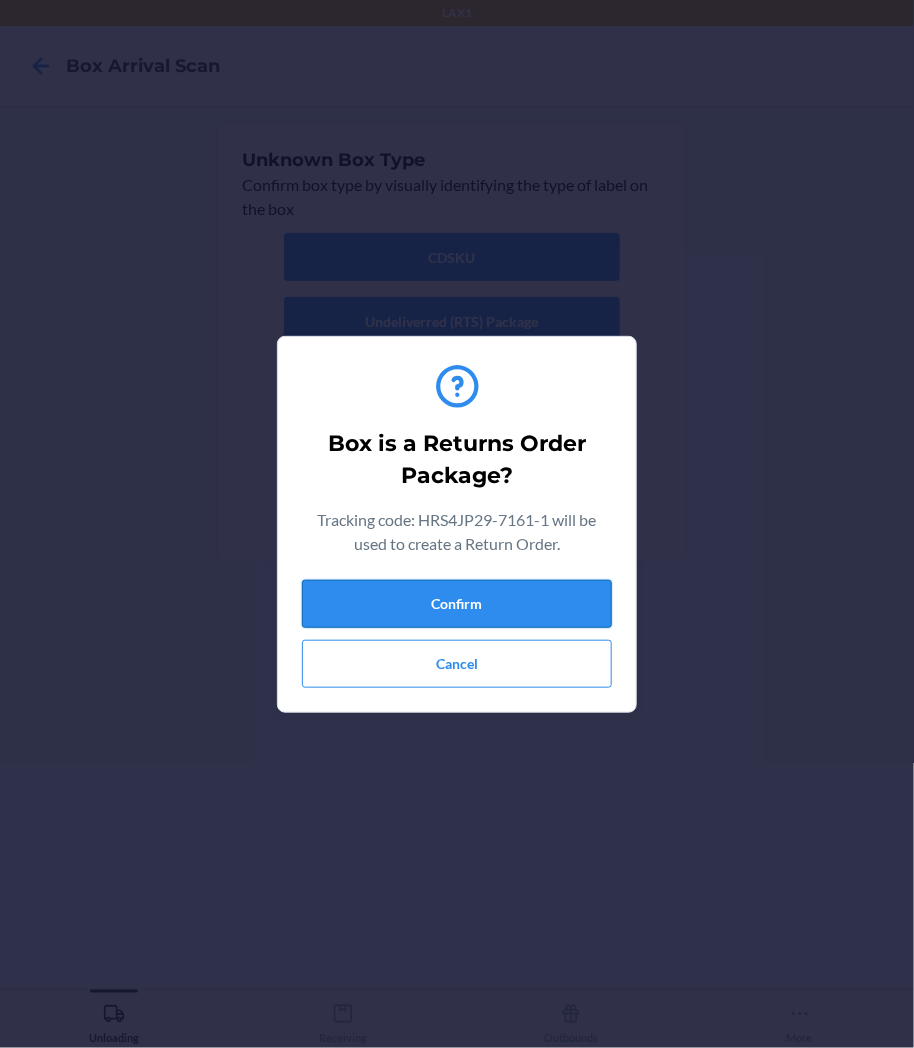 click on "Confirm" at bounding box center [457, 604] 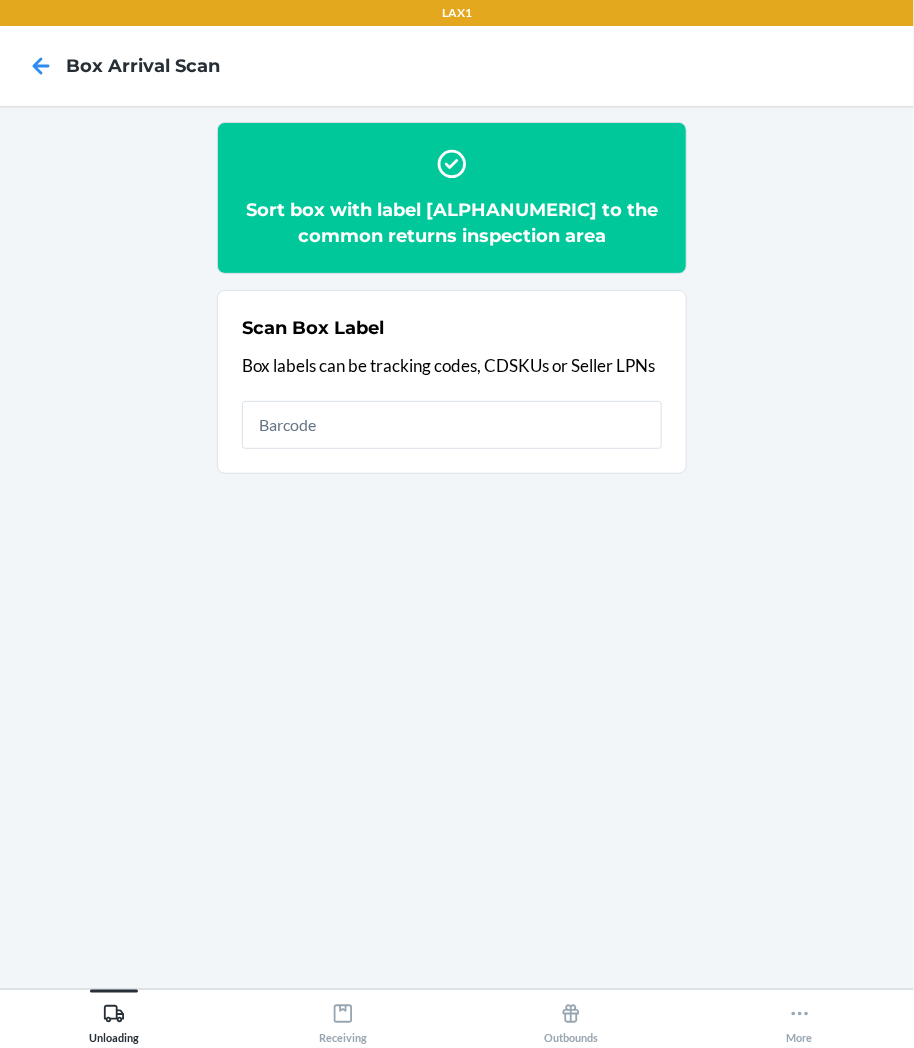 click at bounding box center (452, 425) 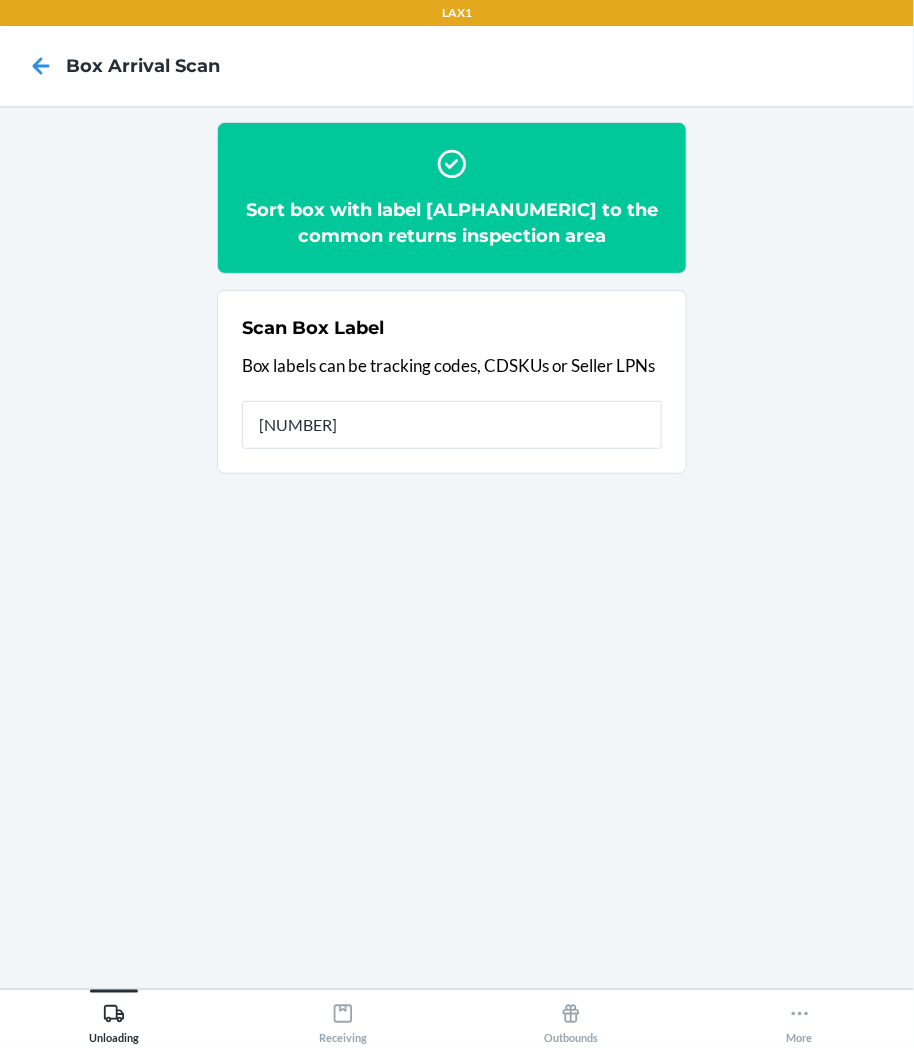 type on "[NUMBER]" 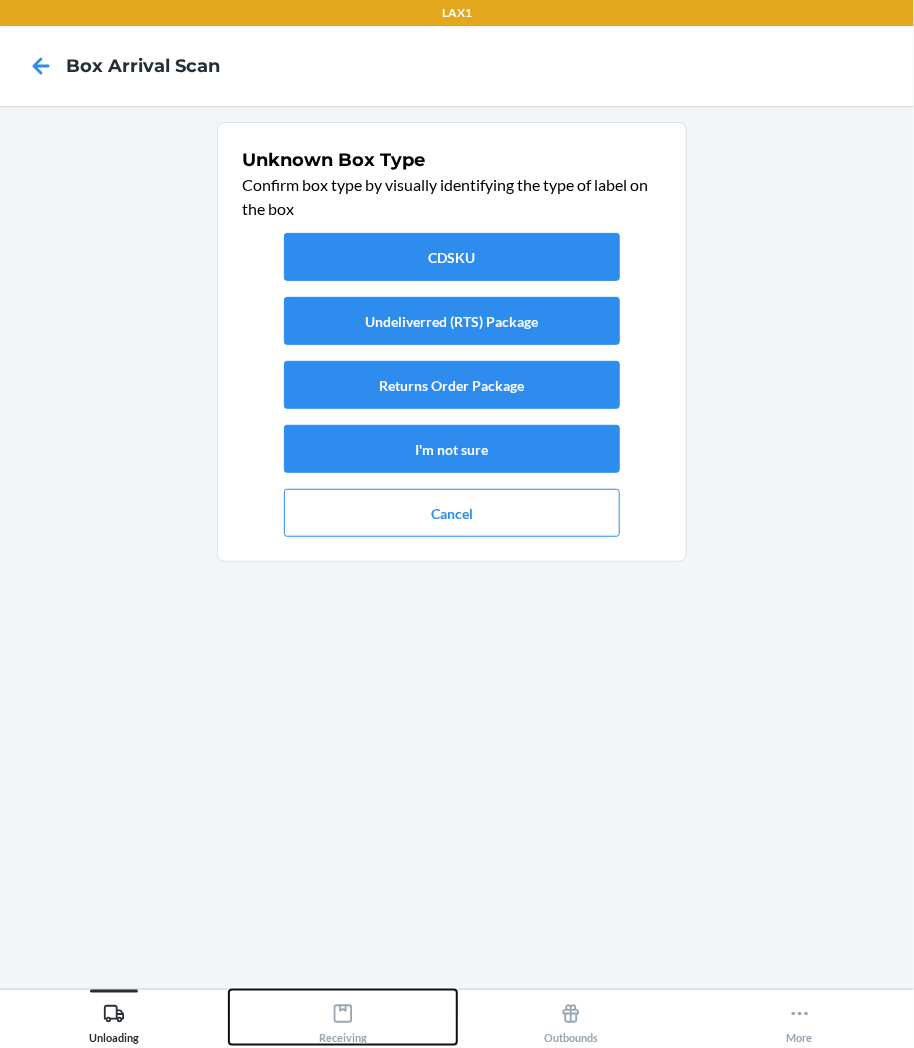 click on "Receiving" at bounding box center (343, 1020) 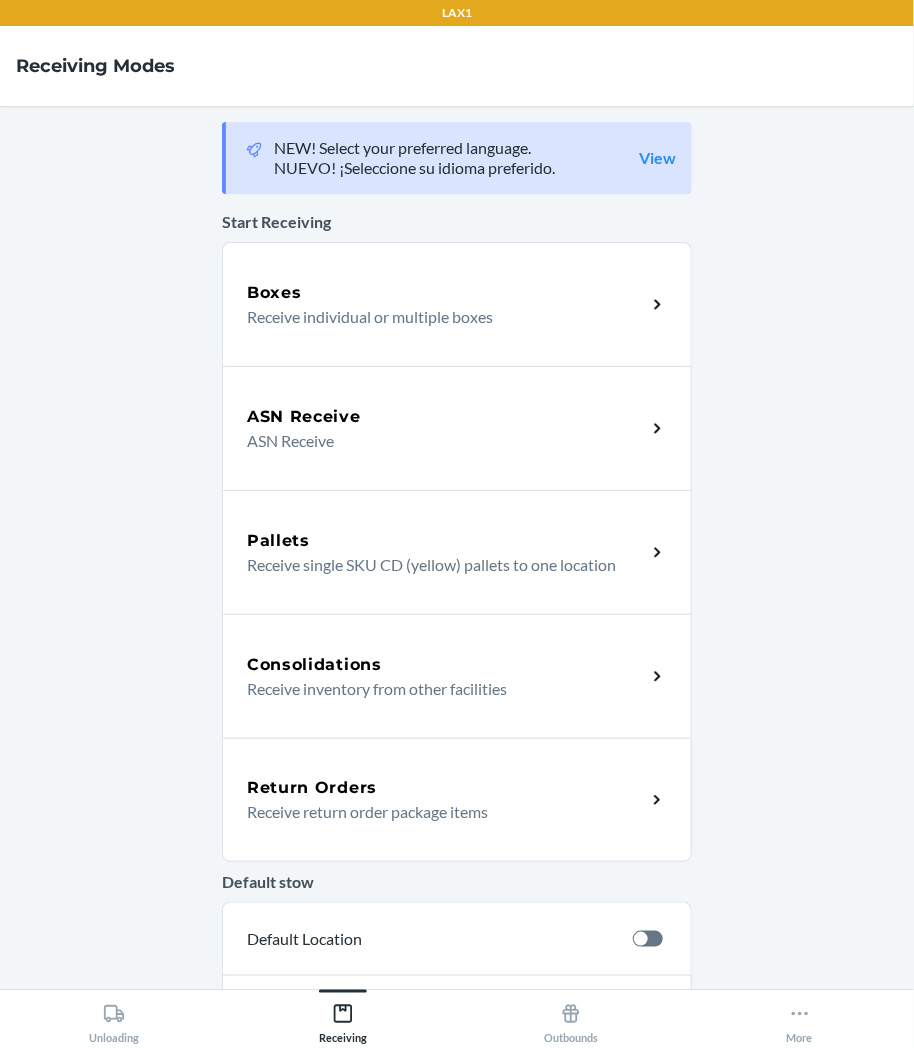 click on "Return Orders" at bounding box center (312, 788) 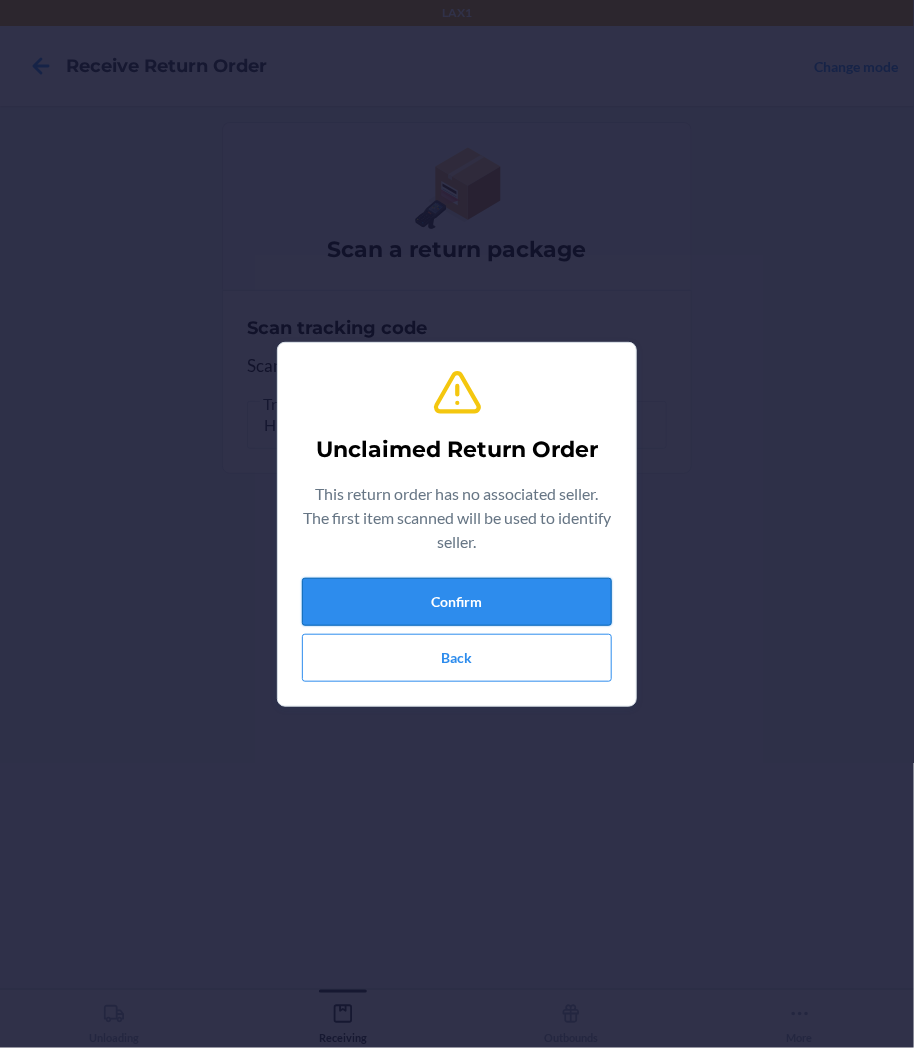 click on "Confirm" at bounding box center [457, 602] 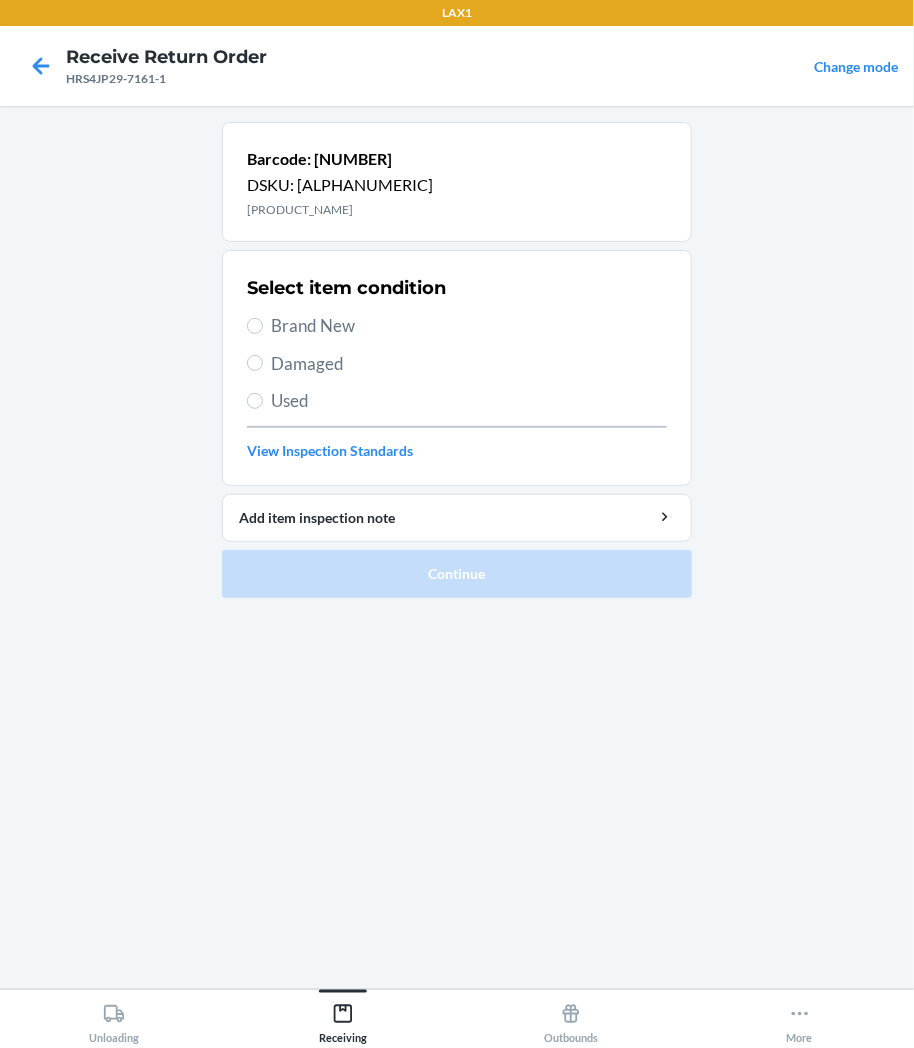 click on "Brand New" at bounding box center [469, 326] 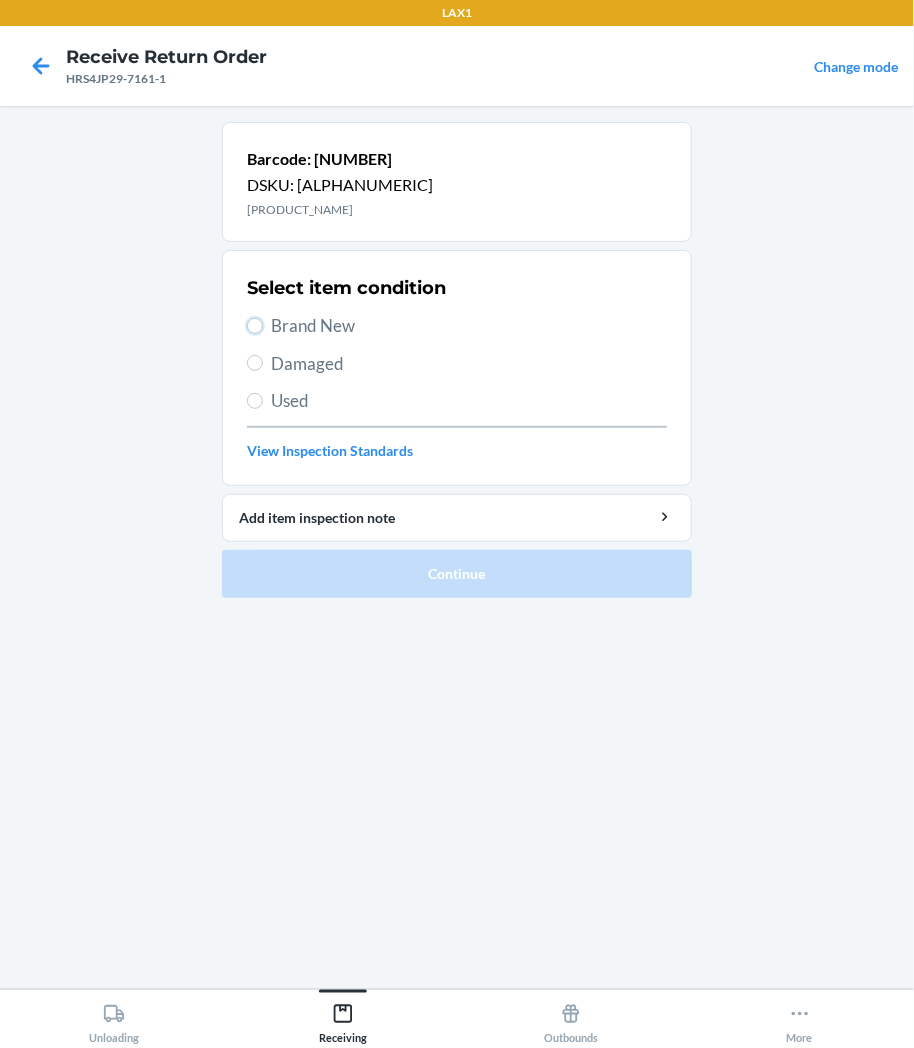 click on "Brand New" at bounding box center (255, 326) 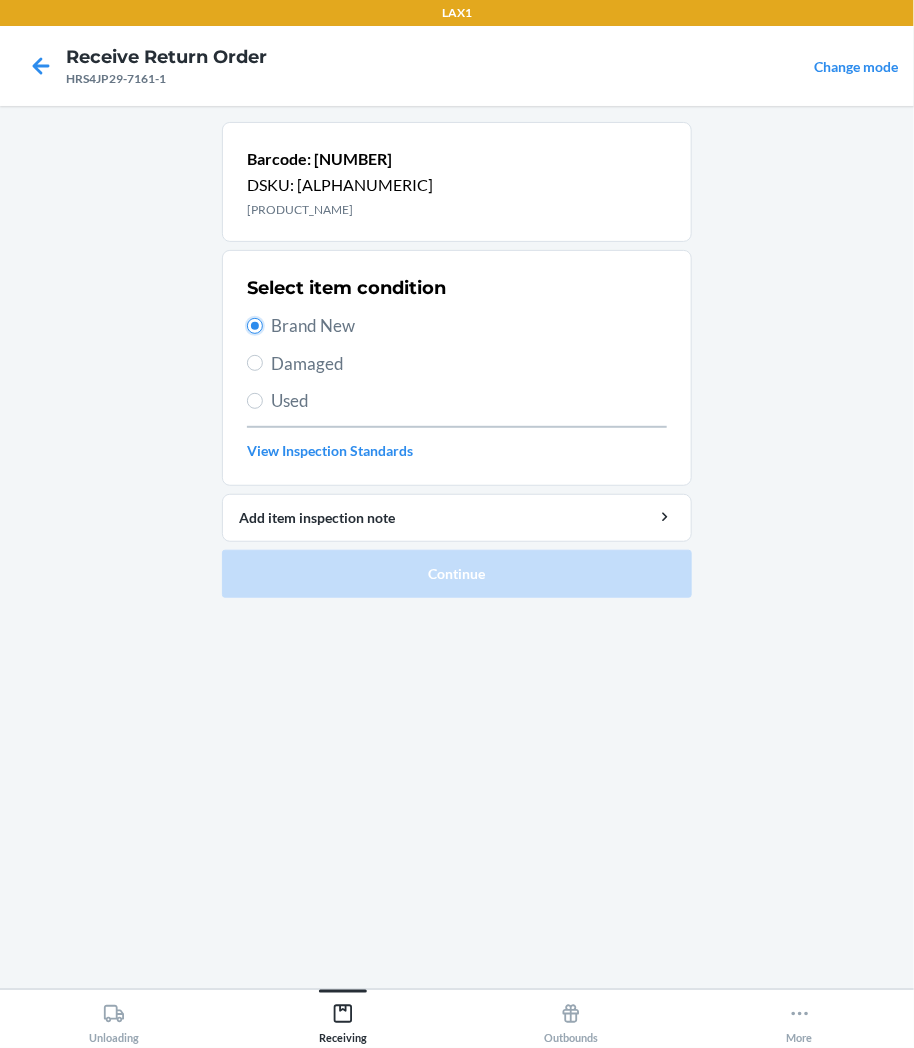 radio on "true" 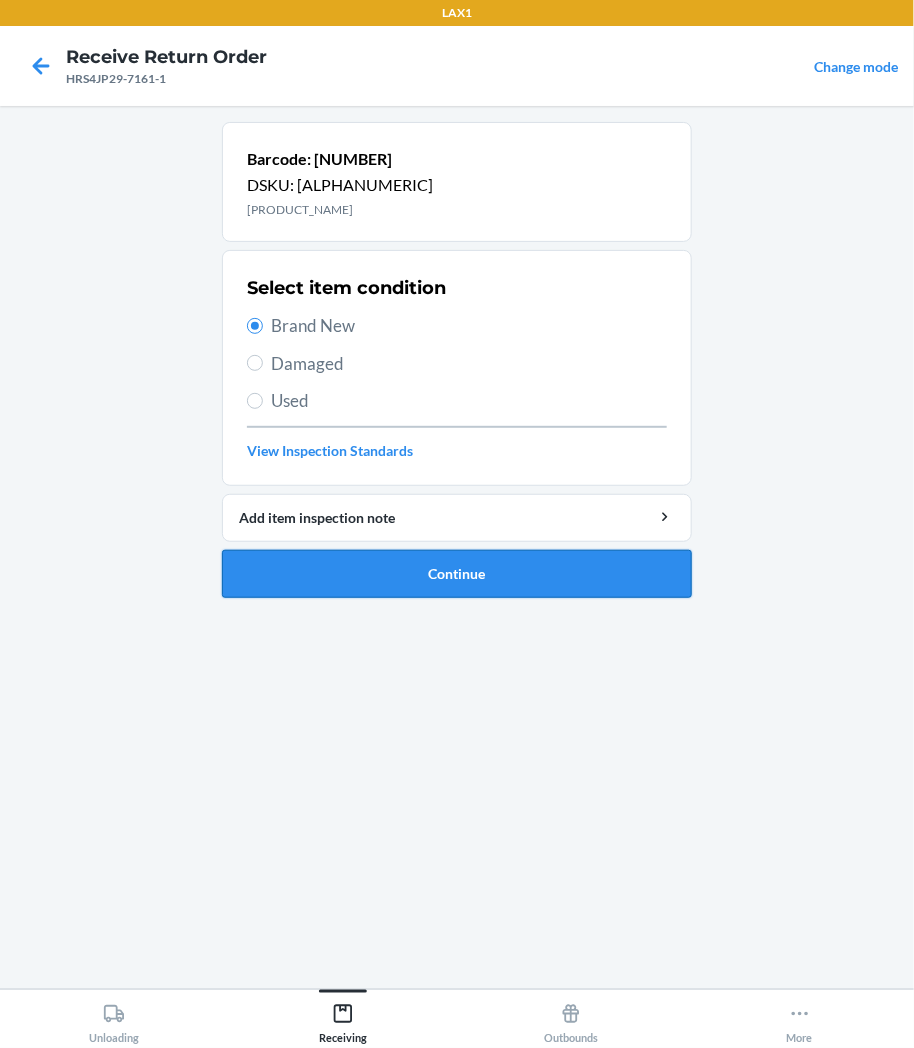 click on "Continue" at bounding box center [457, 574] 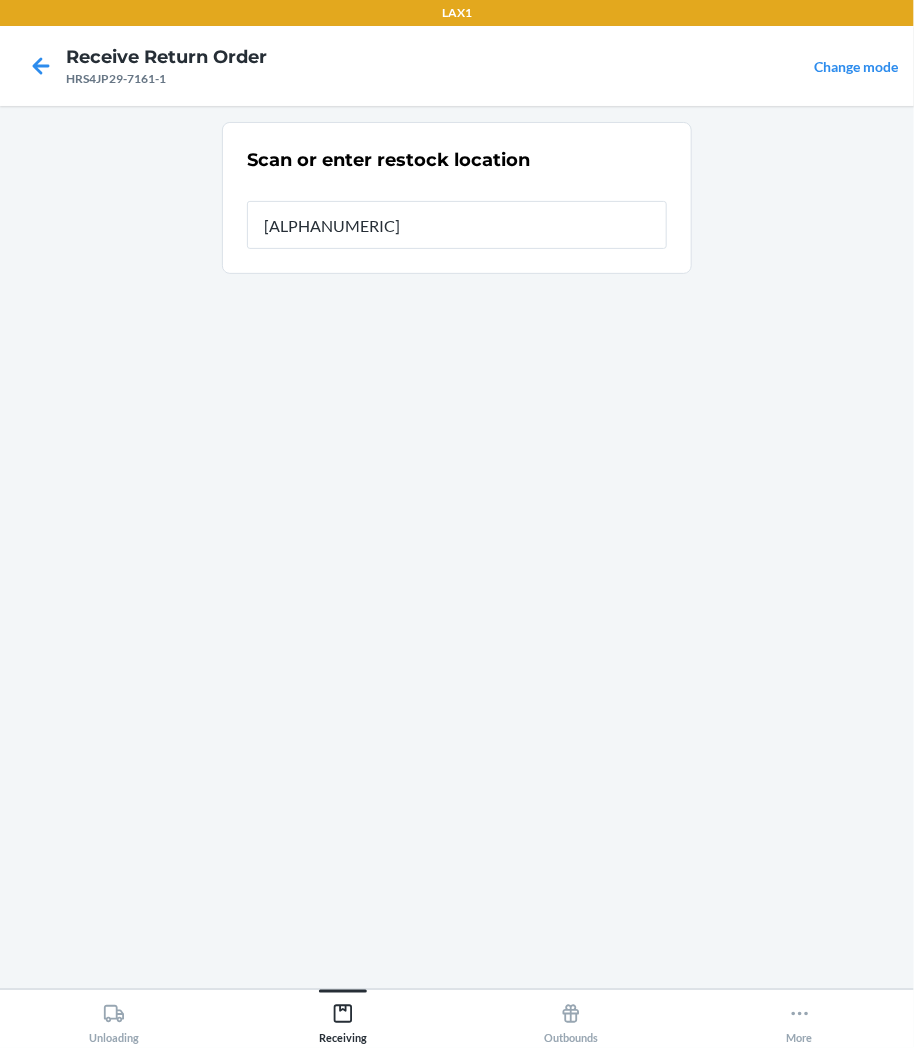 type on "[ALPHANUMERIC]" 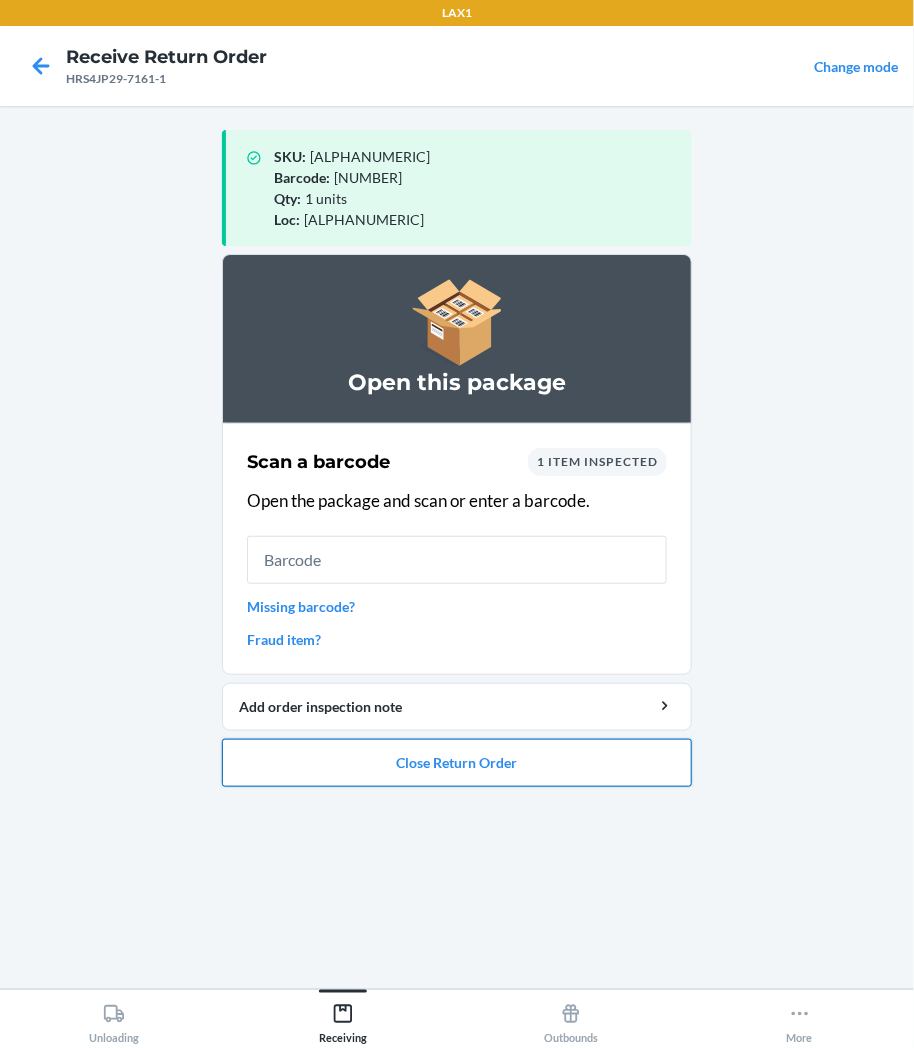 click on "Close Return Order" at bounding box center (457, 763) 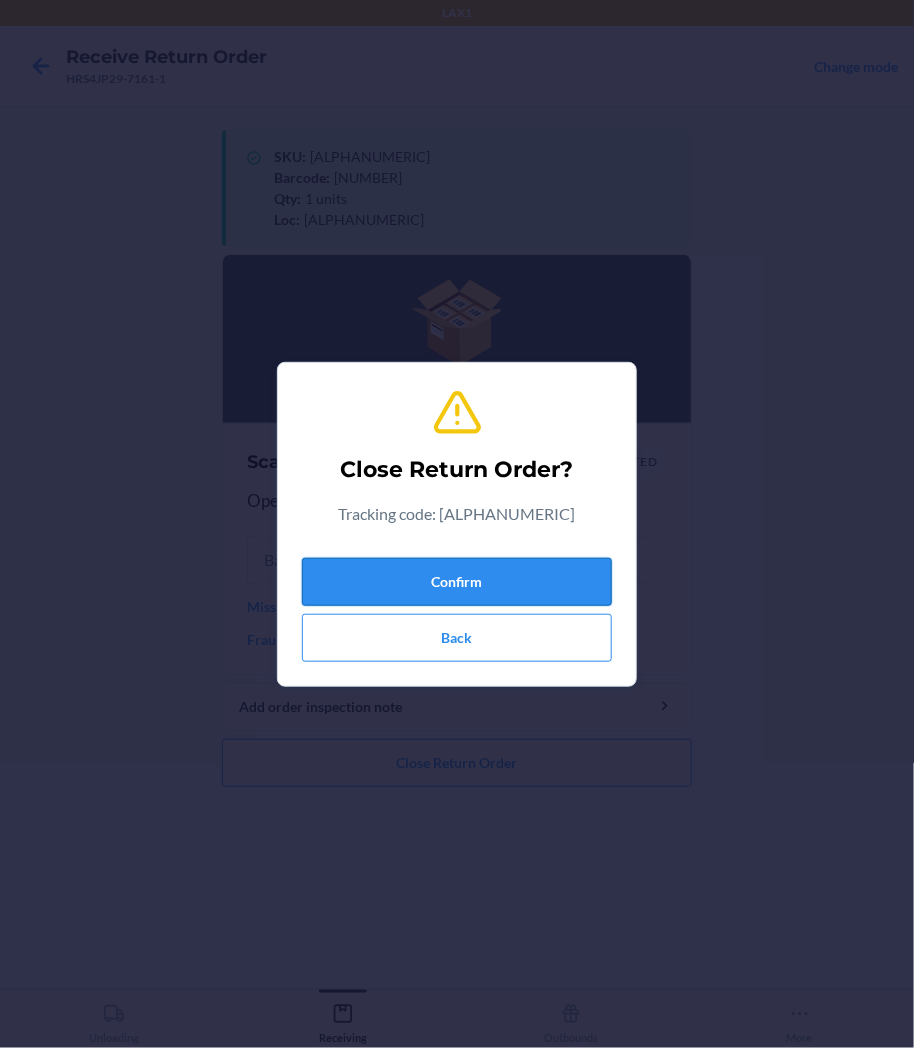 click on "Confirm" at bounding box center [457, 582] 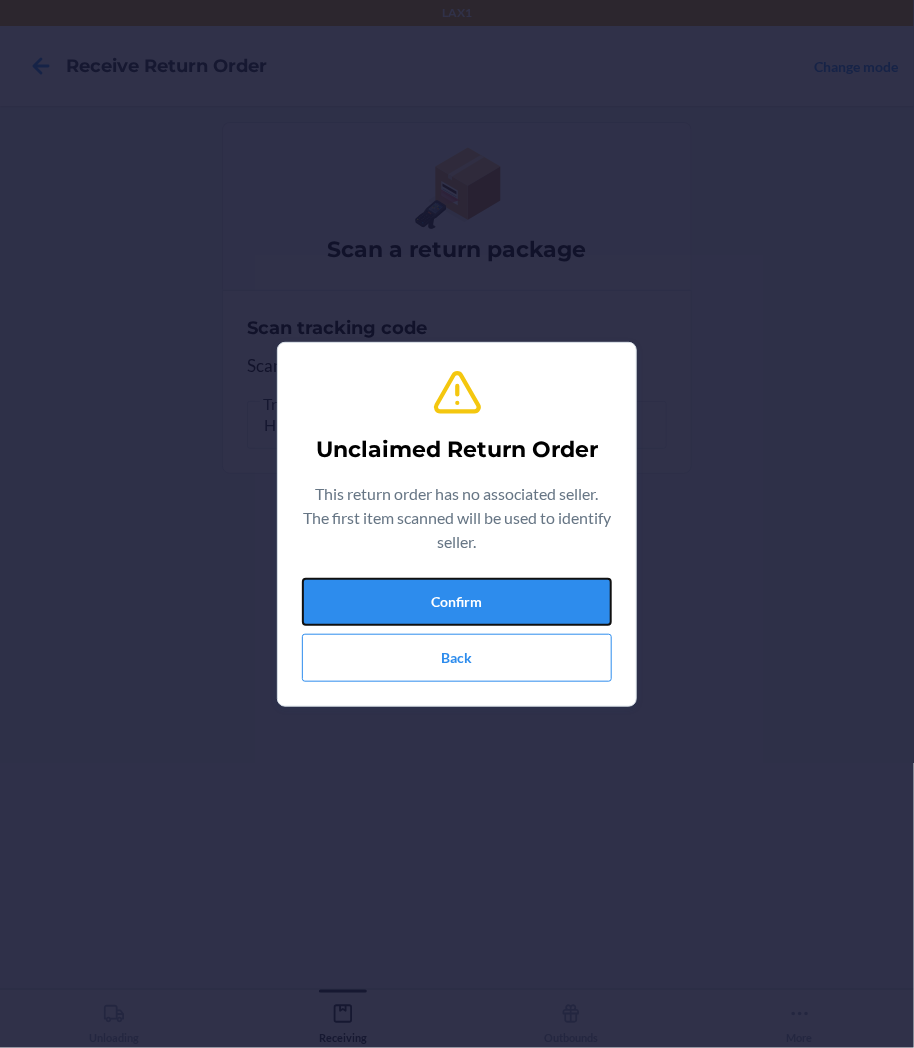 click on "Confirm" at bounding box center [457, 602] 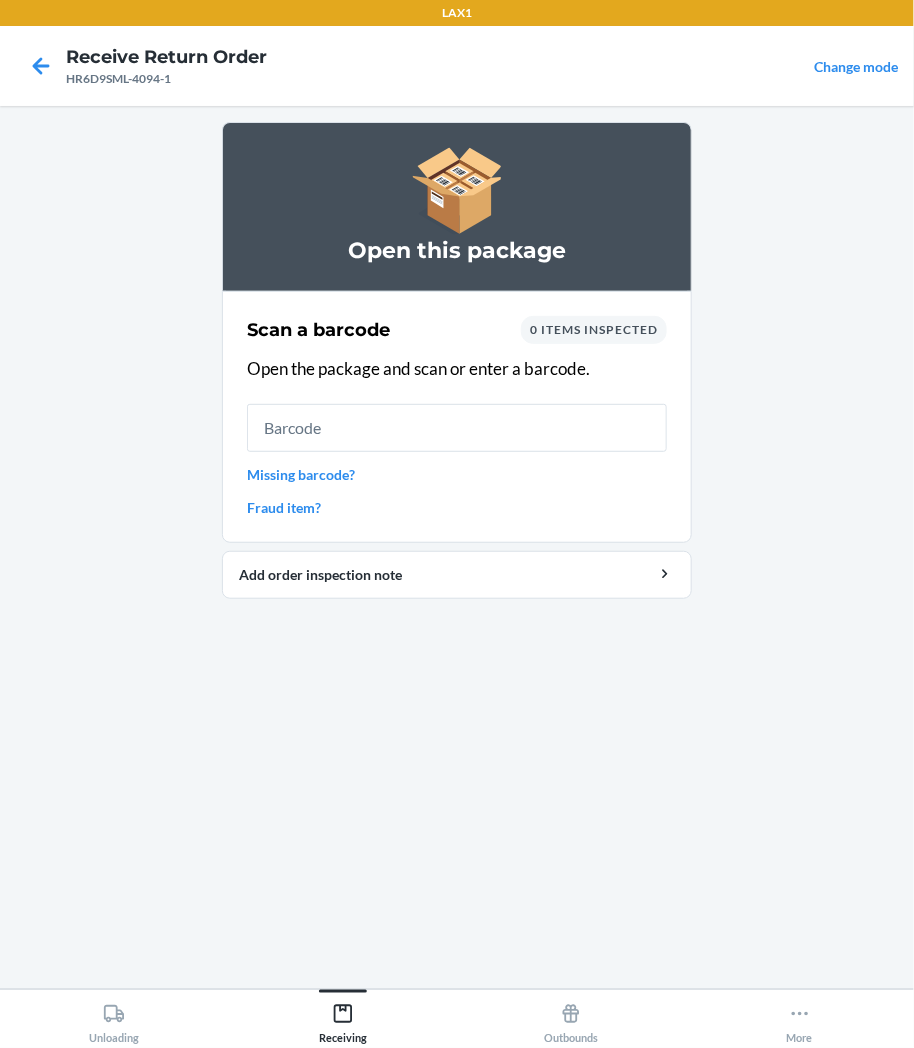 click on "Scan a barcode 0 items inspected Open the package and scan or enter a barcode. Missing barcode? Fraud item?" at bounding box center (457, 417) 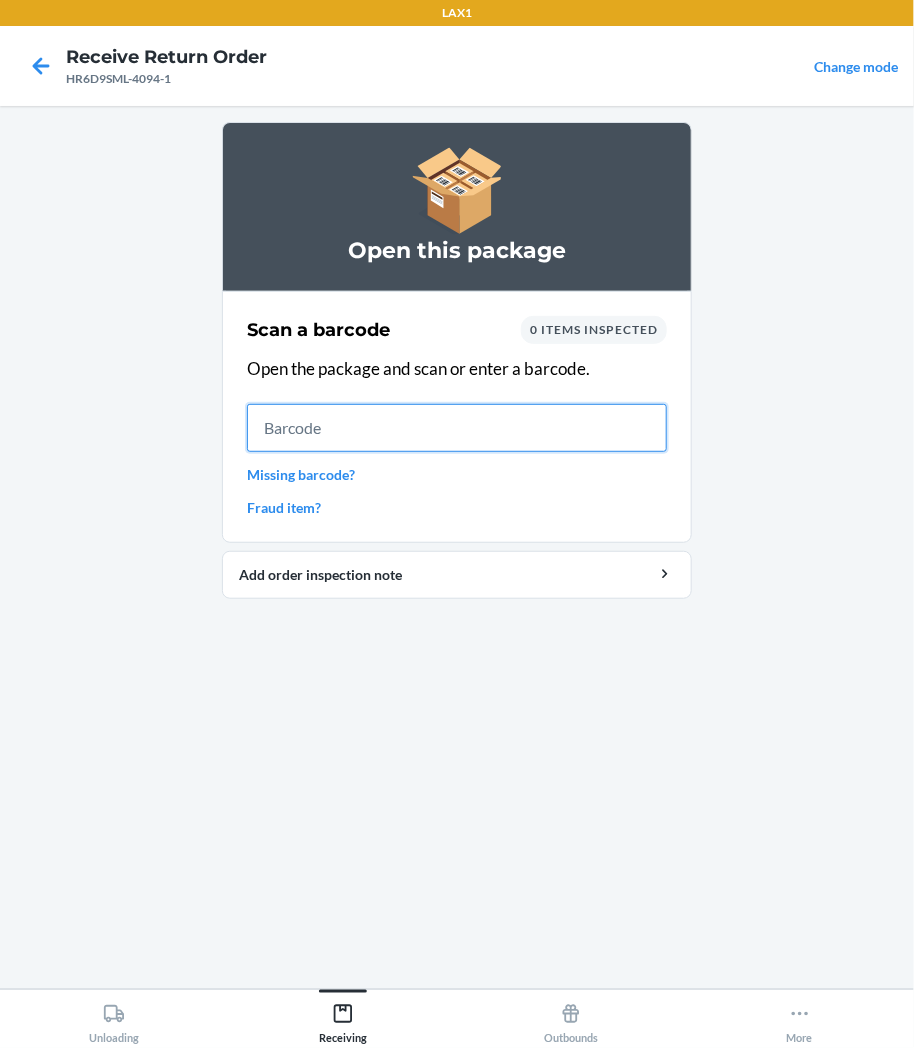 click at bounding box center [457, 428] 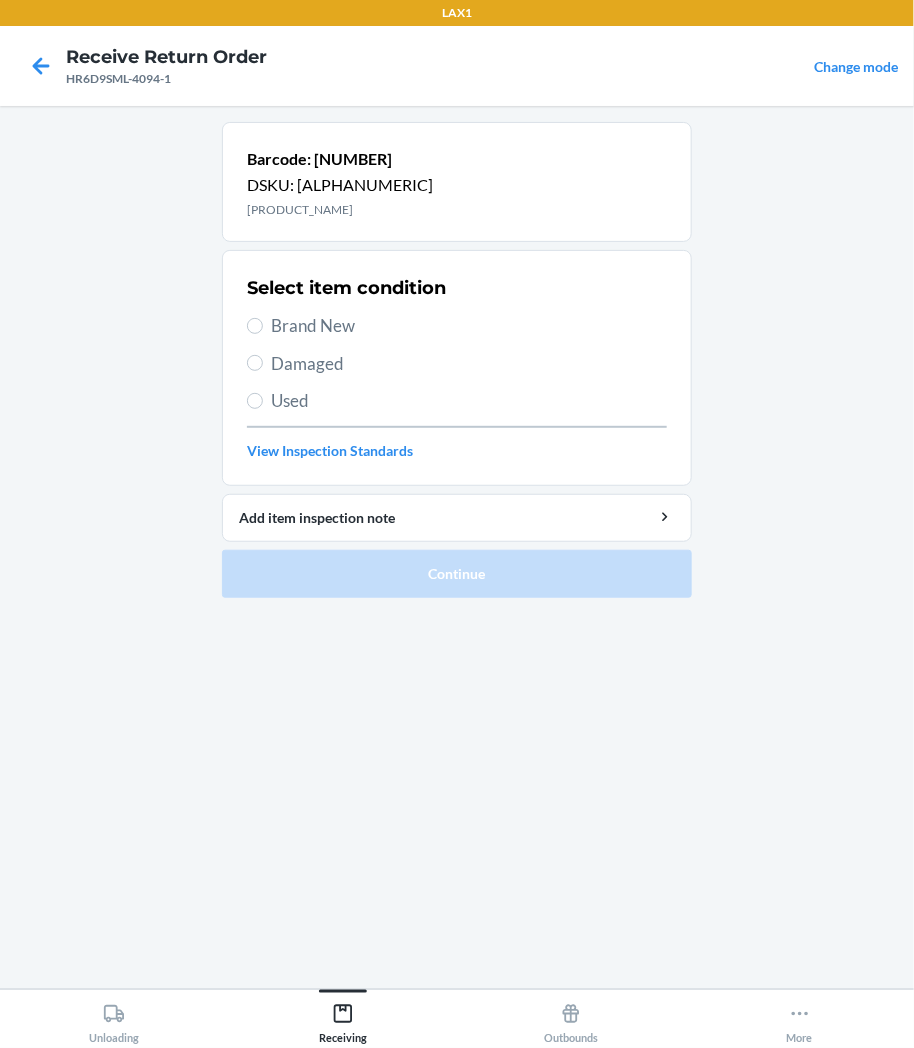 click on "Brand New" at bounding box center (469, 326) 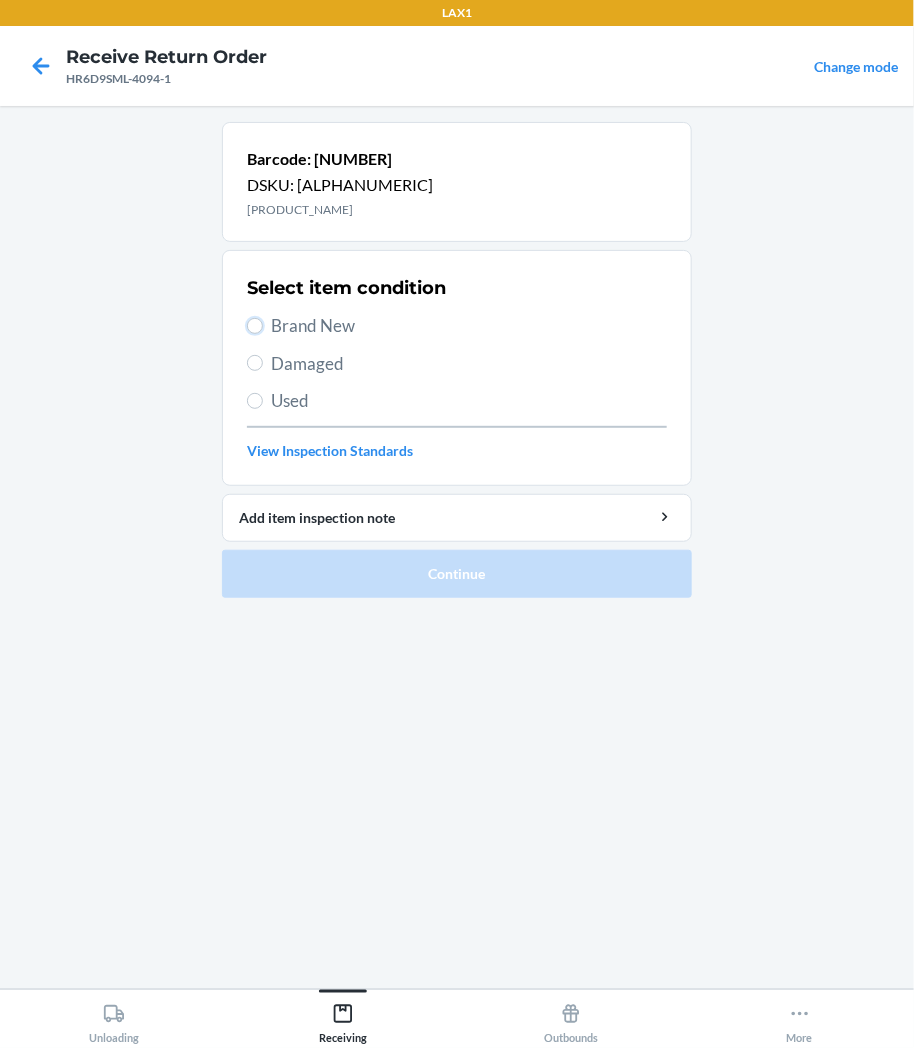 click on "Brand New" at bounding box center (255, 326) 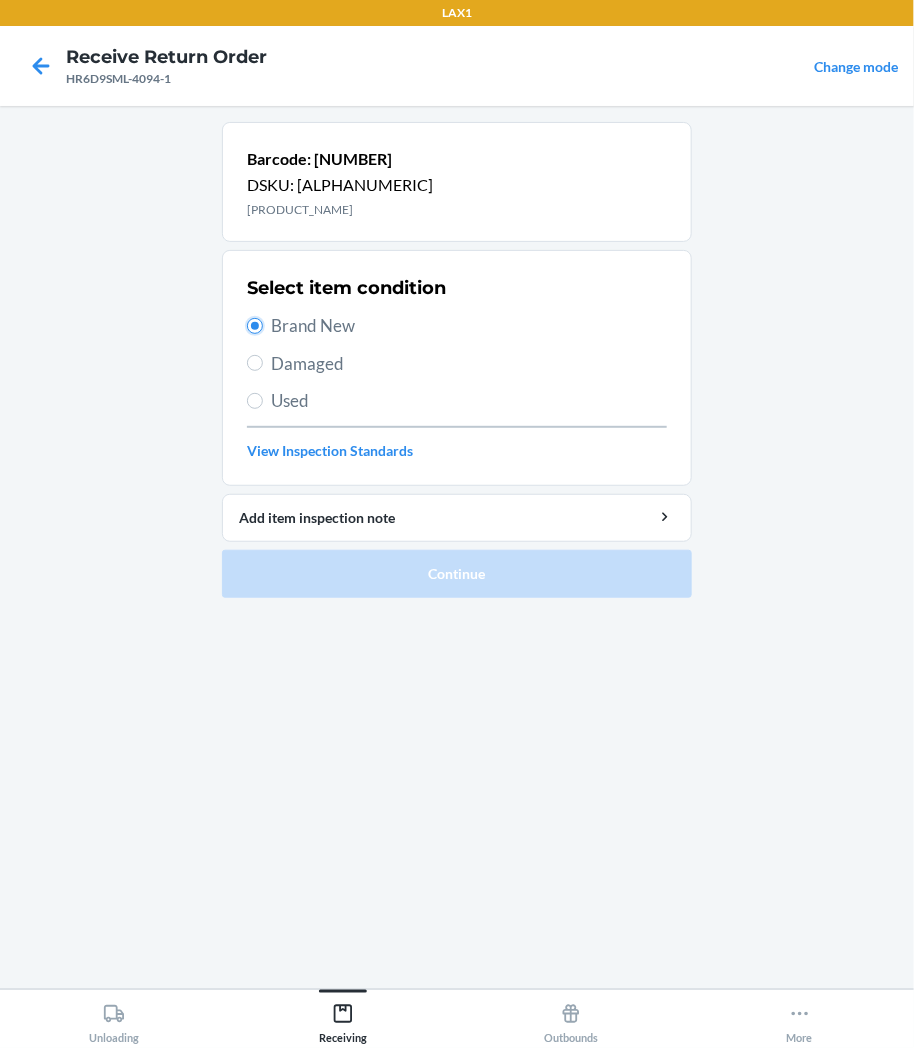 radio on "true" 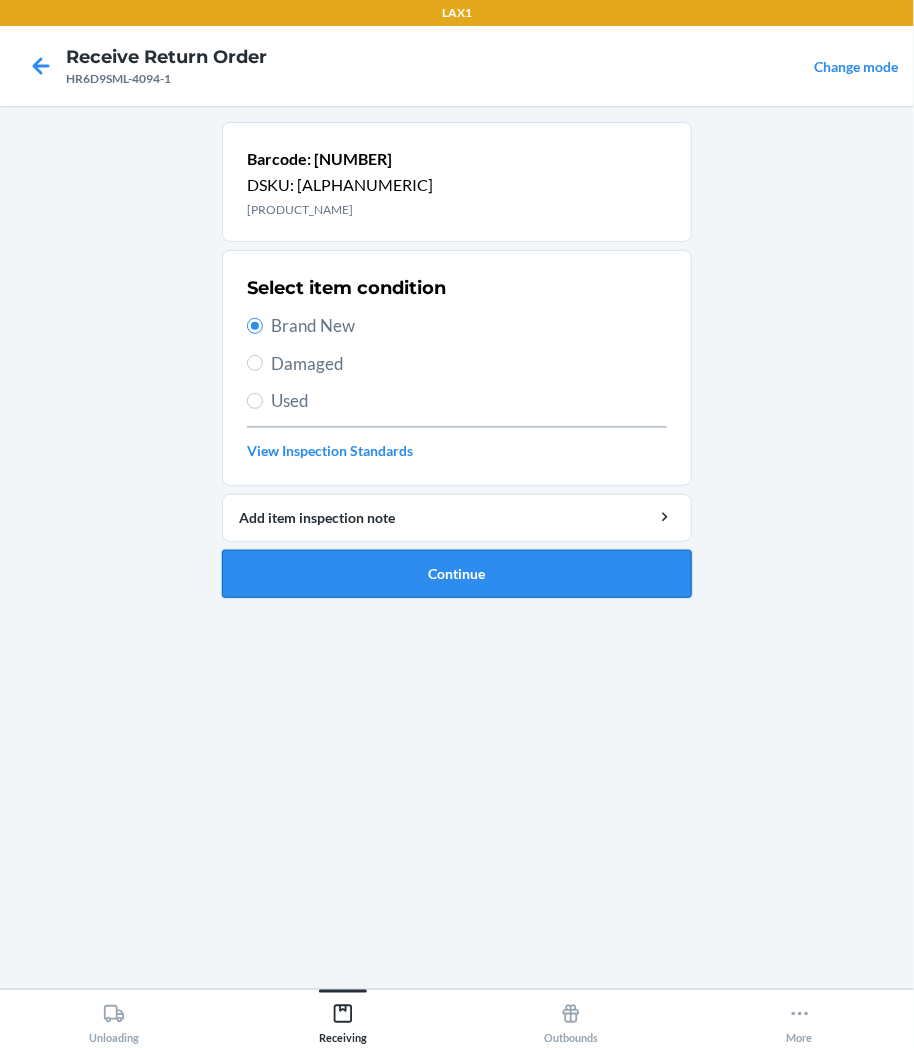 click on "Continue" at bounding box center [457, 574] 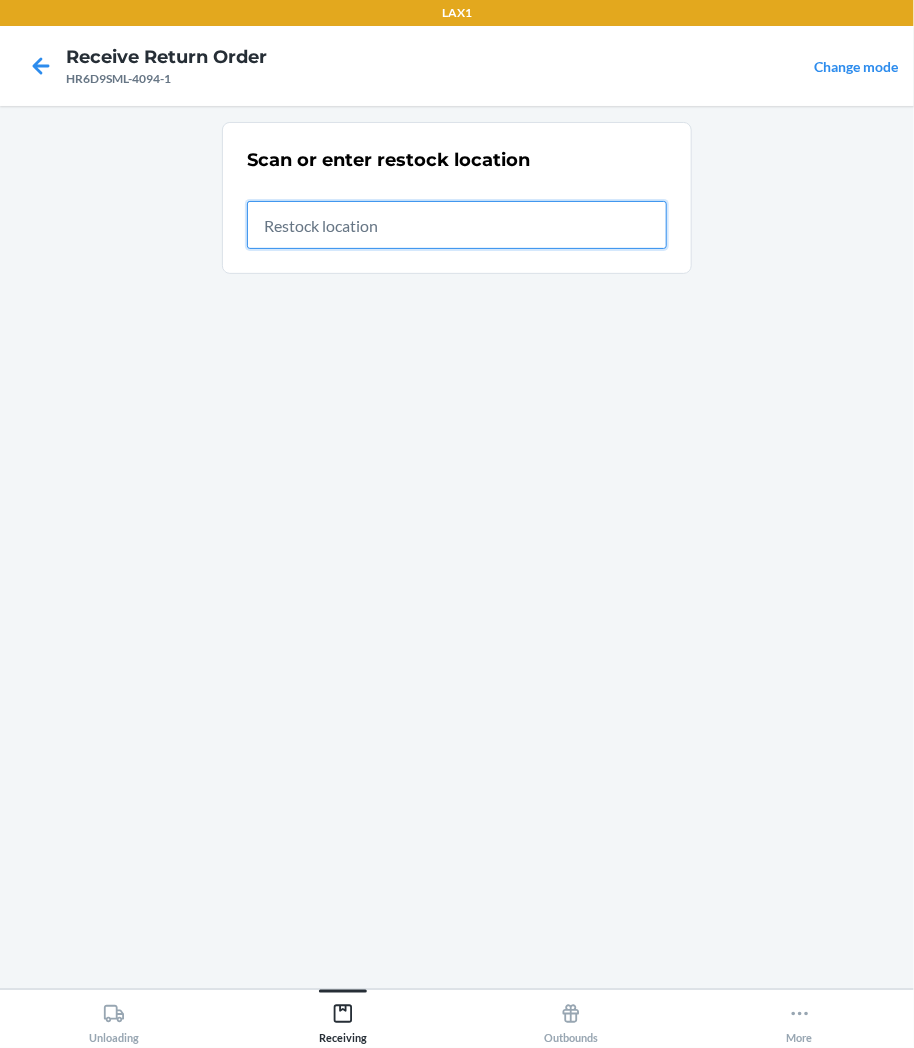 click at bounding box center [457, 225] 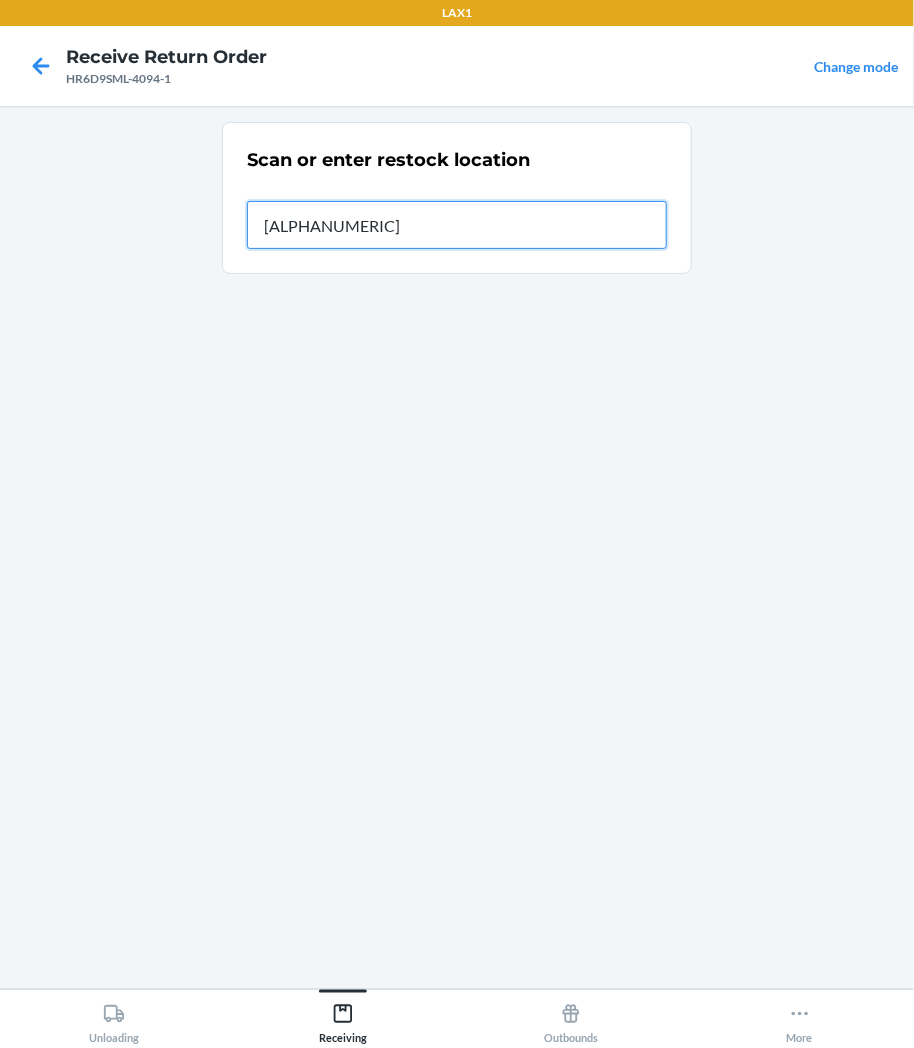 type on "[ALPHANUMERIC]" 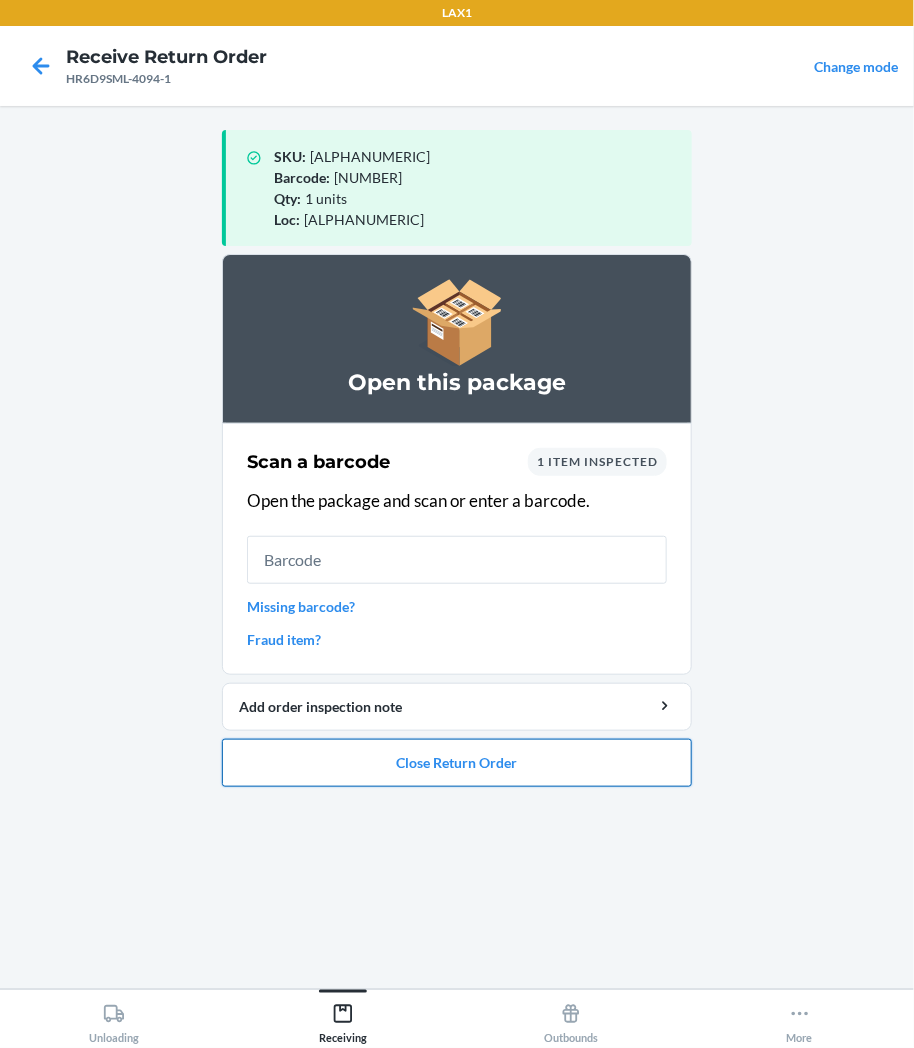 click on "Close Return Order" at bounding box center (457, 763) 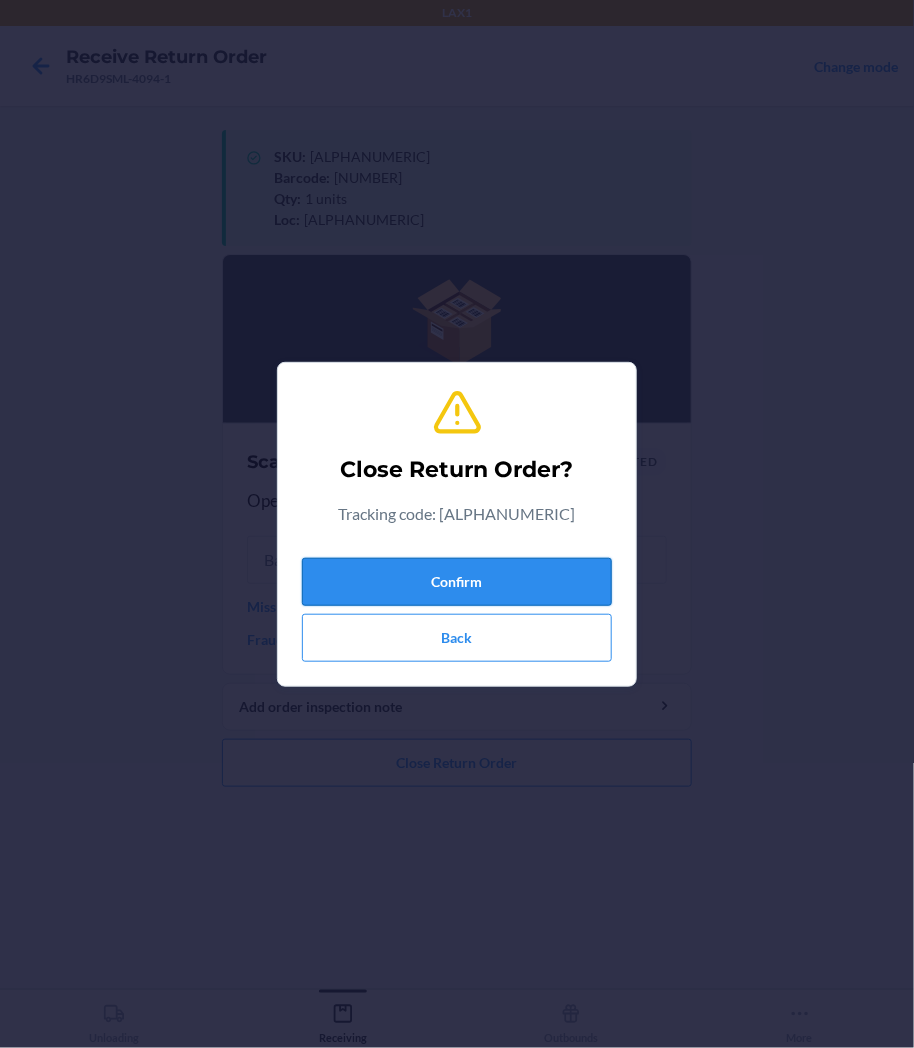 click on "Confirm" at bounding box center [457, 582] 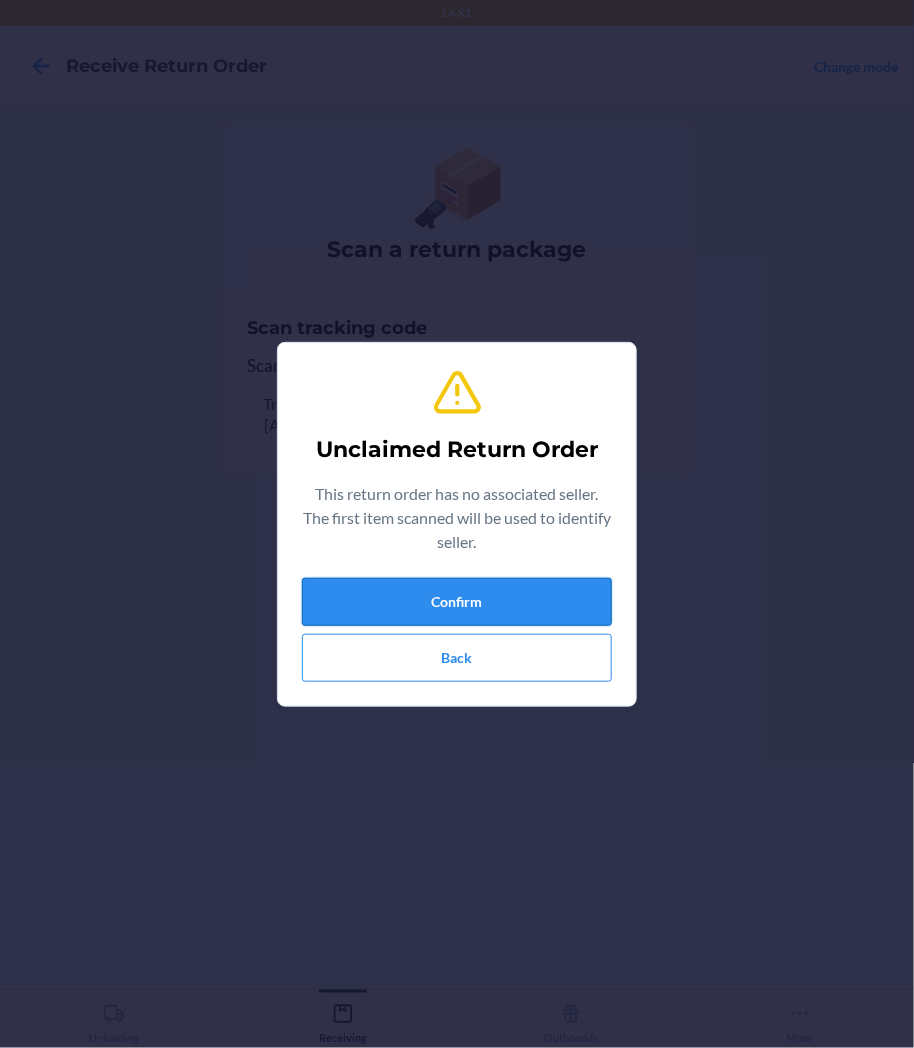 click on "Confirm" at bounding box center (457, 602) 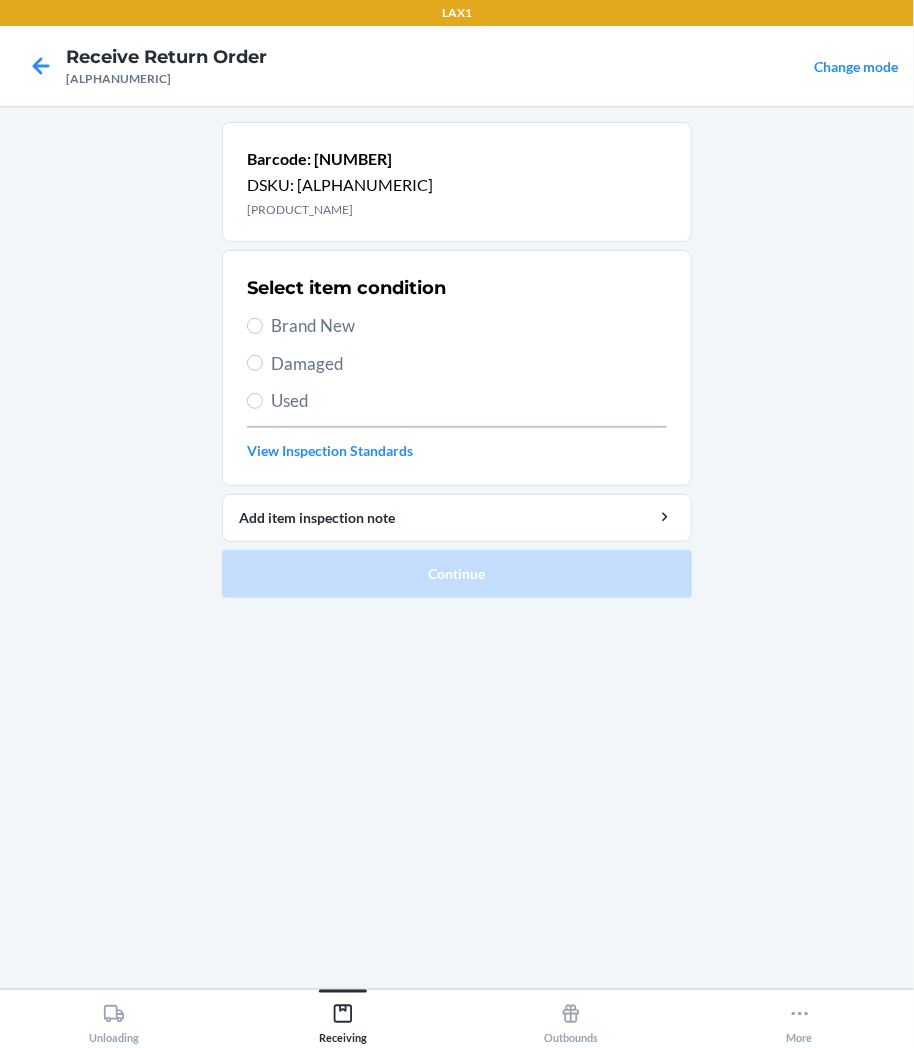 click on "Select item condition Brand New Damaged Used View Inspection Standards" at bounding box center [457, 368] 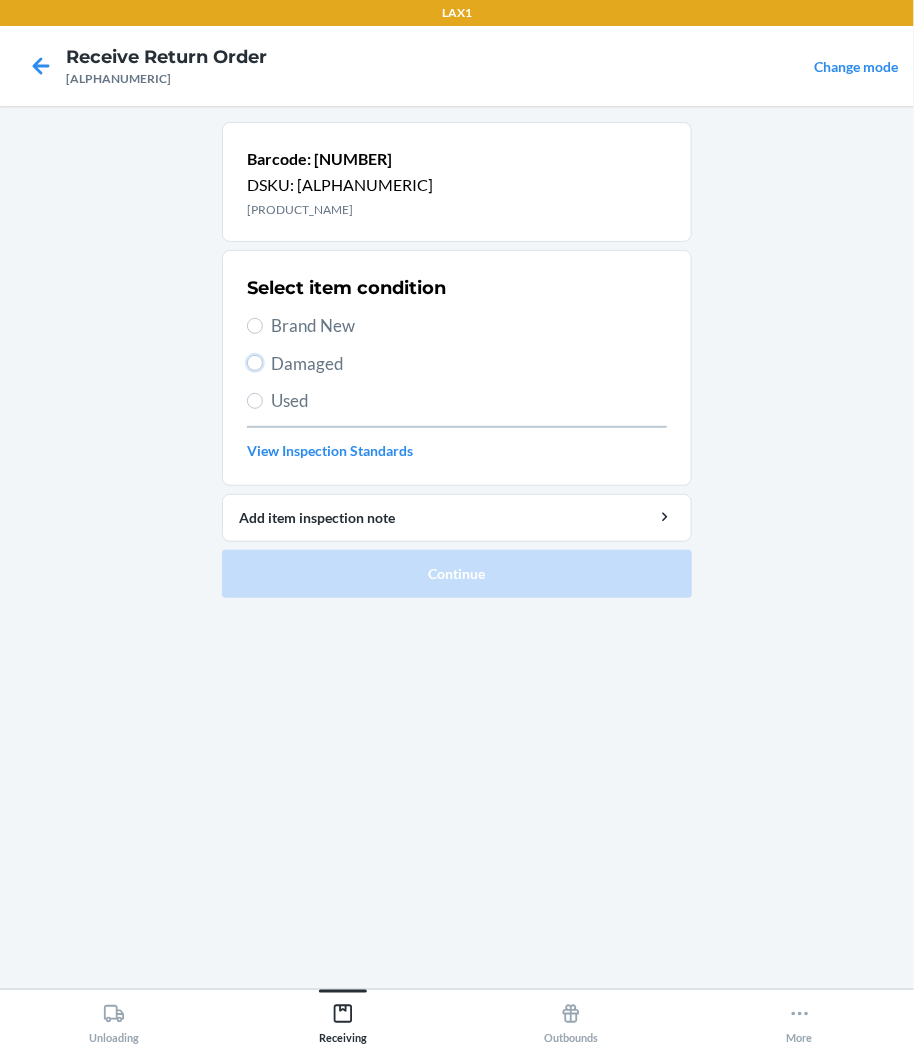 click on "Damaged" at bounding box center [255, 363] 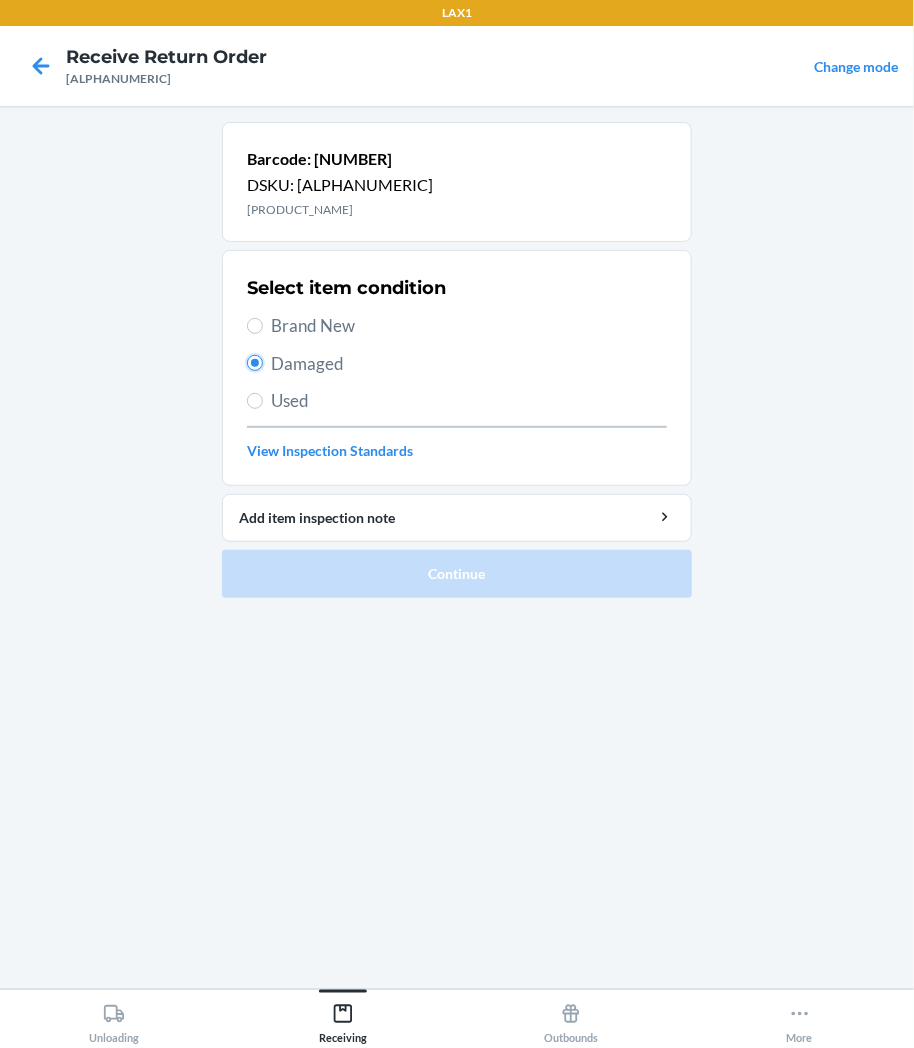 radio on "true" 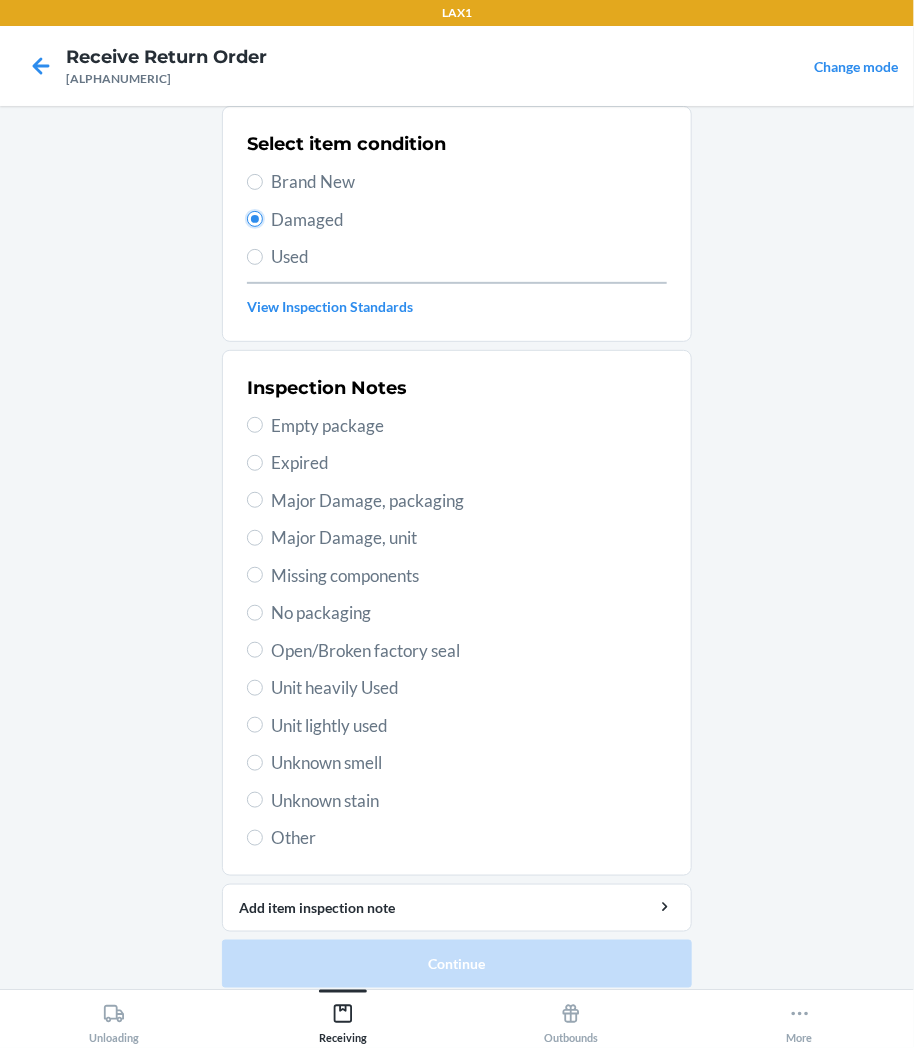 scroll, scrollTop: 157, scrollLeft: 0, axis: vertical 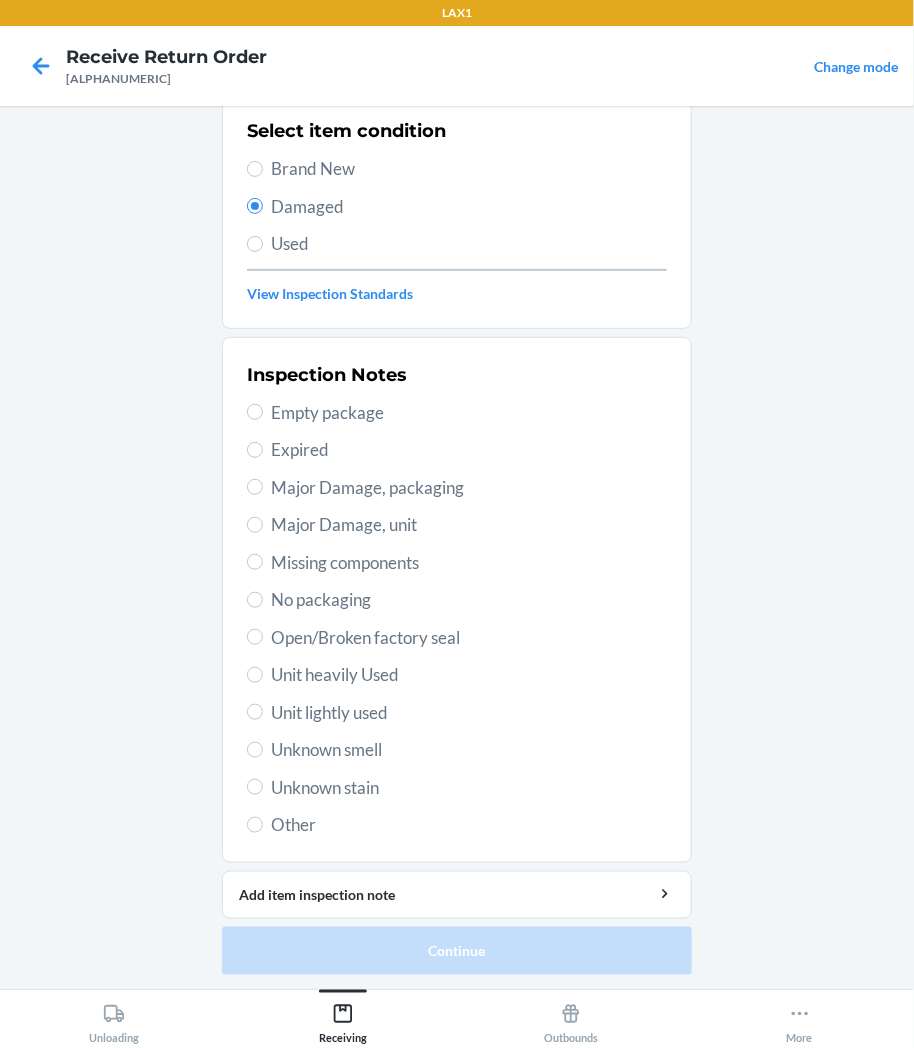 click on "Inspection Notes Empty package Expired Major Damage, packaging Major Damage, unit Missing components No packaging Open/Broken factory seal Unit heavily Used Unit lightly used Unknown smell Unknown stain Other" at bounding box center (457, 600) 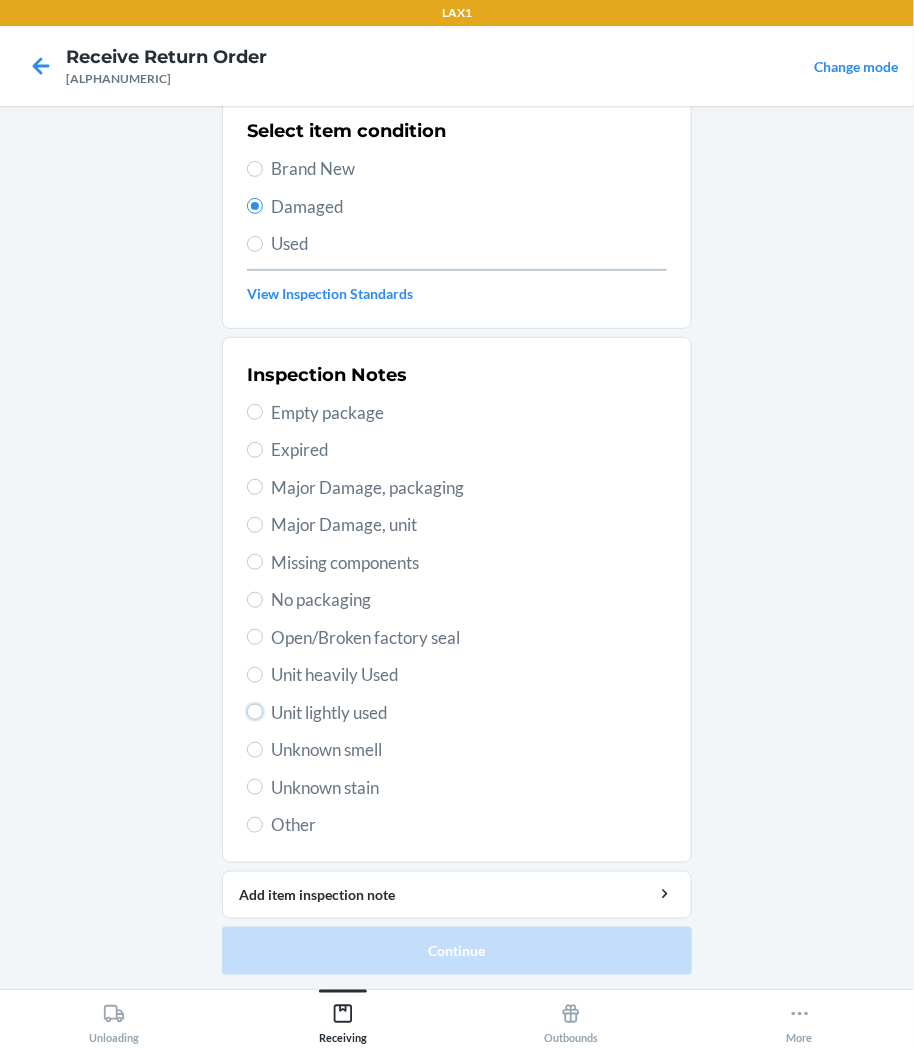 click on "Unit lightly used" at bounding box center (255, 712) 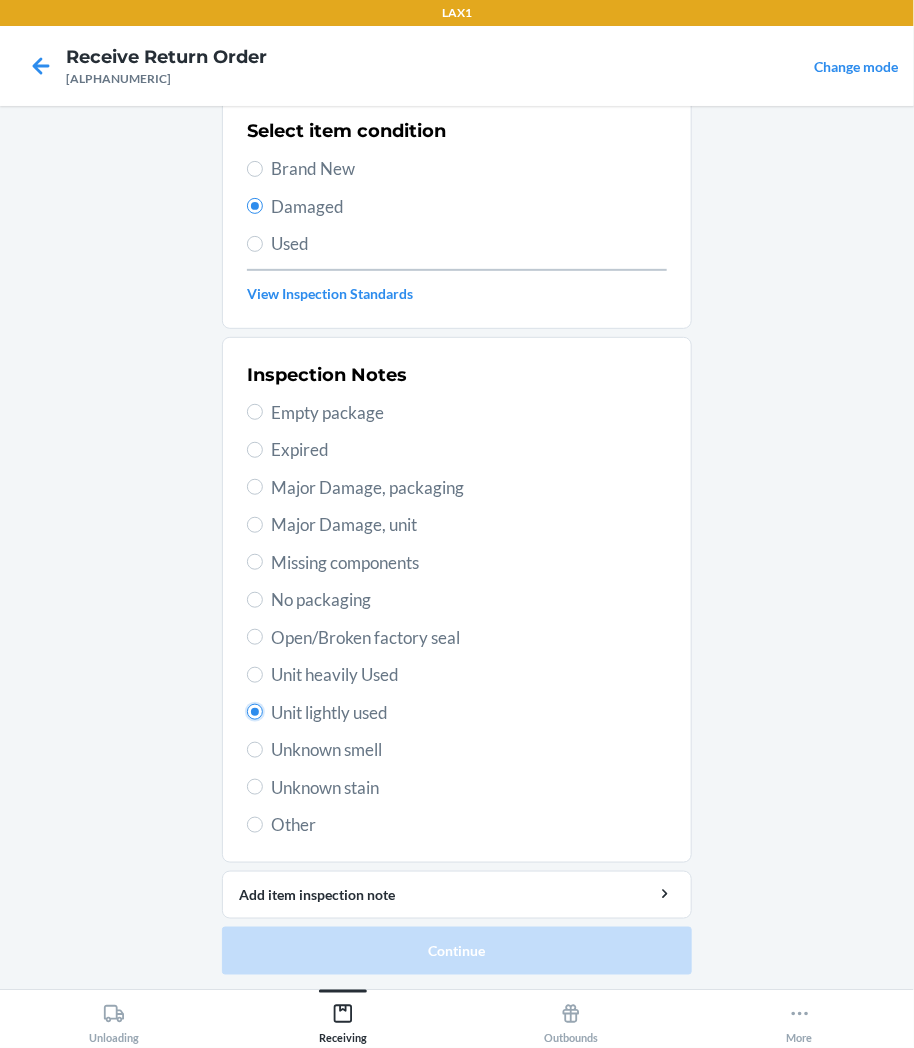 radio on "true" 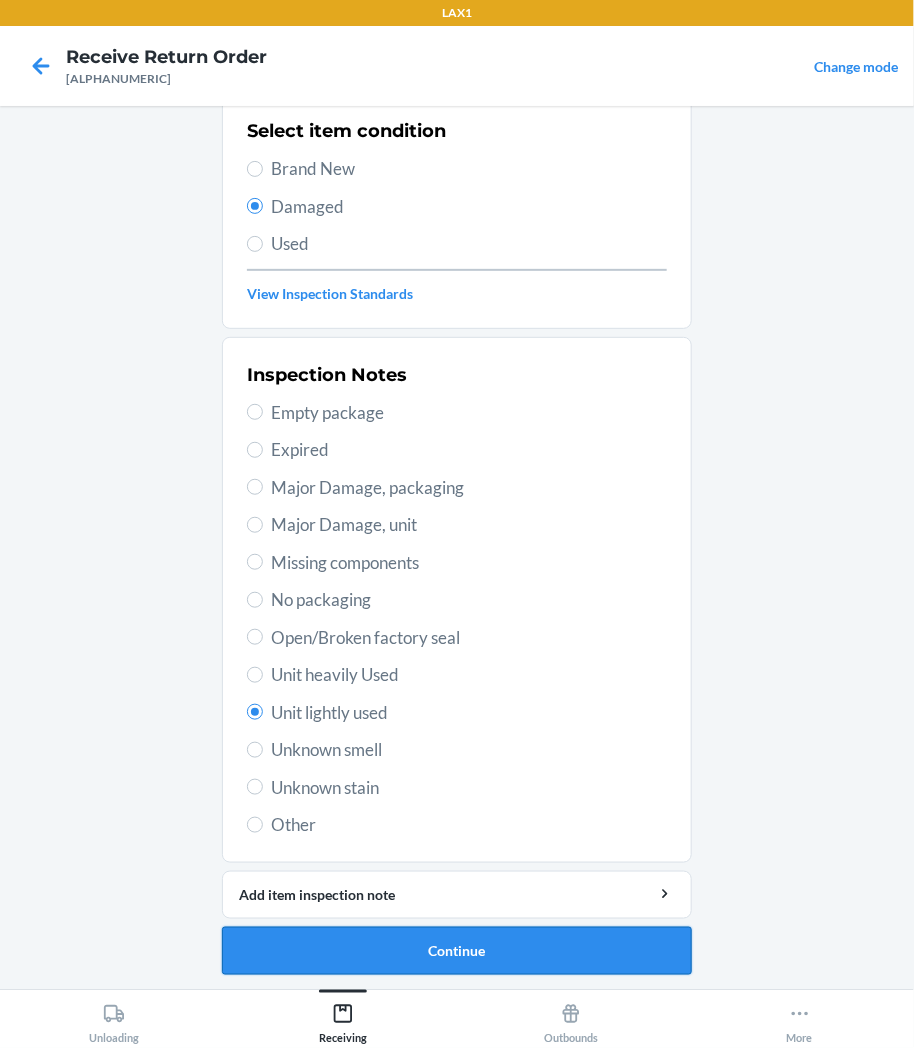 click on "Continue" at bounding box center (457, 951) 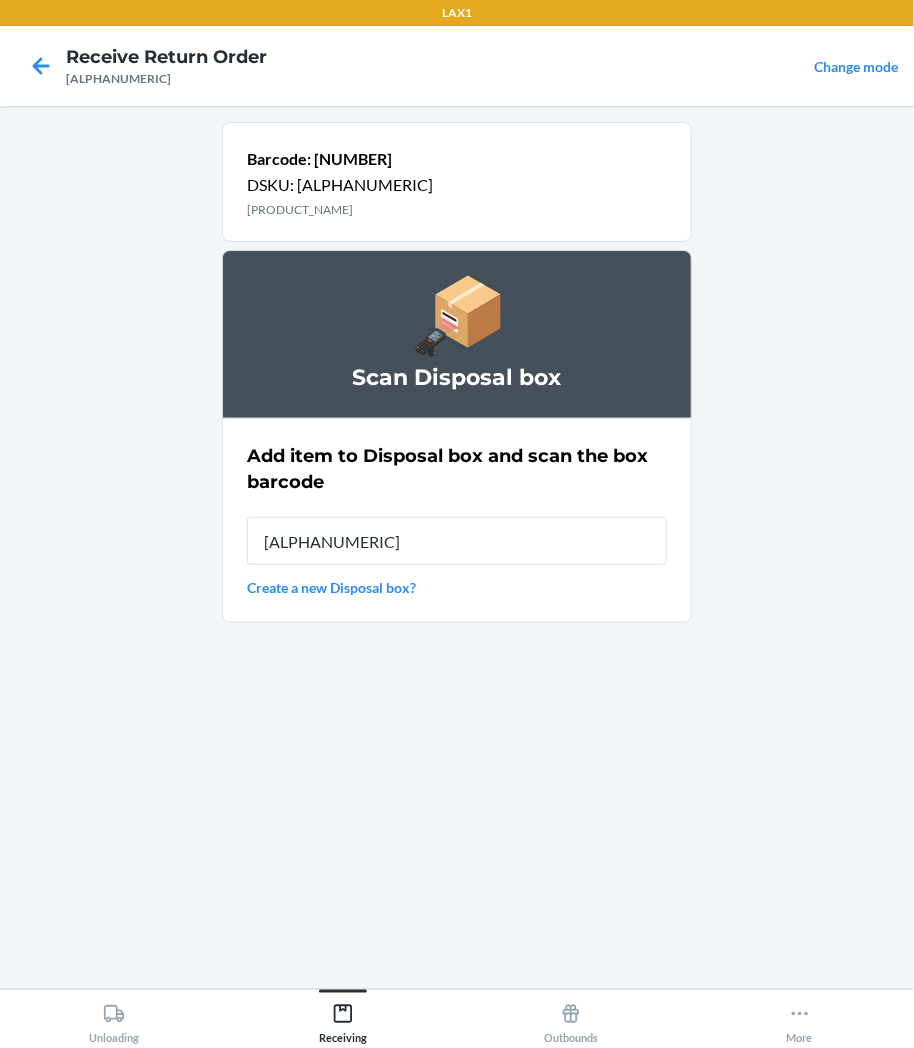 type on "[ALPHANUMERIC]" 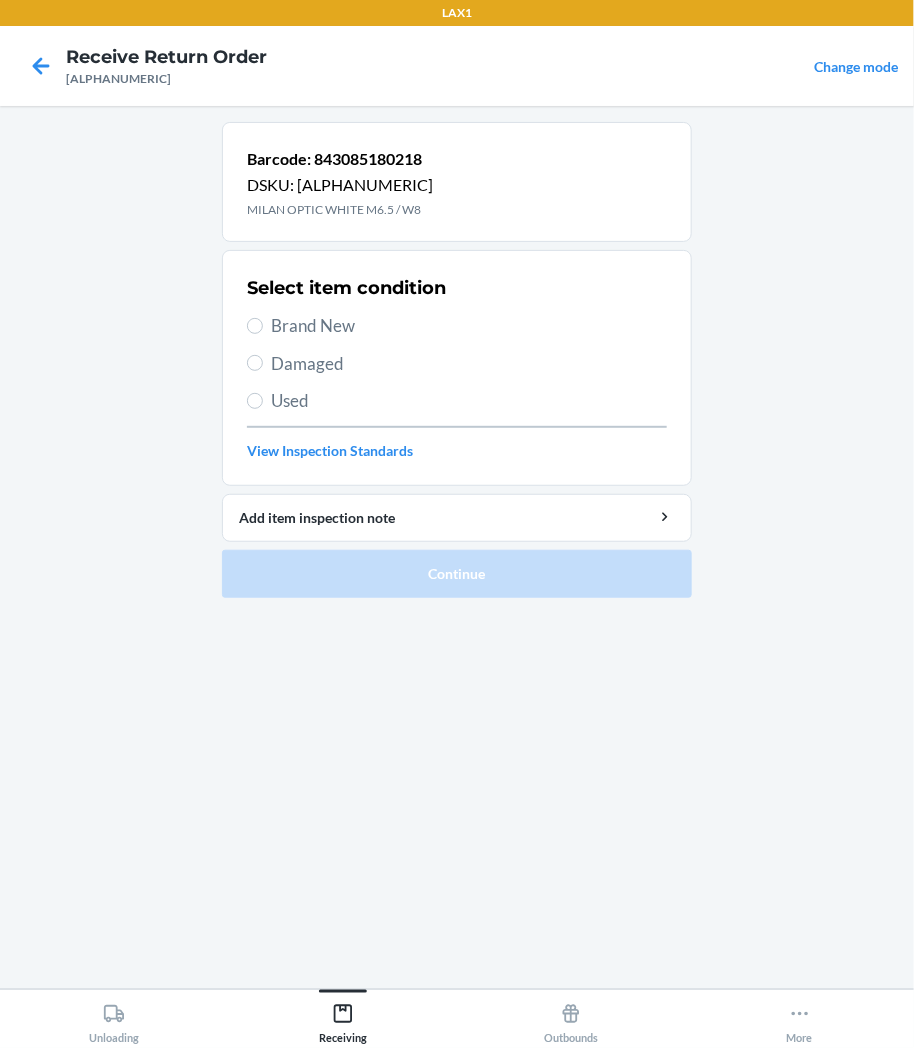 click on "Damaged" at bounding box center [469, 364] 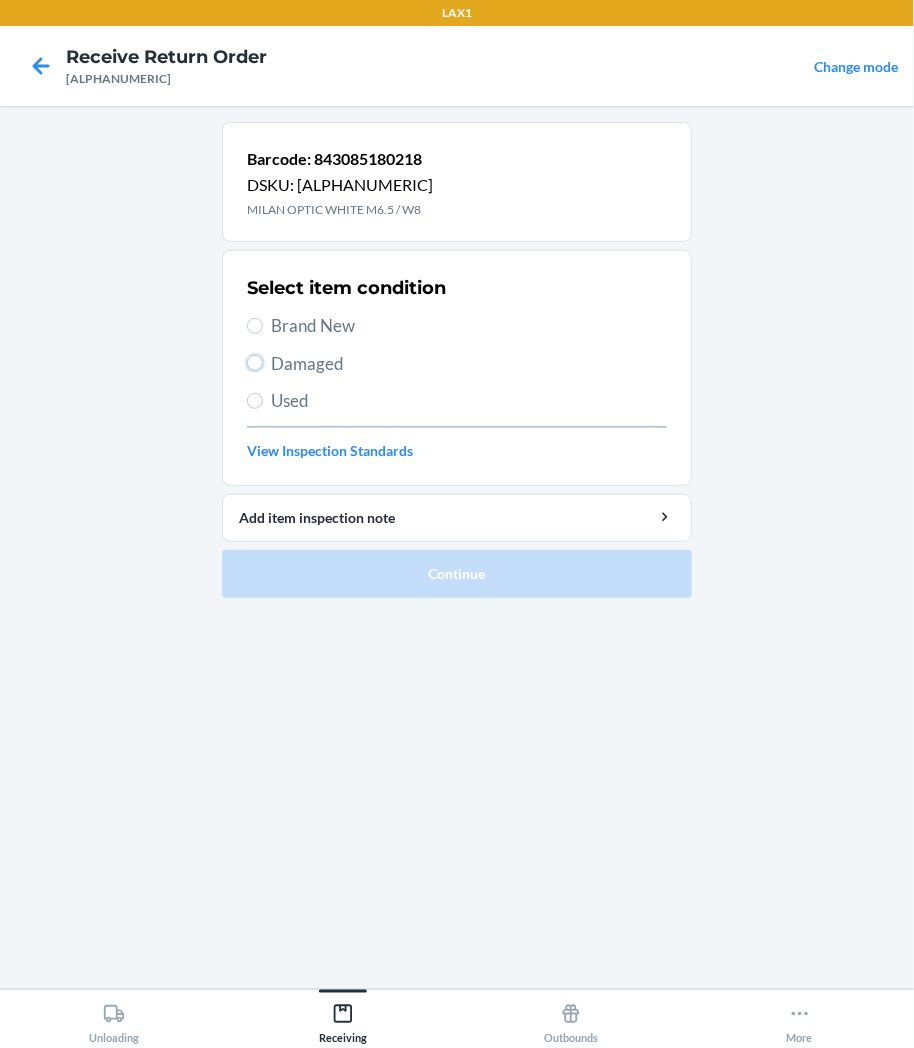click on "Damaged" at bounding box center [255, 363] 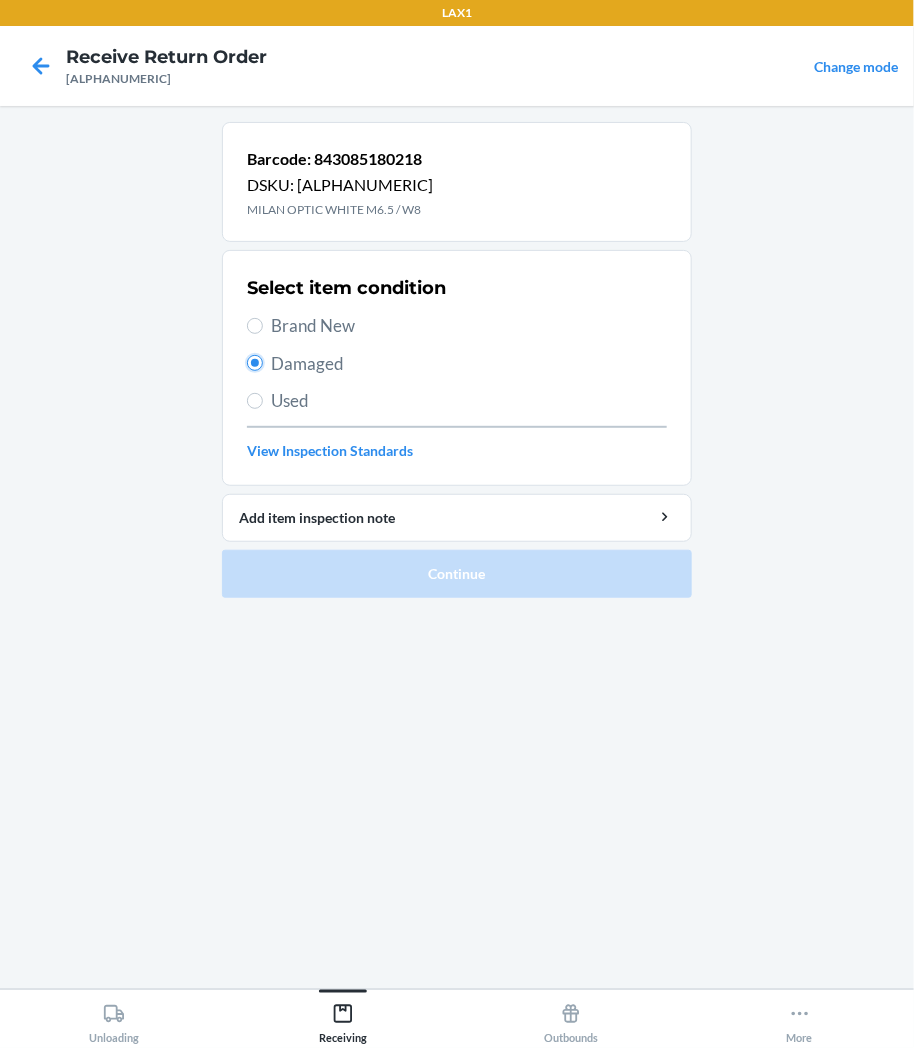 radio on "true" 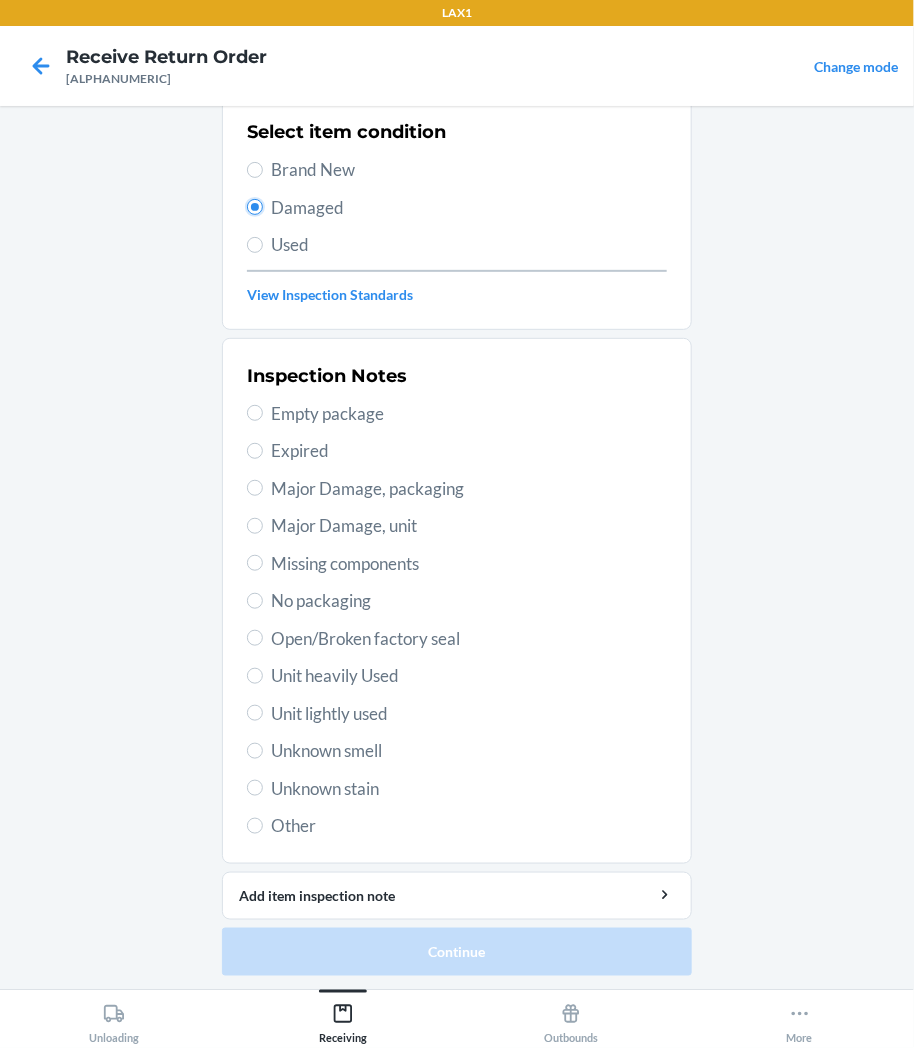 scroll, scrollTop: 157, scrollLeft: 0, axis: vertical 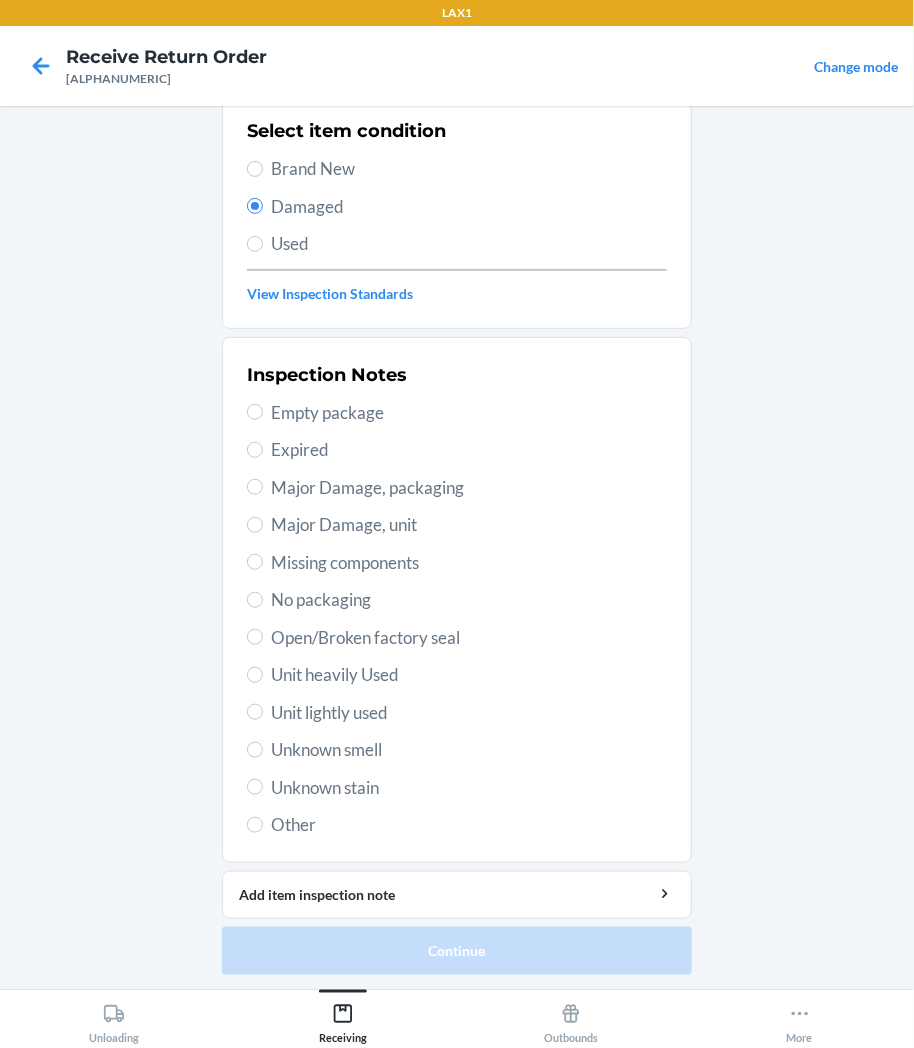 click on "Unknown stain" at bounding box center [469, 788] 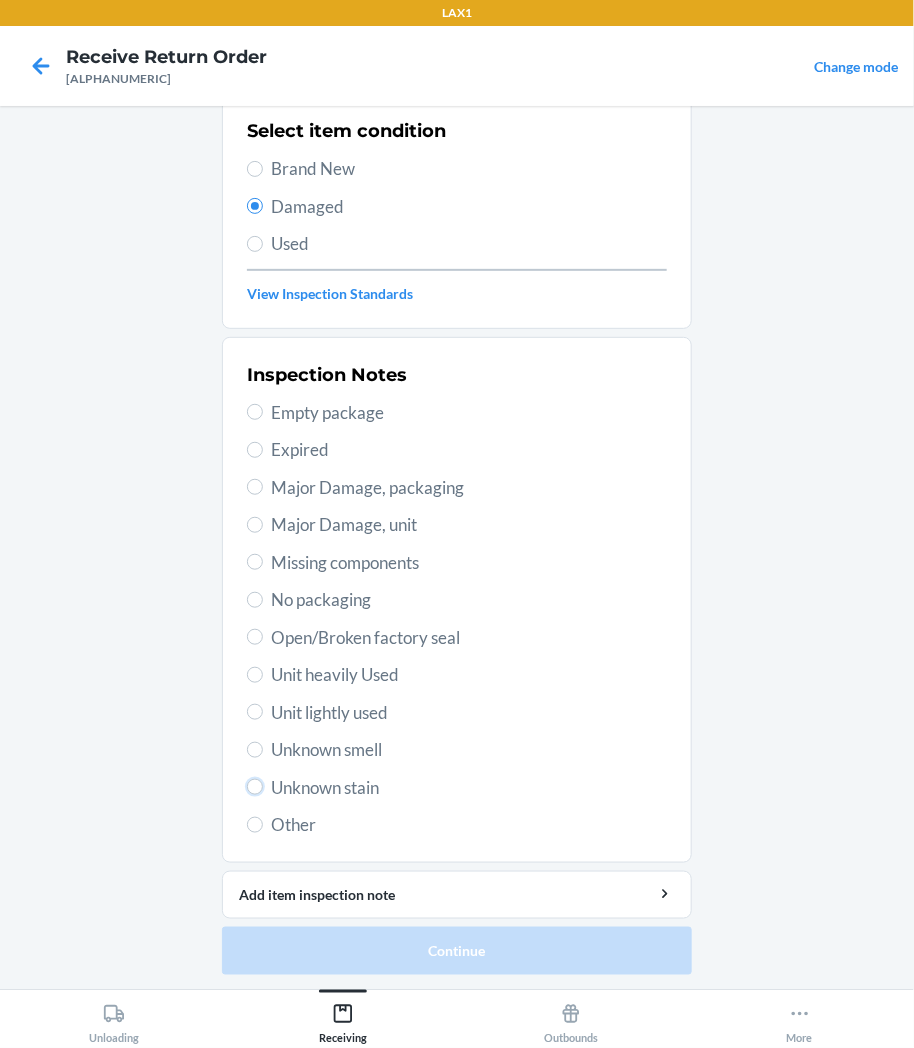 click on "Unknown stain" at bounding box center (255, 787) 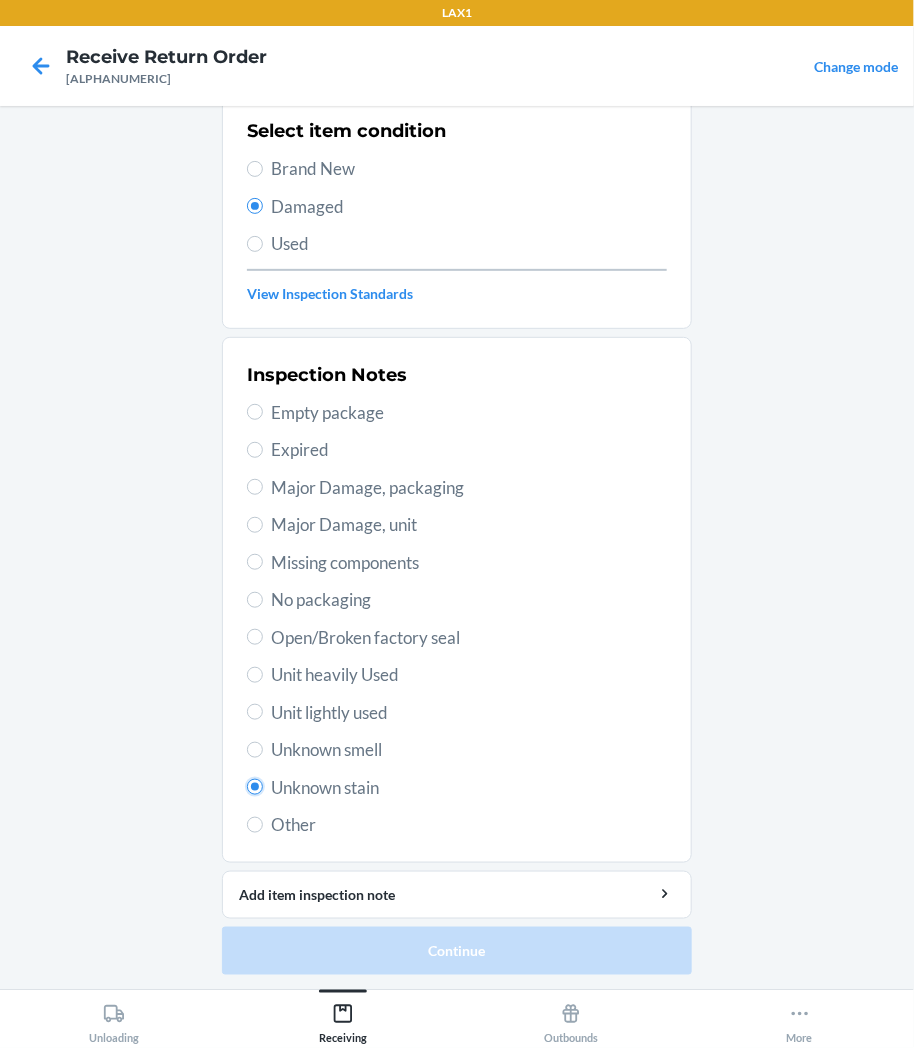 radio on "true" 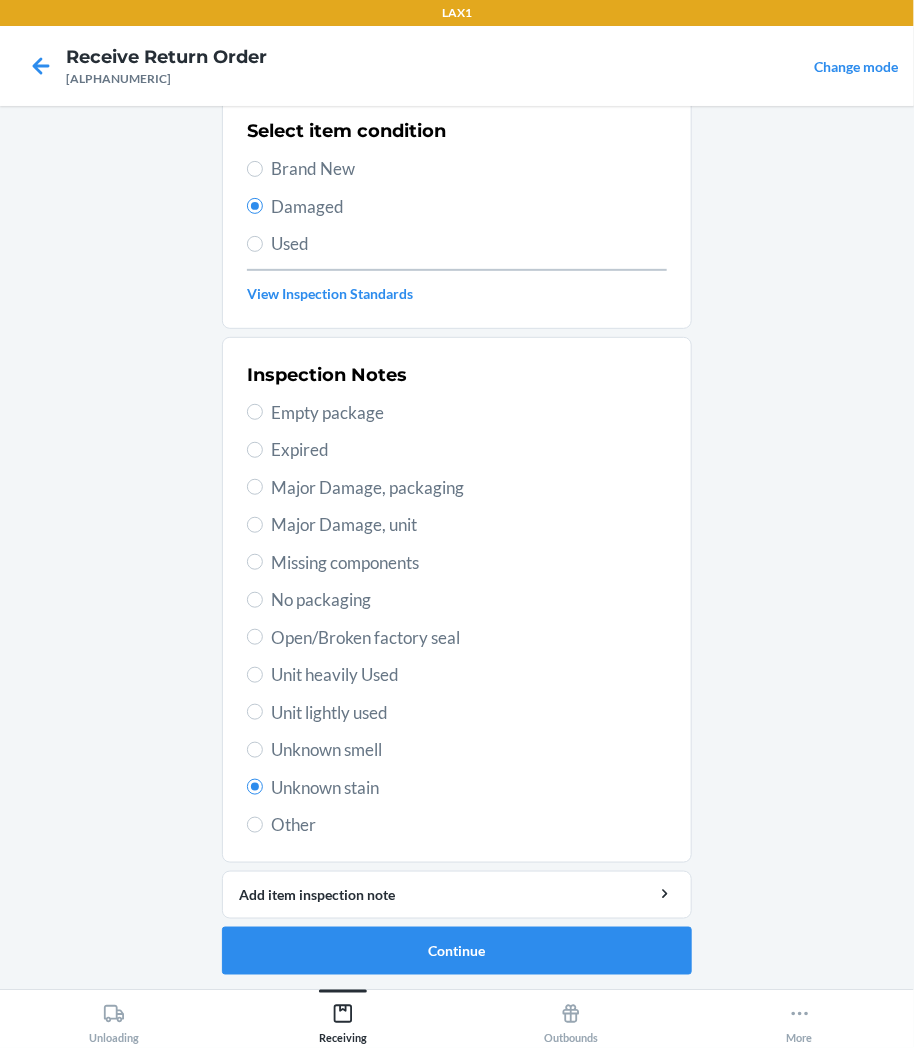 click on "Unit lightly used" at bounding box center (469, 713) 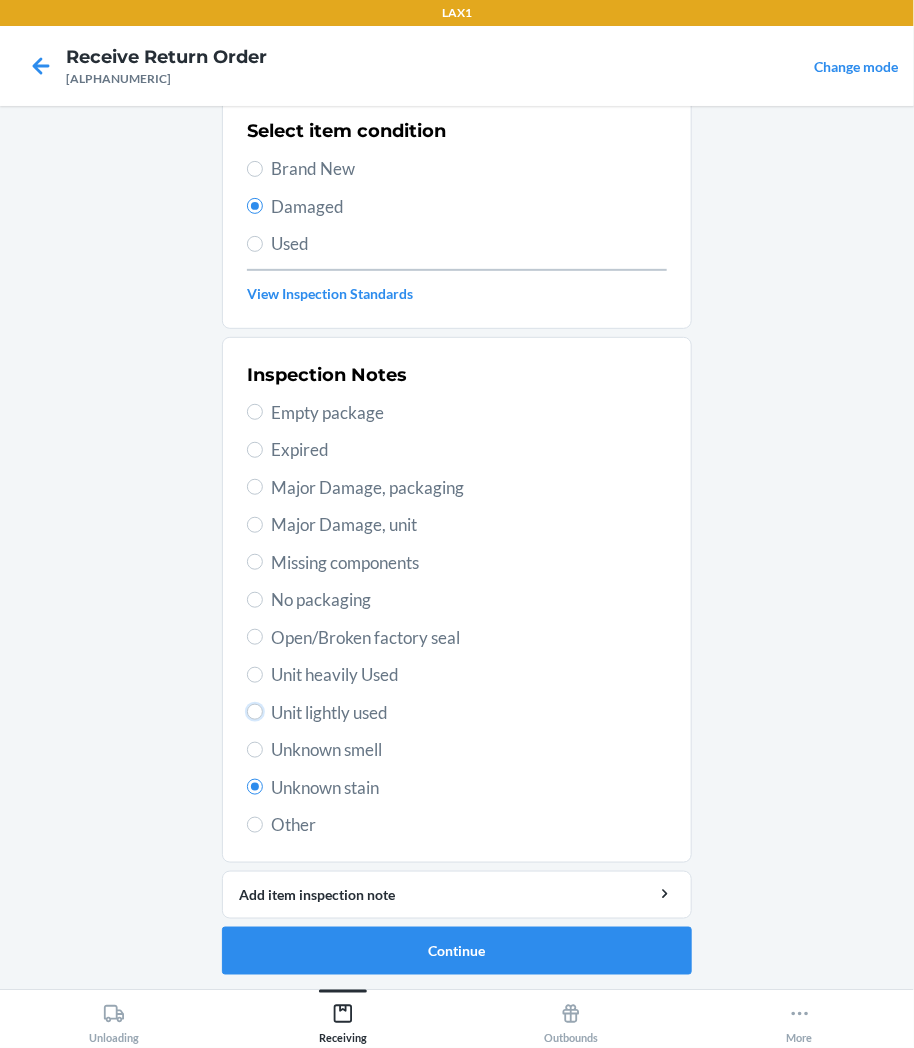 click on "Unit lightly used" at bounding box center [255, 712] 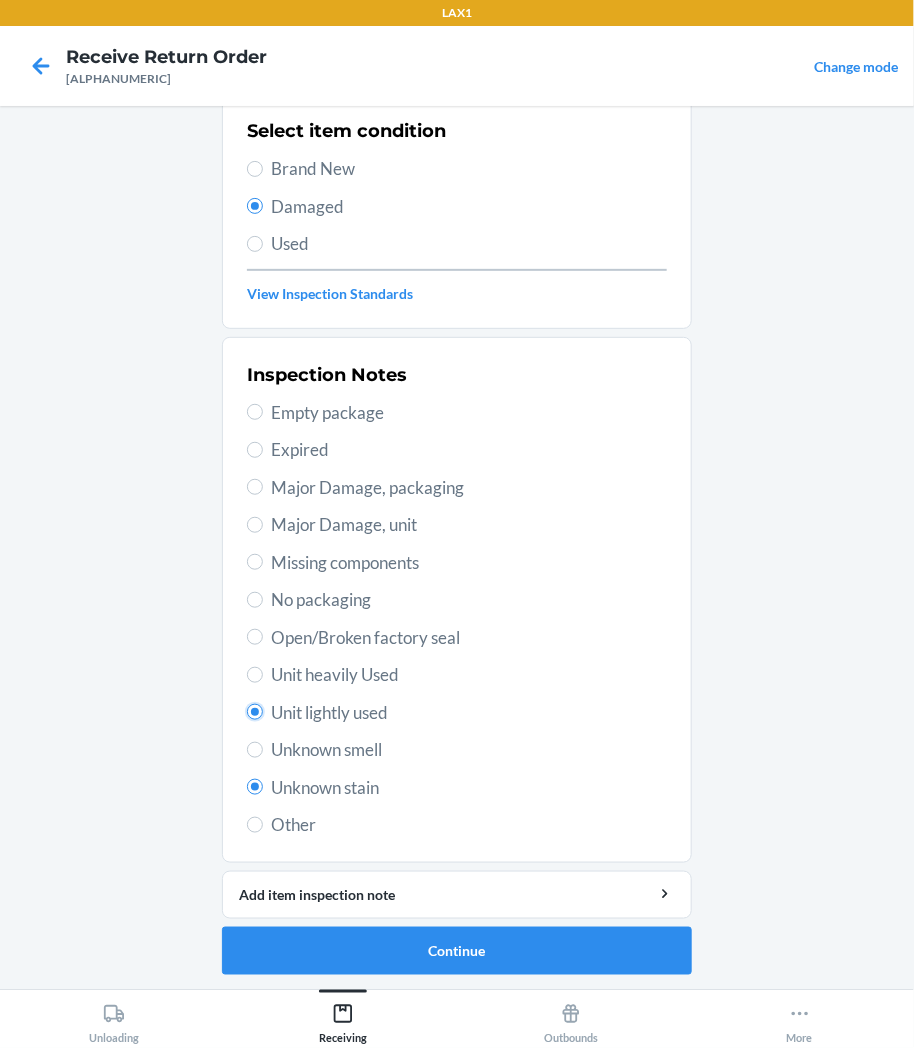 radio on "false" 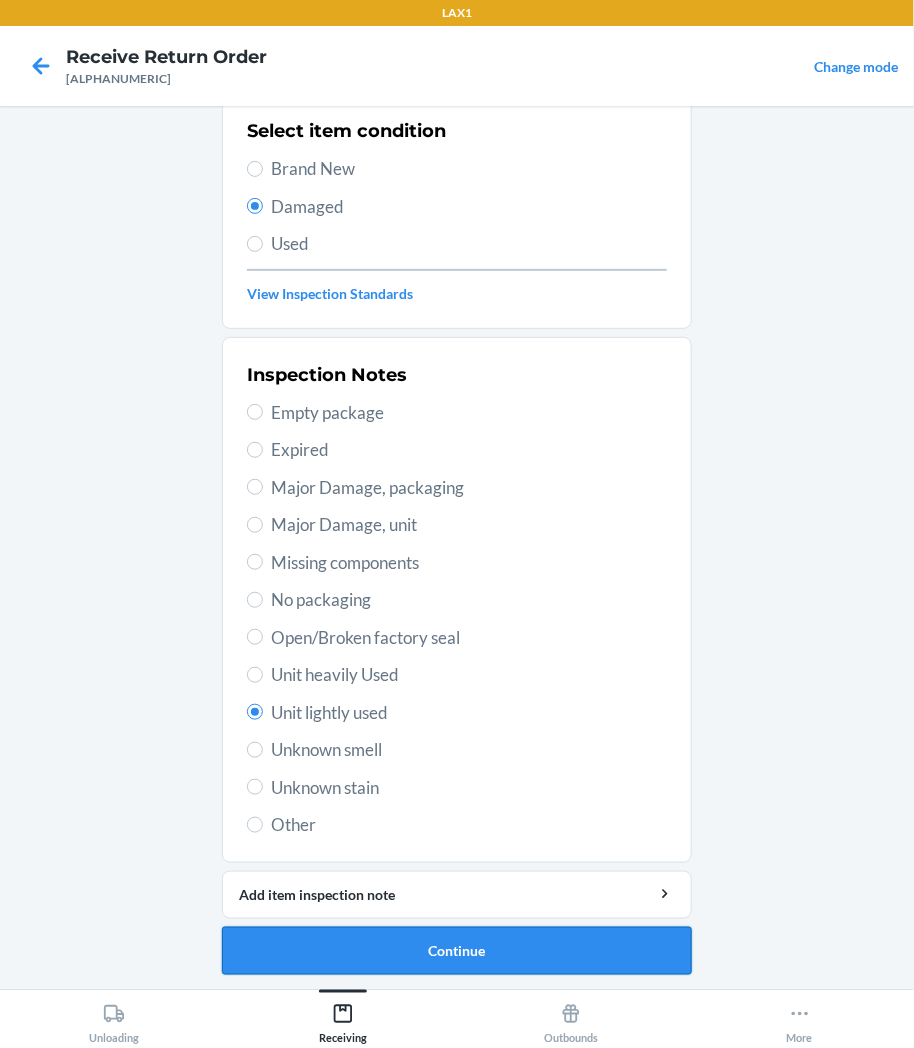 click on "Continue" at bounding box center (457, 951) 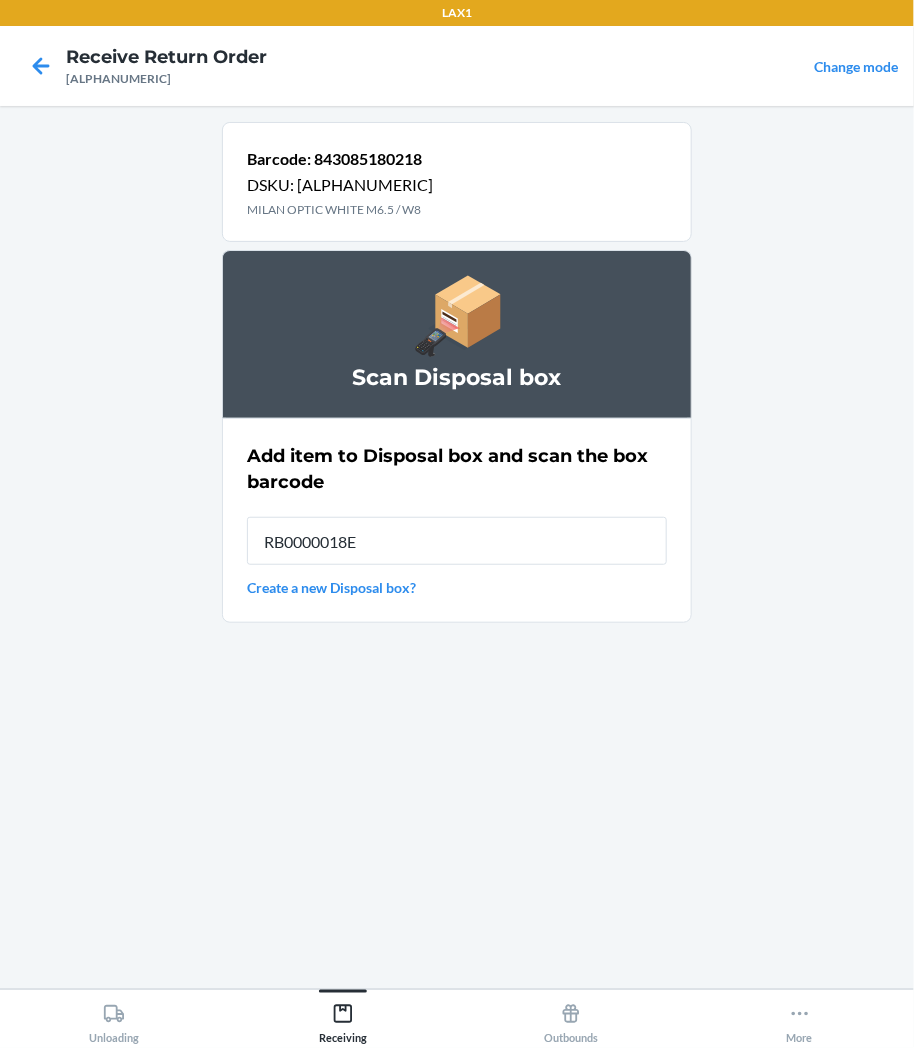 type on "[ALPHANUMERIC]" 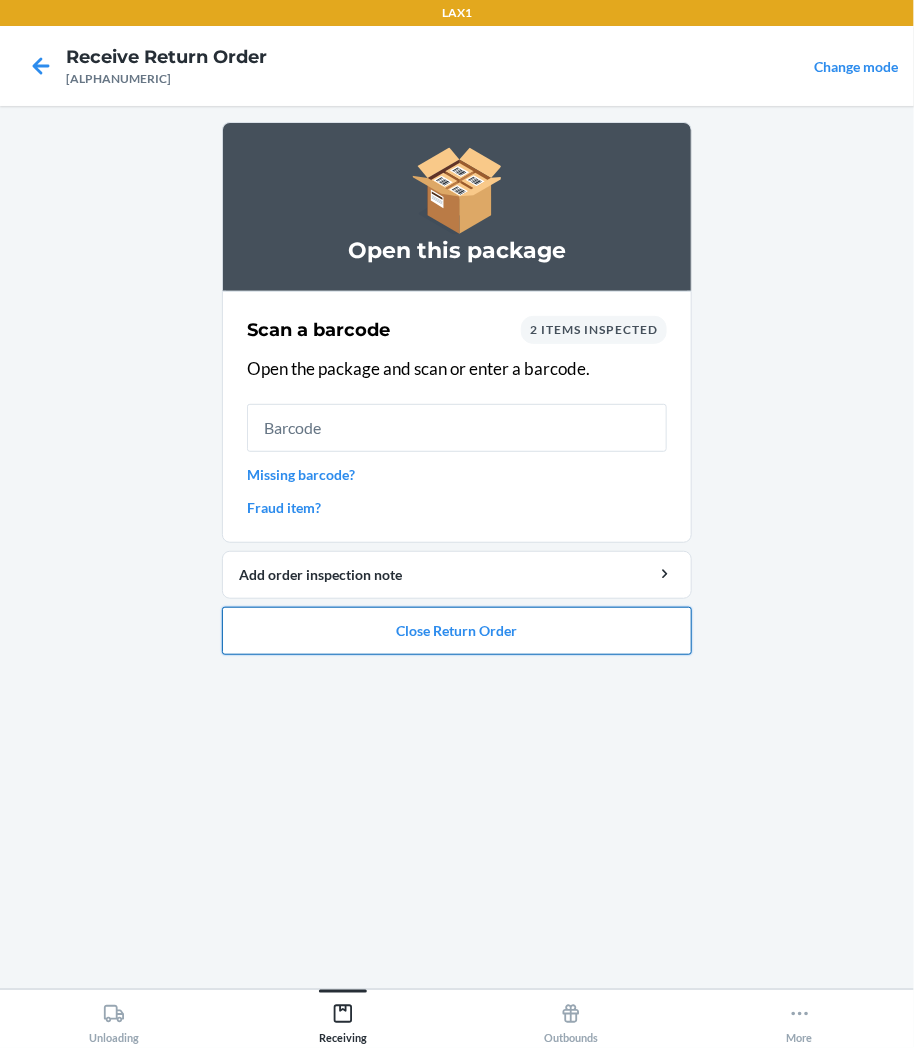 click on "Close Return Order" at bounding box center [457, 631] 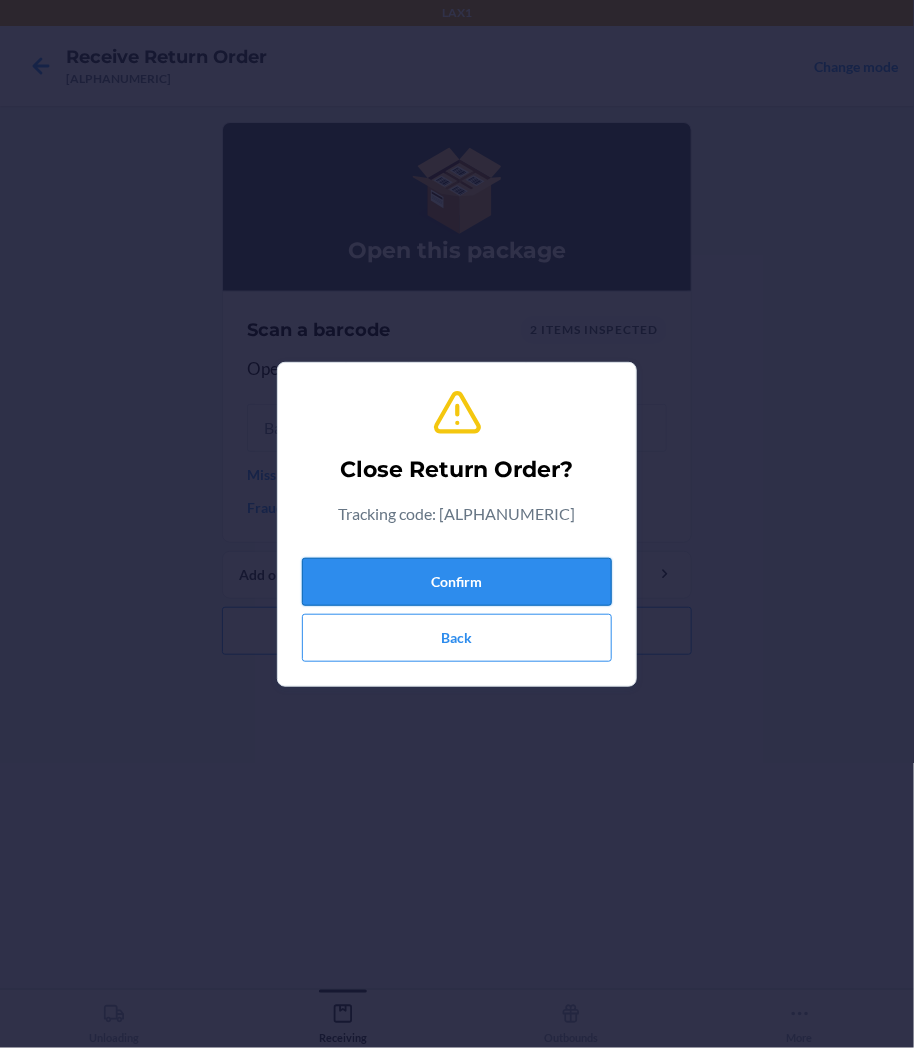 click on "Confirm" at bounding box center [457, 582] 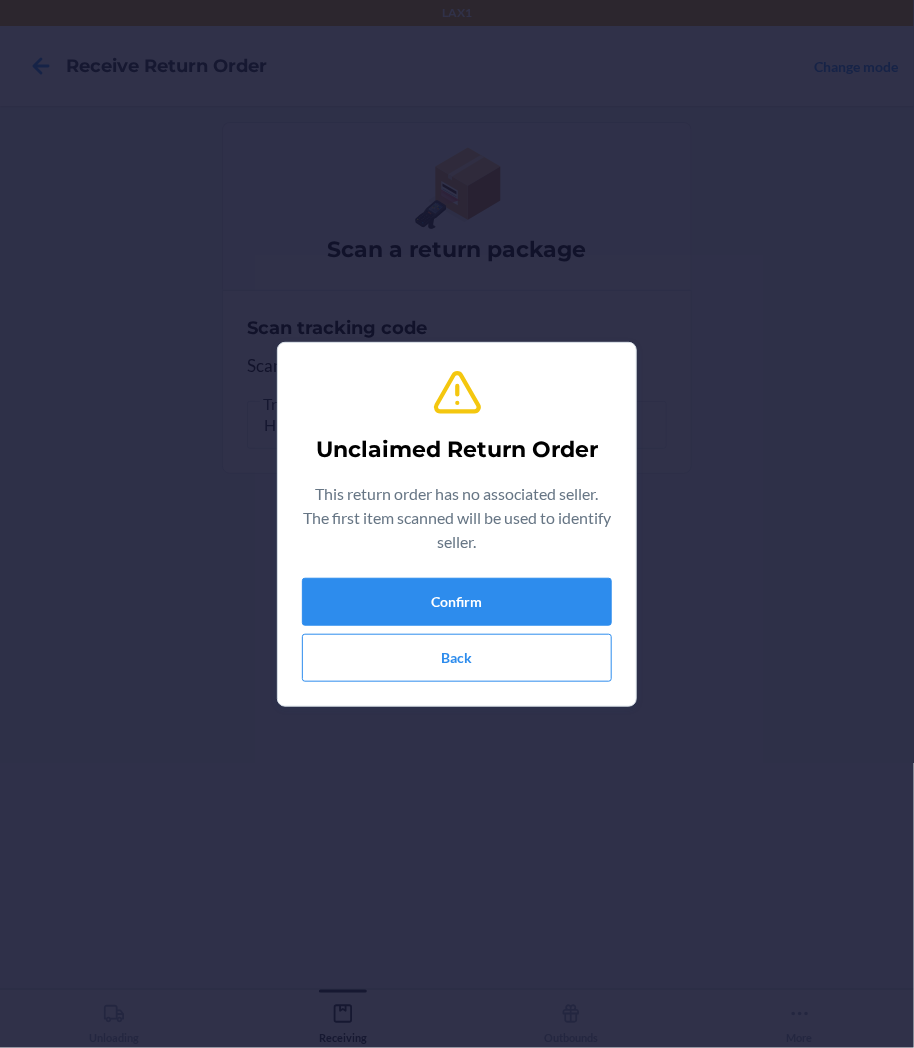 click on "Unclaimed Return Order This return order has no associated seller. The first item scanned will be used to identify seller. Confirm Back" at bounding box center [457, 524] 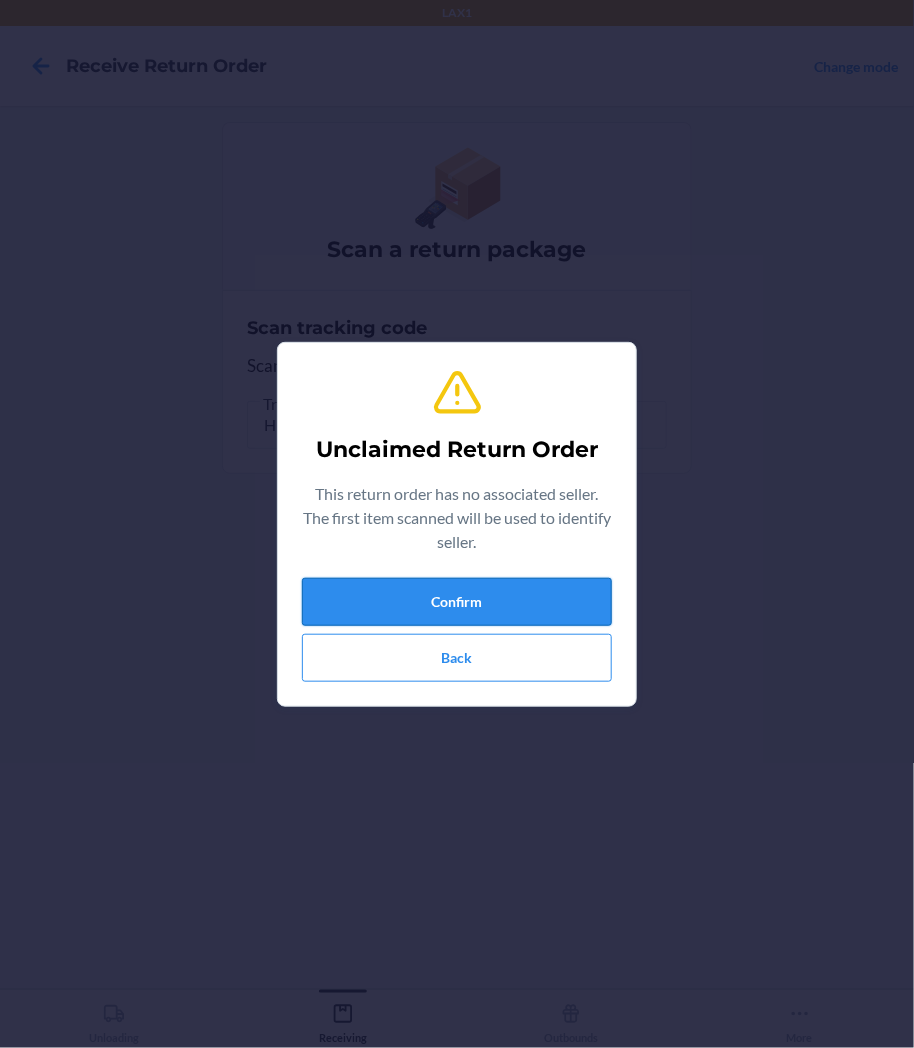 drag, startPoint x: 540, startPoint y: 575, endPoint x: 541, endPoint y: 585, distance: 10.049875 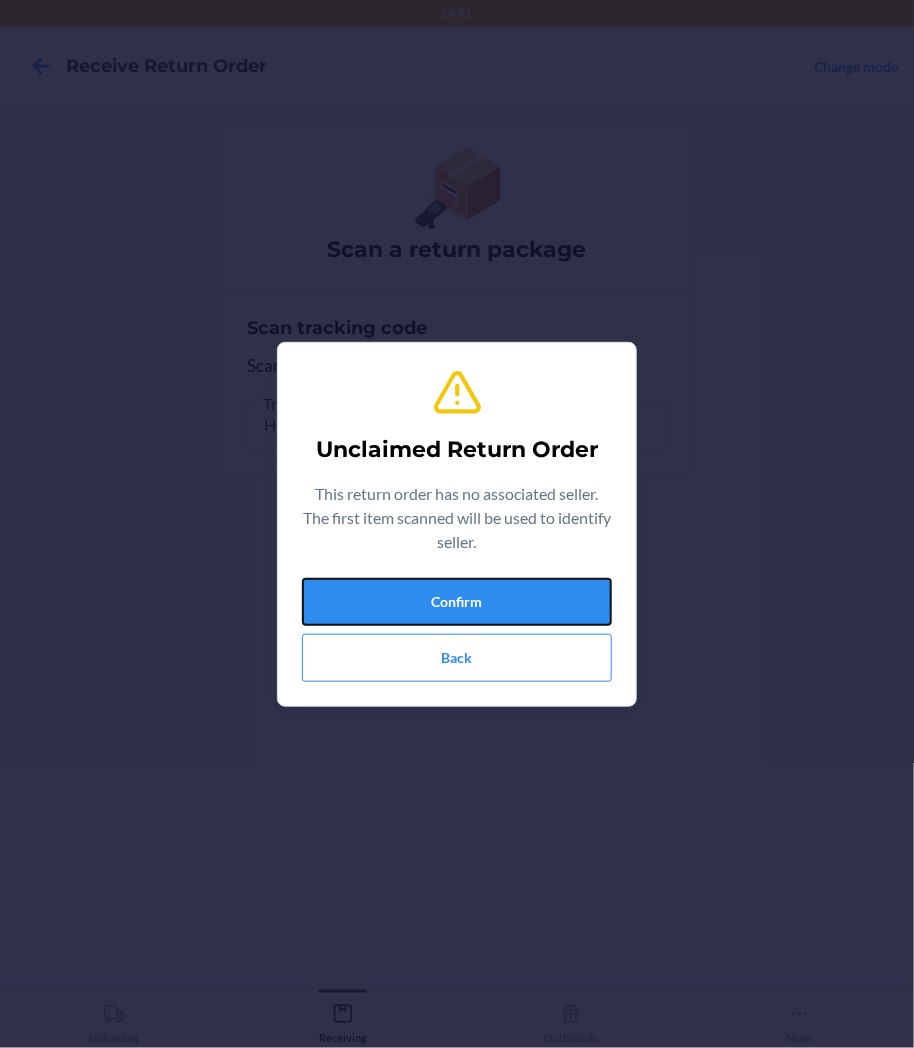 drag, startPoint x: 525, startPoint y: 596, endPoint x: 475, endPoint y: 546, distance: 70.71068 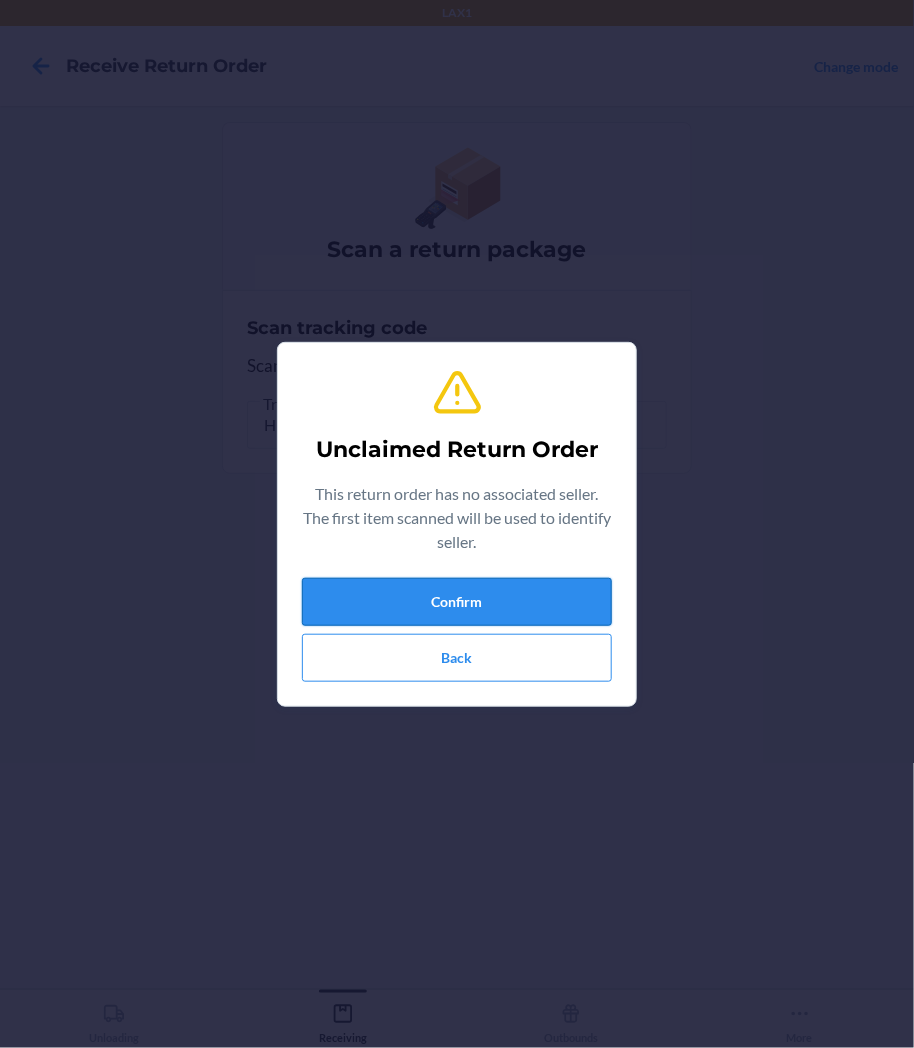 click on "Confirm" at bounding box center [457, 602] 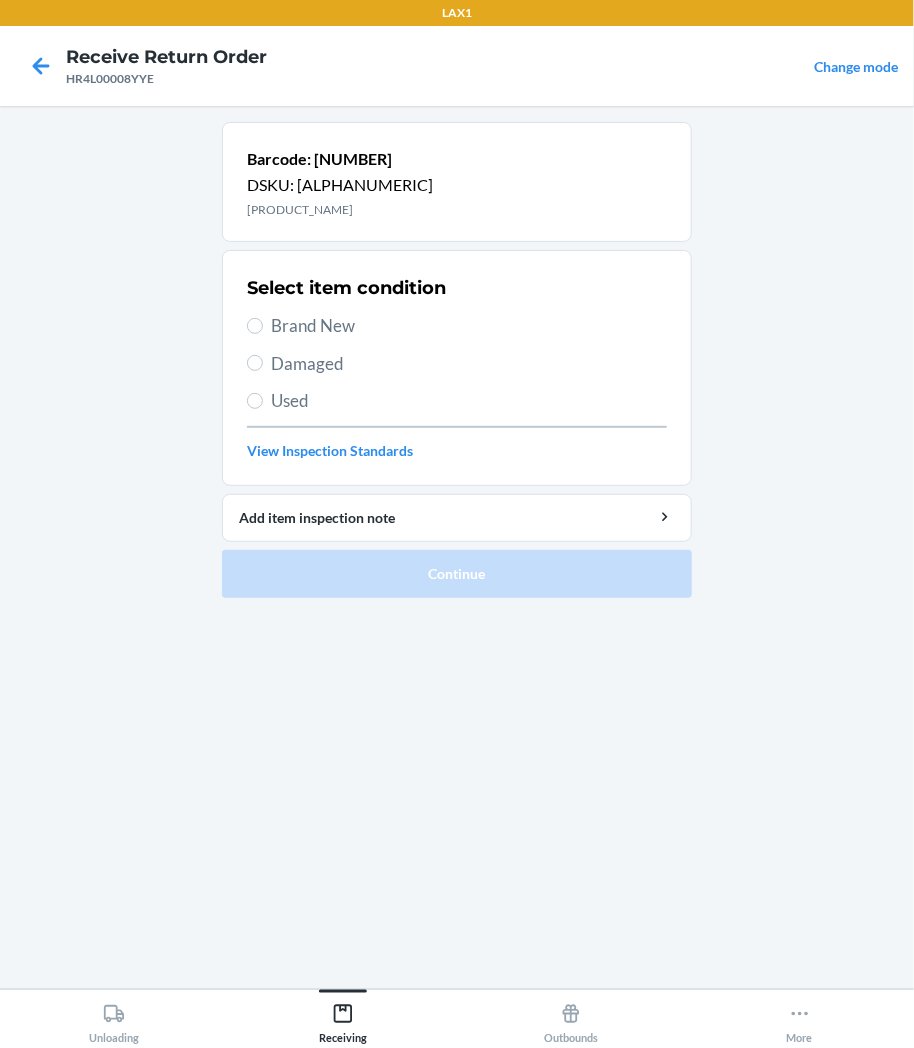 click on "Select item condition Brand New Damaged Used View Inspection Standards" at bounding box center (457, 368) 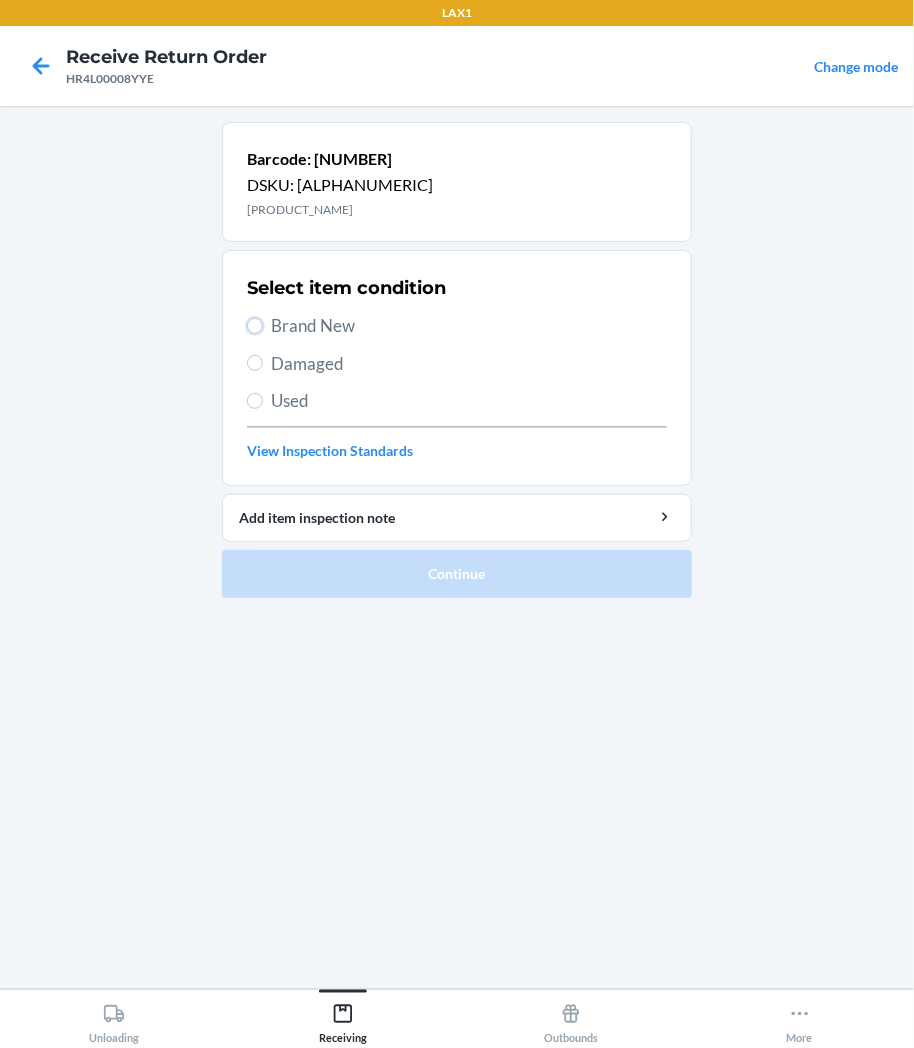click on "Brand New" at bounding box center (255, 326) 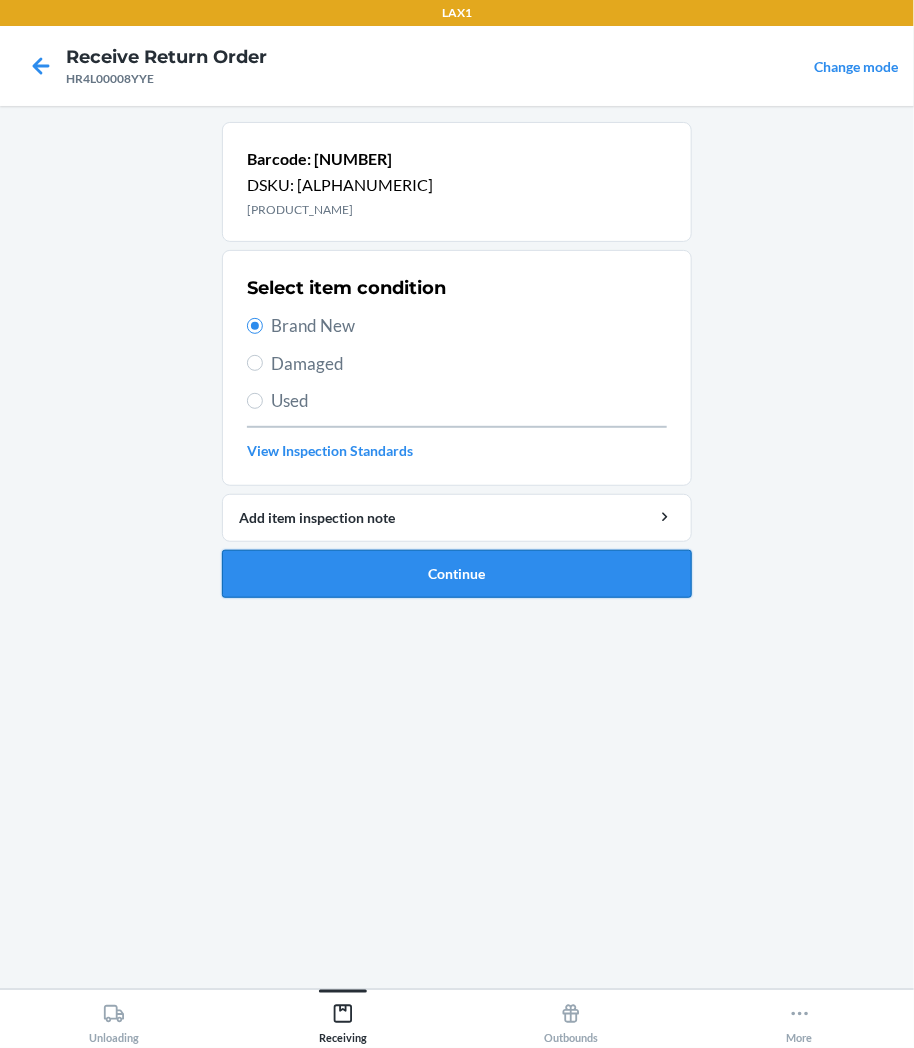 click on "Continue" at bounding box center (457, 574) 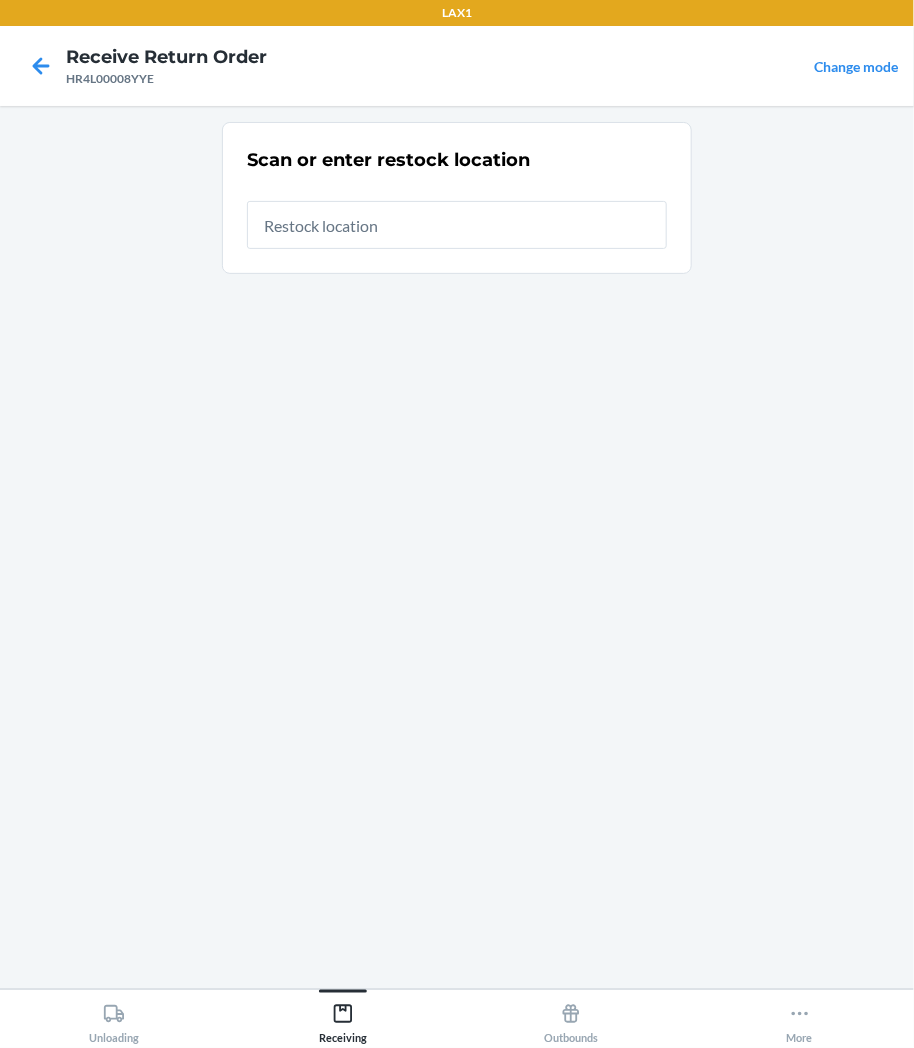 click at bounding box center [457, 225] 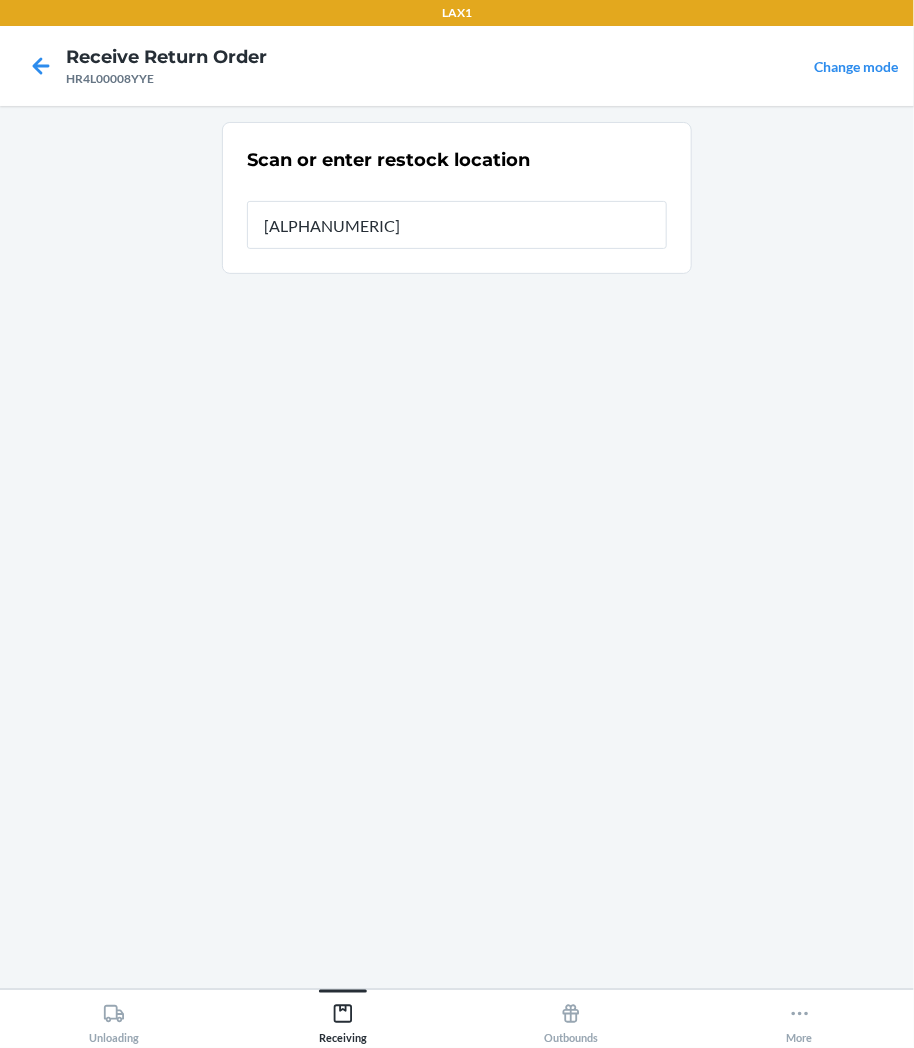 type on "[ALPHANUMERIC]" 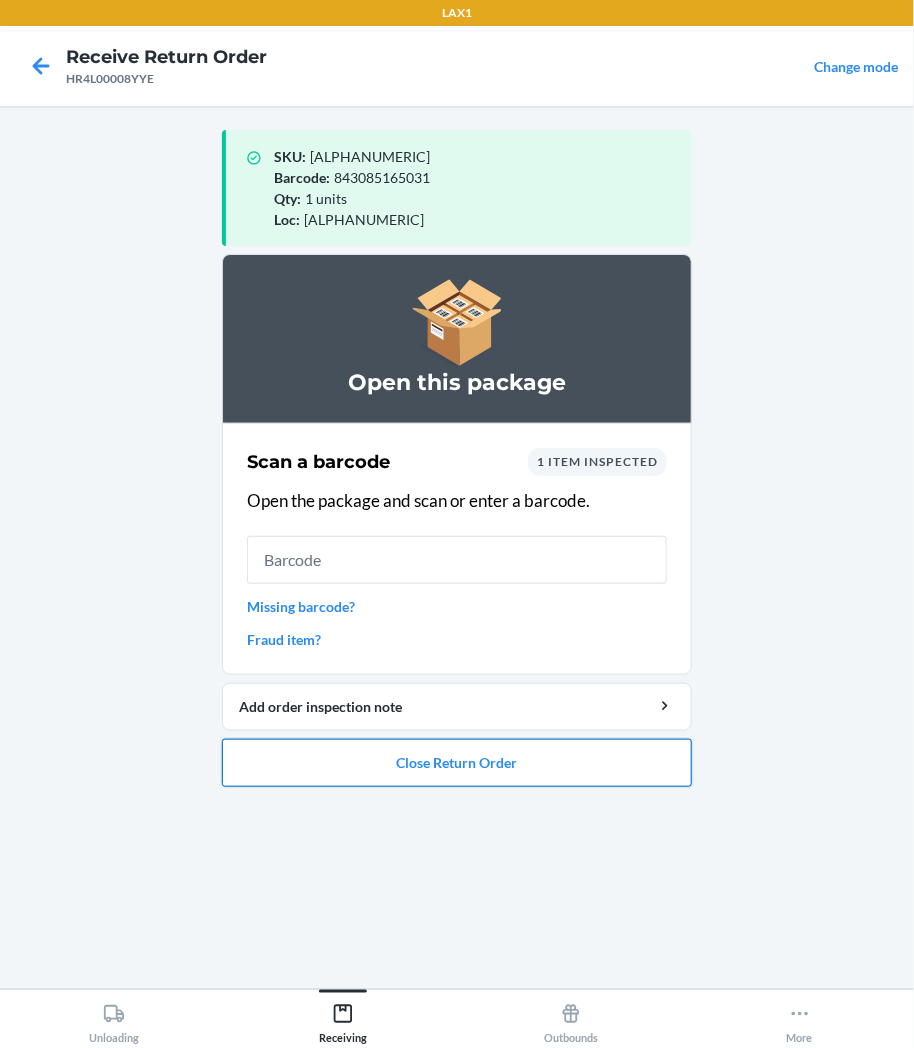 click on "Close Return Order" at bounding box center [457, 763] 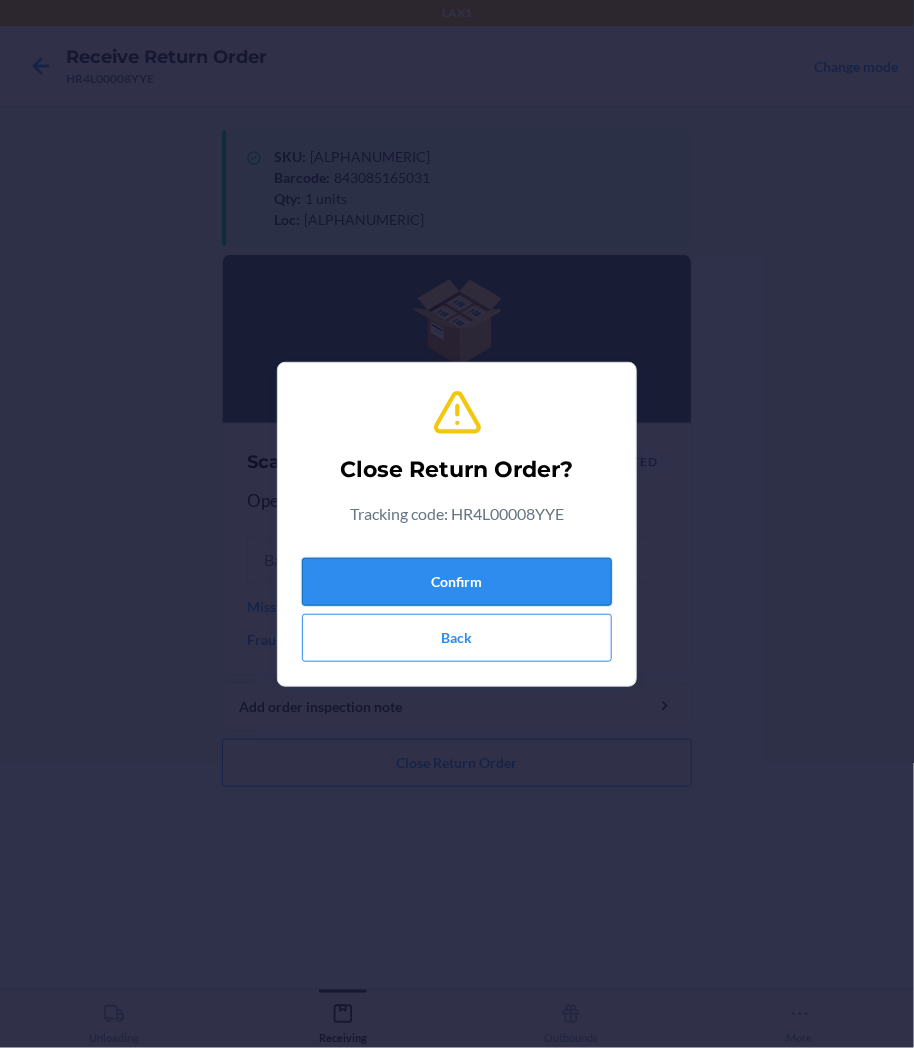 click on "Confirm" at bounding box center [457, 582] 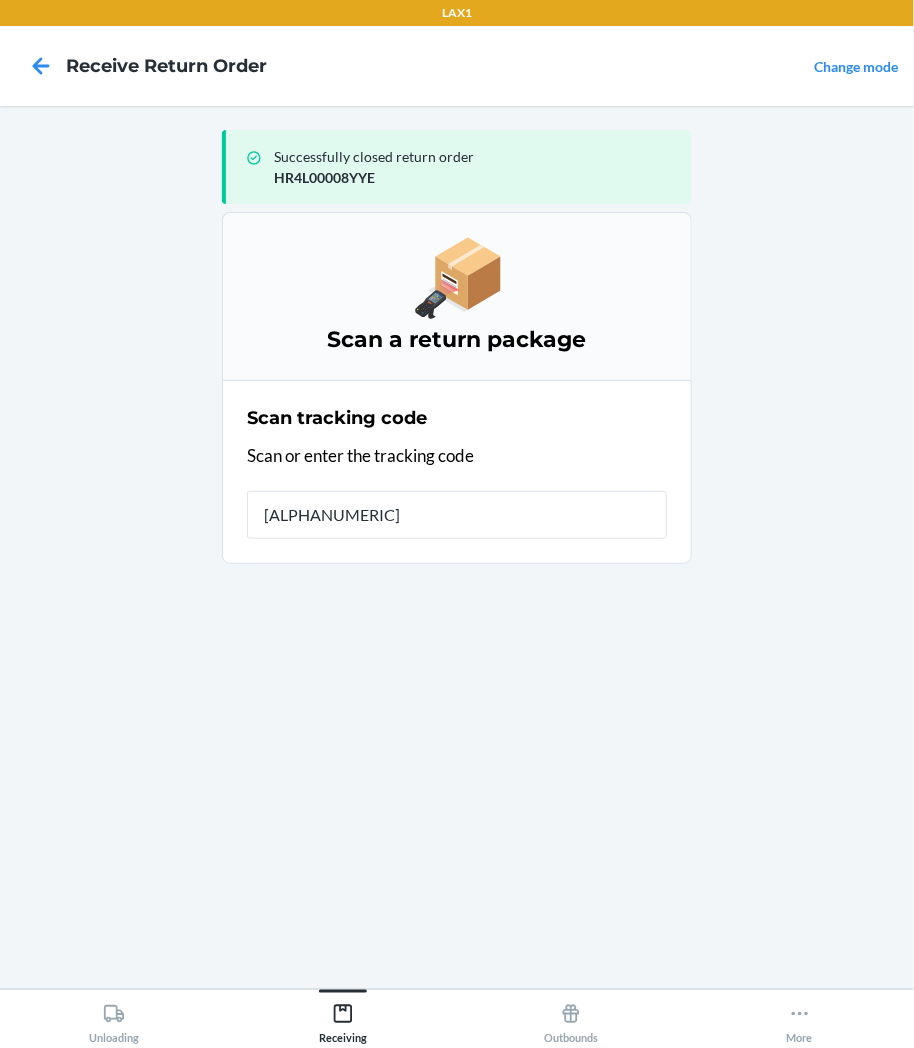 type on "Tracking code: [ALPHANUMERIC]" 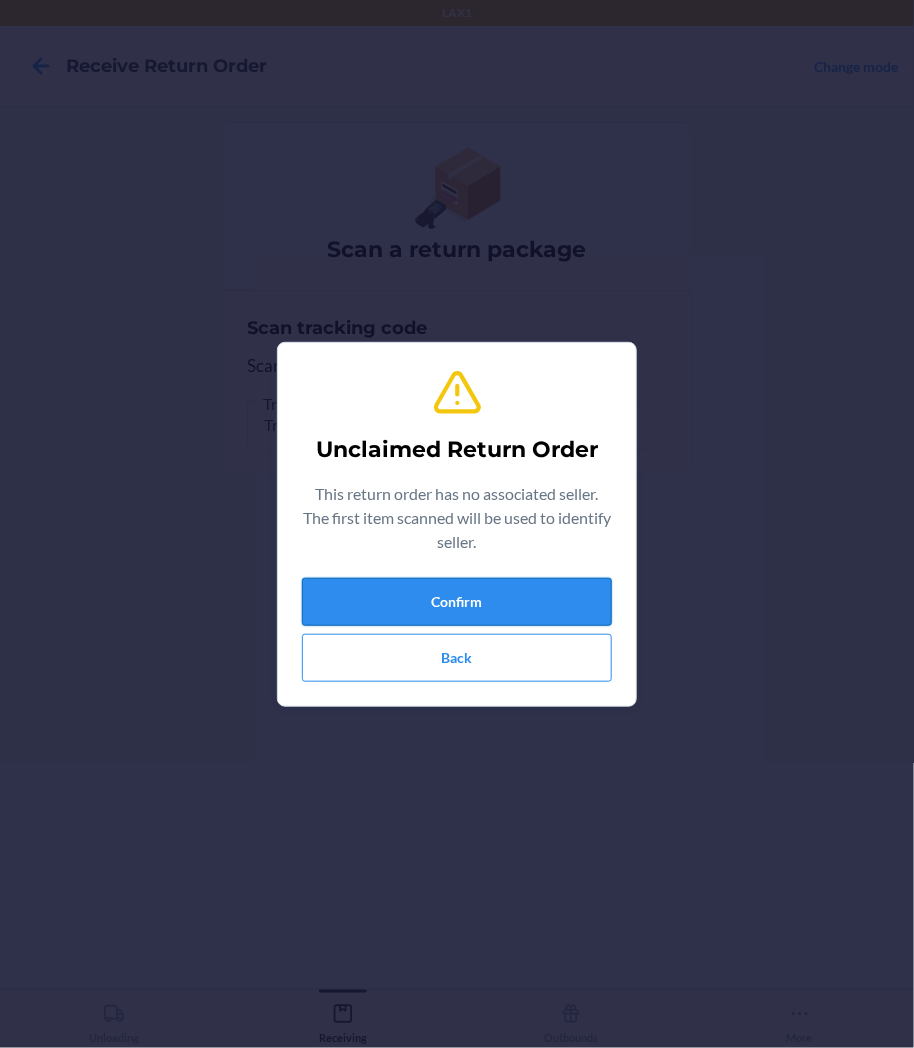 click on "Confirm" at bounding box center (457, 602) 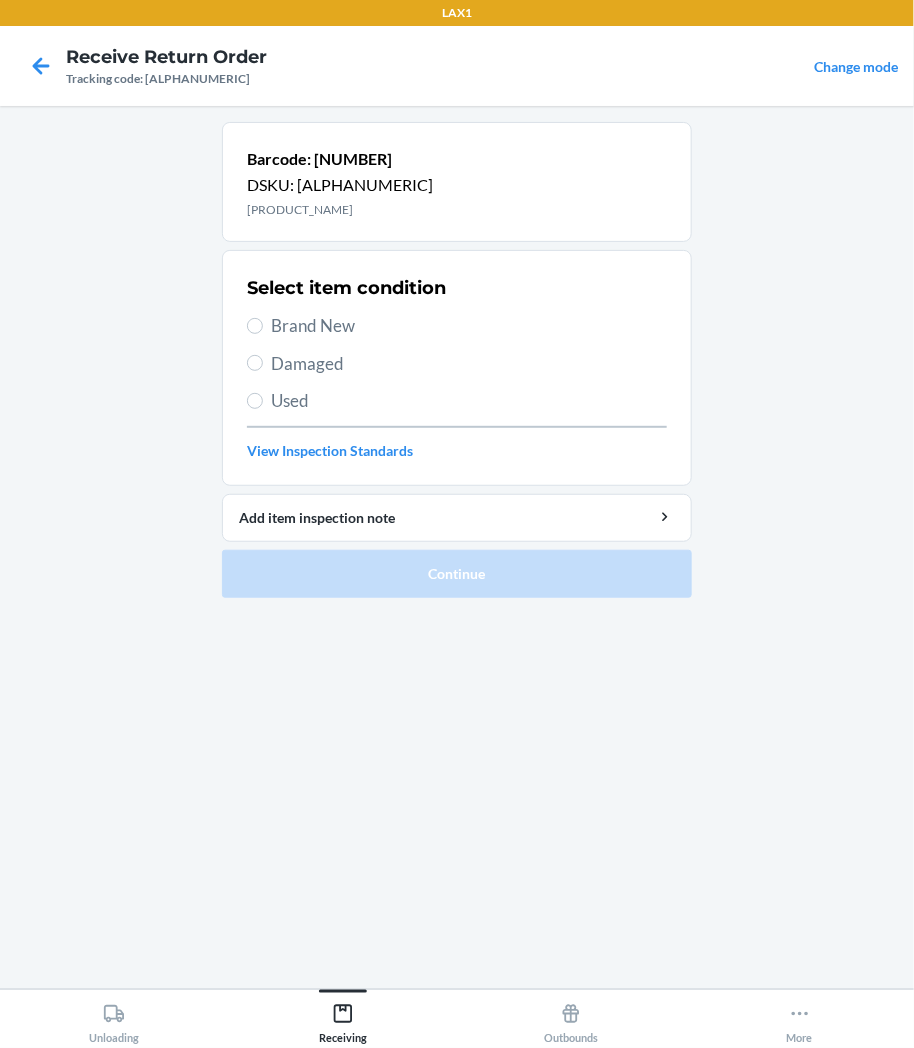 click on "Damaged" at bounding box center (469, 364) 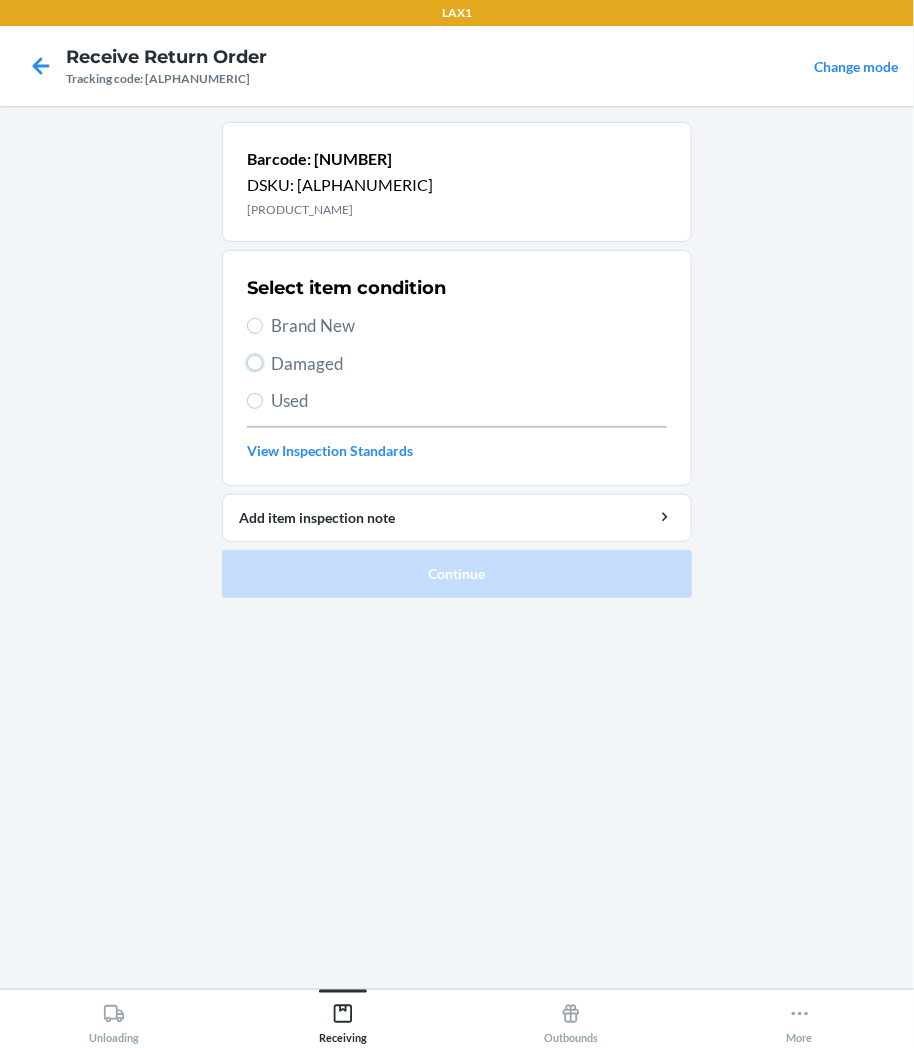 click on "Damaged" at bounding box center [255, 363] 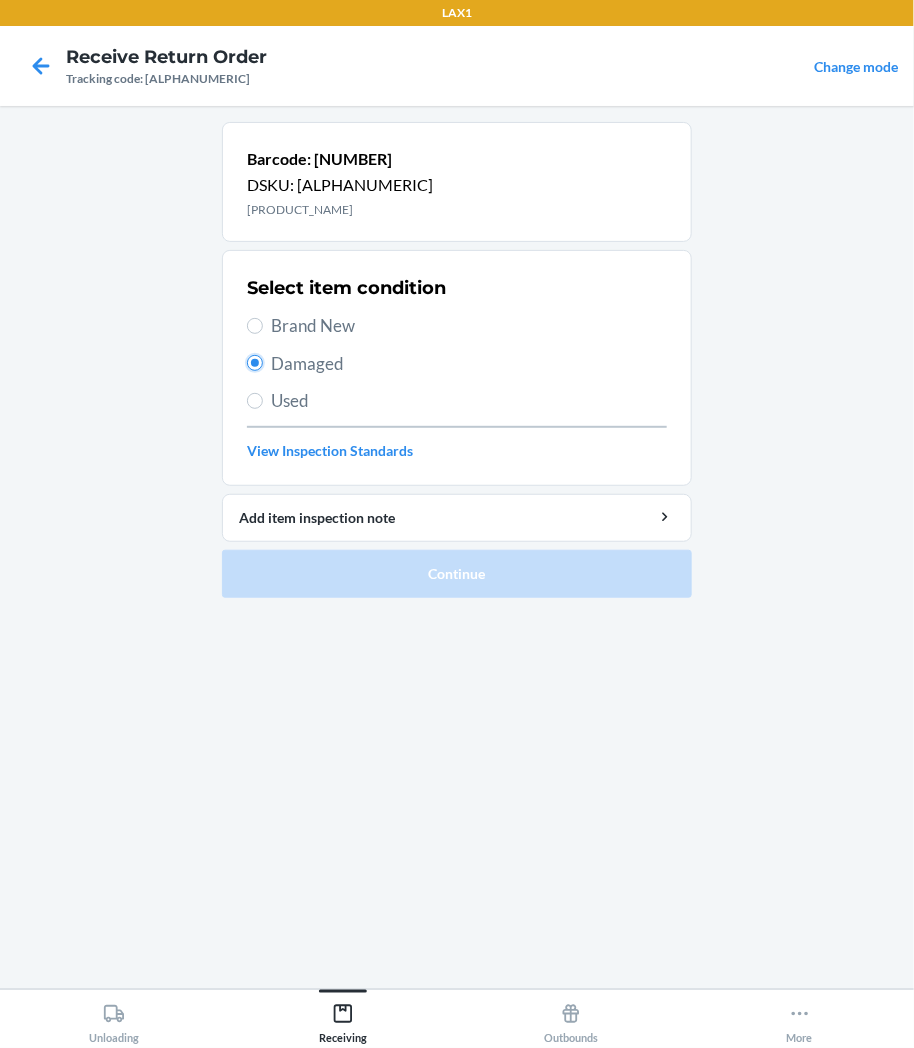 radio on "true" 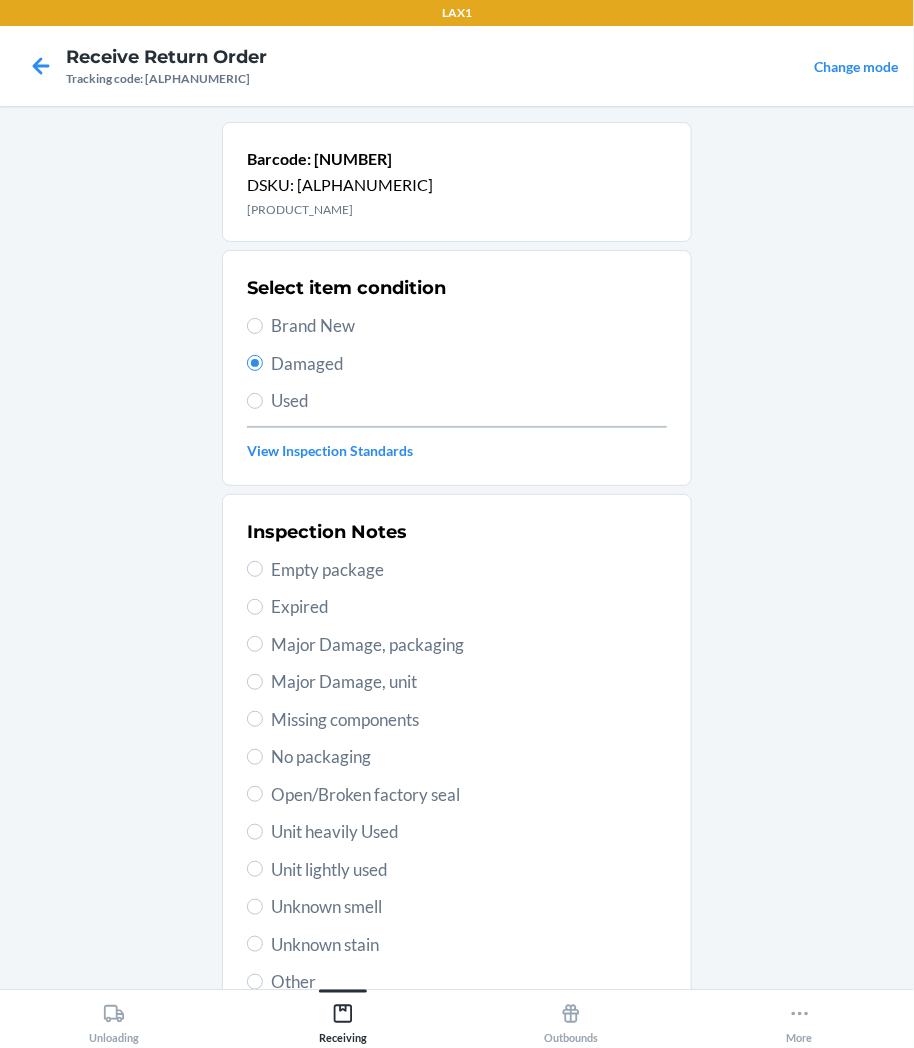 click on "Brand New" at bounding box center (469, 326) 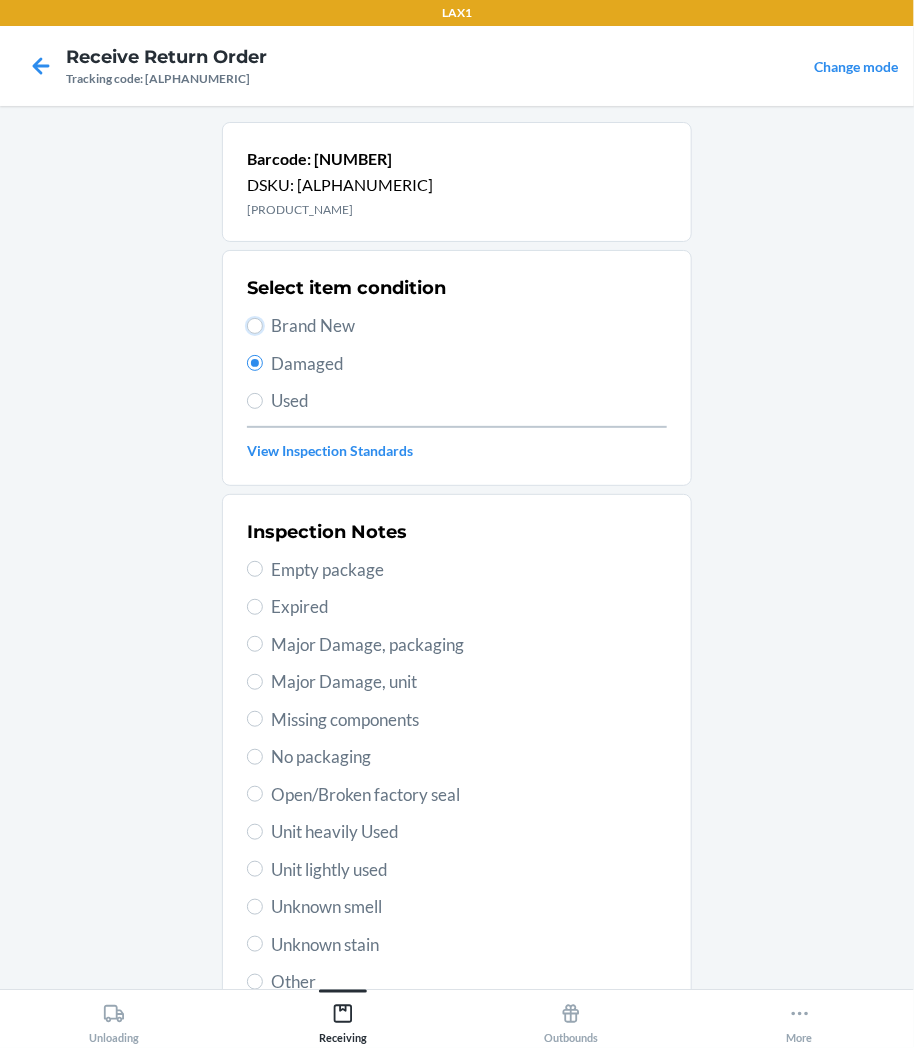 click on "Brand New" at bounding box center (255, 326) 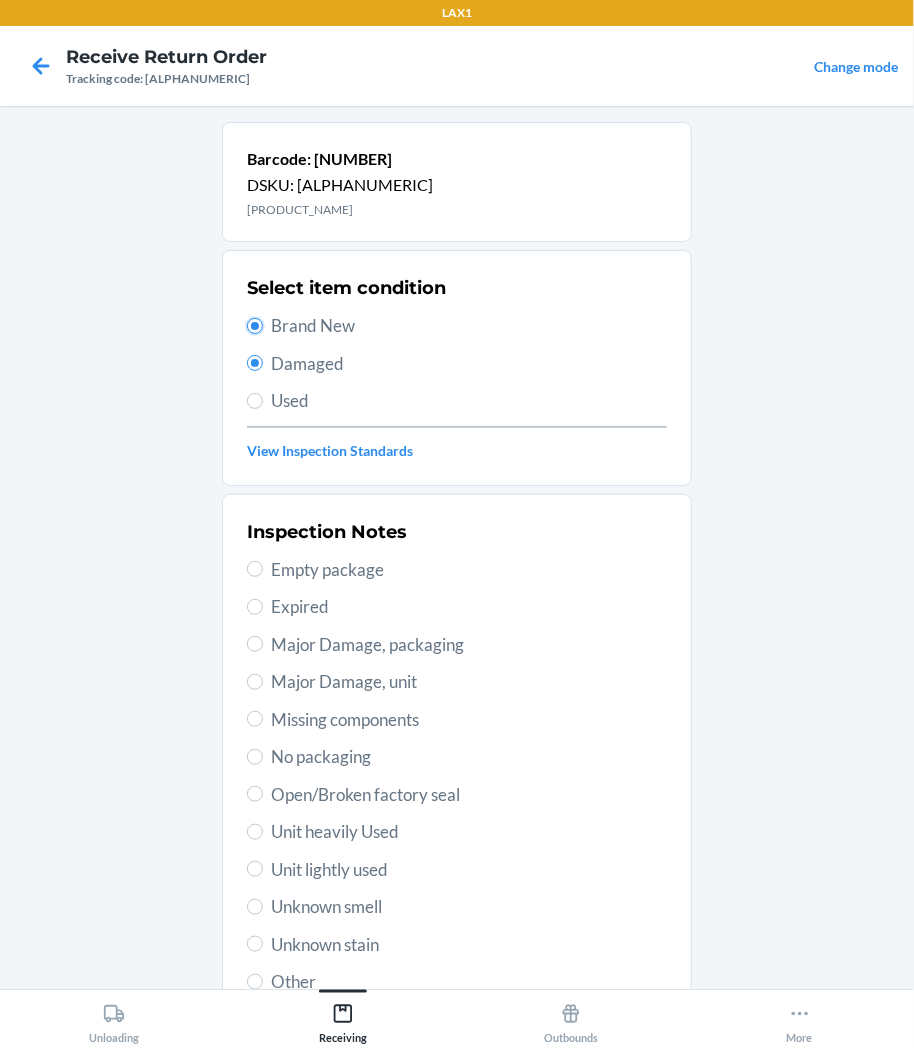 radio on "true" 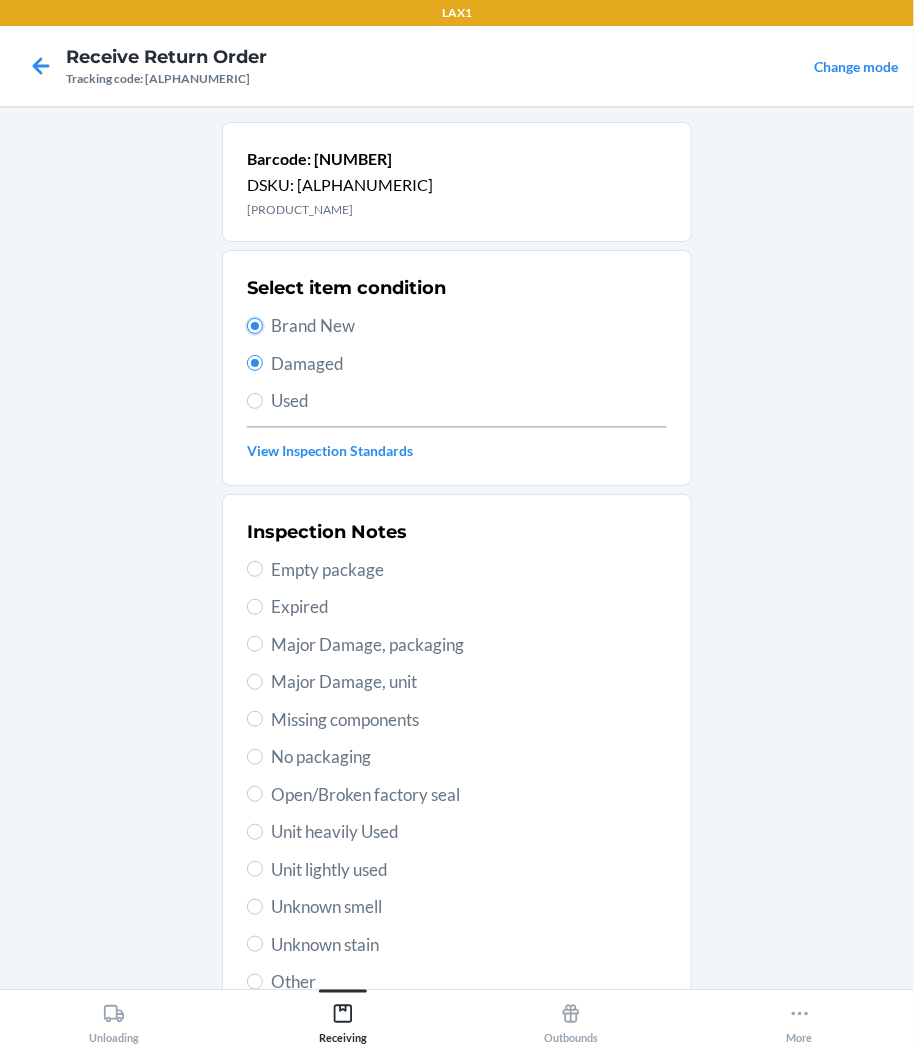 radio on "false" 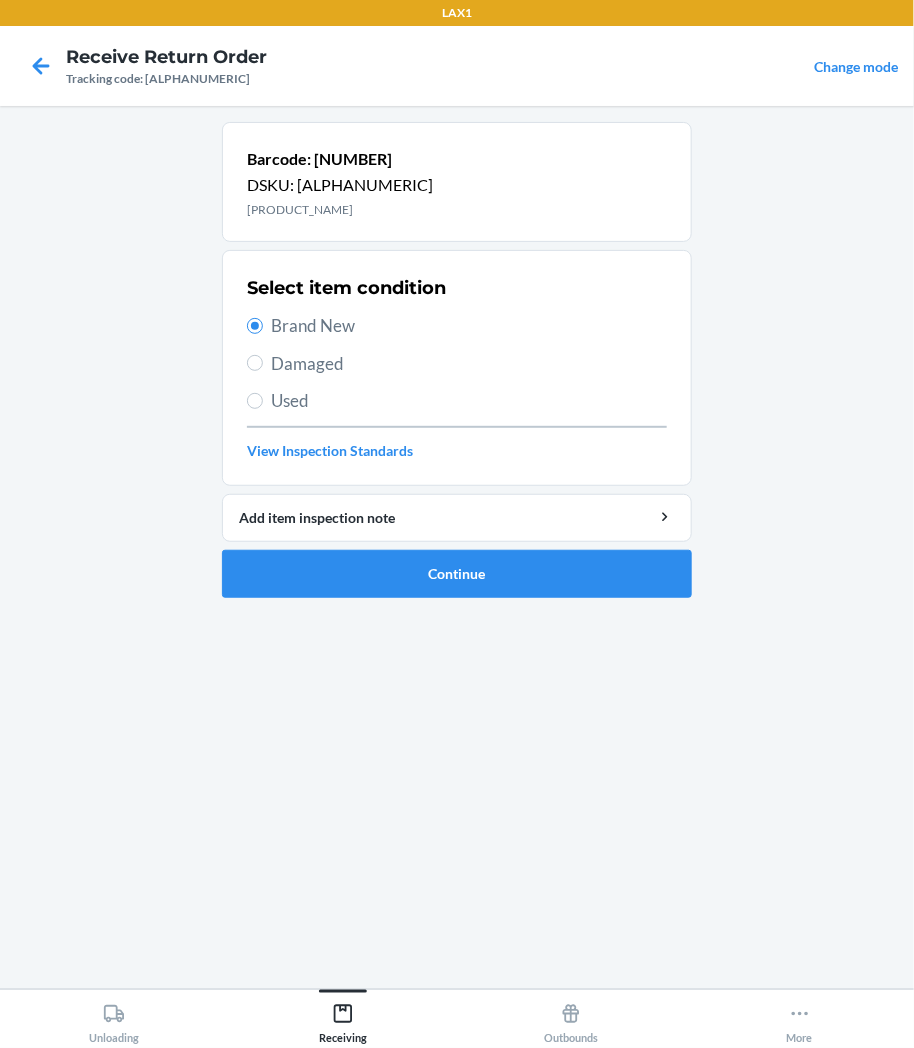 click on "Used" at bounding box center [469, 401] 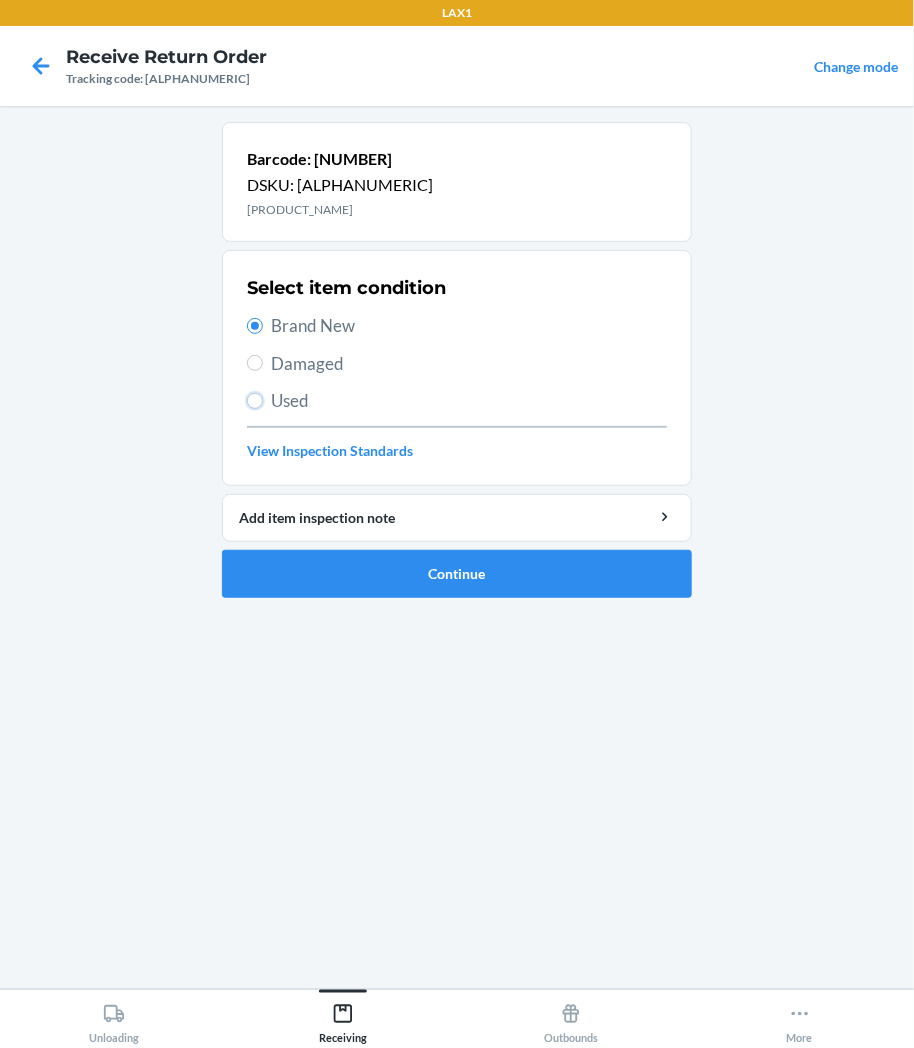 click on "Used" at bounding box center [255, 401] 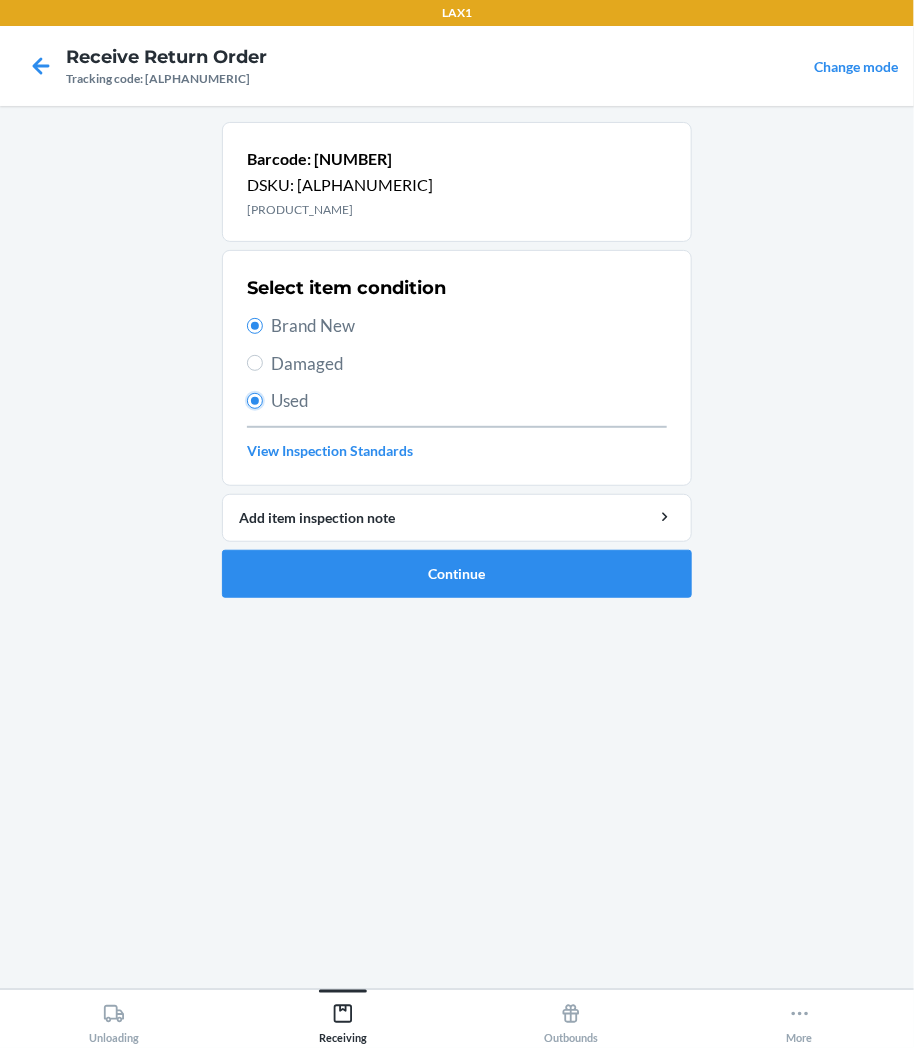 radio on "false" 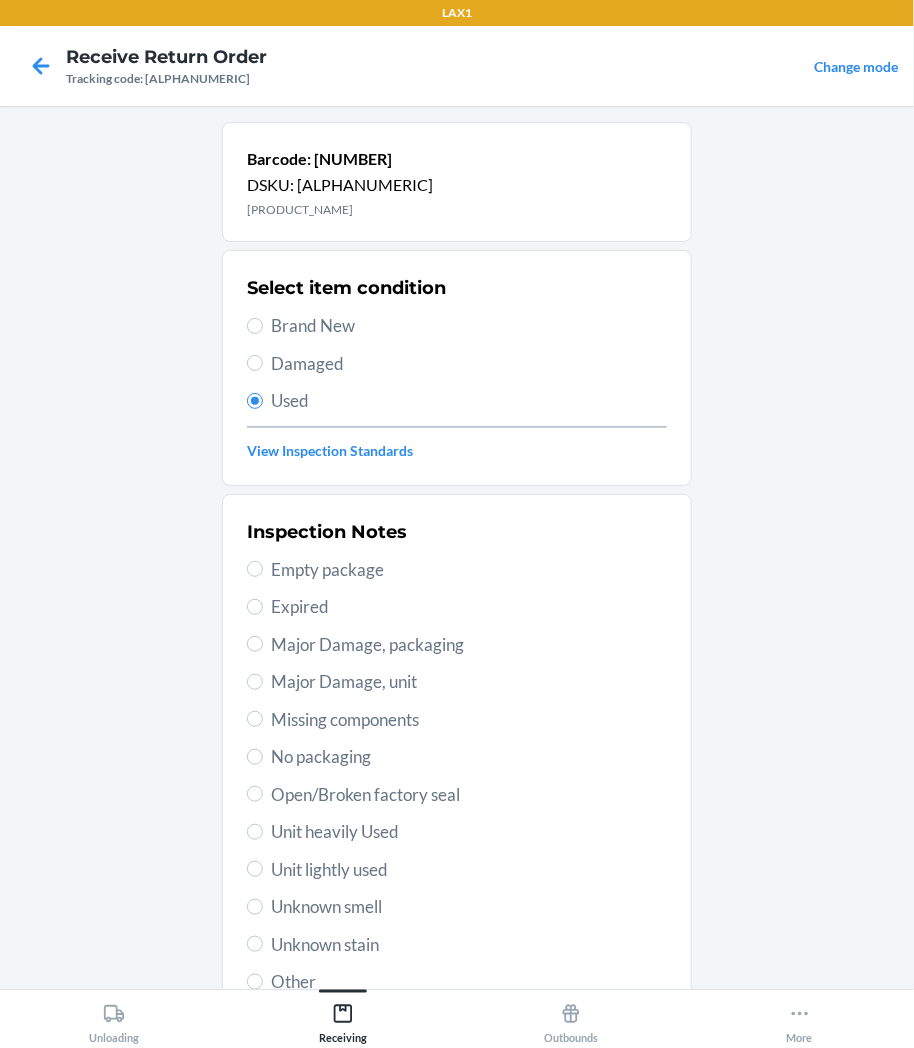 click on "Damaged" at bounding box center [469, 364] 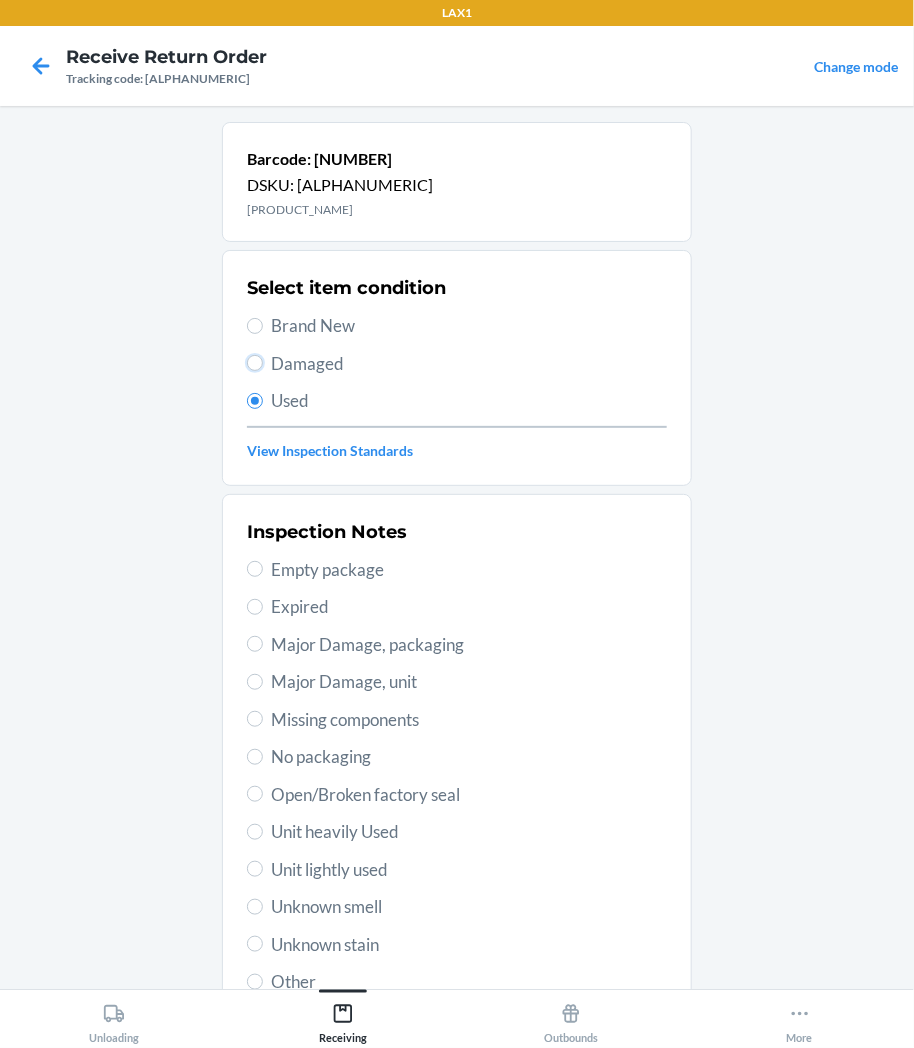 click on "Damaged" at bounding box center [255, 363] 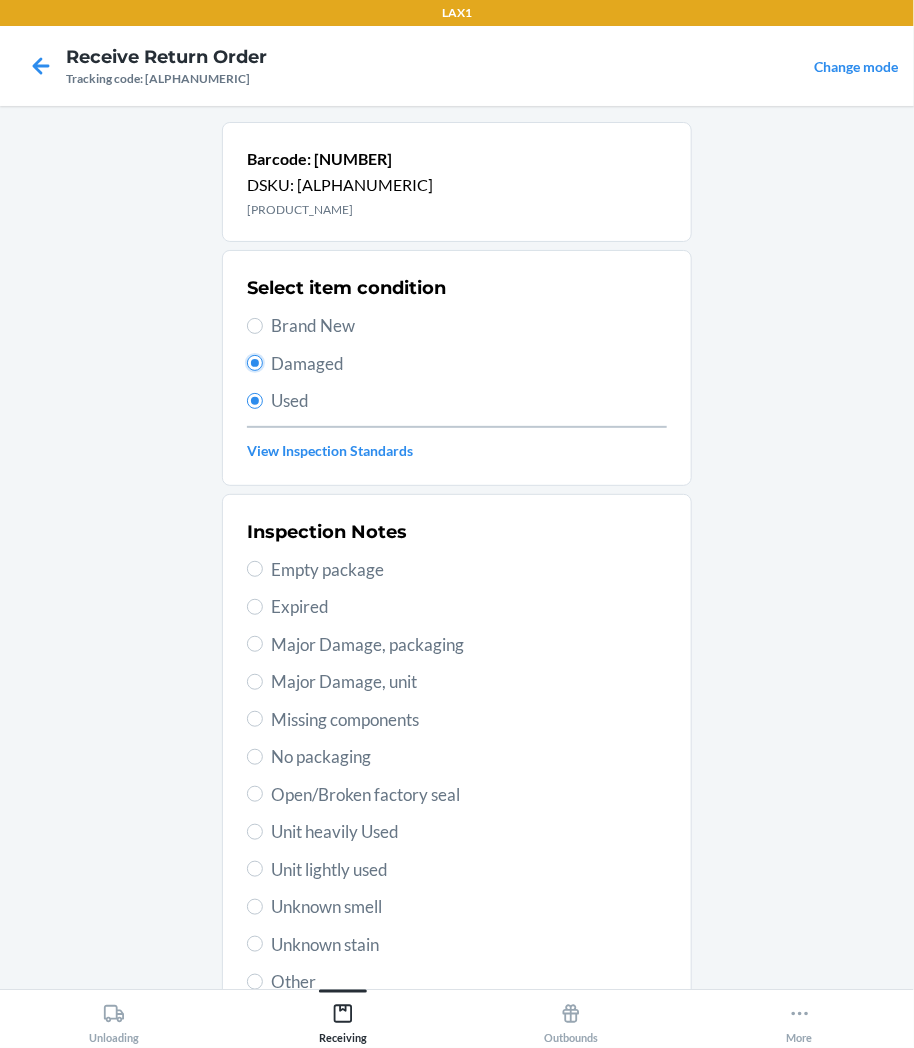 radio on "false" 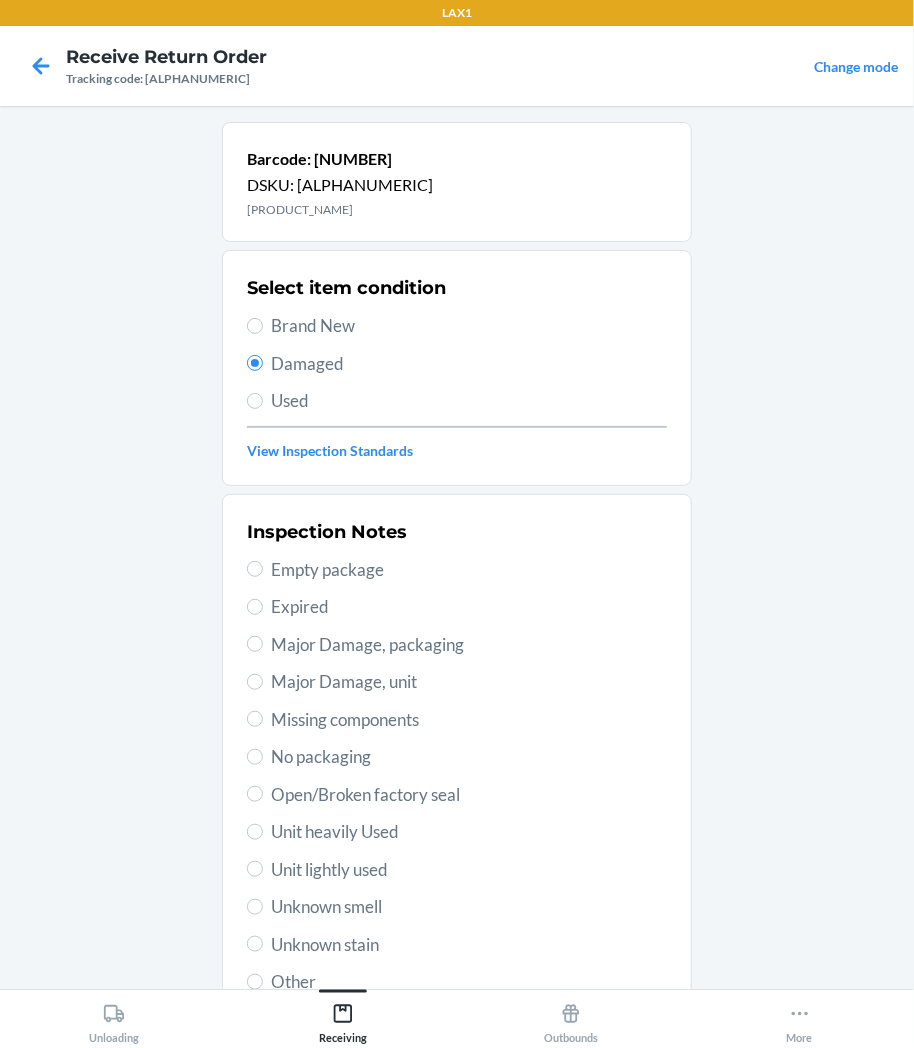 click on "Select item condition Brand New Damaged Used View Inspection Standards" at bounding box center [457, 368] 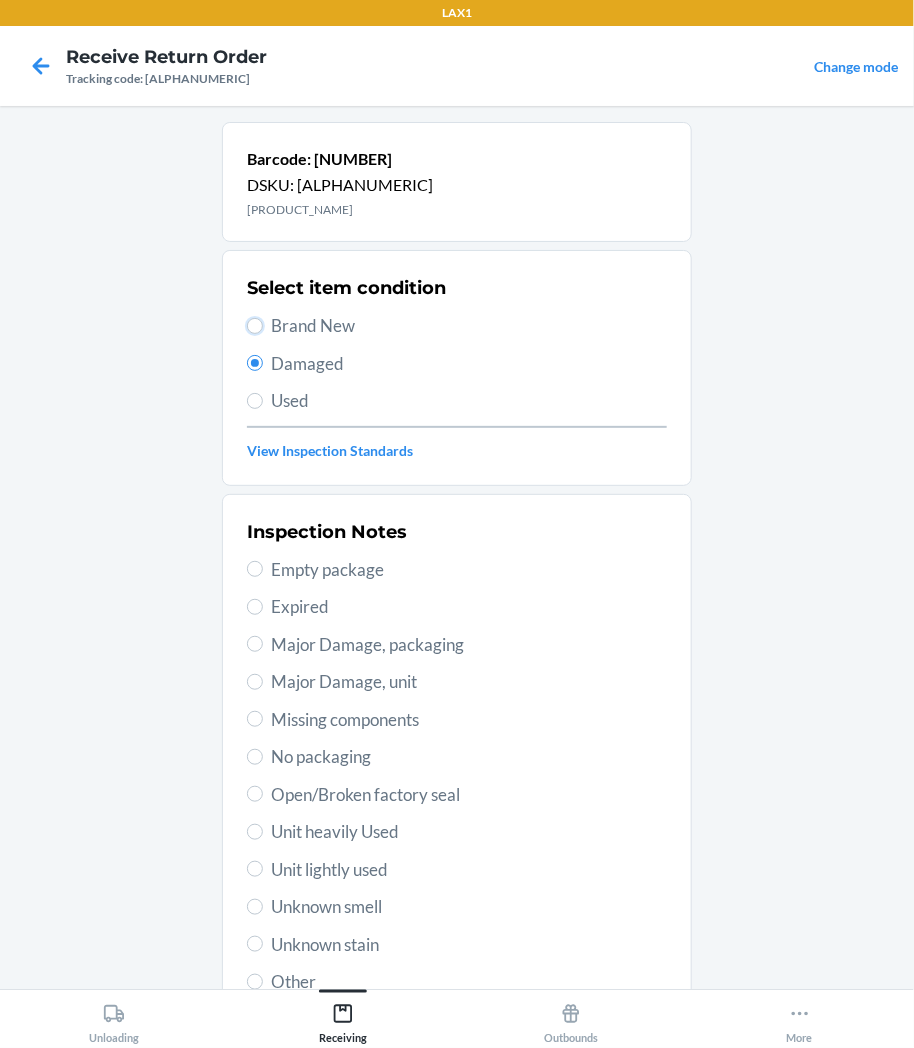 click on "Brand New" at bounding box center (255, 326) 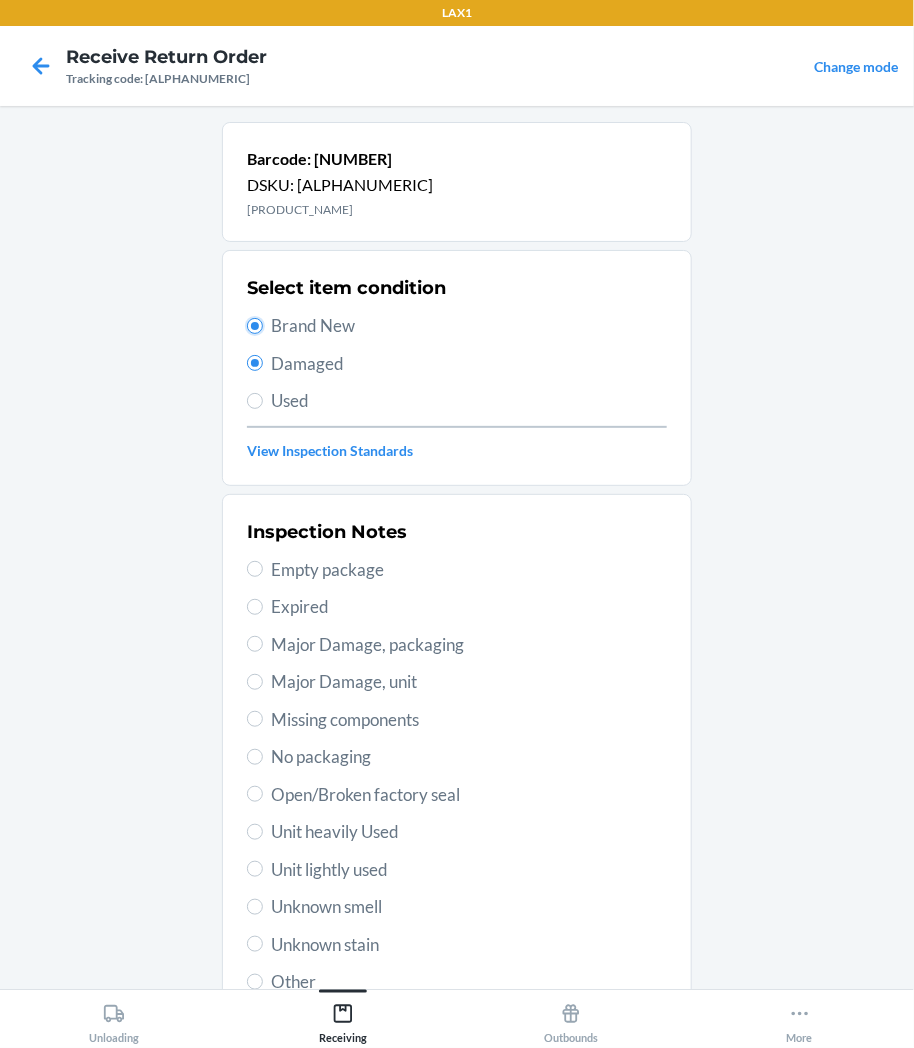 radio on "false" 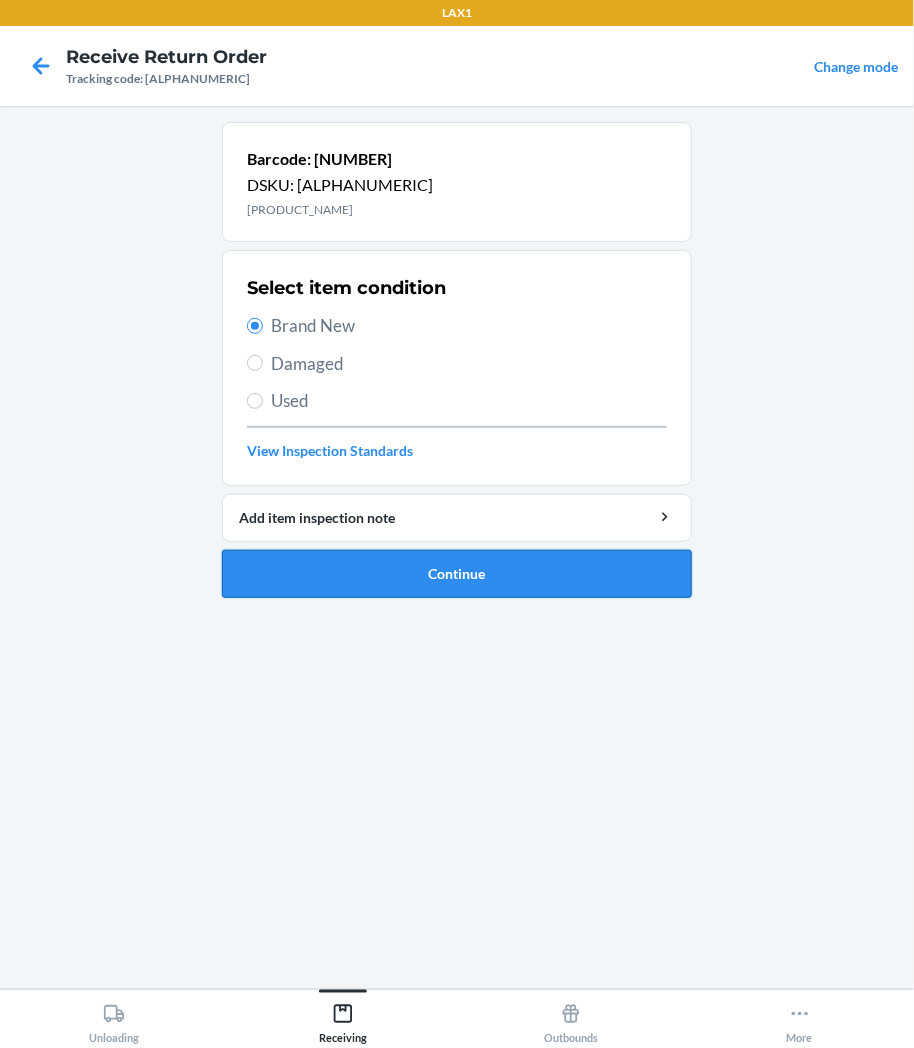 click on "Continue" at bounding box center (457, 574) 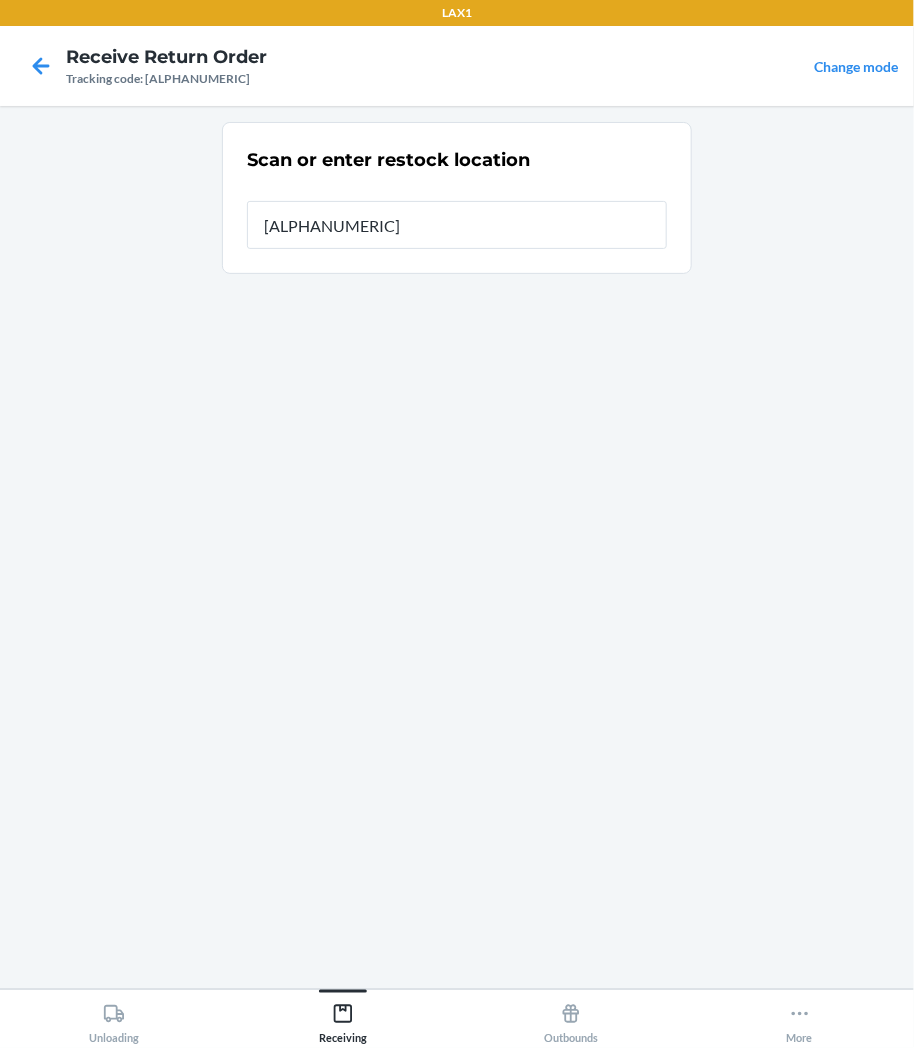 type on "[ALPHANUMERIC]" 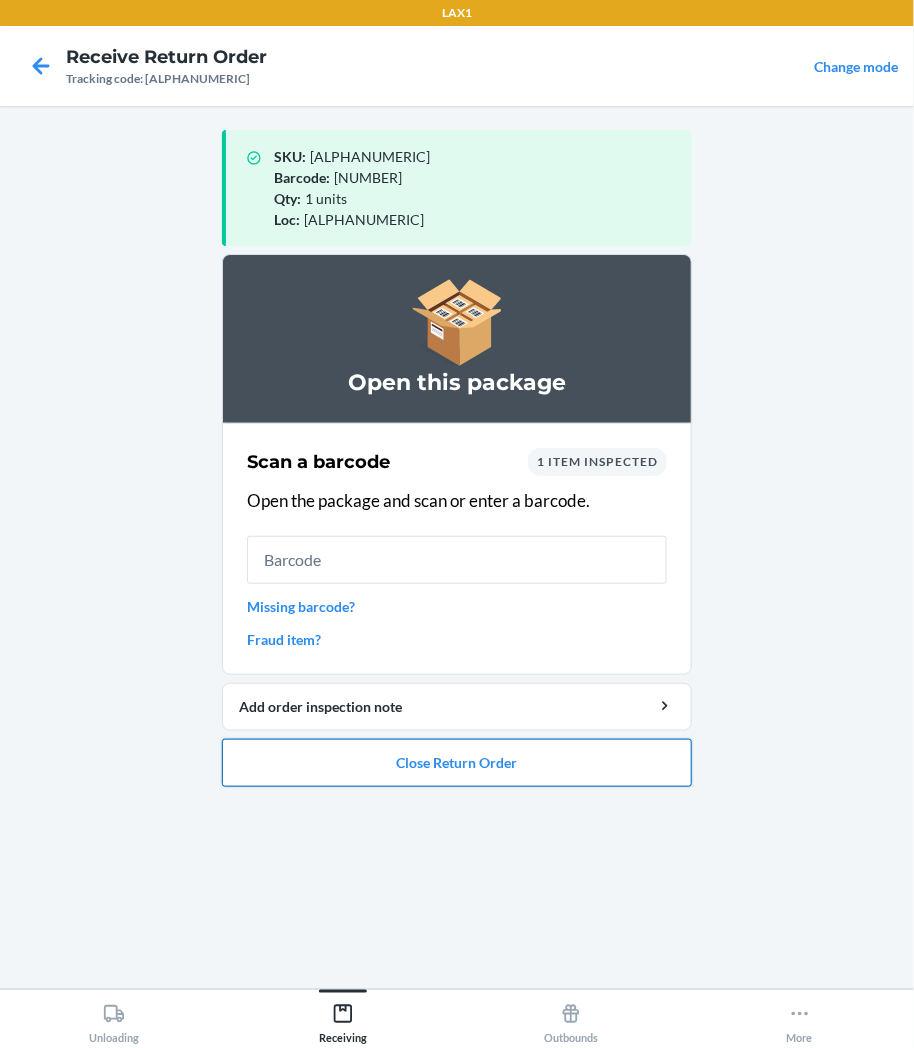 click on "Close Return Order" at bounding box center (457, 763) 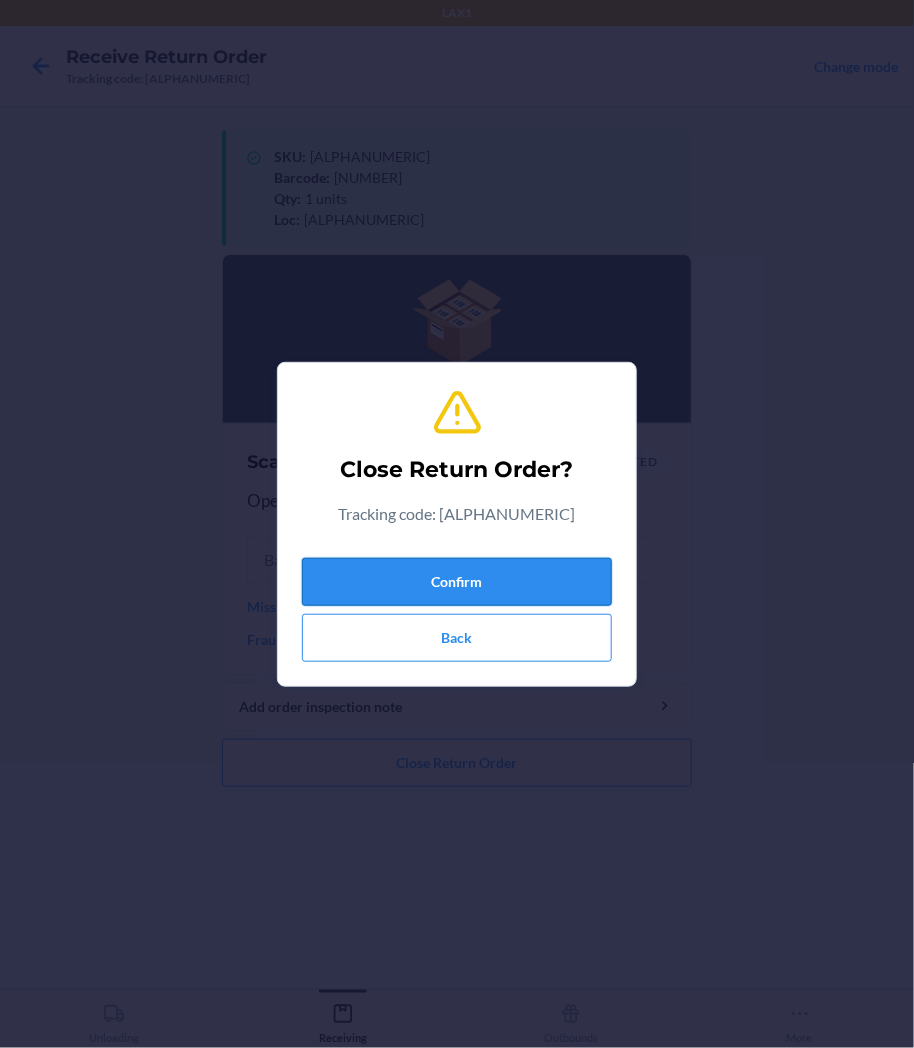 click on "Confirm" at bounding box center (457, 582) 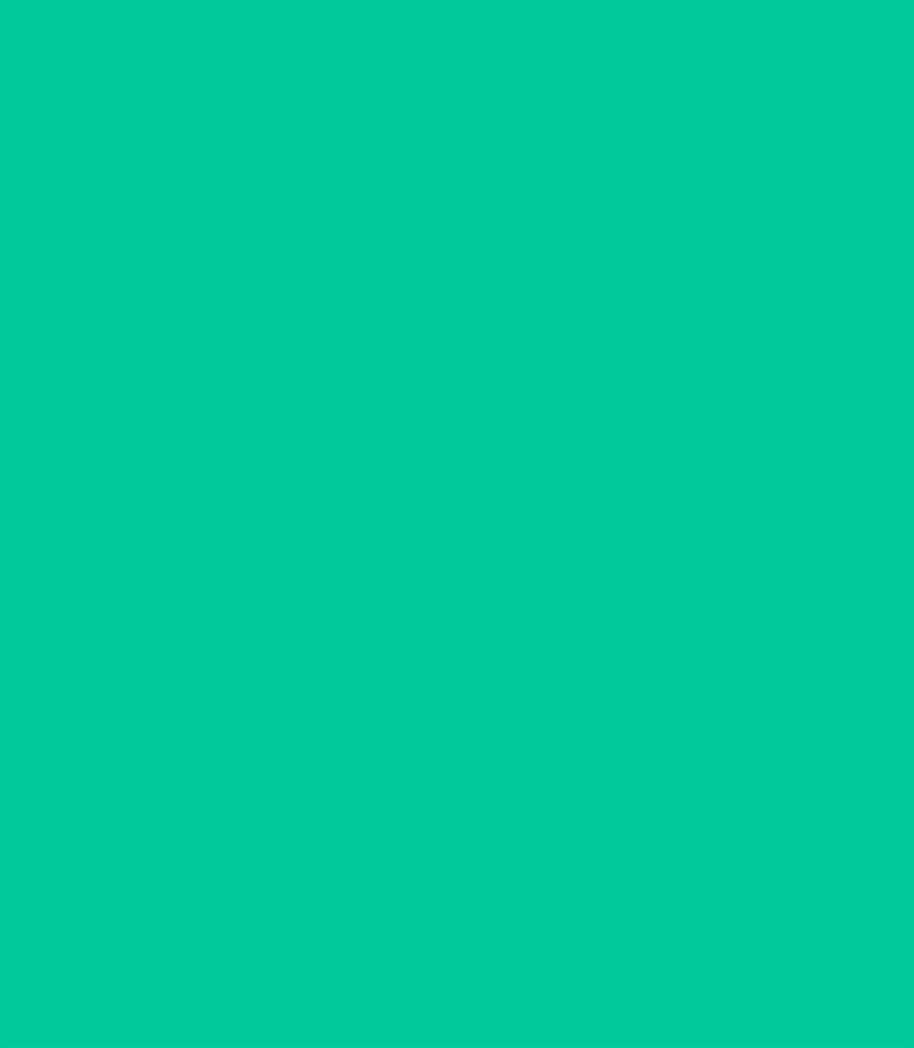 type 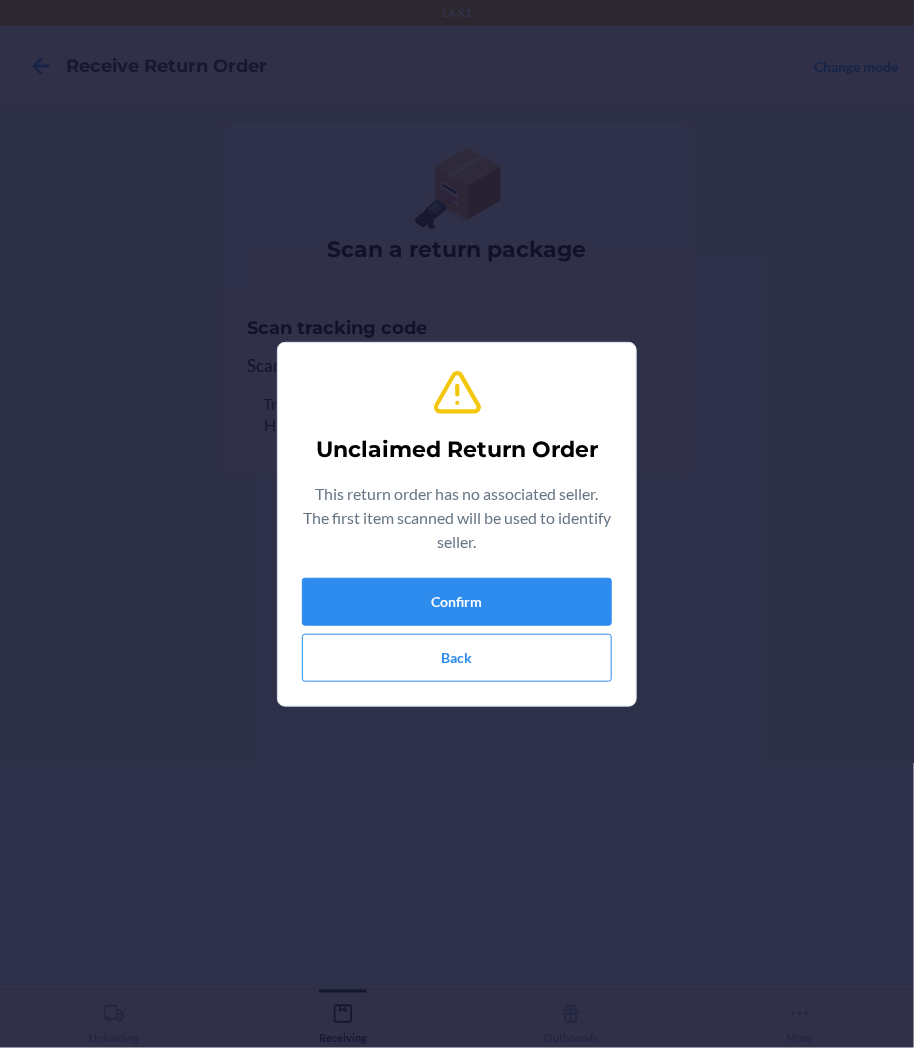 click on "Unclaimed Return Order This return order has no associated seller. The first item scanned will be used to identify seller. Confirm Back" at bounding box center [457, 524] 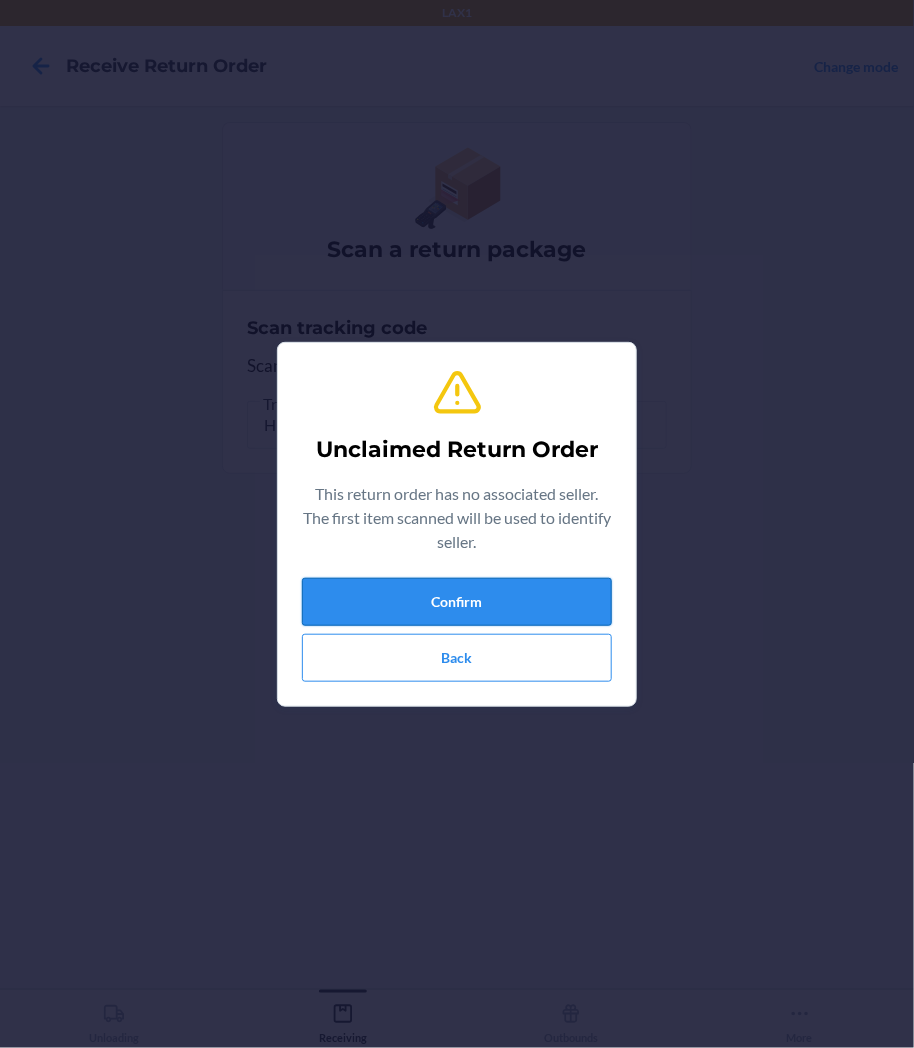 click on "Confirm" at bounding box center (457, 602) 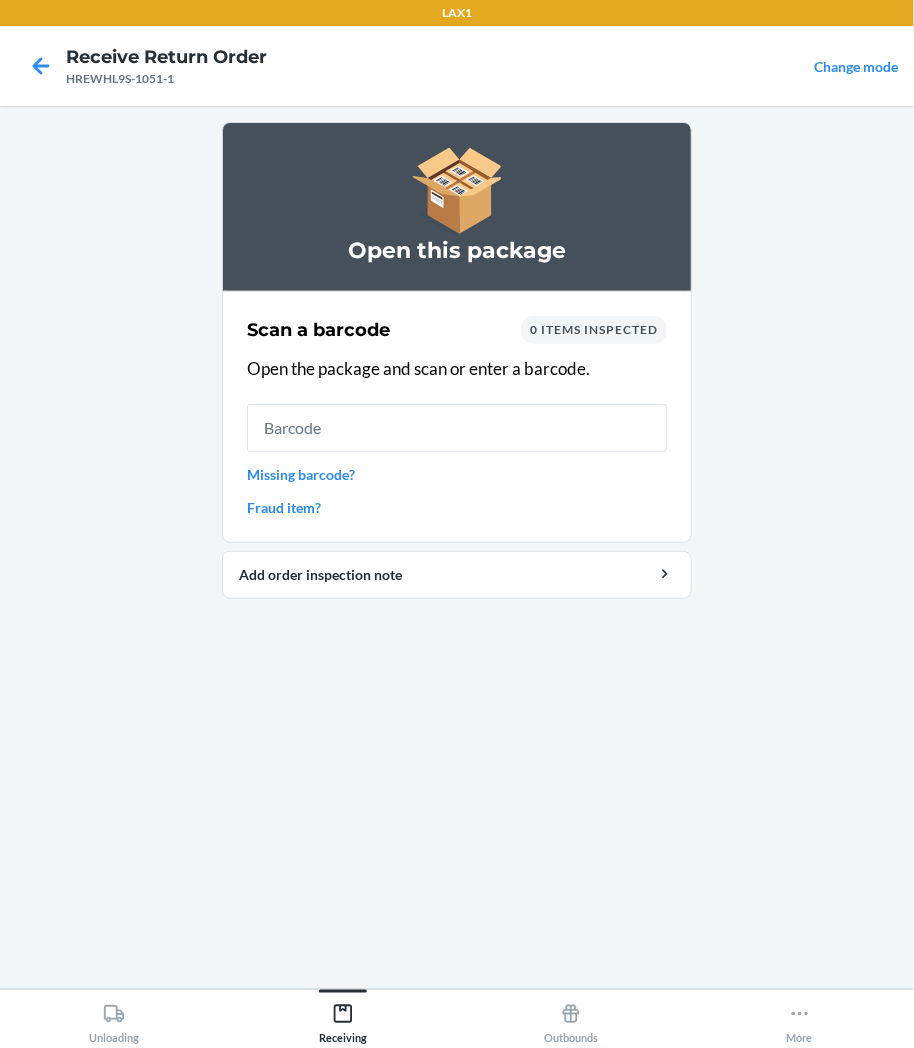click at bounding box center (457, 428) 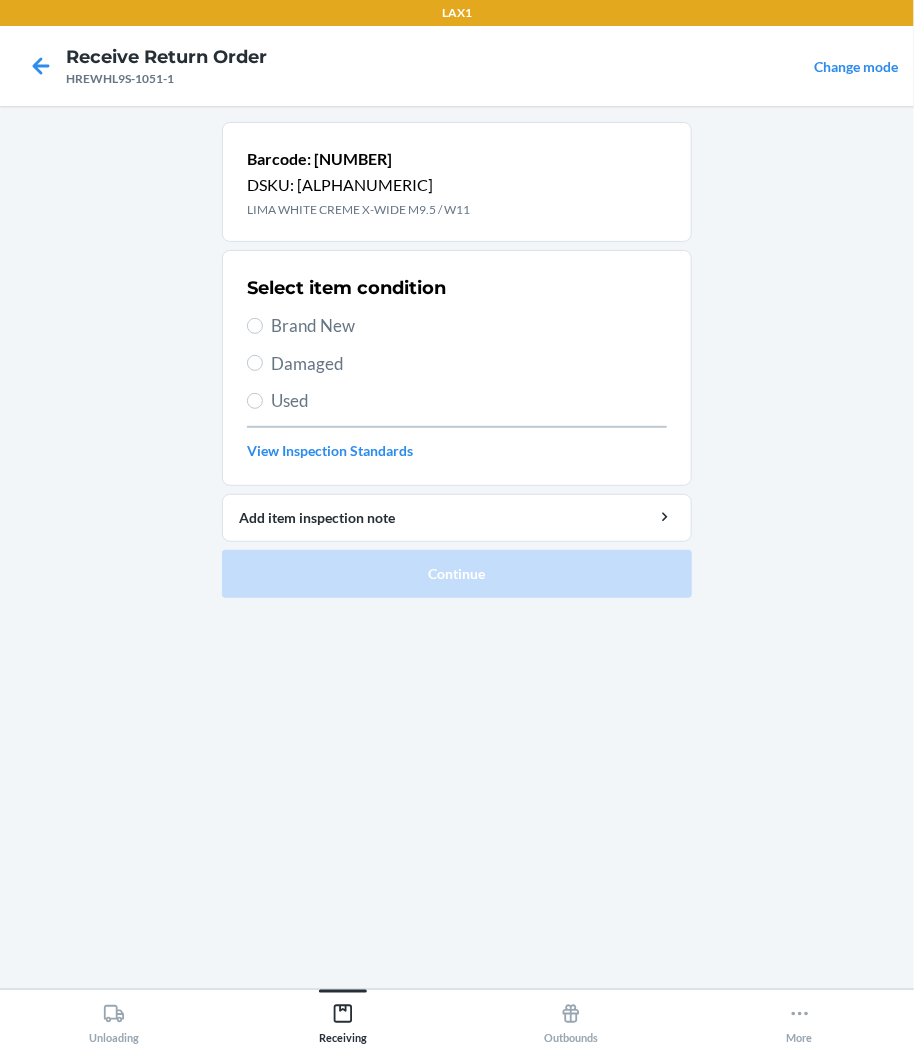click on "Select item condition Brand New Damaged Used View Inspection Standards" at bounding box center [457, 368] 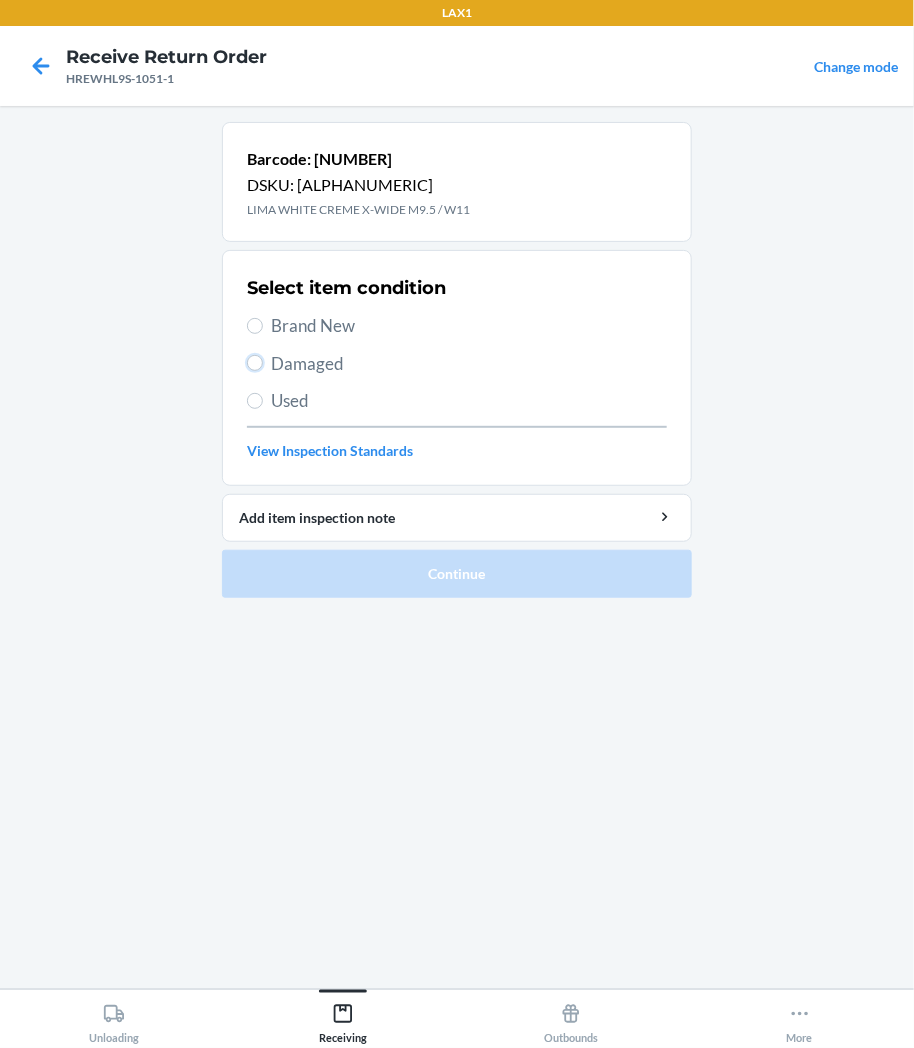 click on "Damaged" at bounding box center [255, 363] 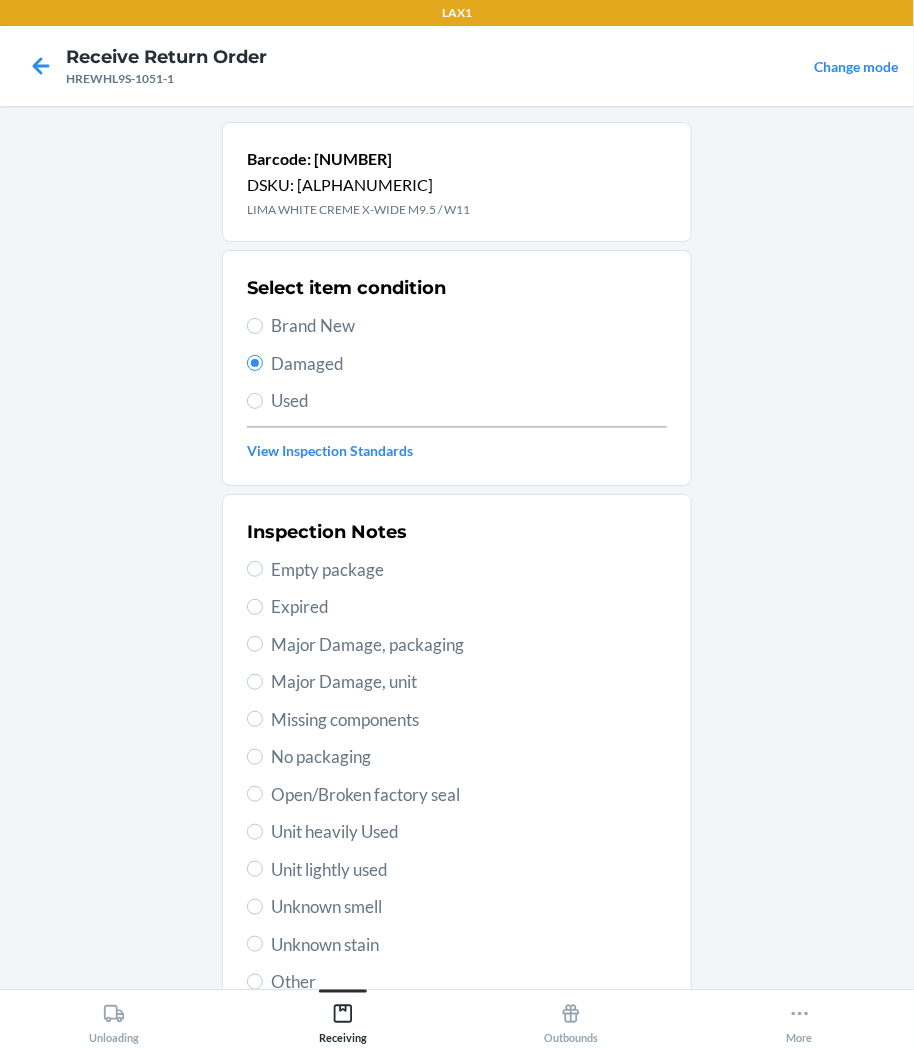 click on "Unit lightly used" at bounding box center [469, 870] 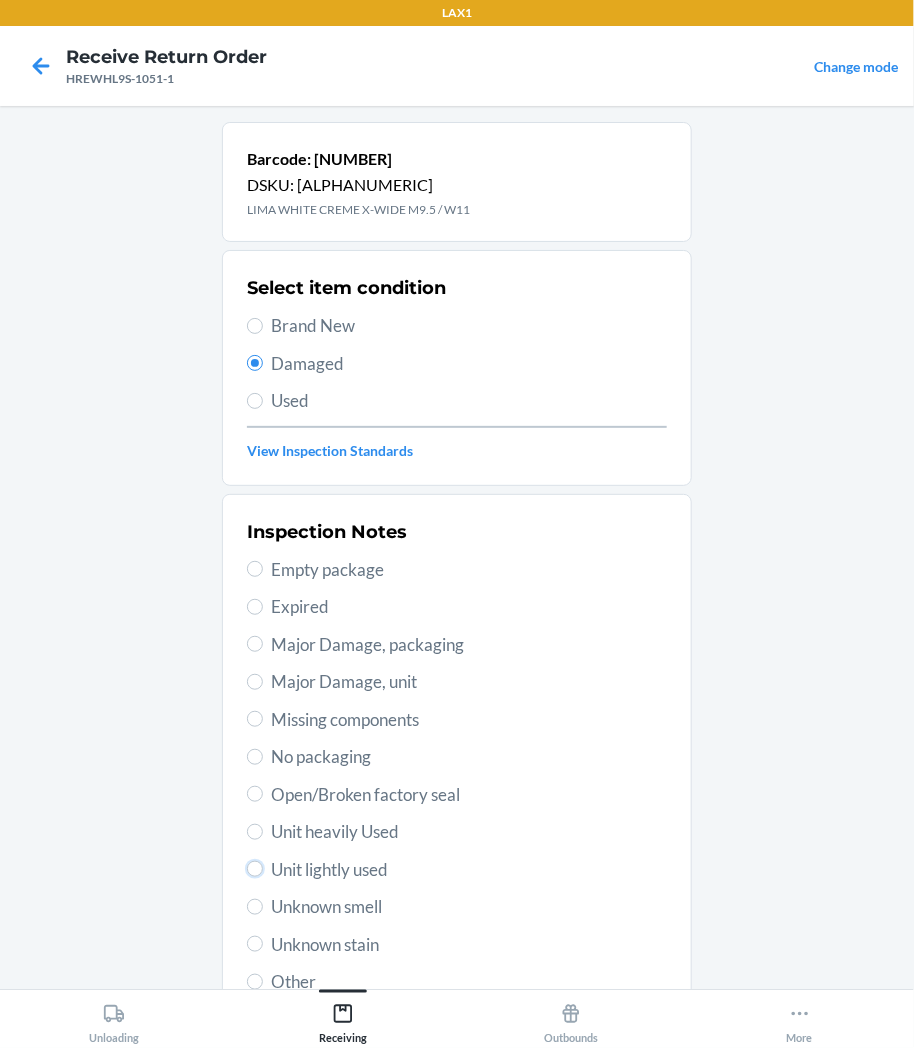 click on "Unit lightly used" at bounding box center (255, 869) 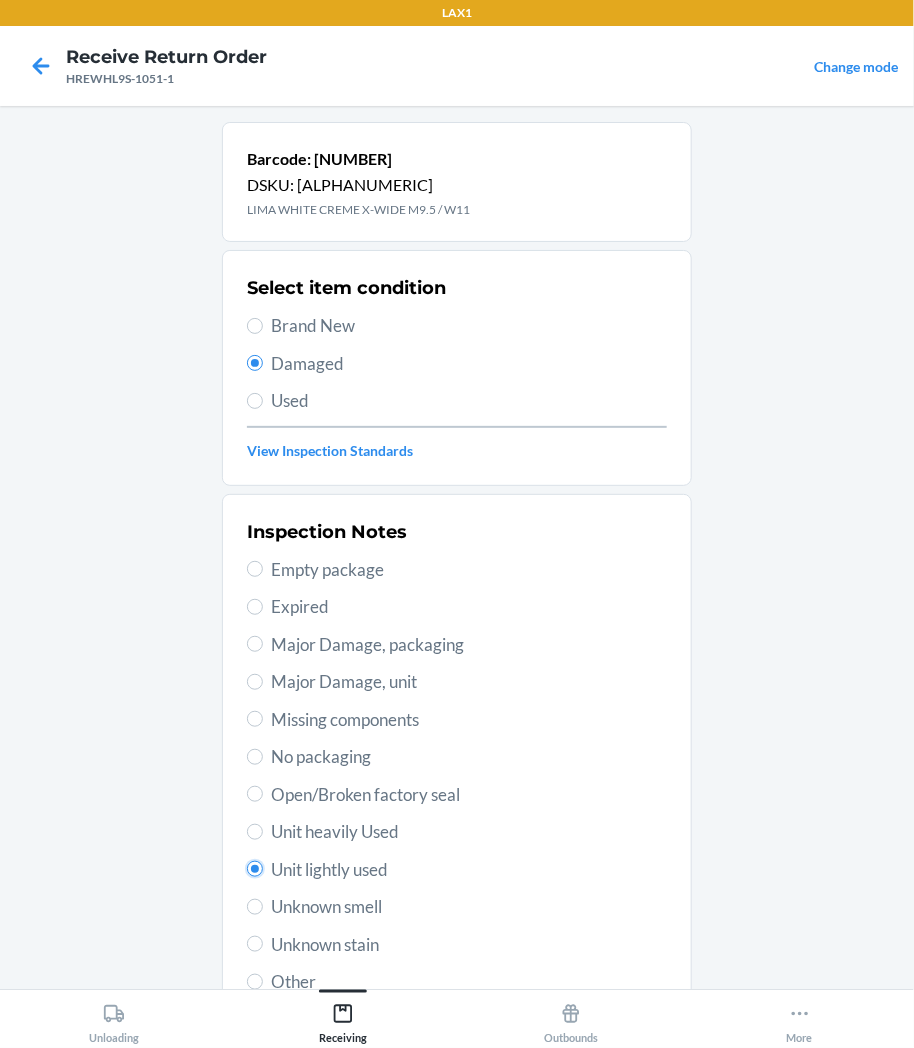 radio on "true" 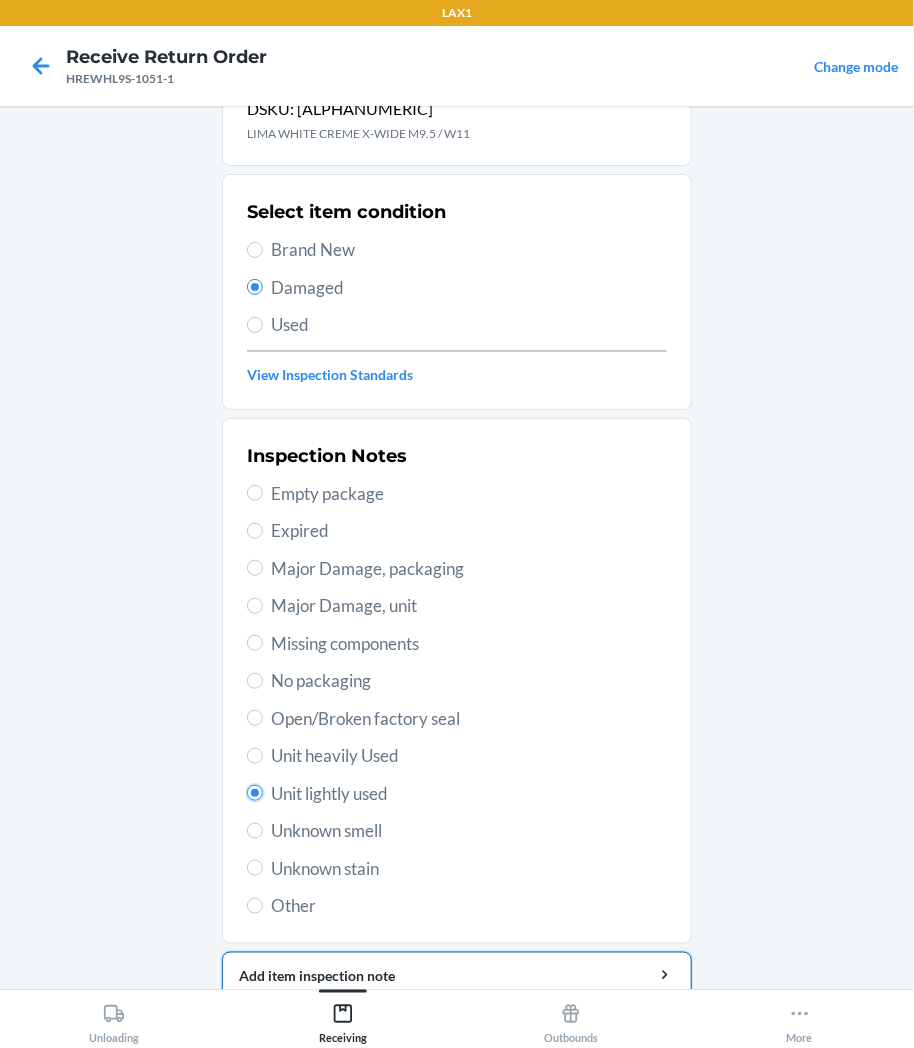 scroll, scrollTop: 157, scrollLeft: 0, axis: vertical 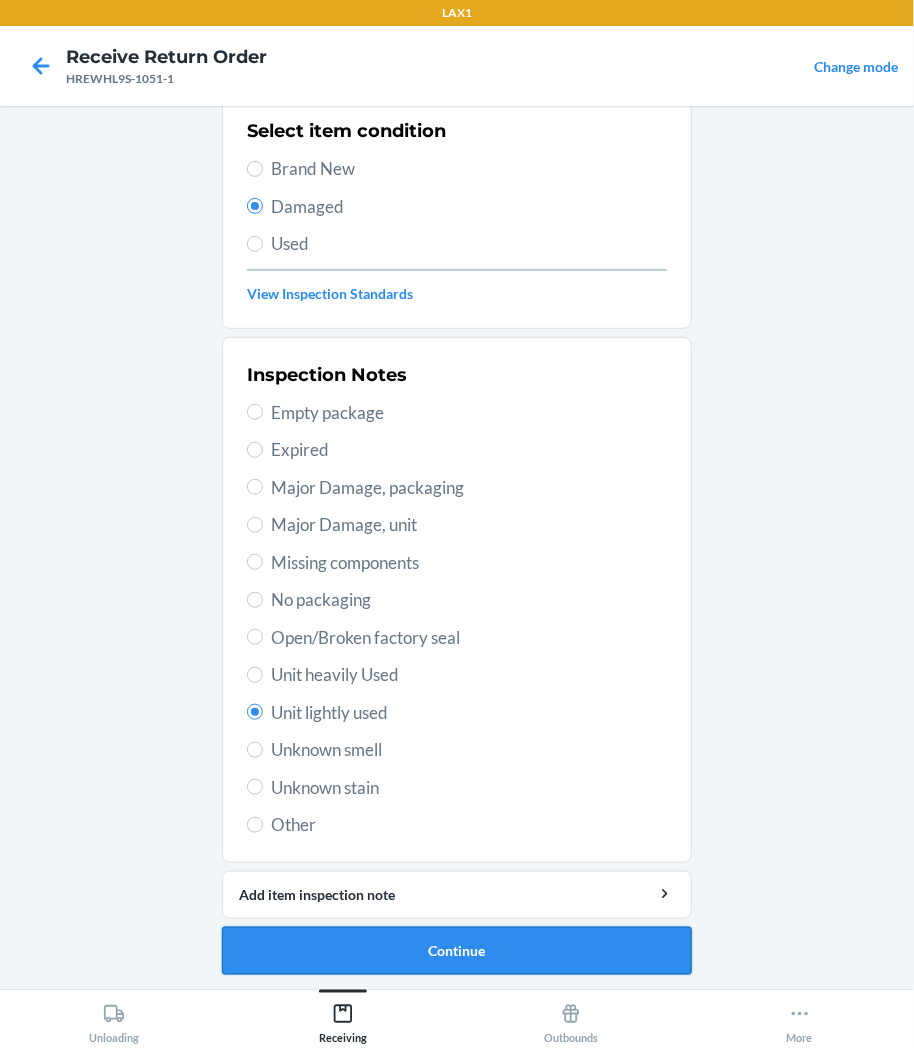 click on "Continue" at bounding box center (457, 951) 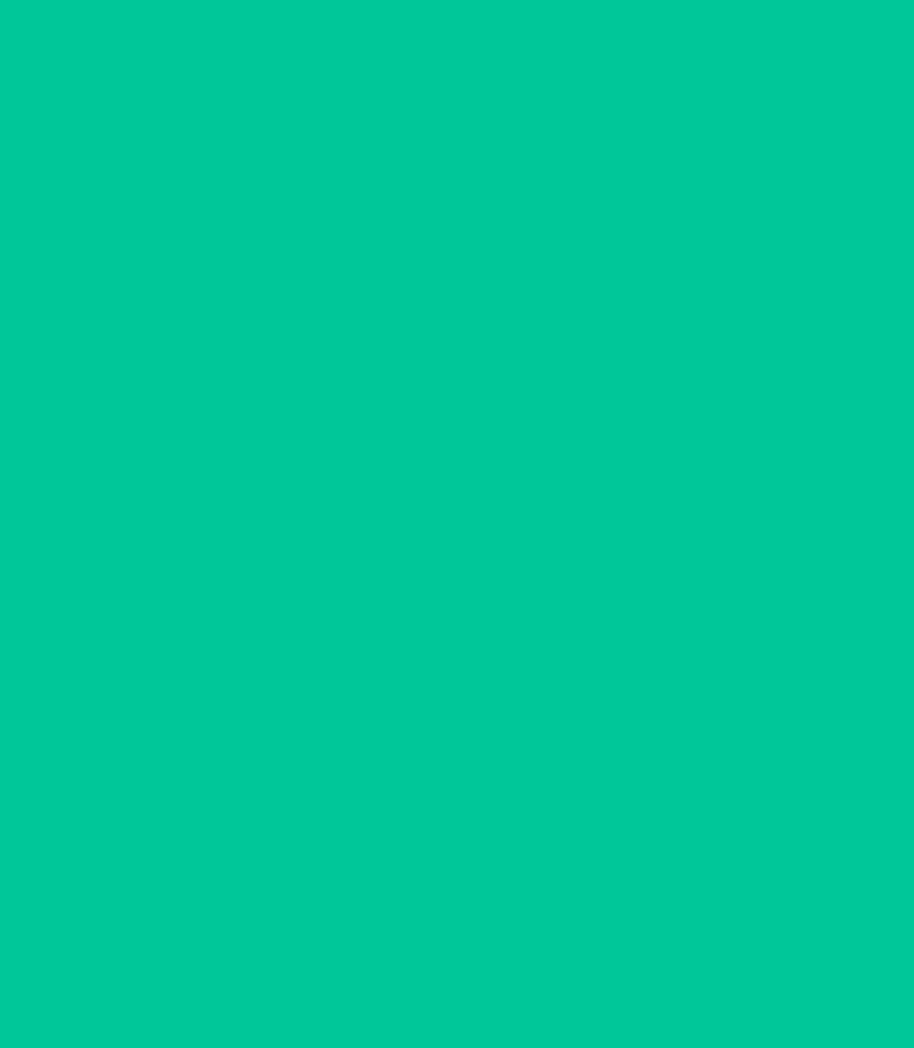 scroll, scrollTop: 0, scrollLeft: 0, axis: both 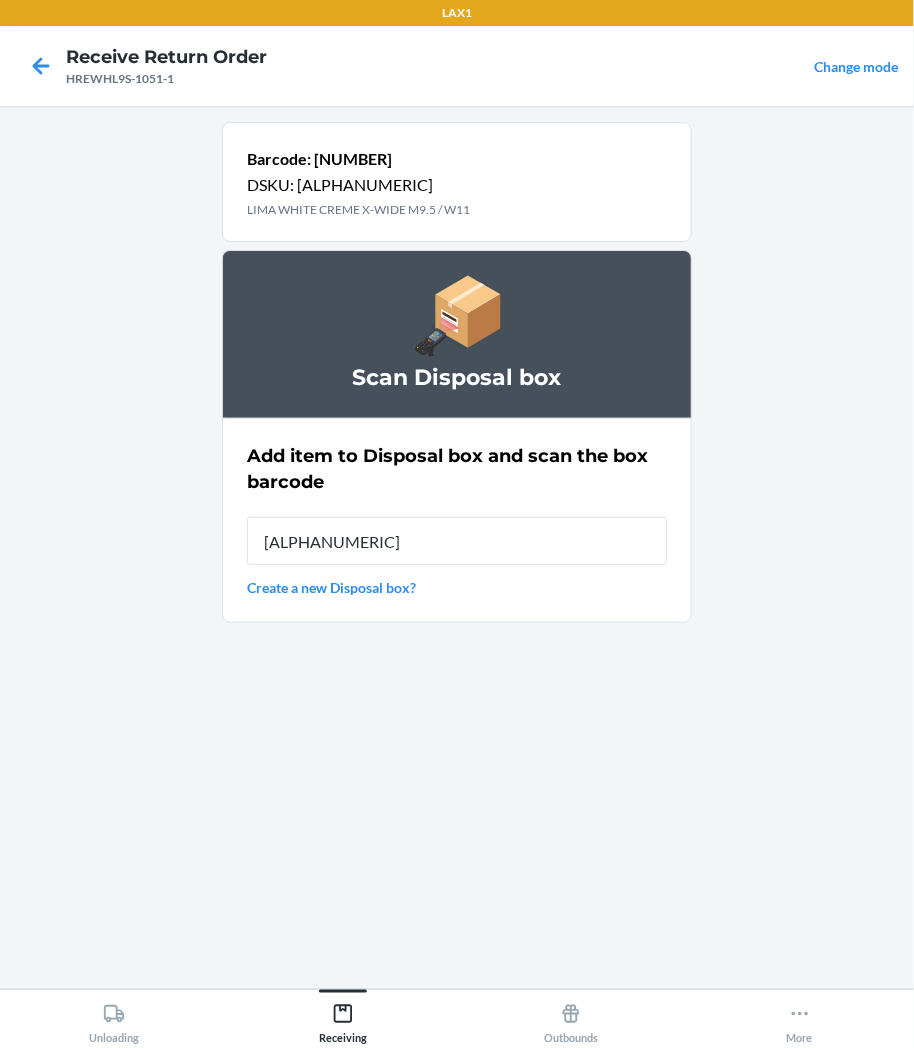 type on "[ALPHANUMERIC]" 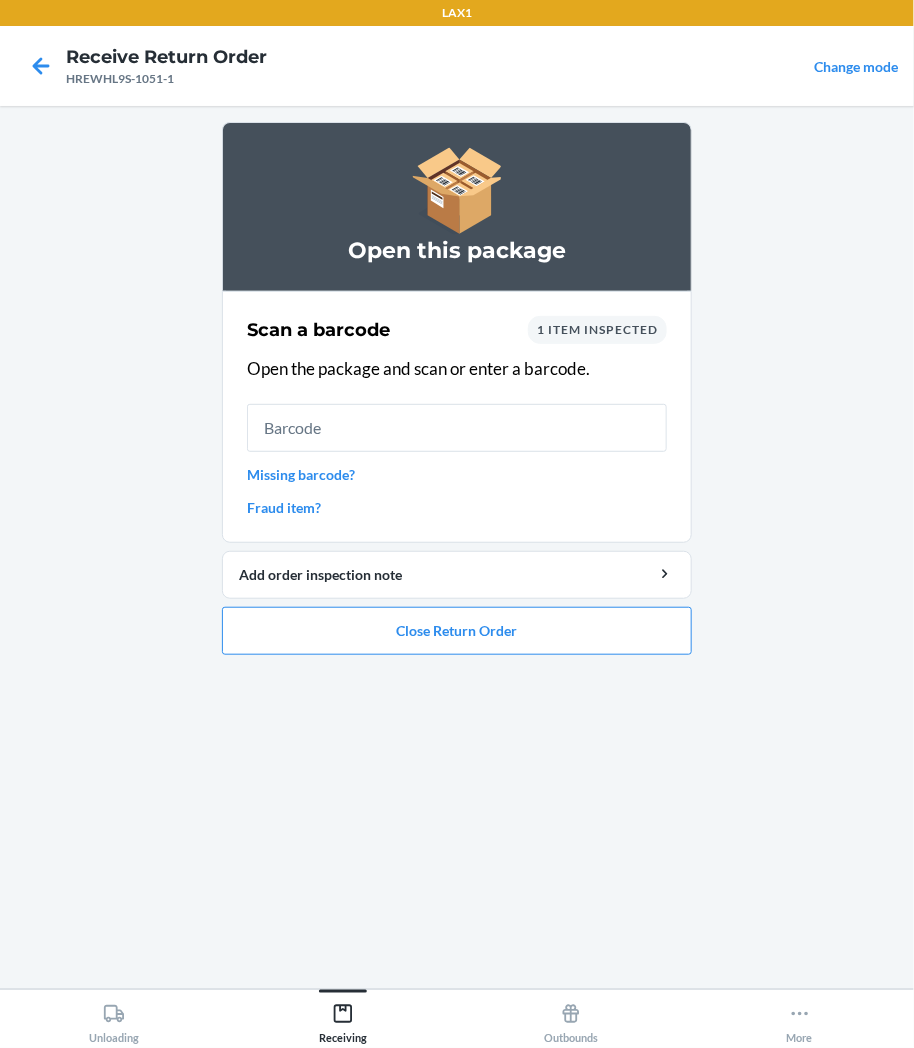 click on "Open this package Scan a barcode 1 item inspected Open the package and scan or enter a barcode. Missing barcode? Fraud item? Add order inspection note Close Return Order" at bounding box center (457, 396) 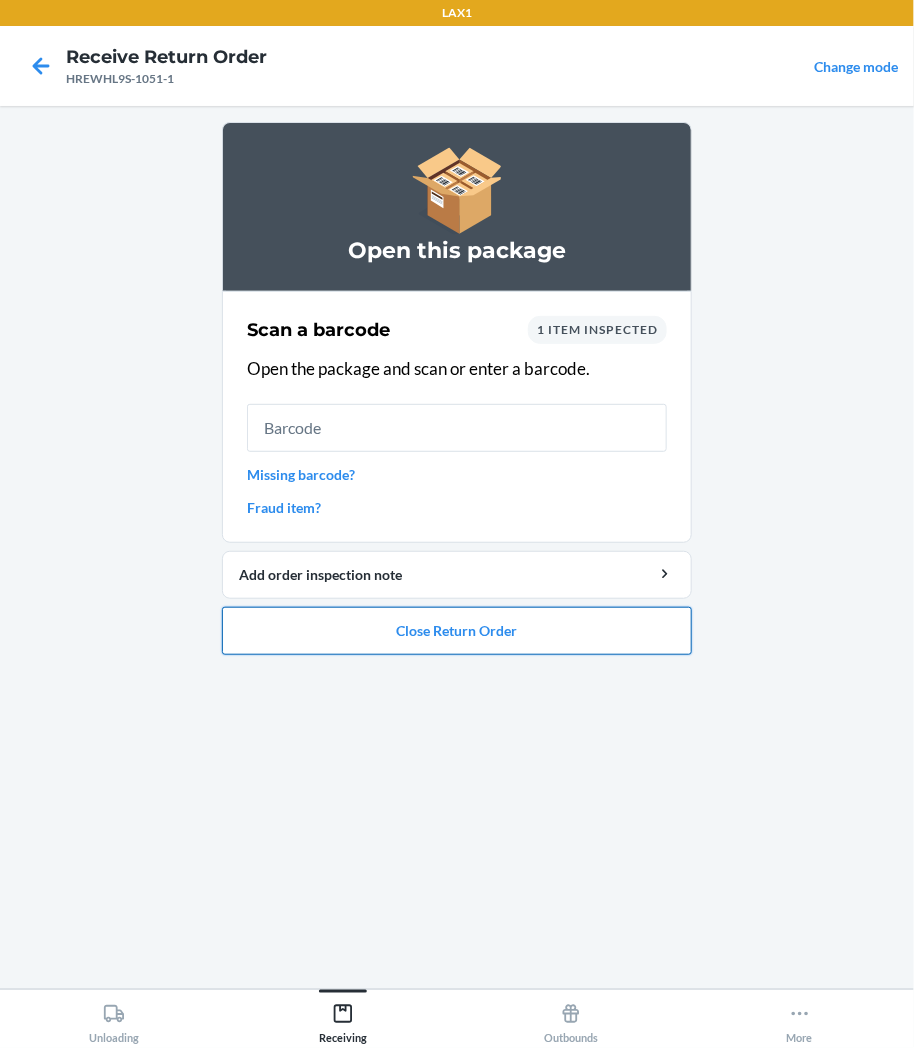 click on "Close Return Order" at bounding box center (457, 631) 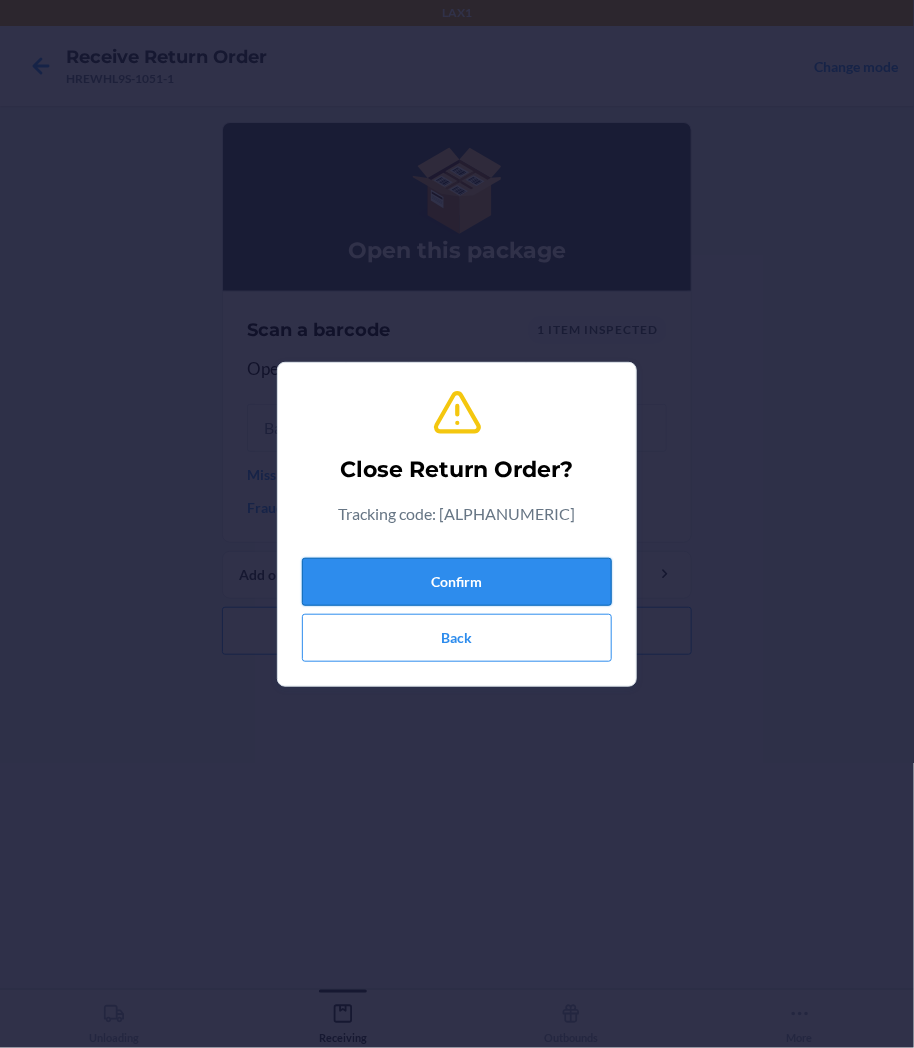click on "Confirm" at bounding box center (457, 582) 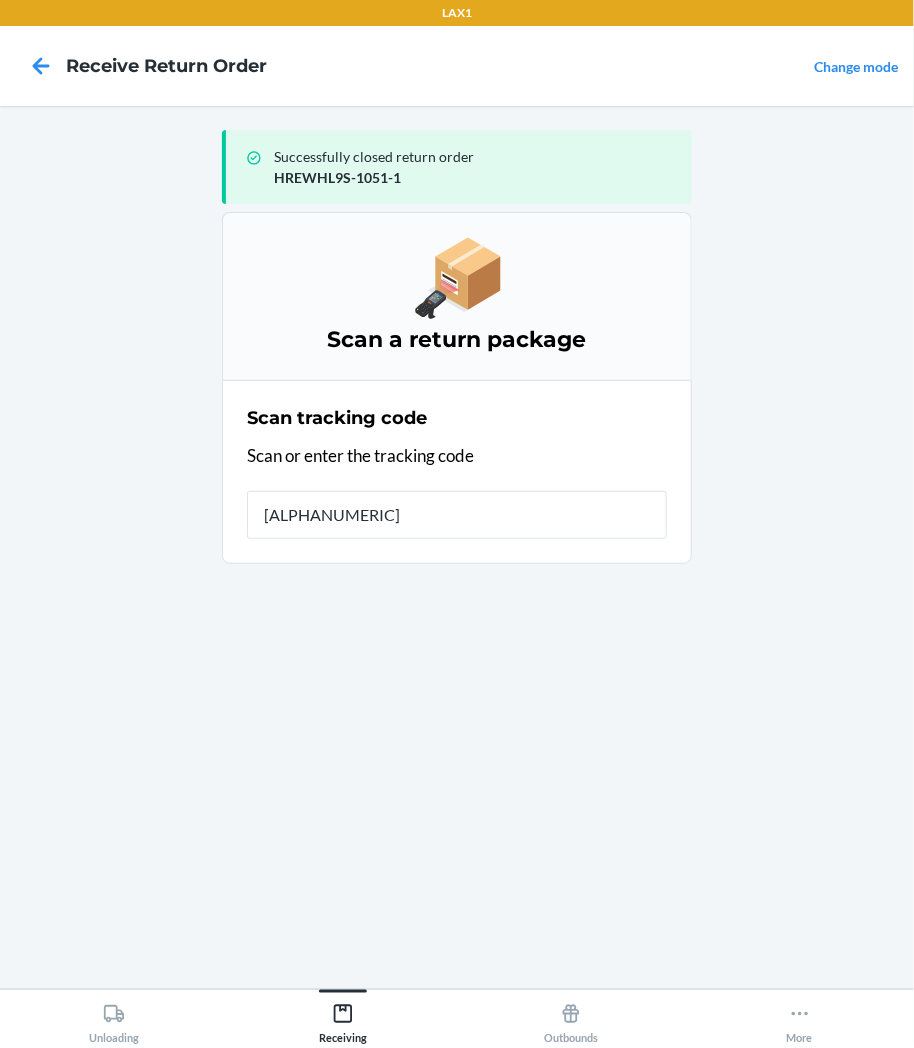 type on "HRWXRGB" 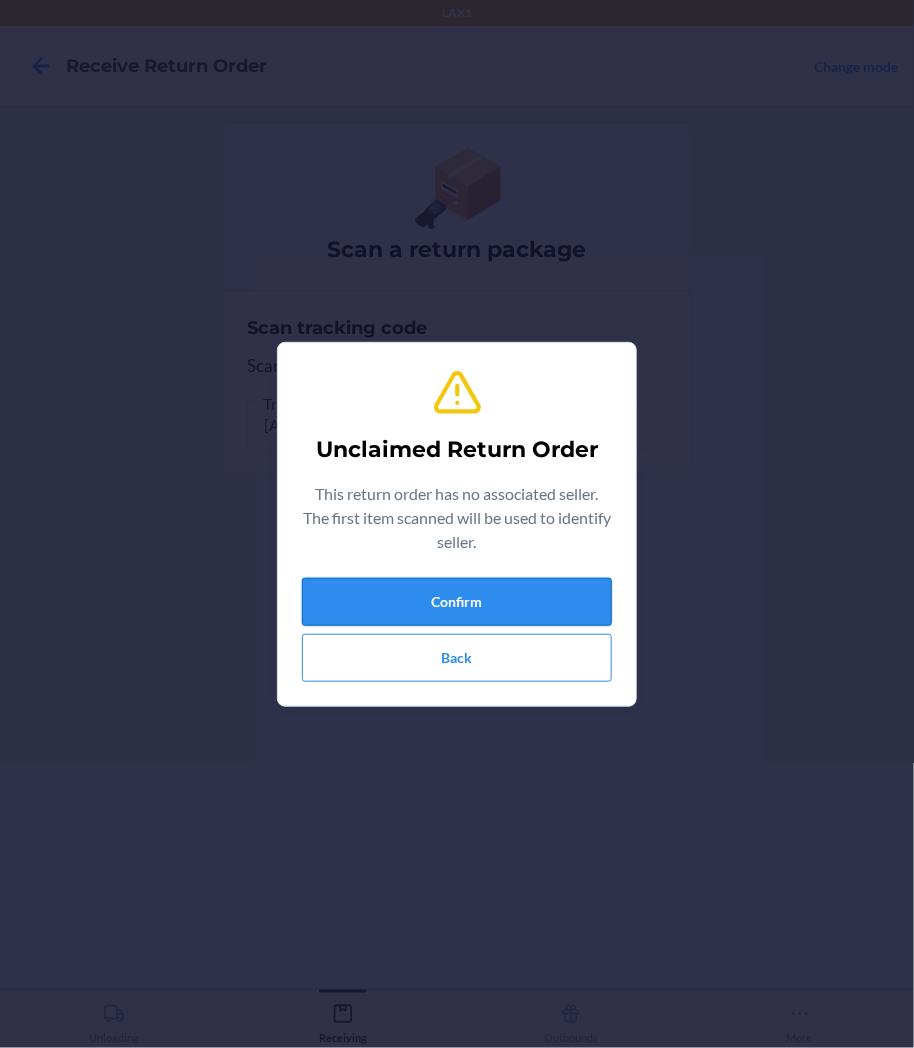 click on "Confirm" at bounding box center [457, 602] 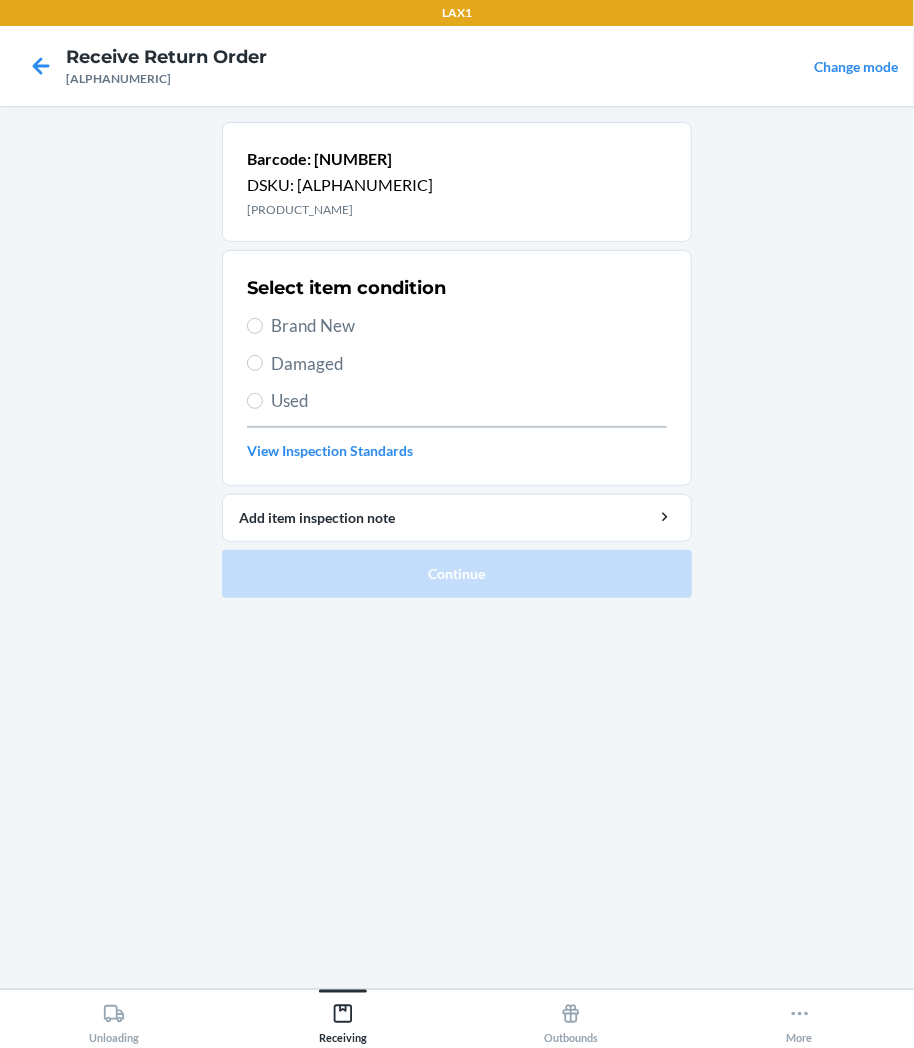 click on "Damaged" at bounding box center (469, 364) 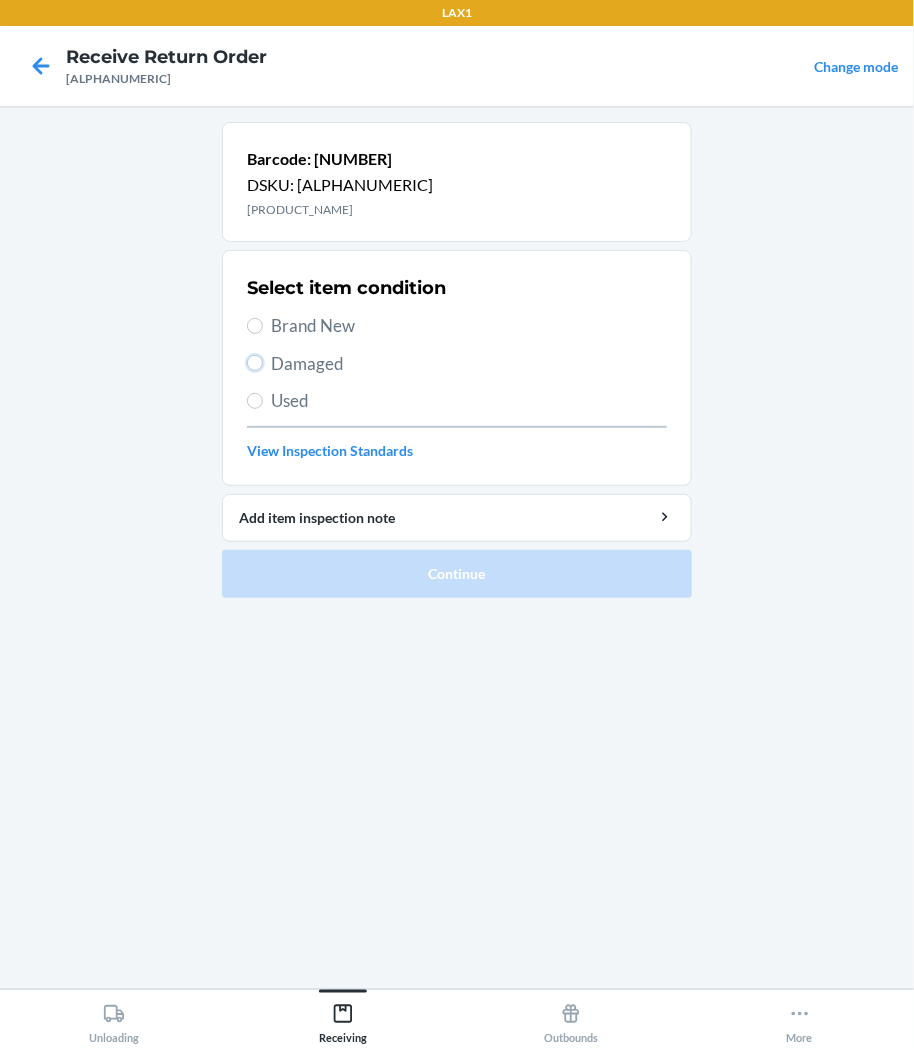 click on "Damaged" at bounding box center (255, 363) 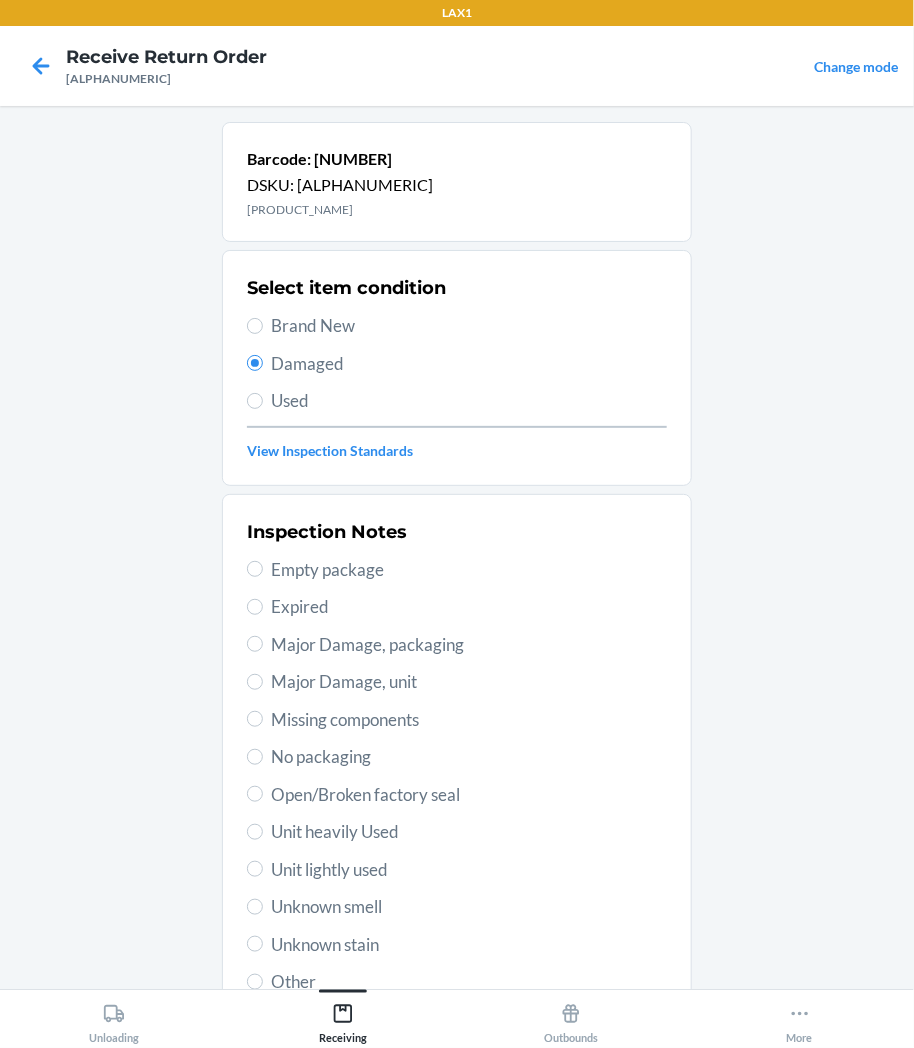 click on "Unit lightly used" at bounding box center (469, 870) 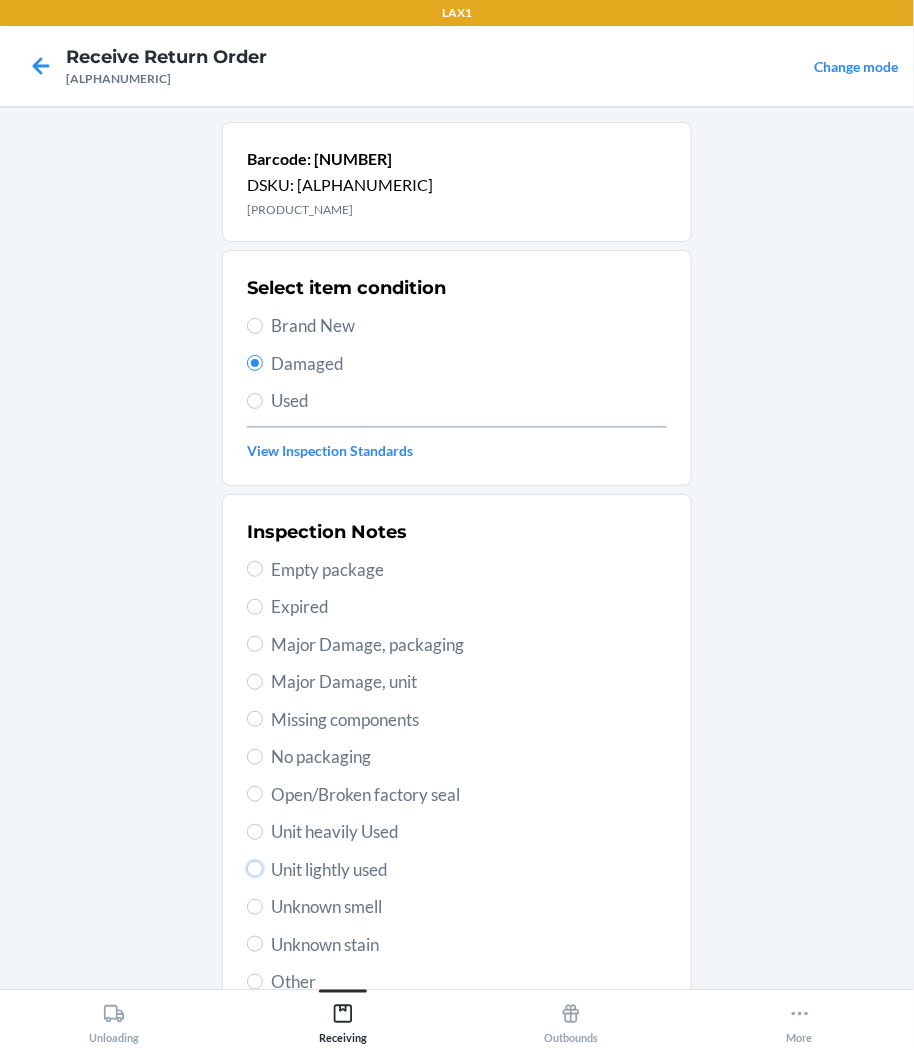 click on "Unit lightly used" at bounding box center [255, 869] 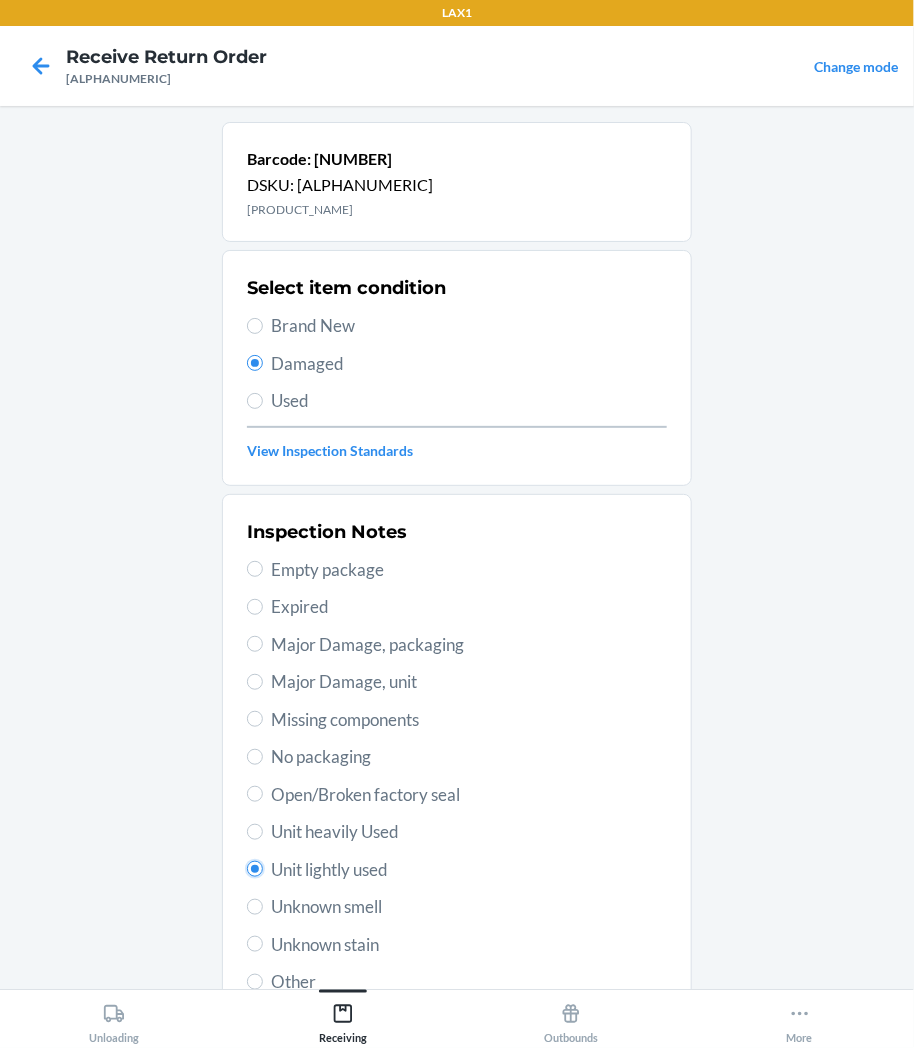radio on "true" 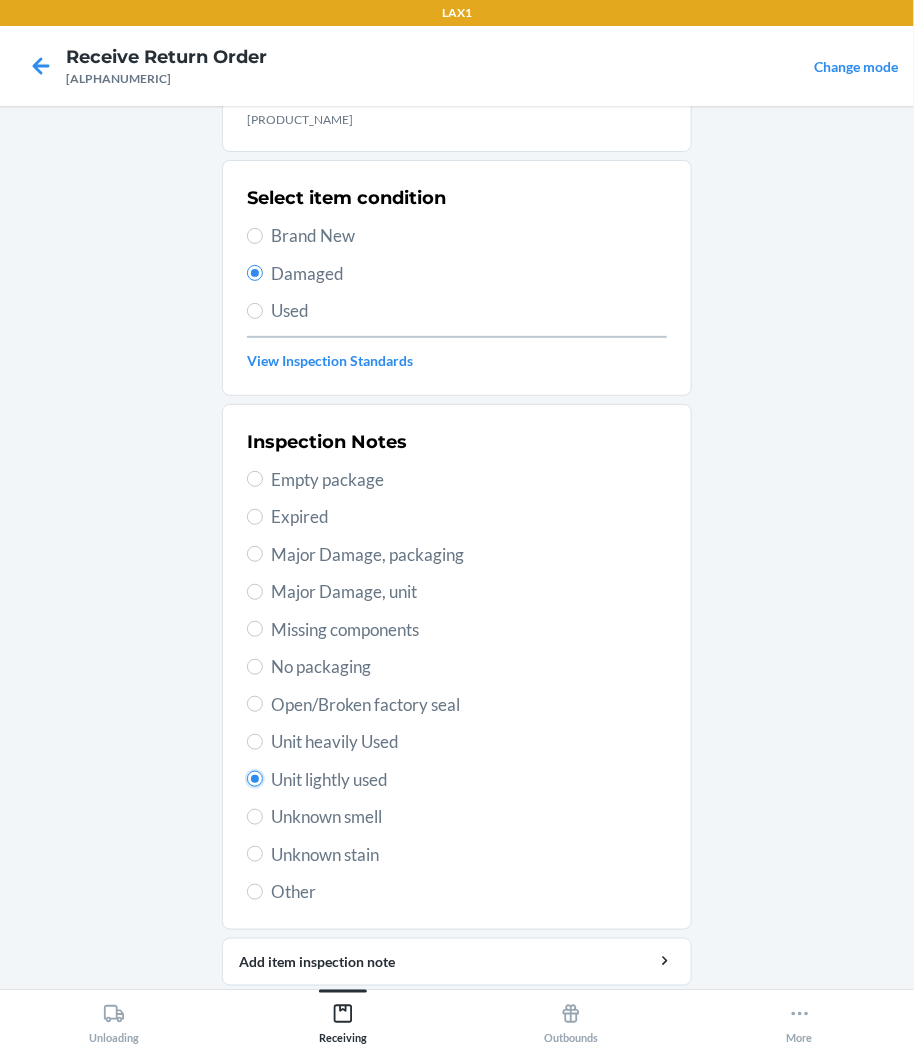 scroll, scrollTop: 157, scrollLeft: 0, axis: vertical 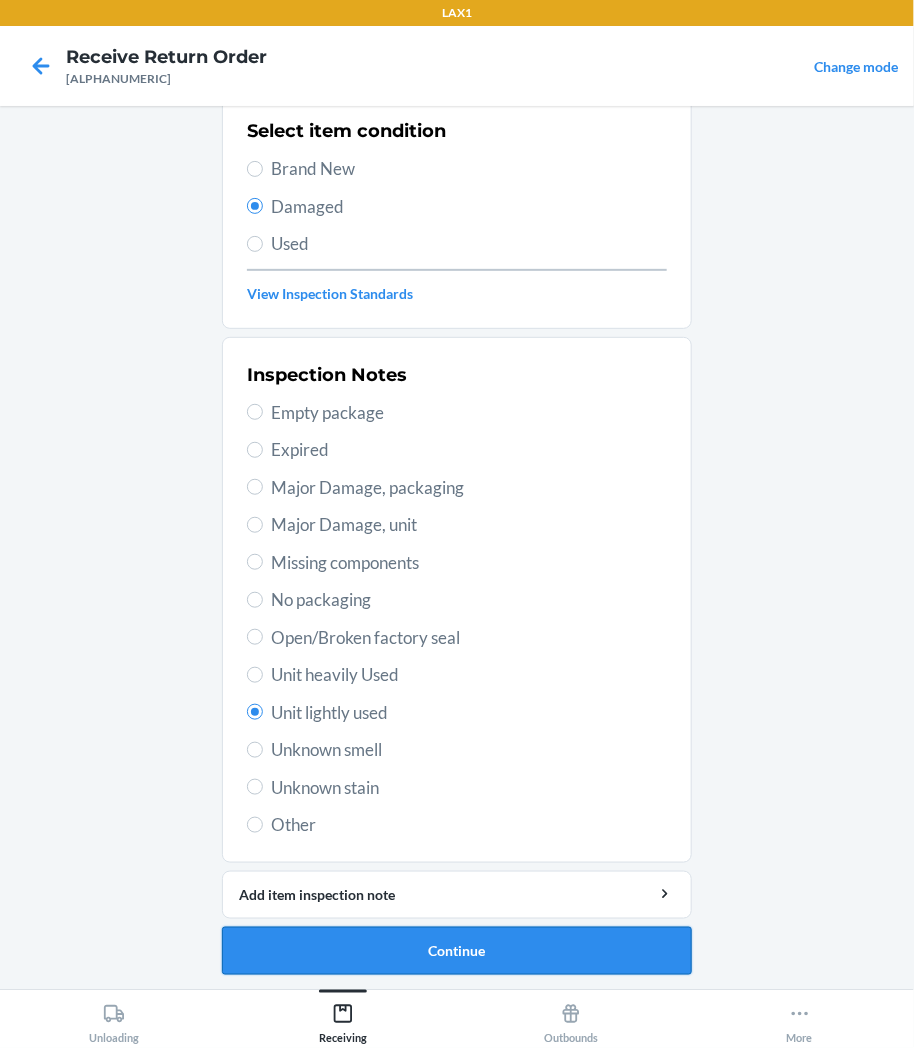 click on "Continue" at bounding box center [457, 951] 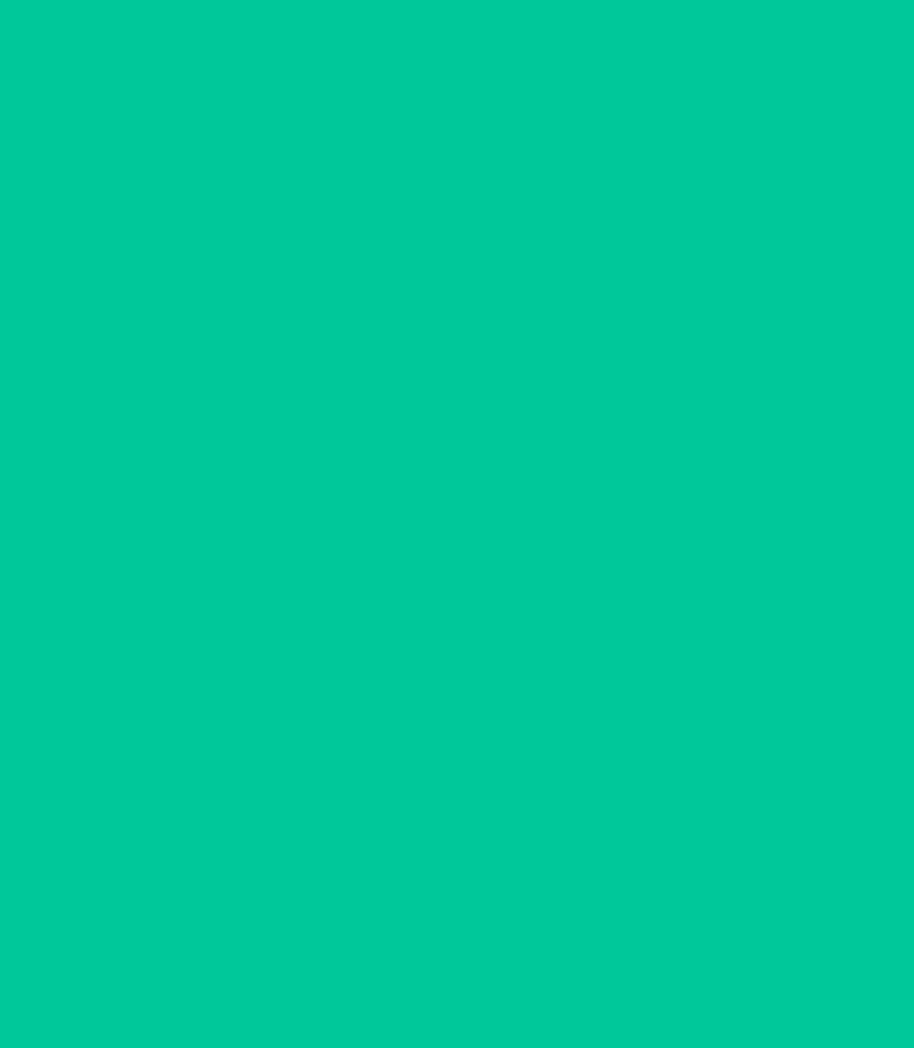 click on "Confirm" at bounding box center [457, 943] 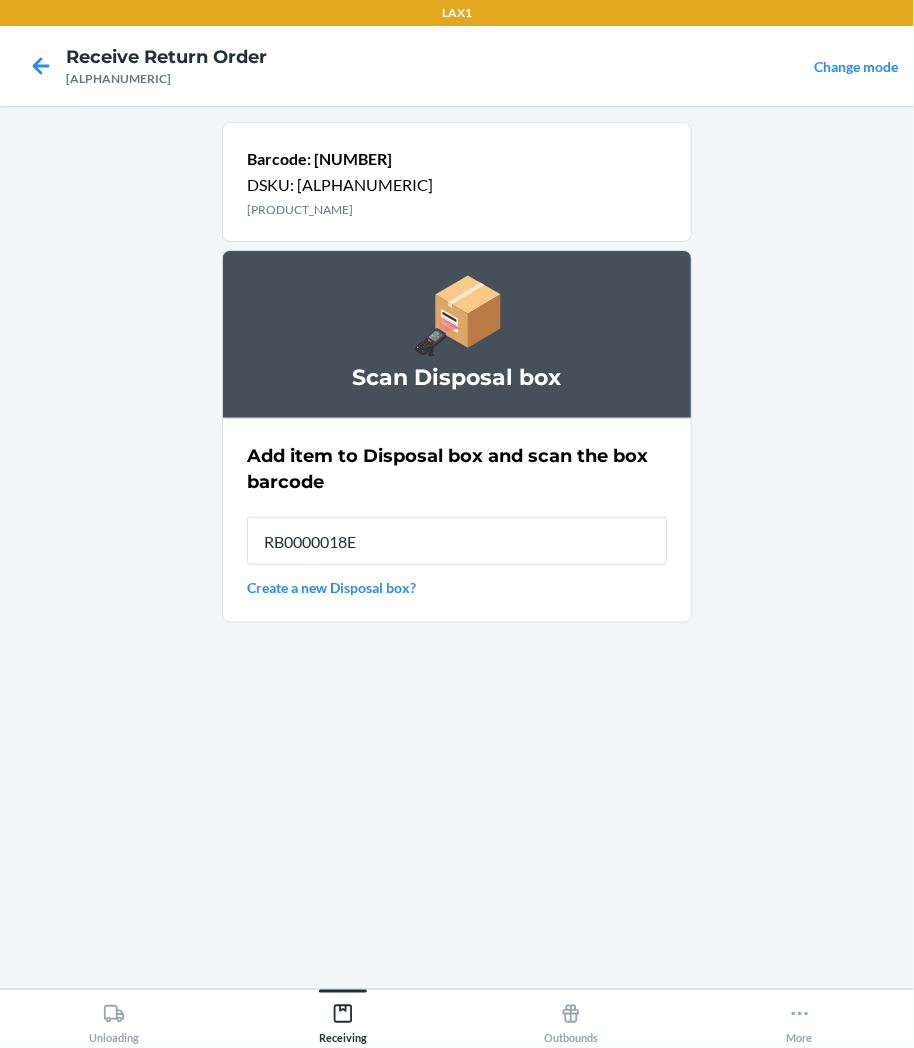 type on "[ALPHANUMERIC]" 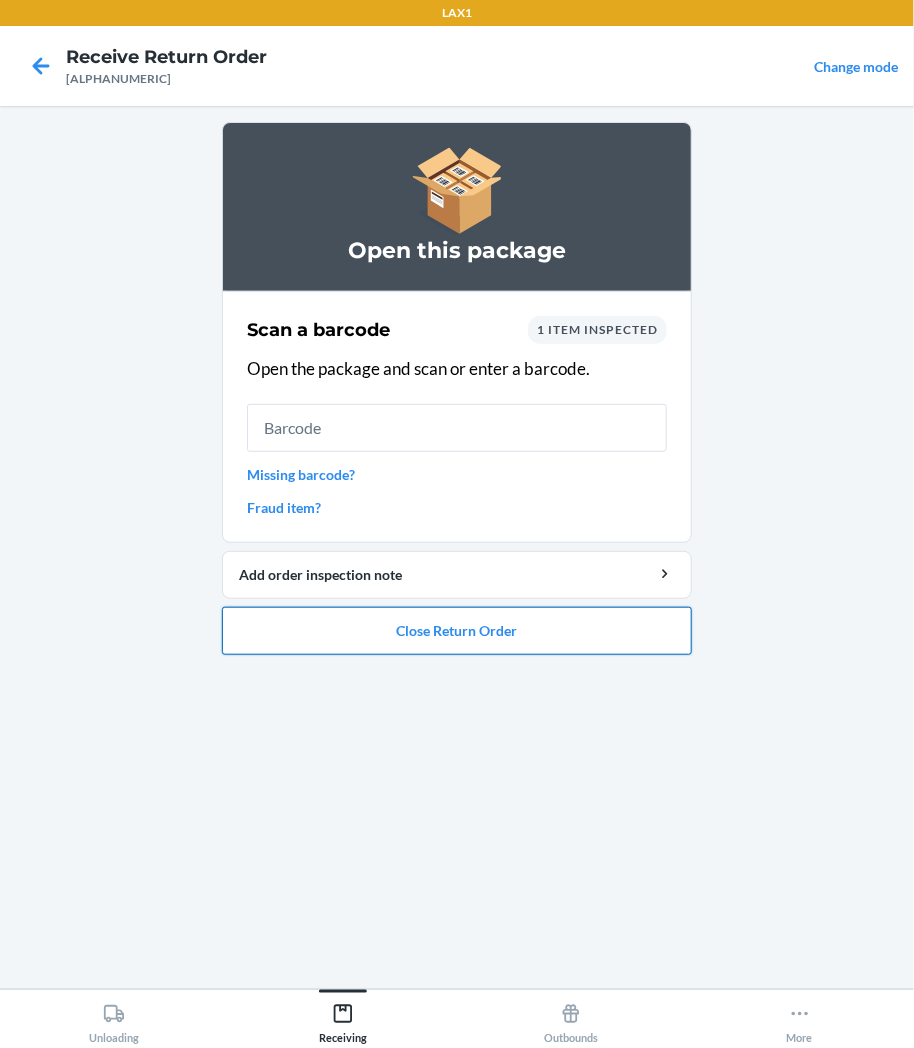 click on "Close Return Order" at bounding box center (457, 631) 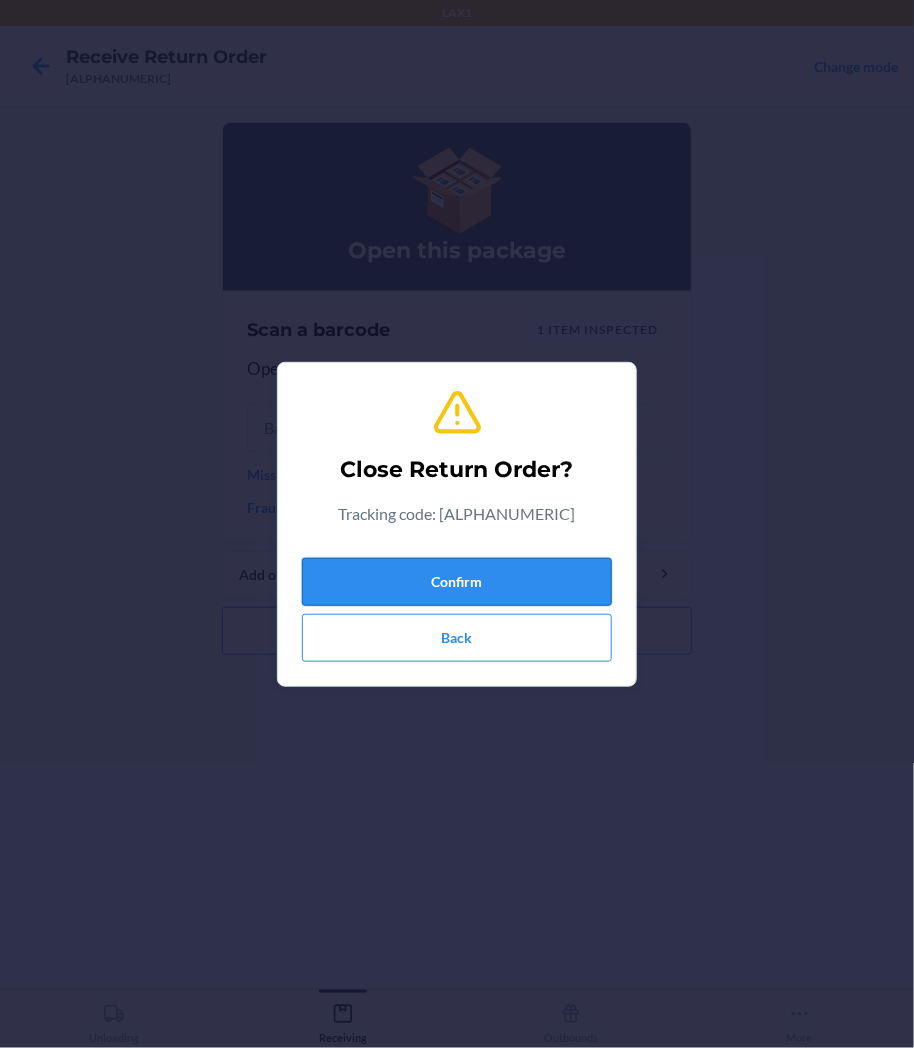 click on "Confirm" at bounding box center [457, 582] 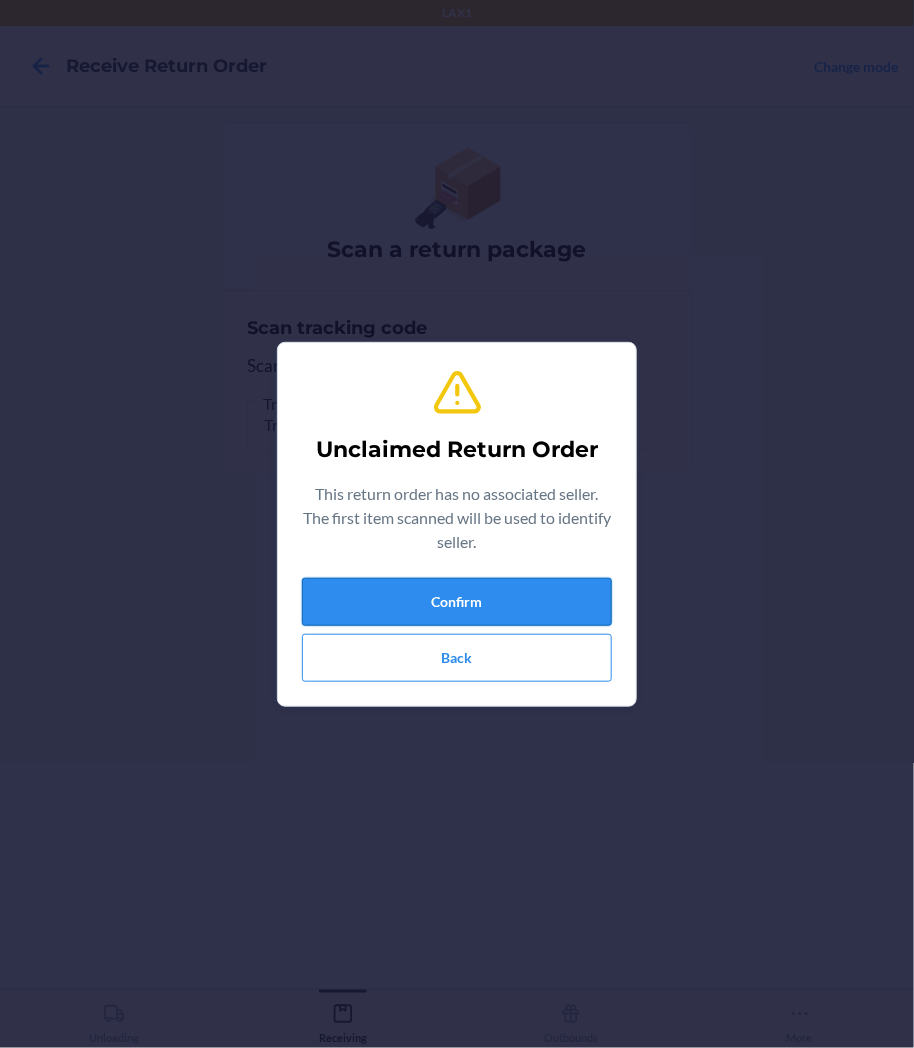 click on "Confirm" at bounding box center (457, 602) 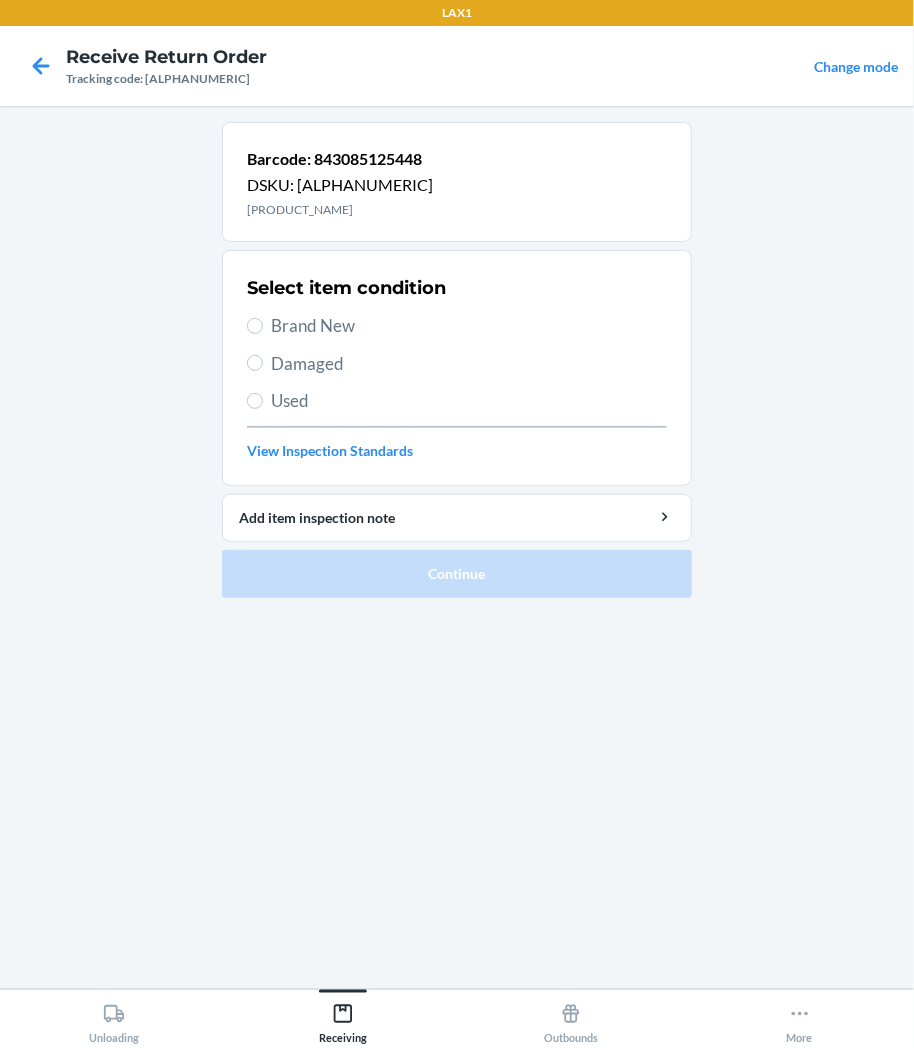 click on "Select item condition Brand New Damaged Used View Inspection Standards" at bounding box center [457, 368] 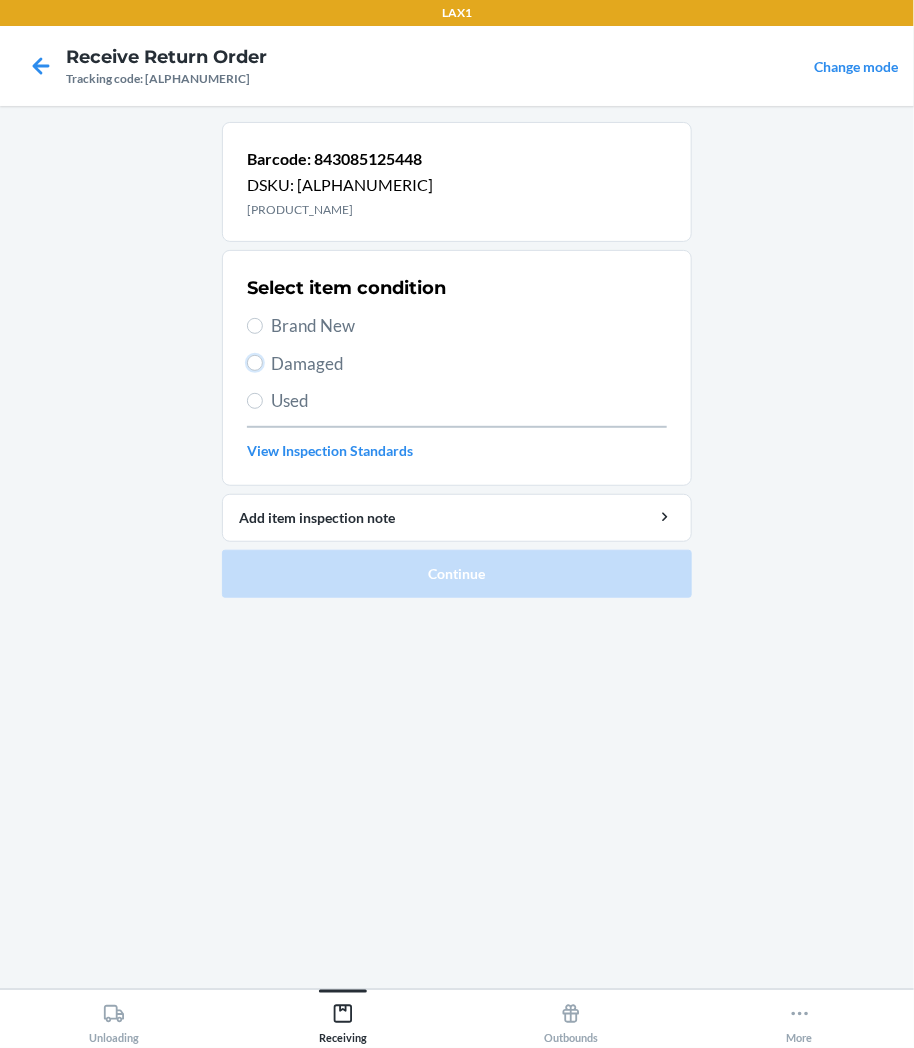 click on "Damaged" at bounding box center [255, 363] 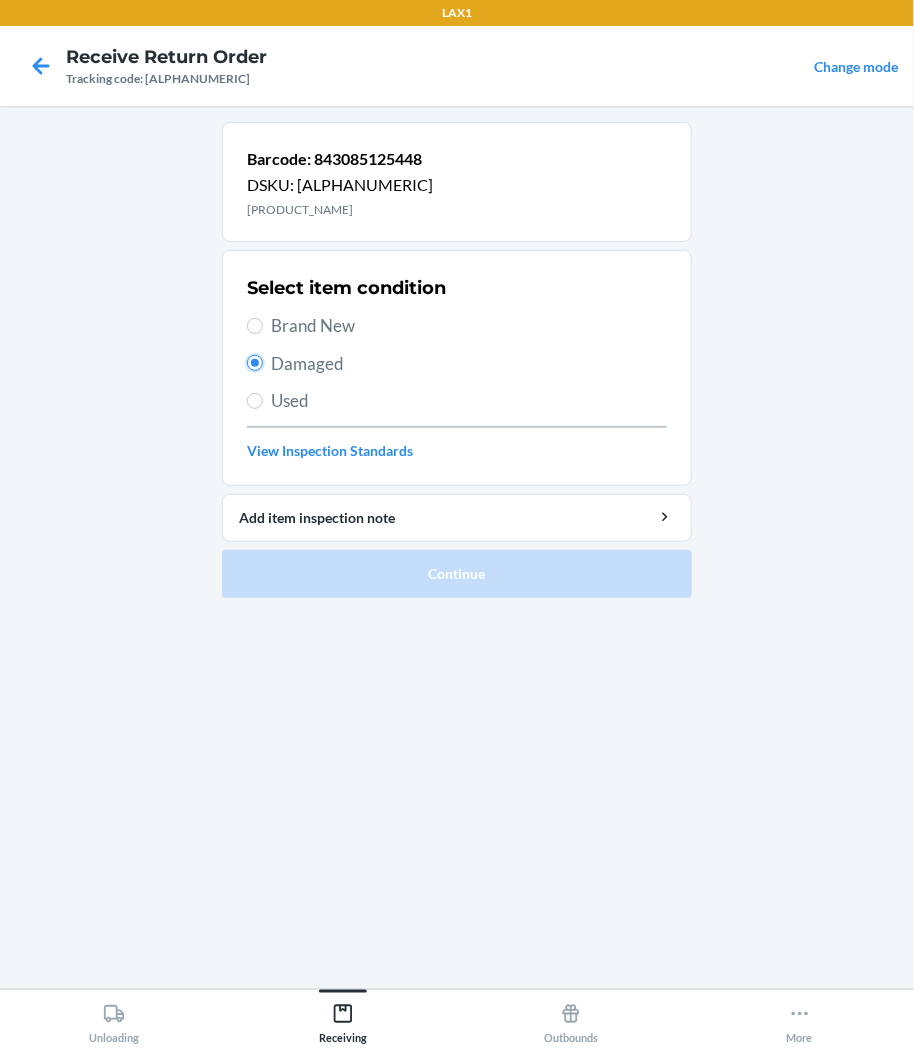 radio on "true" 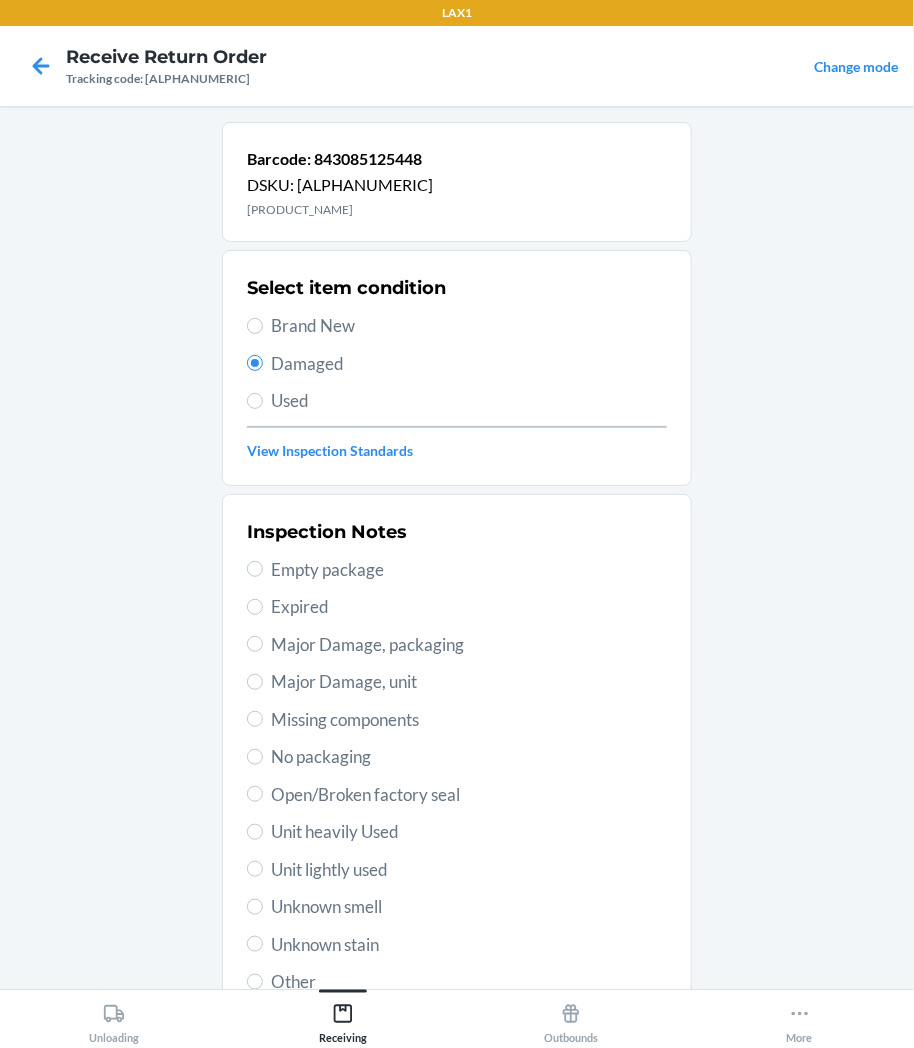 click on "Unit lightly used" at bounding box center [469, 870] 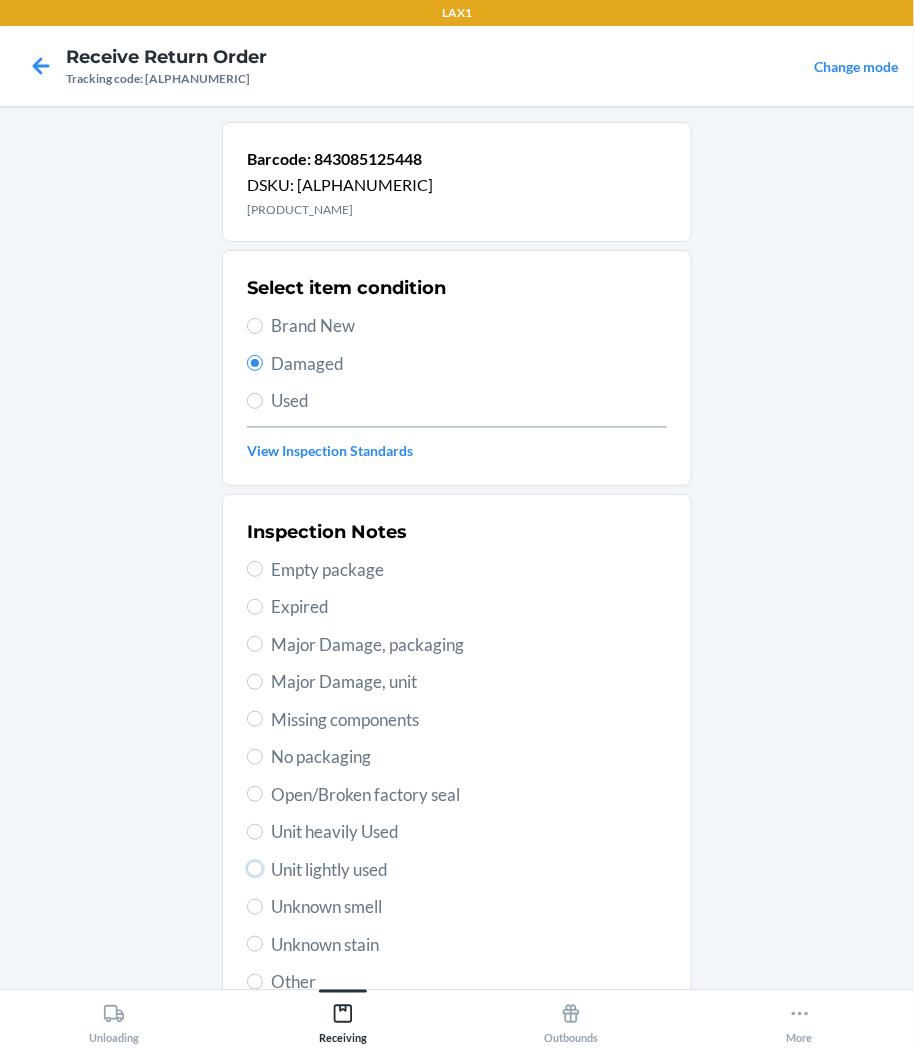click on "Unit lightly used" at bounding box center (255, 869) 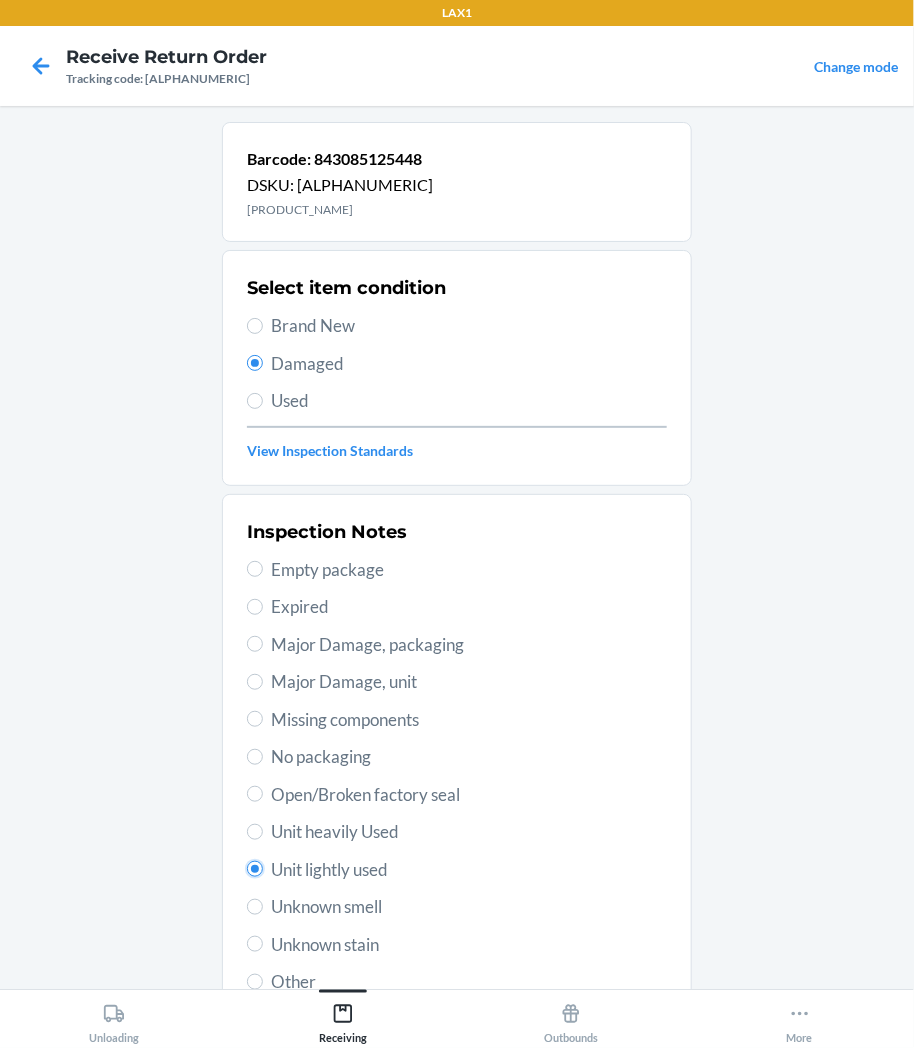 radio on "true" 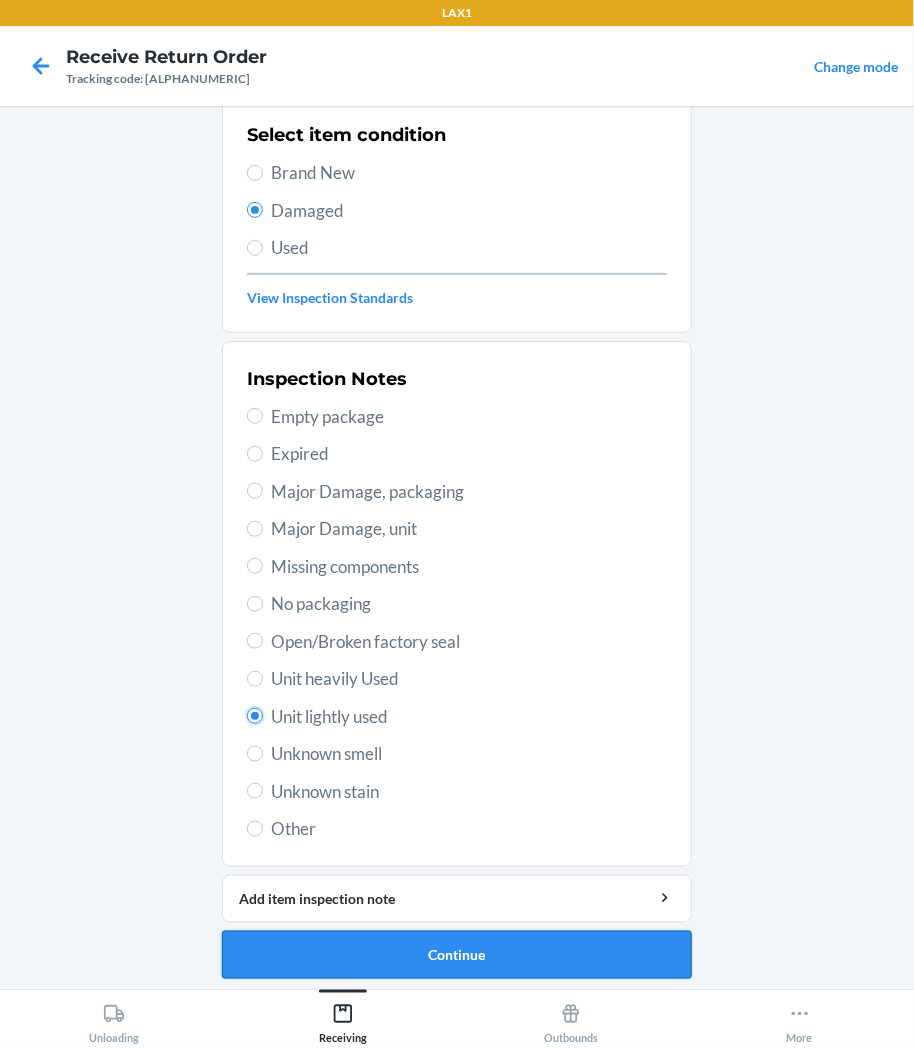 scroll, scrollTop: 157, scrollLeft: 0, axis: vertical 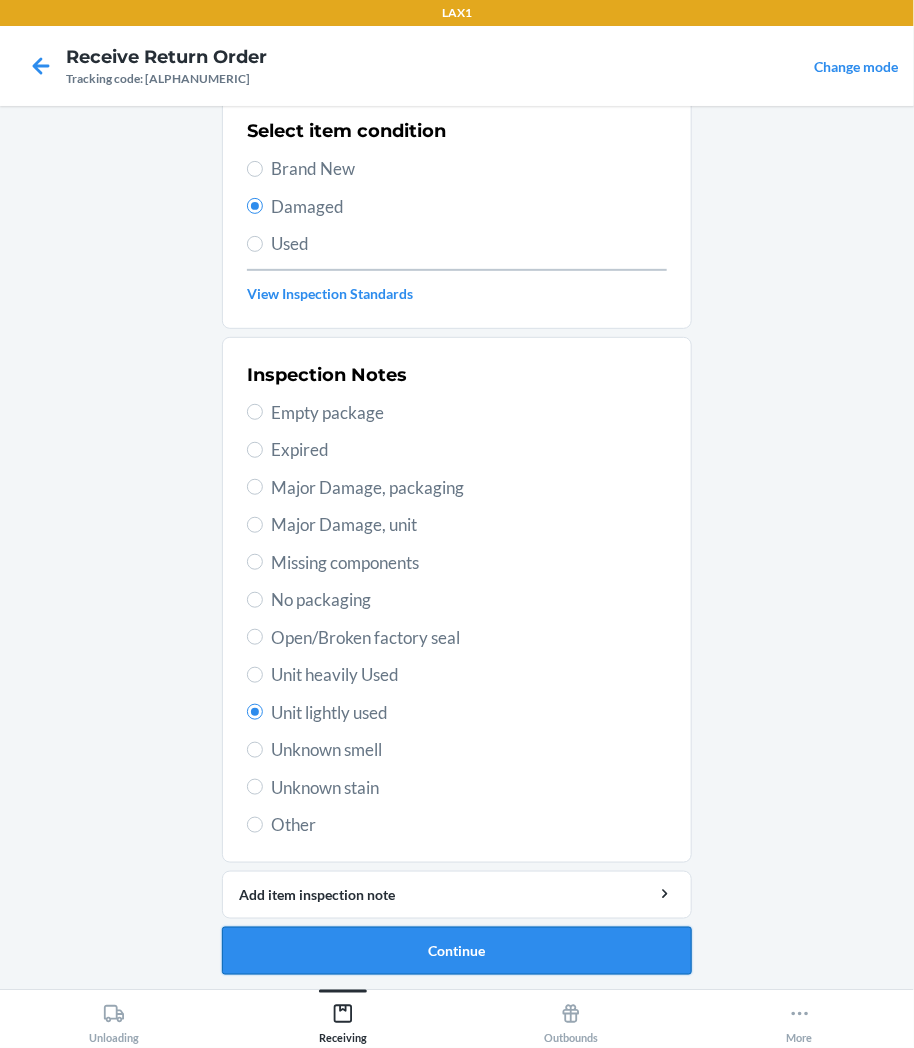 click on "Continue" at bounding box center (457, 951) 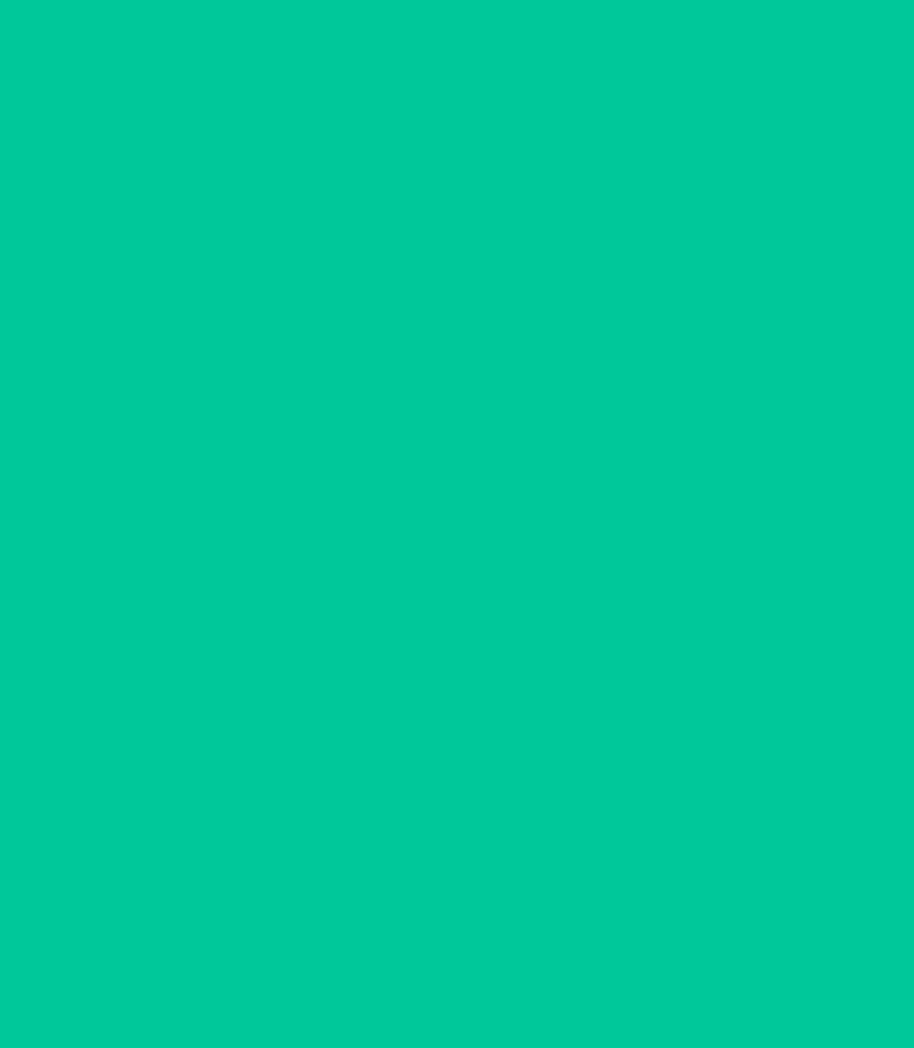 scroll, scrollTop: 0, scrollLeft: 0, axis: both 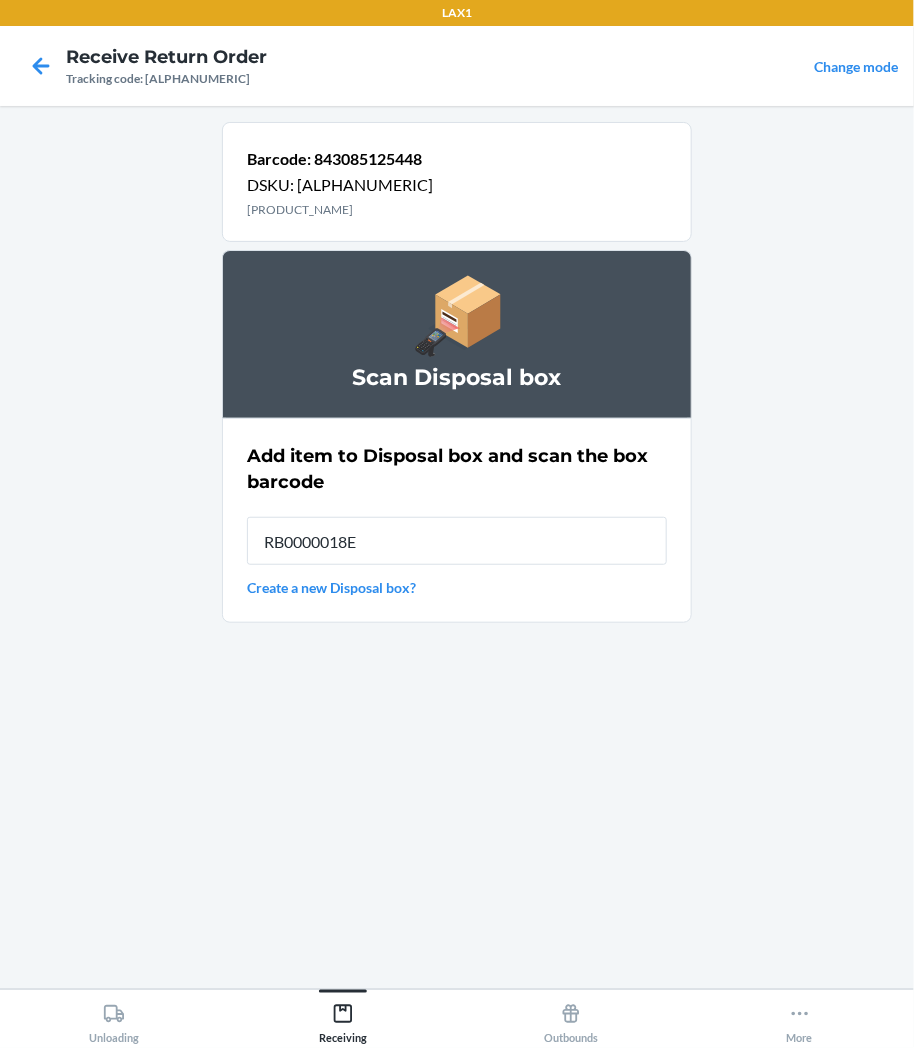 type on "[ALPHANUMERIC]" 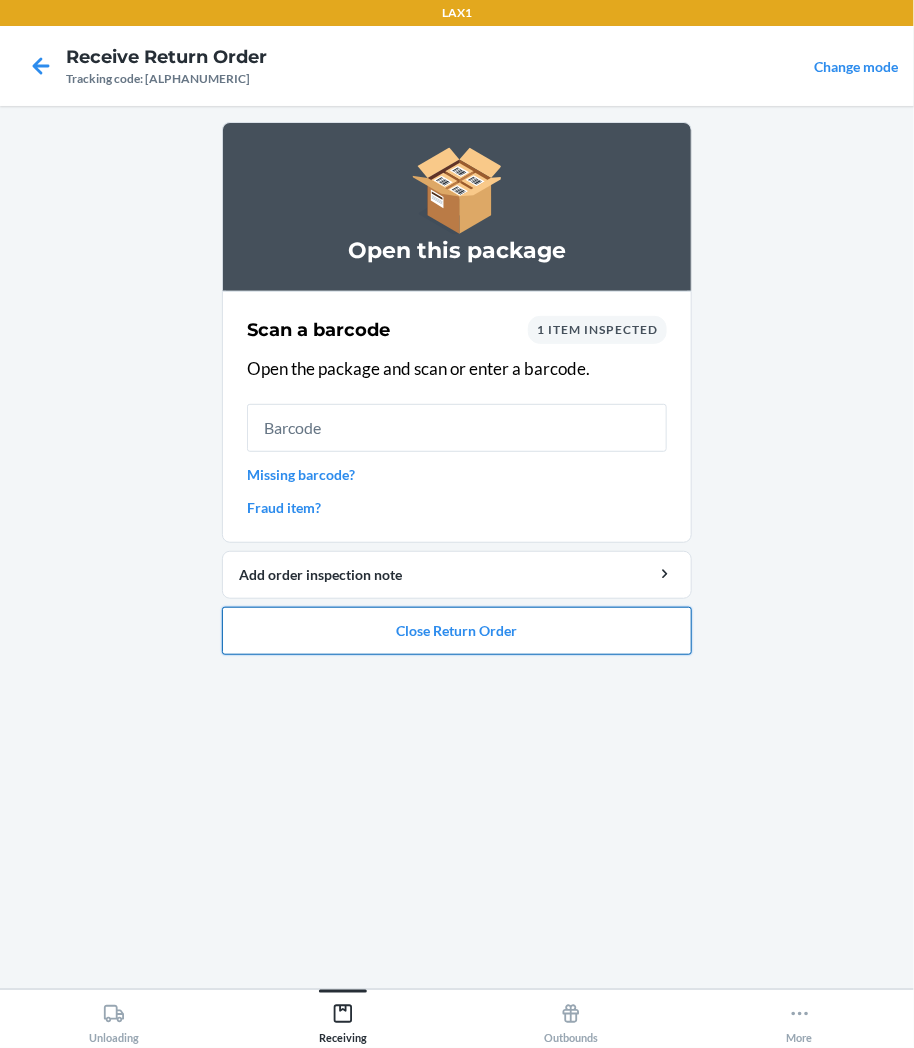 click on "Close Return Order" at bounding box center [457, 631] 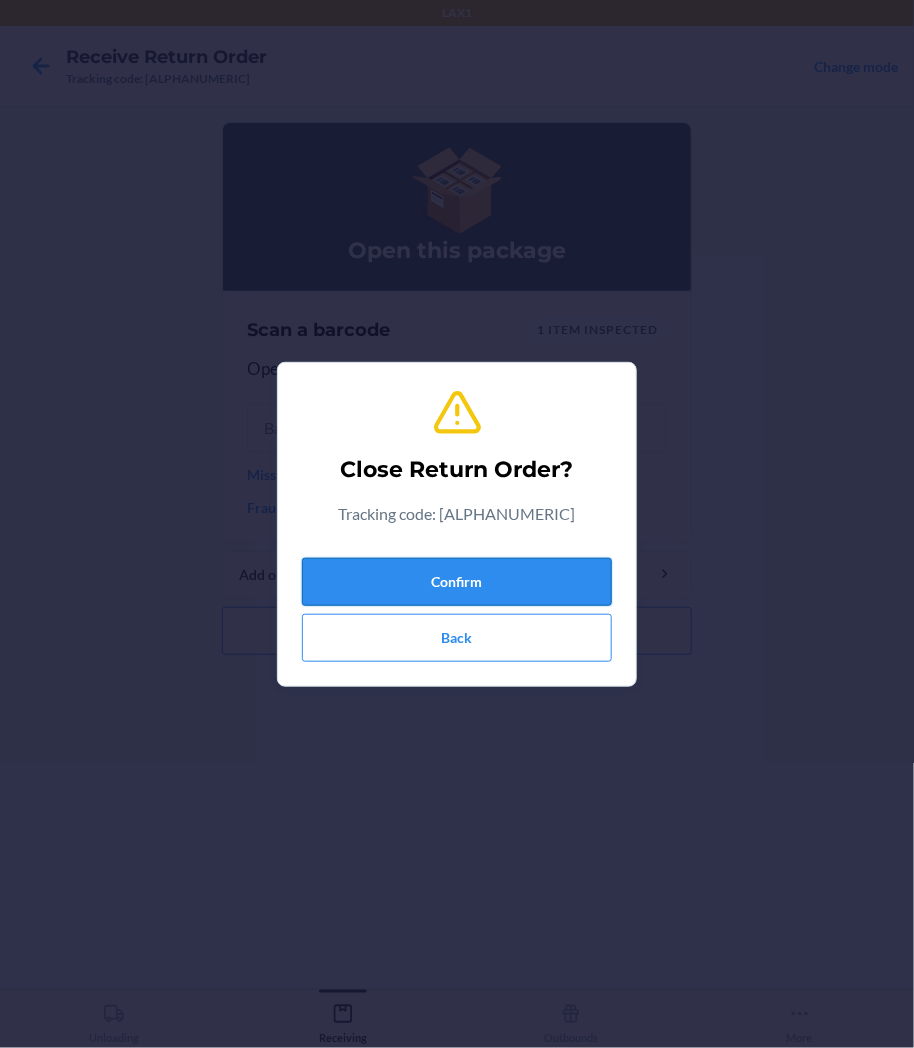 click on "Confirm" at bounding box center [457, 582] 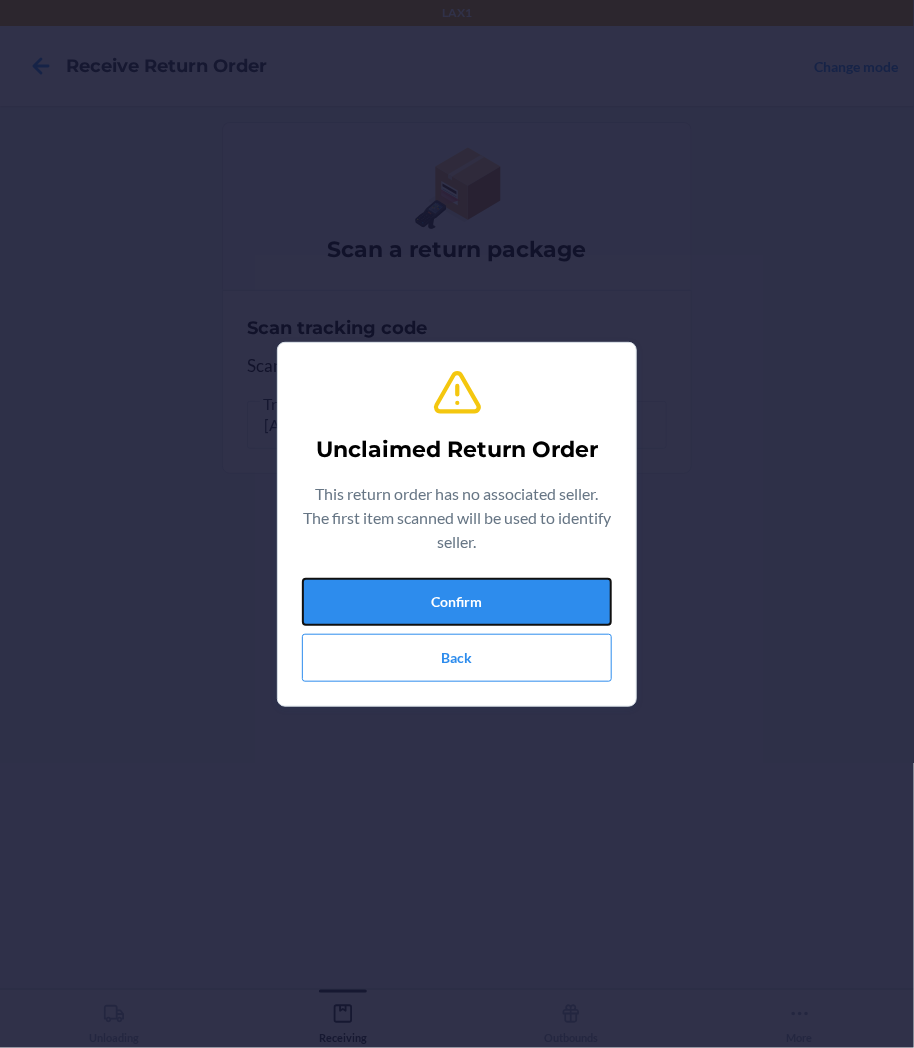 click on "Confirm" at bounding box center (457, 602) 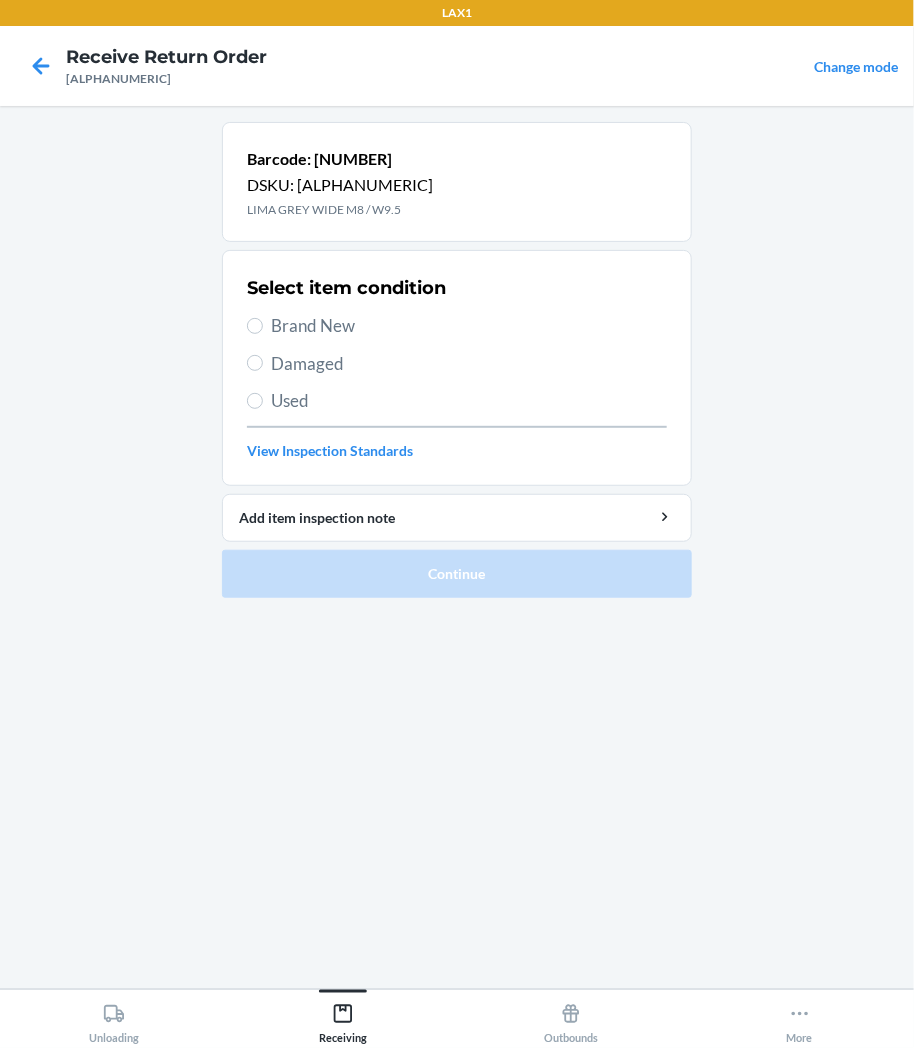 click on "Damaged" at bounding box center (469, 364) 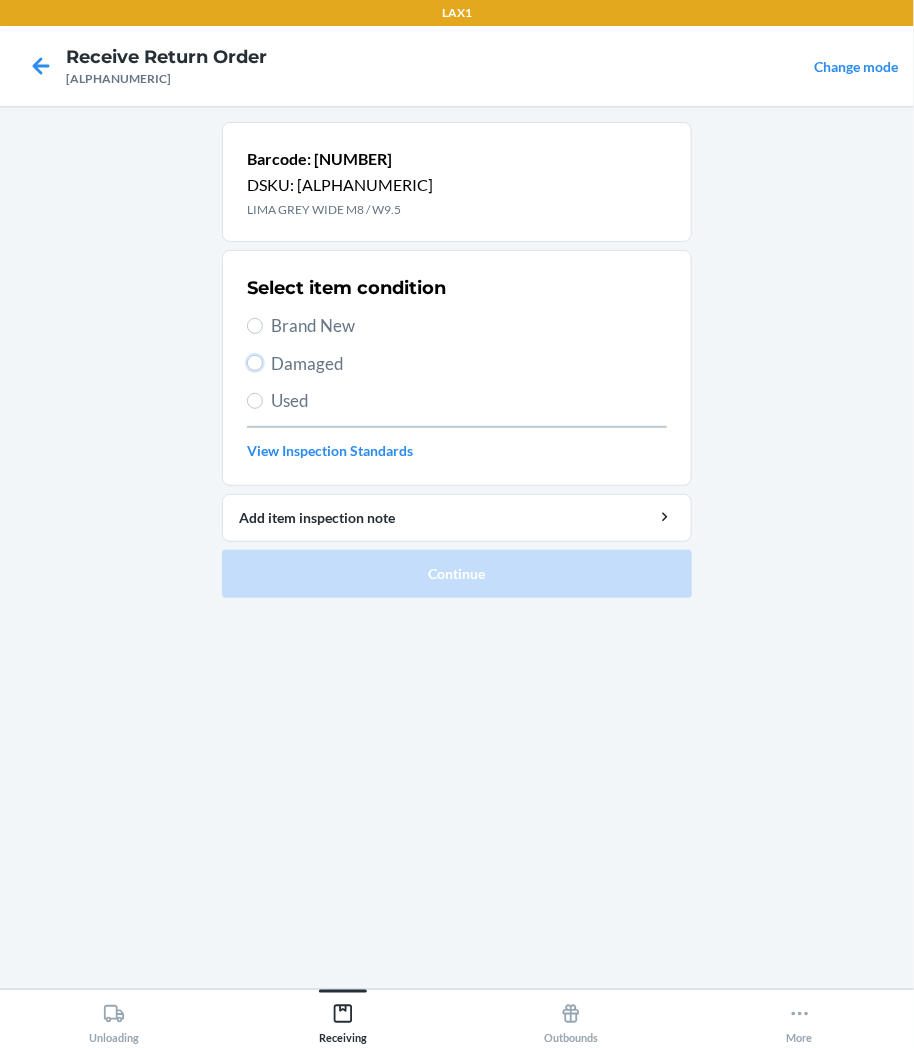 click on "Damaged" at bounding box center [255, 363] 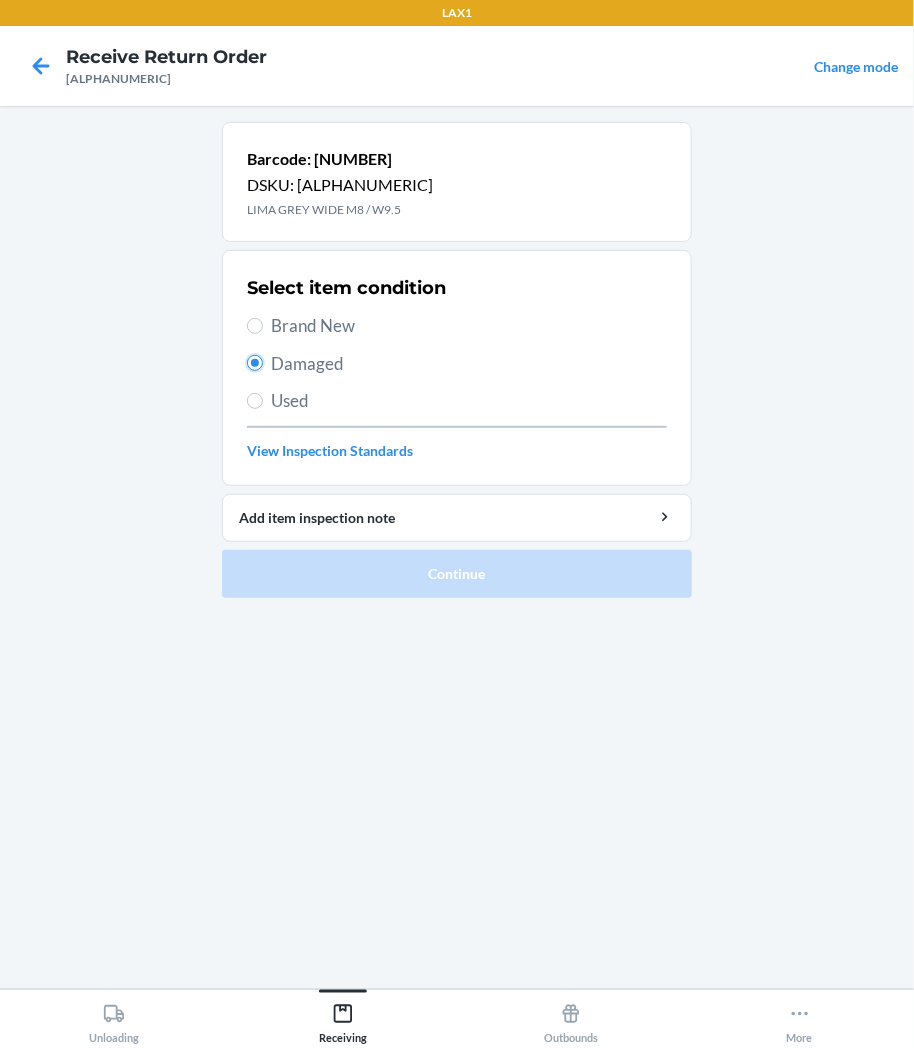 radio on "true" 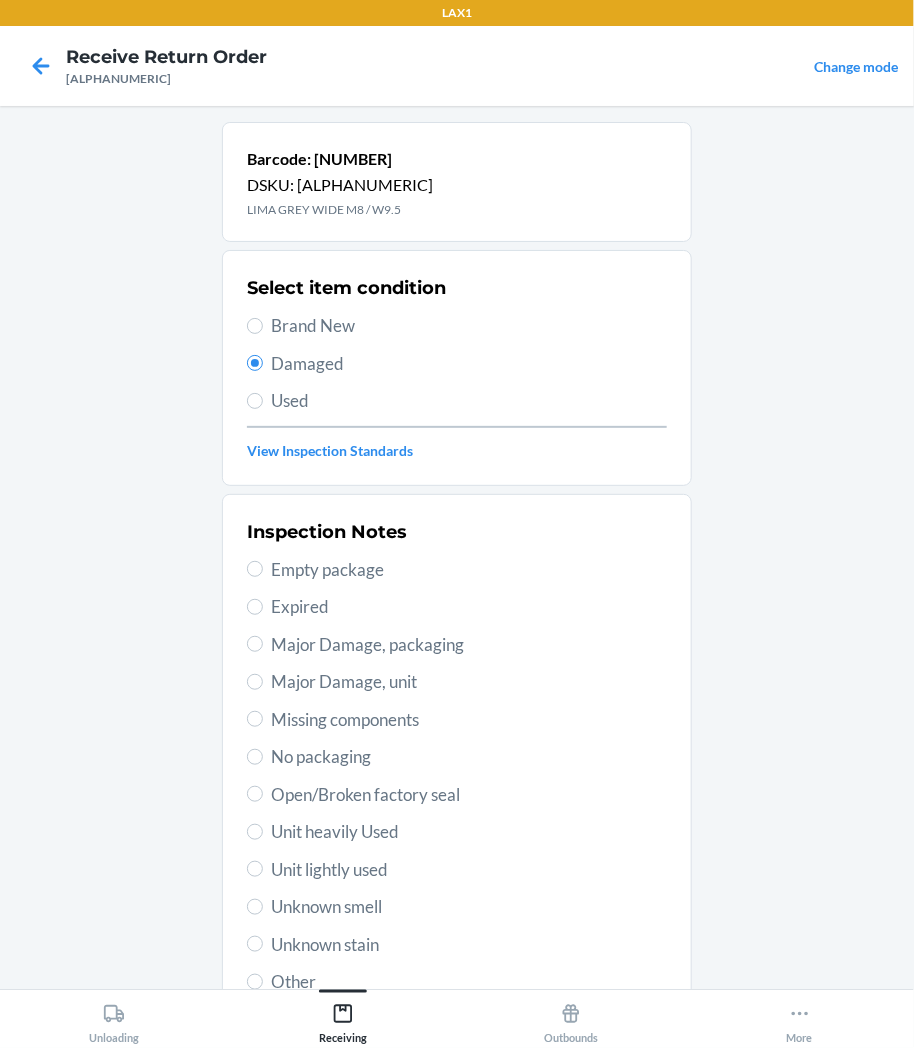 click on "Brand New" at bounding box center [469, 326] 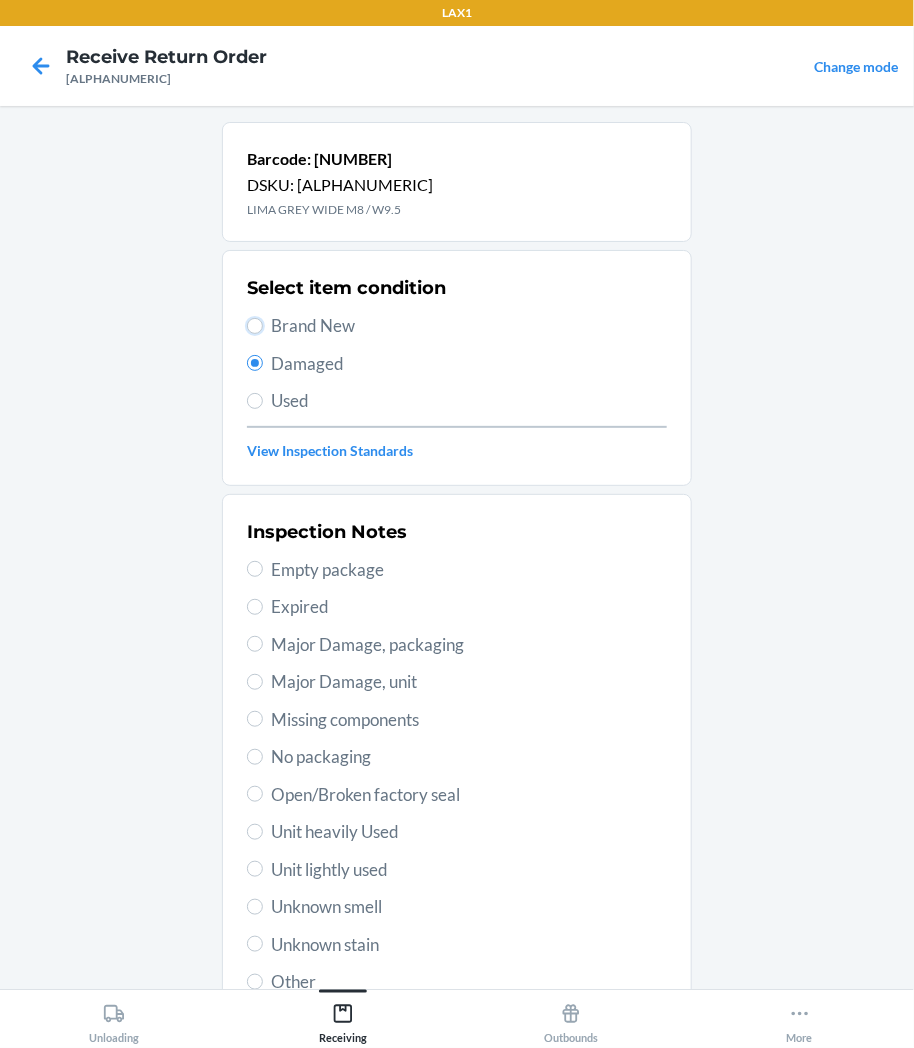 click on "Brand New" at bounding box center [255, 326] 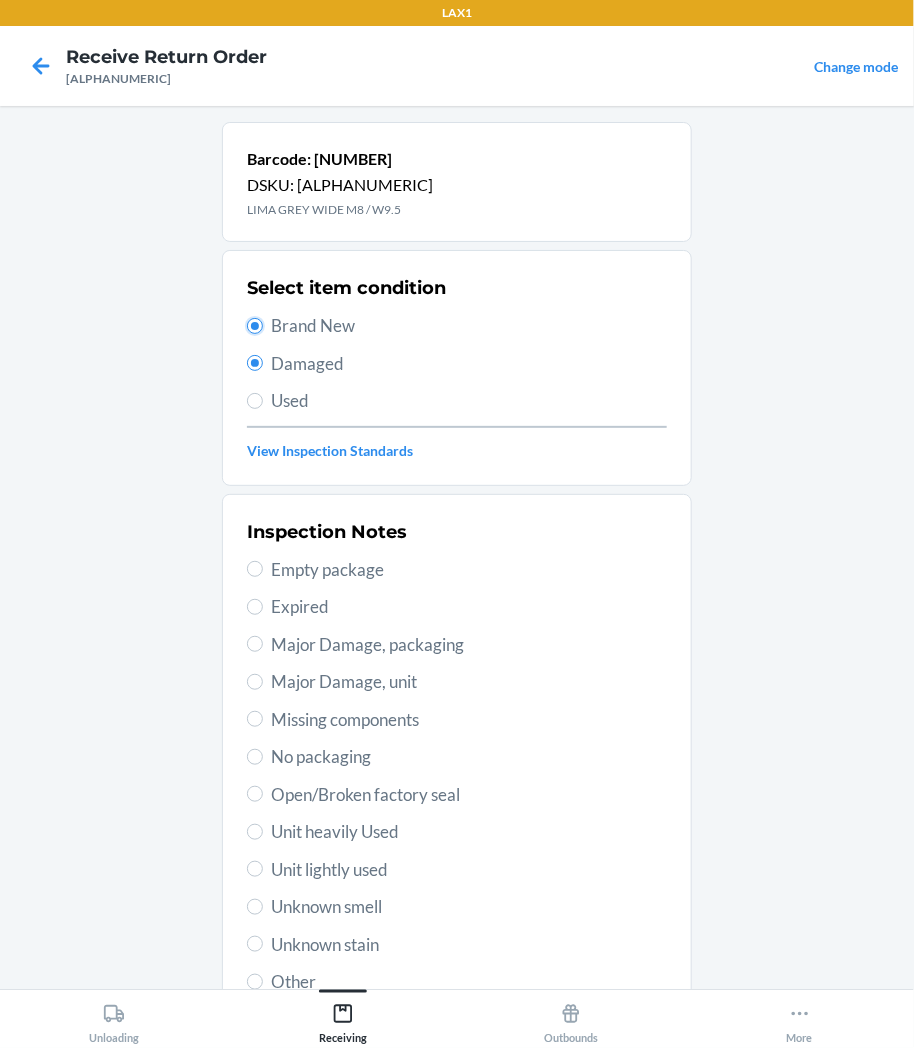 radio on "true" 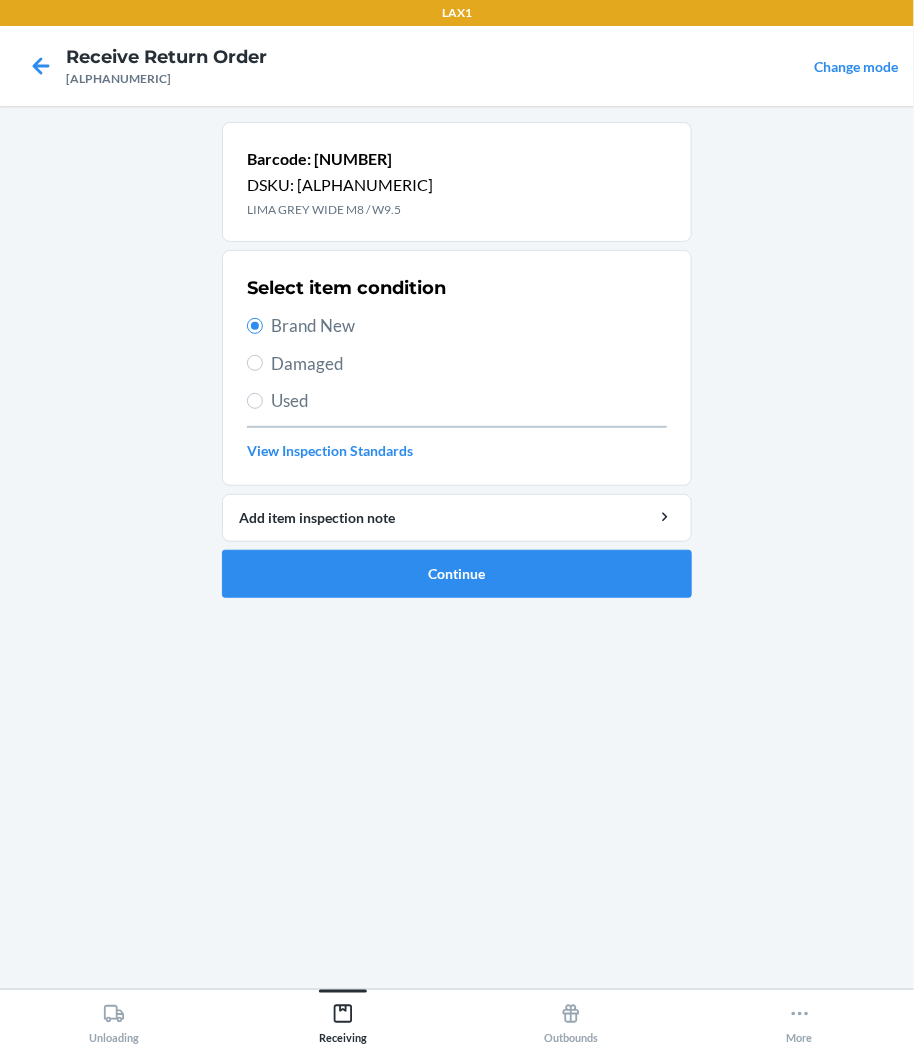 click on "Damaged" at bounding box center [469, 364] 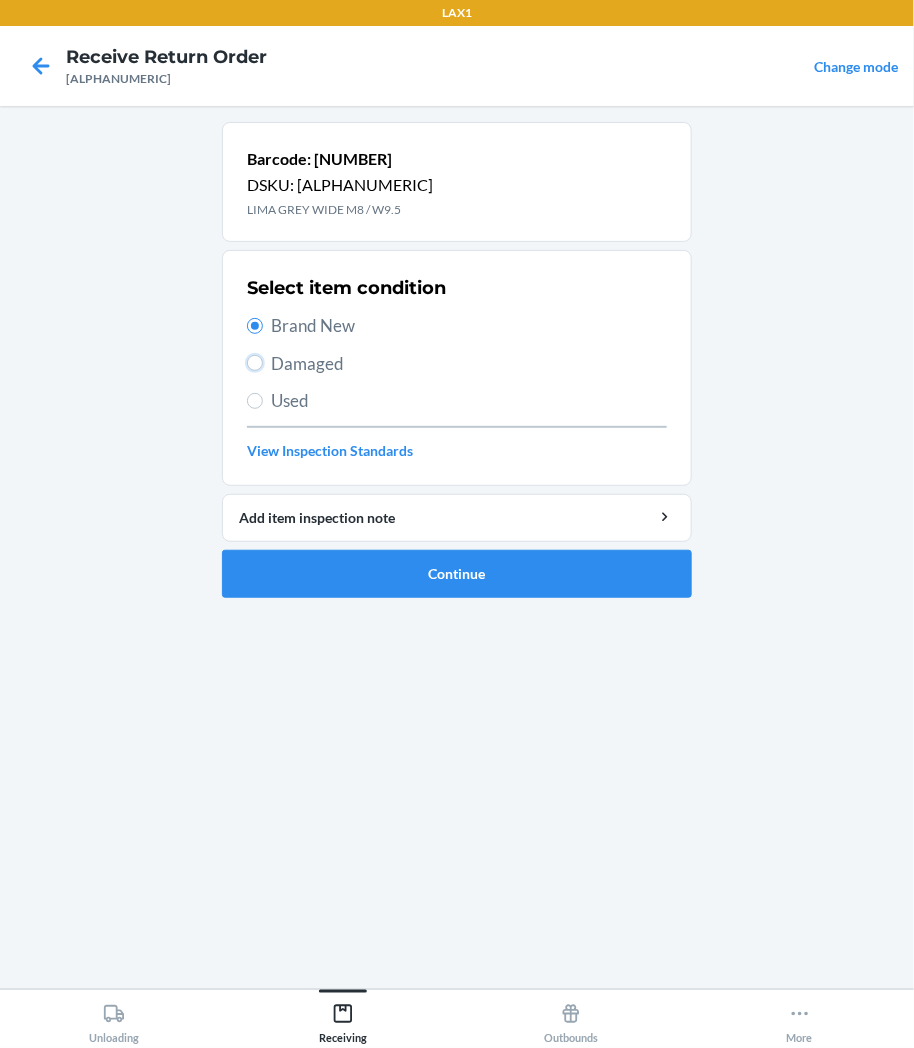 click on "Damaged" at bounding box center (255, 363) 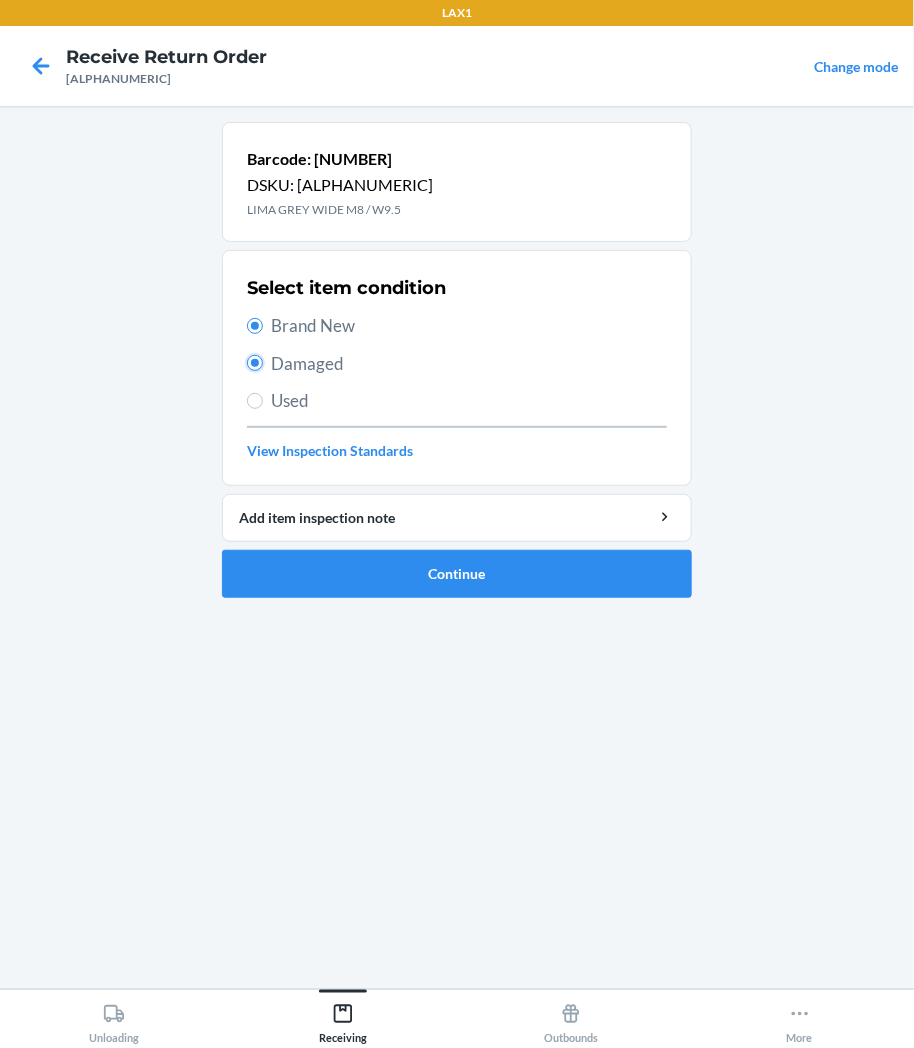 radio on "false" 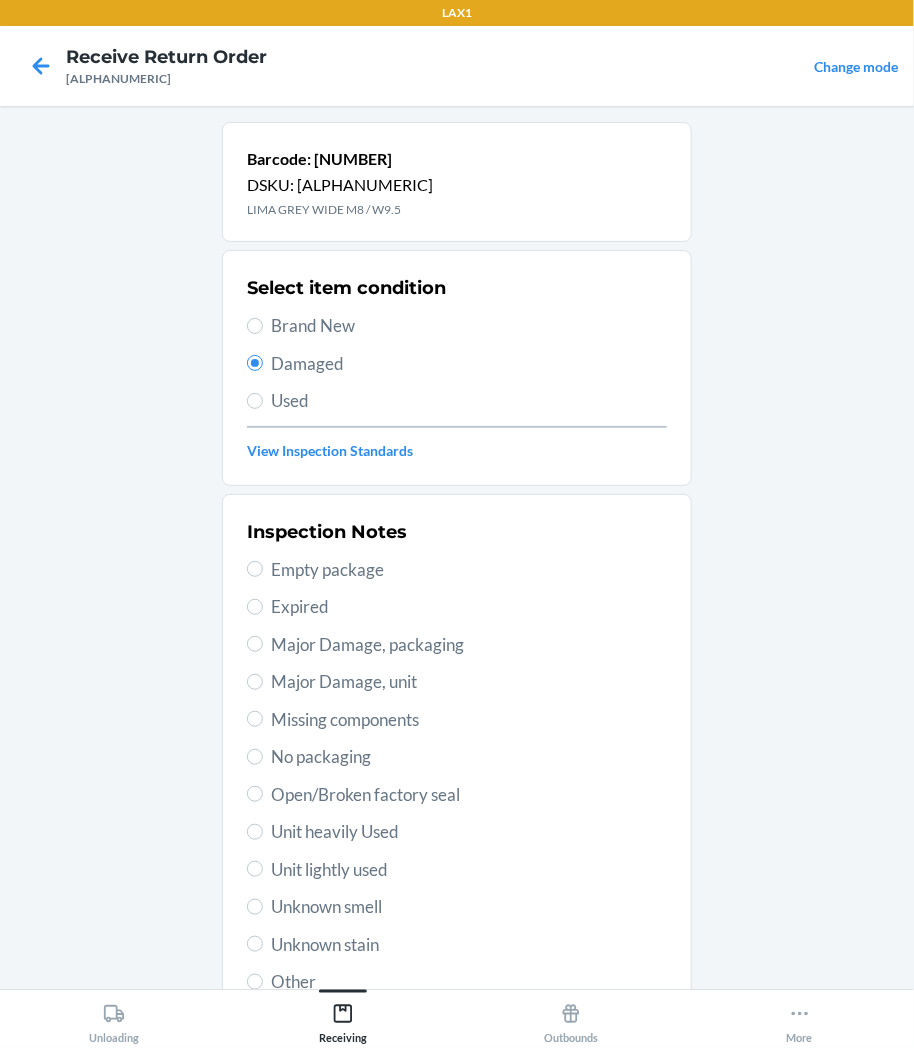 click on "Used" at bounding box center (469, 401) 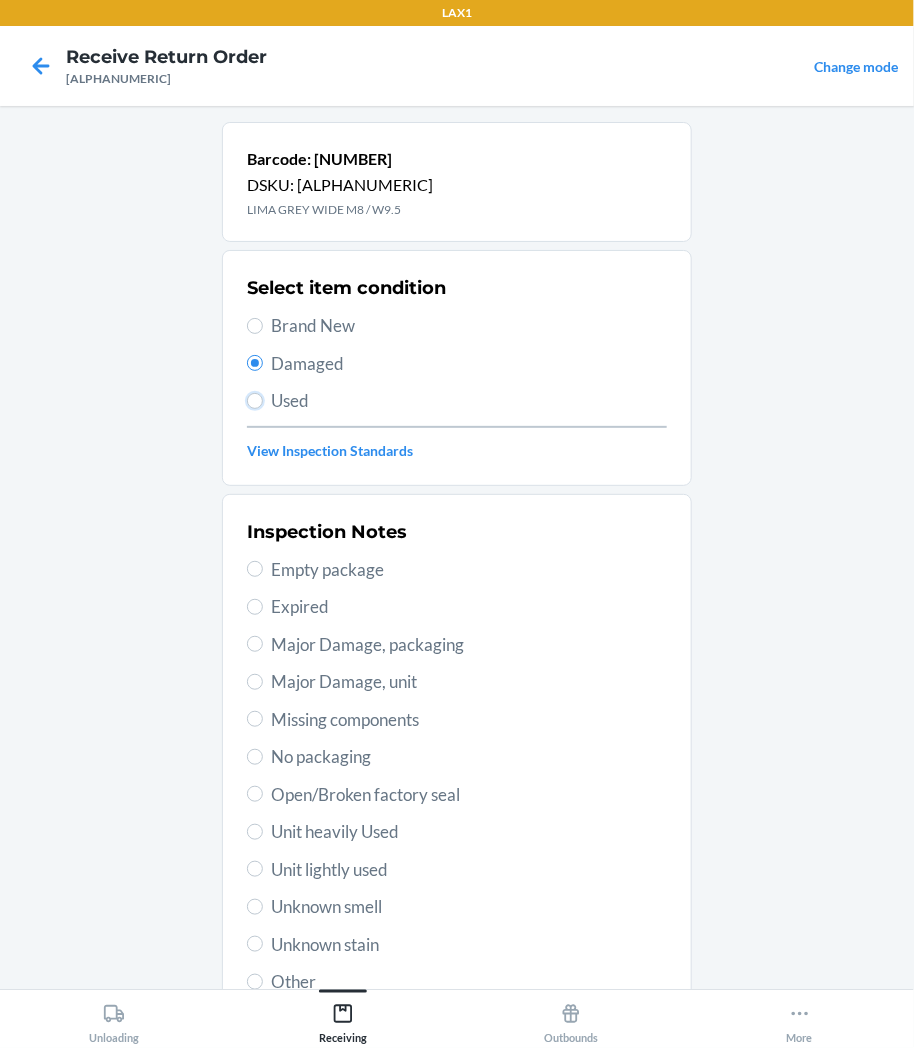 click on "Used" at bounding box center (255, 401) 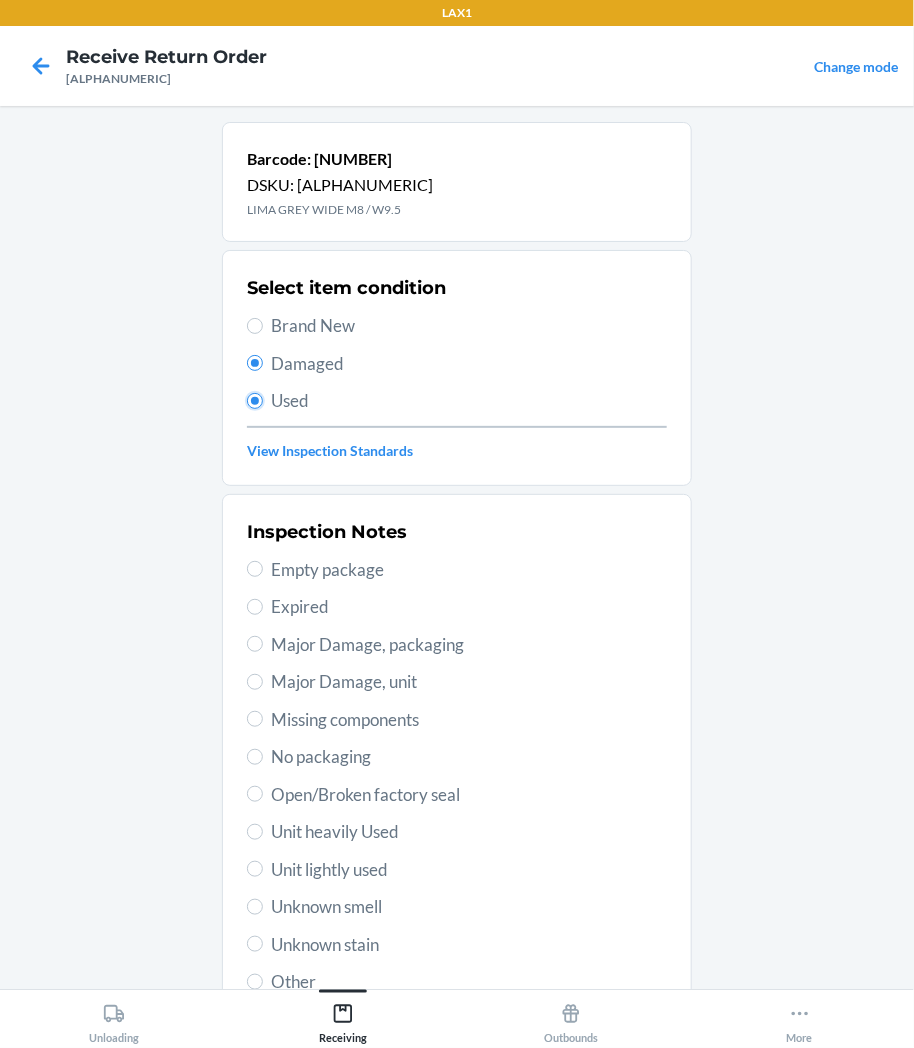 radio on "true" 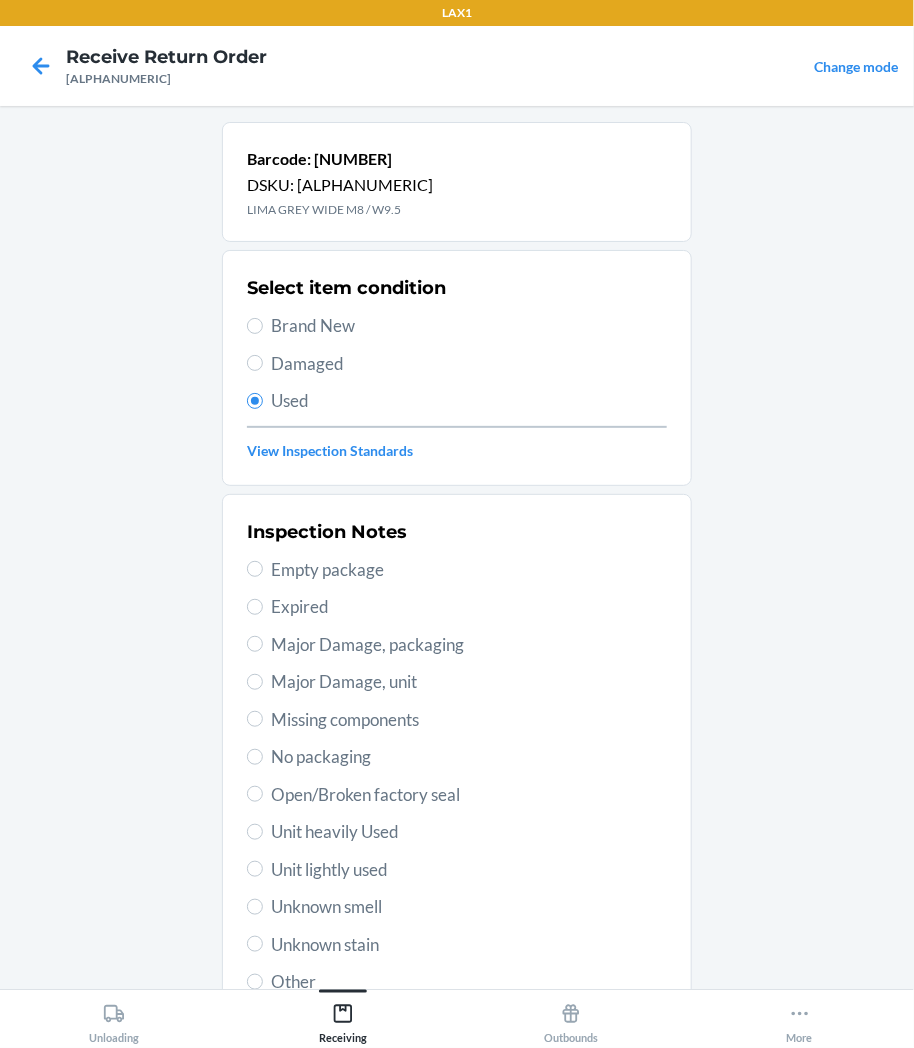click on "Damaged" at bounding box center [469, 364] 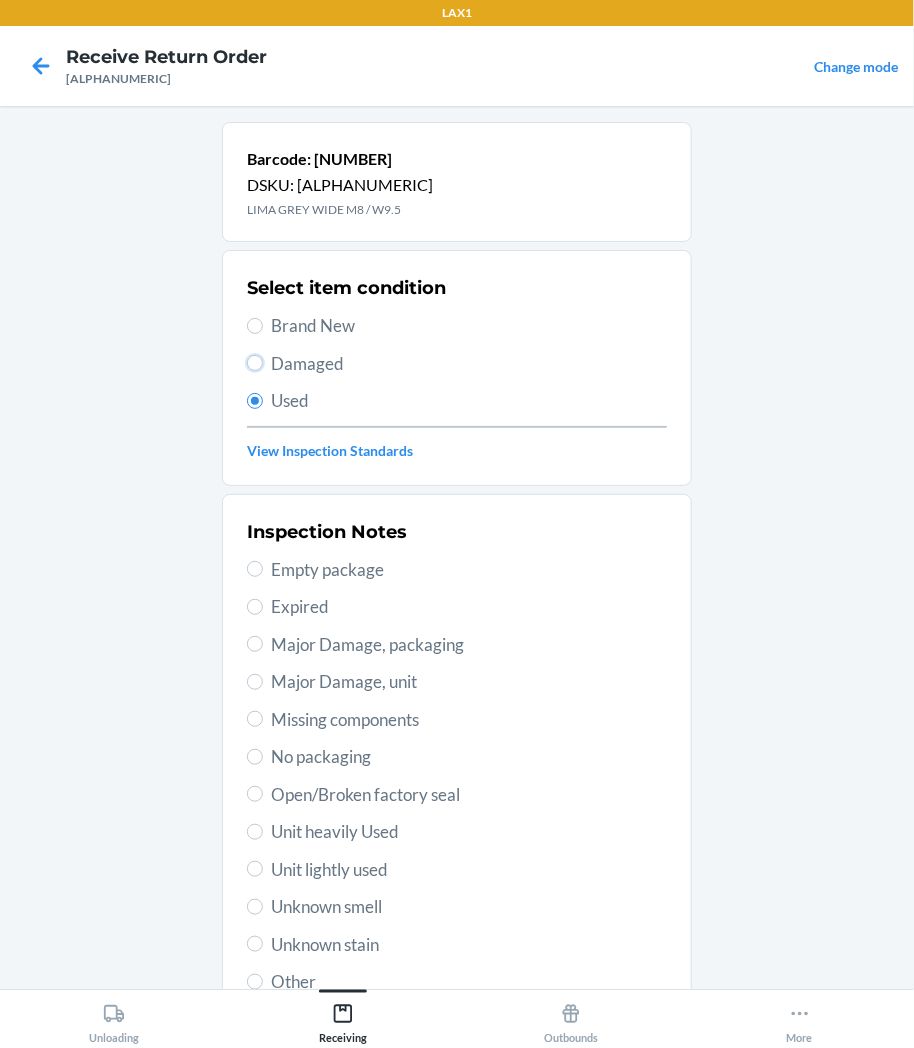 click on "Damaged" at bounding box center [255, 363] 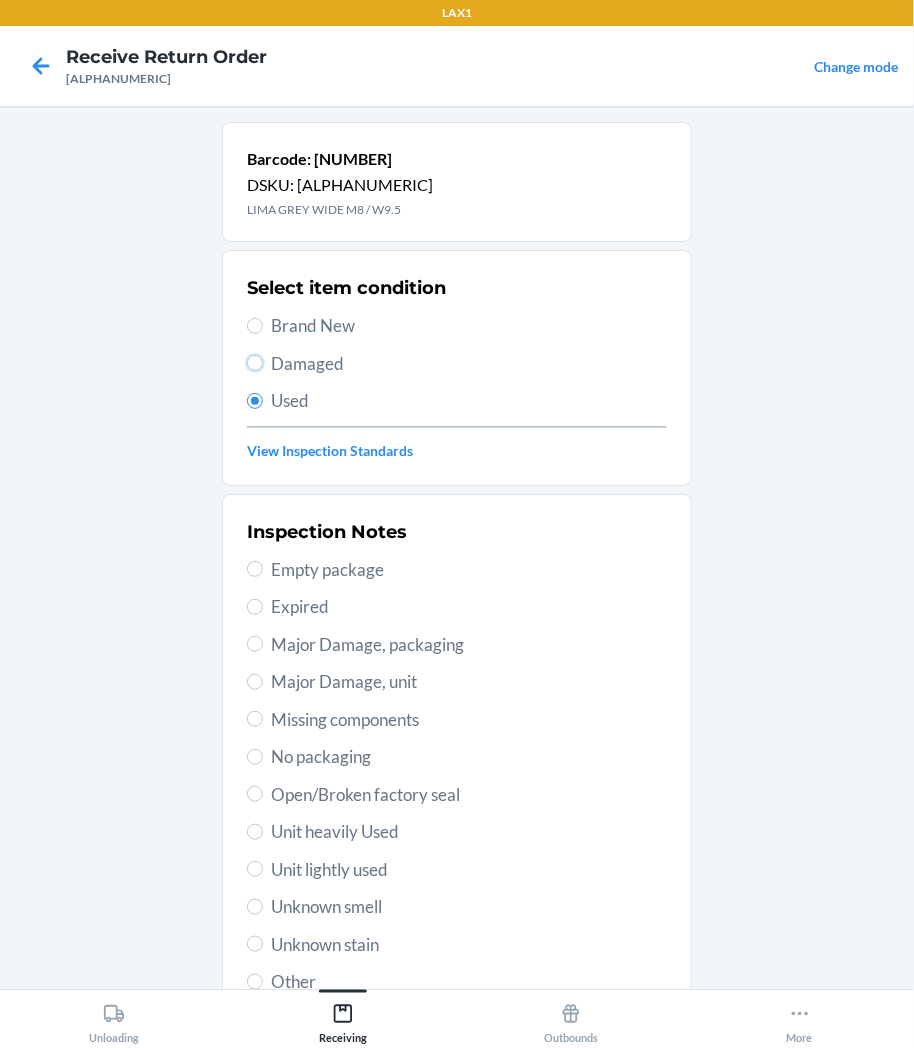 radio on "true" 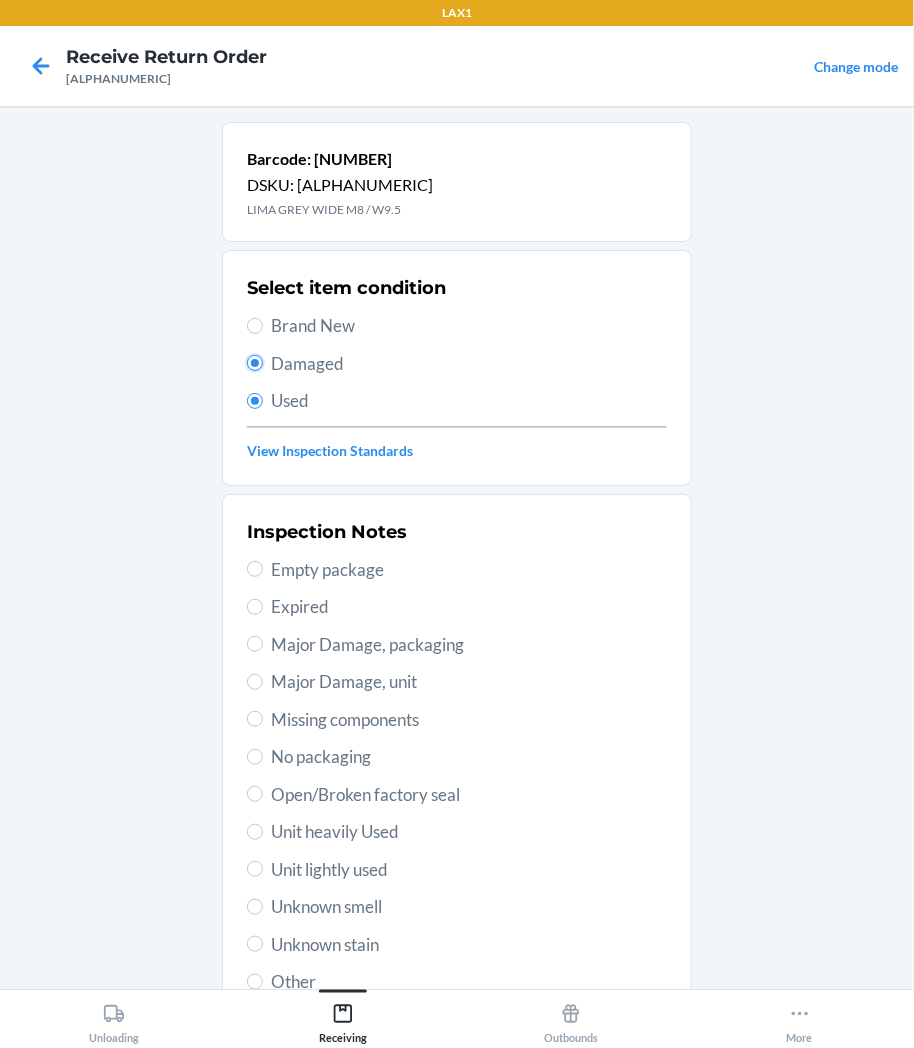 radio on "false" 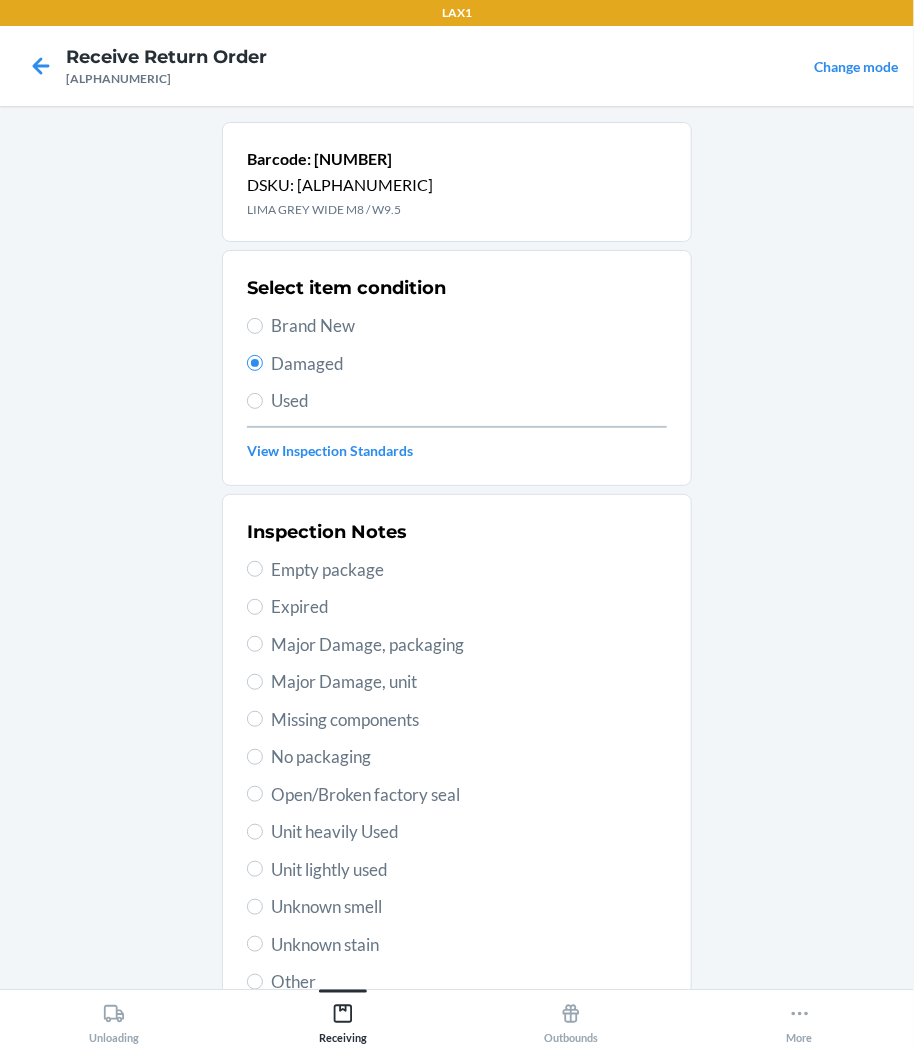 click on "Brand New" at bounding box center (469, 326) 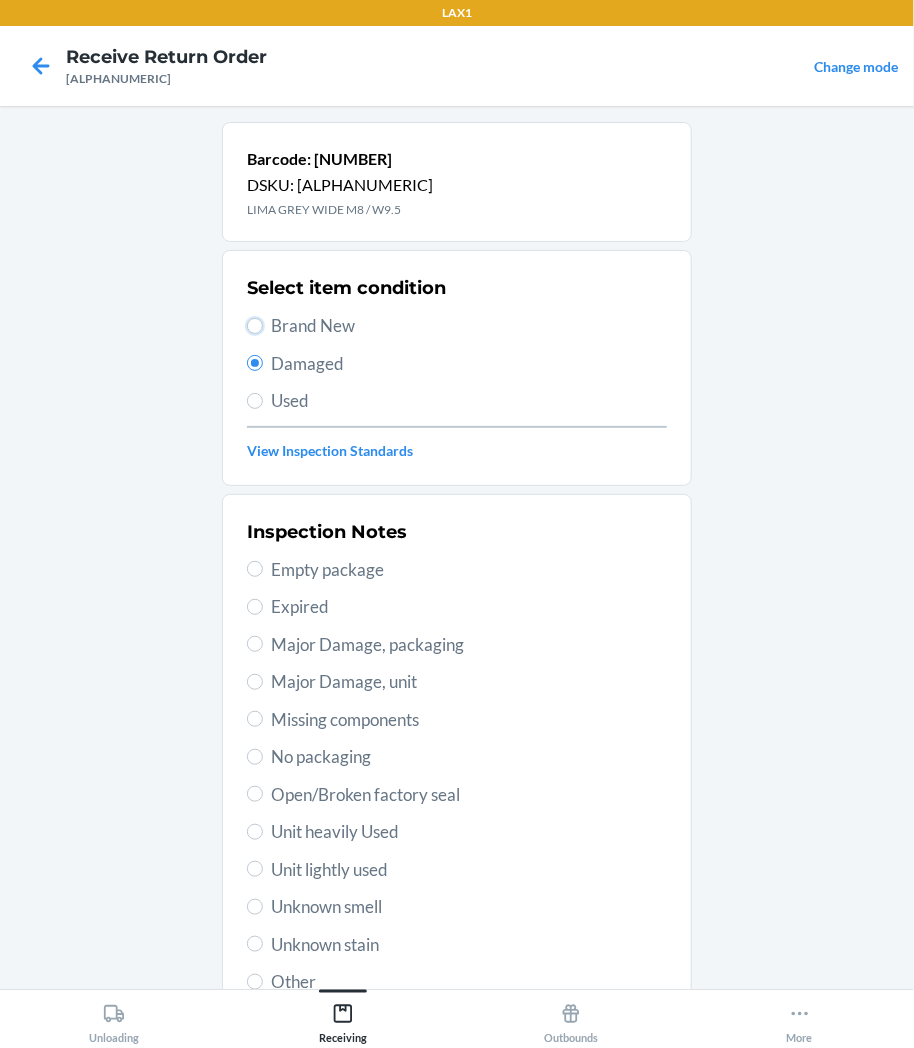 click on "Brand New" at bounding box center (255, 326) 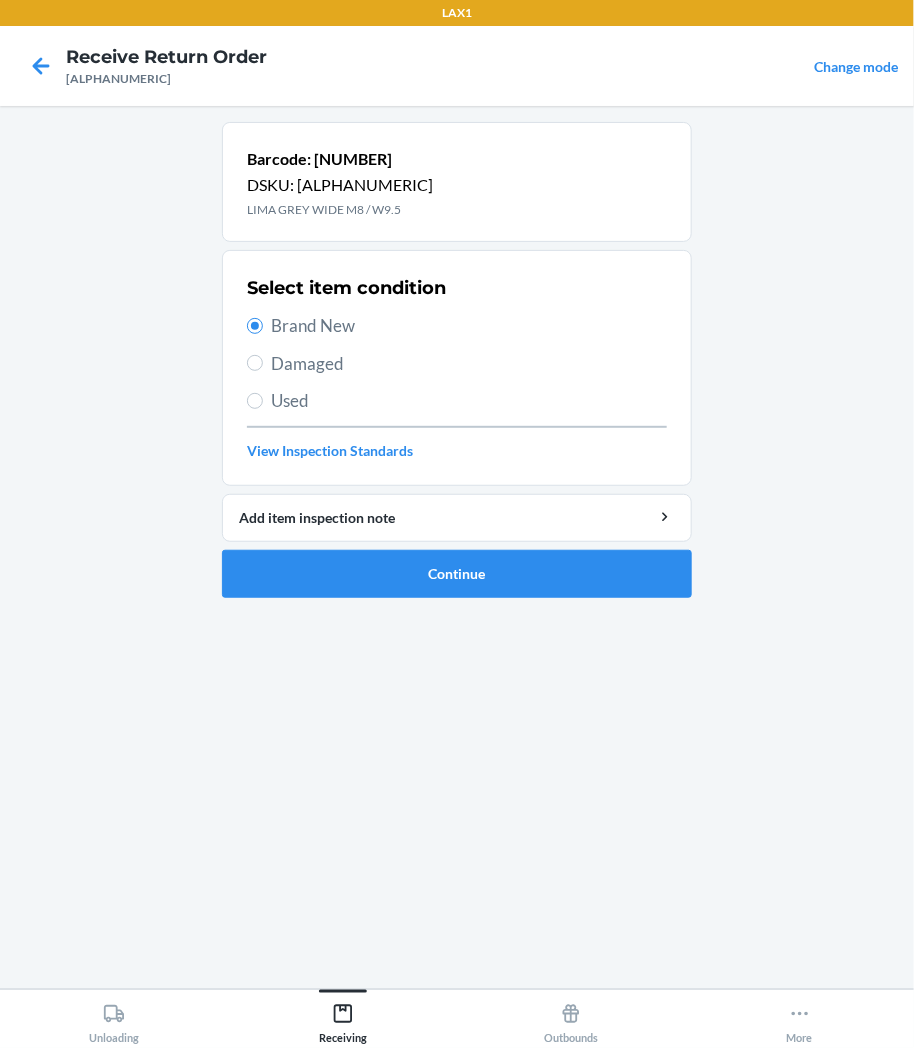 click on "Select item condition Brand New Damaged Used View Inspection Standards" at bounding box center [457, 368] 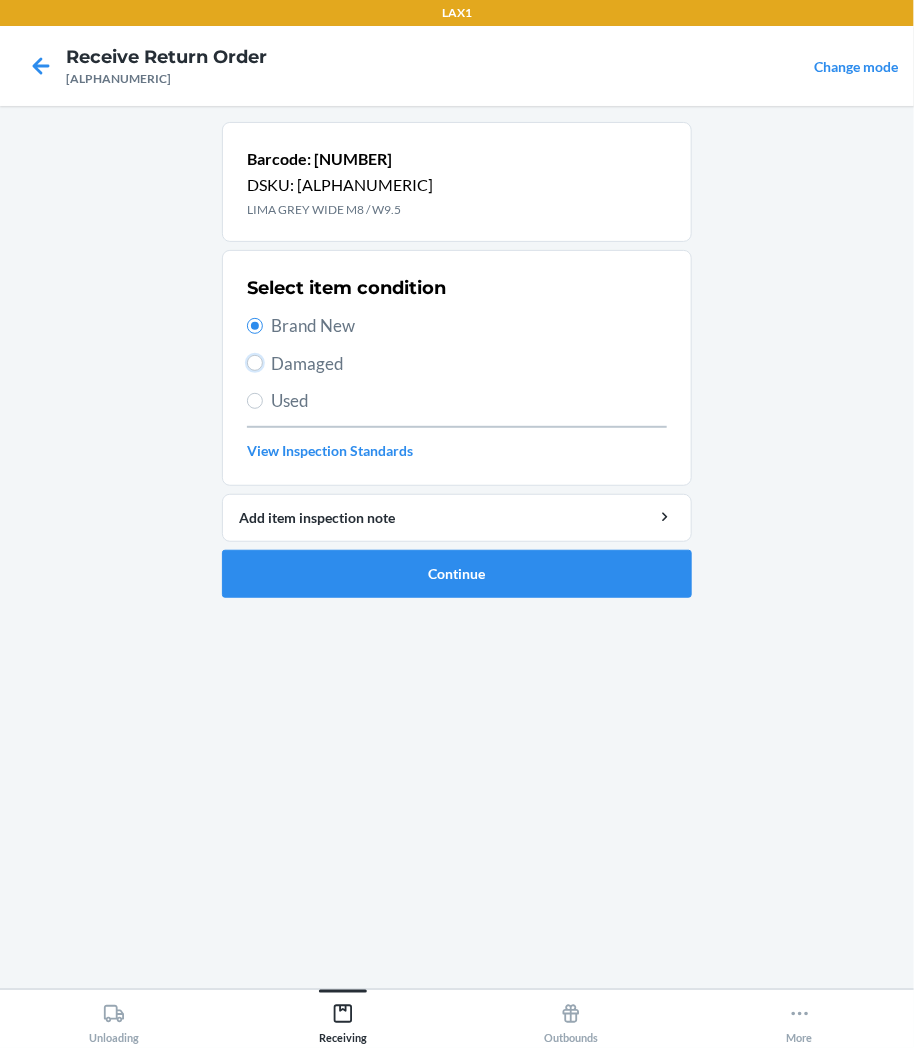 click on "Damaged" at bounding box center [255, 363] 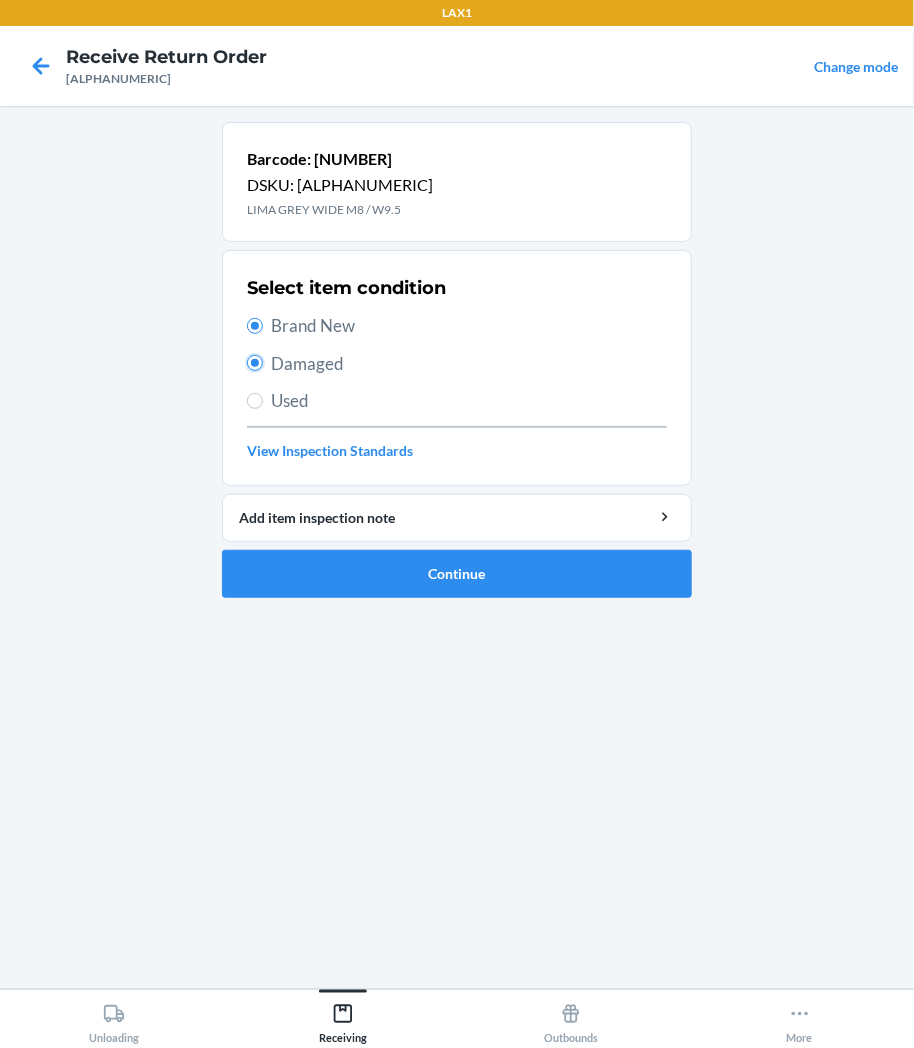 radio on "false" 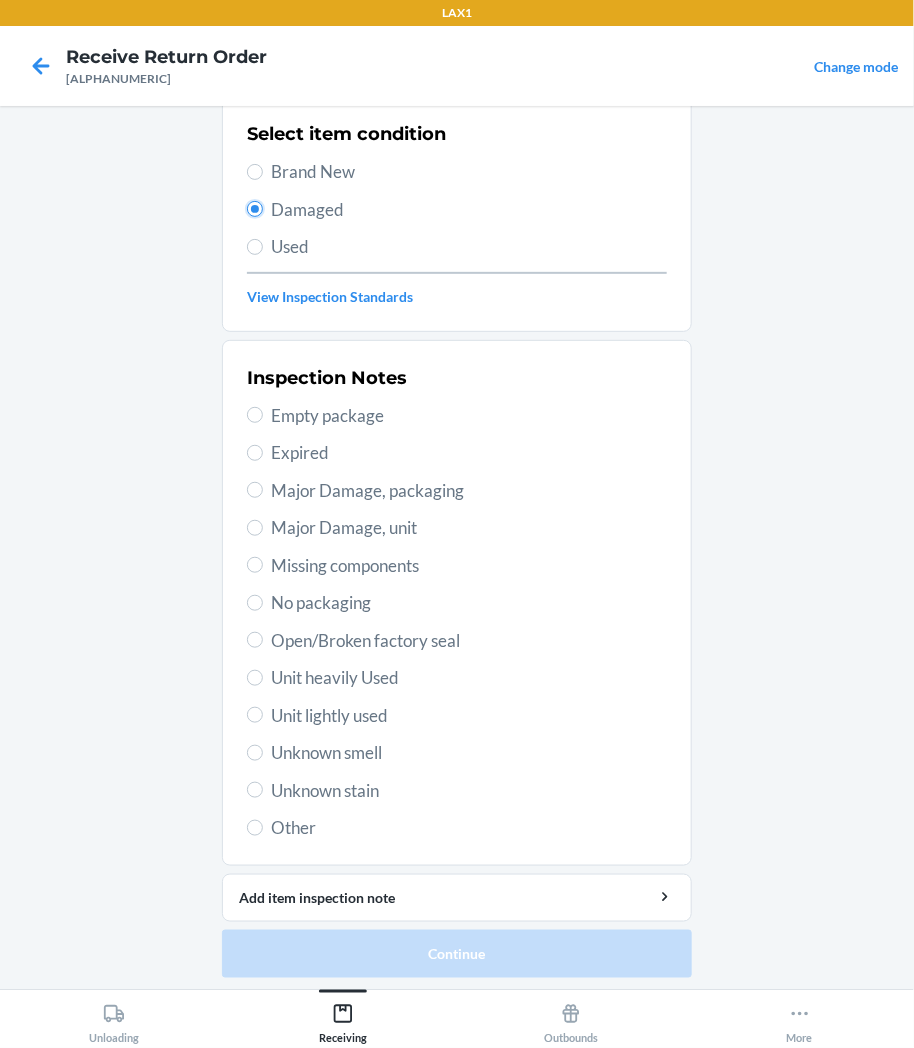 scroll, scrollTop: 157, scrollLeft: 0, axis: vertical 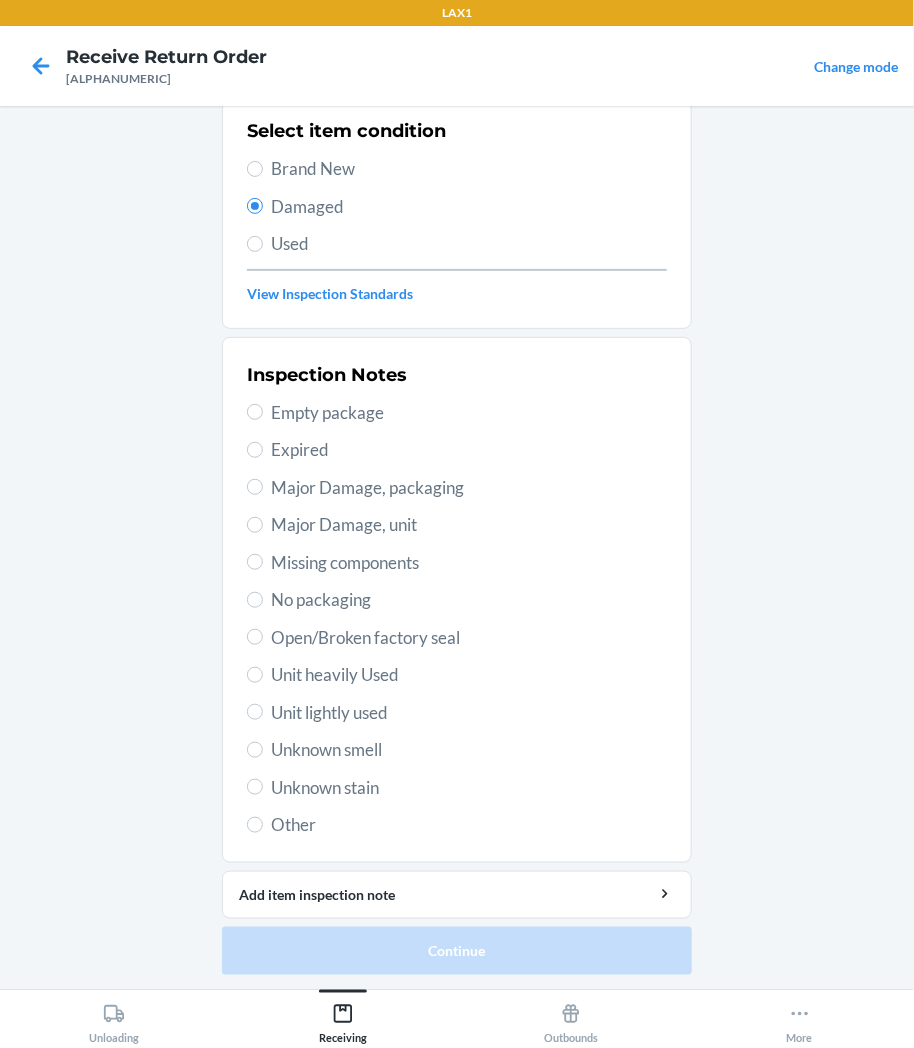 click on "Unit heavily Used" at bounding box center (469, 675) 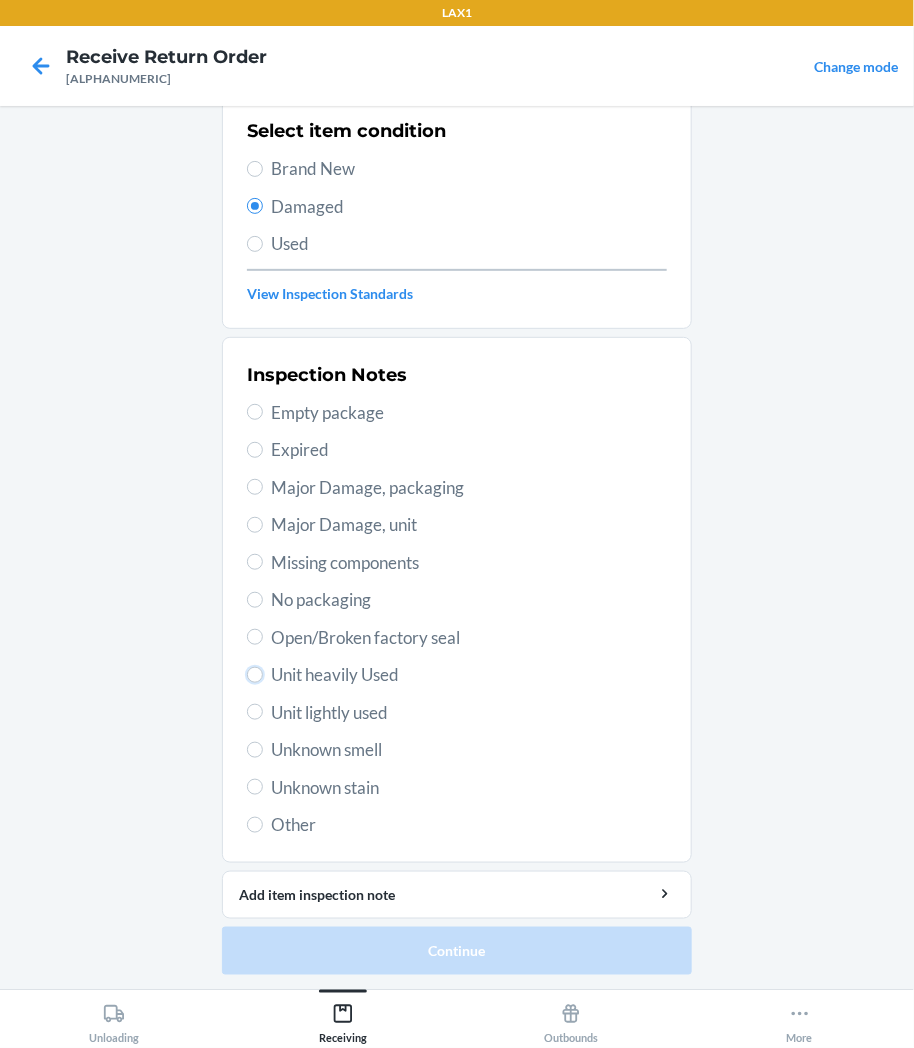 click on "Unit heavily Used" at bounding box center (255, 675) 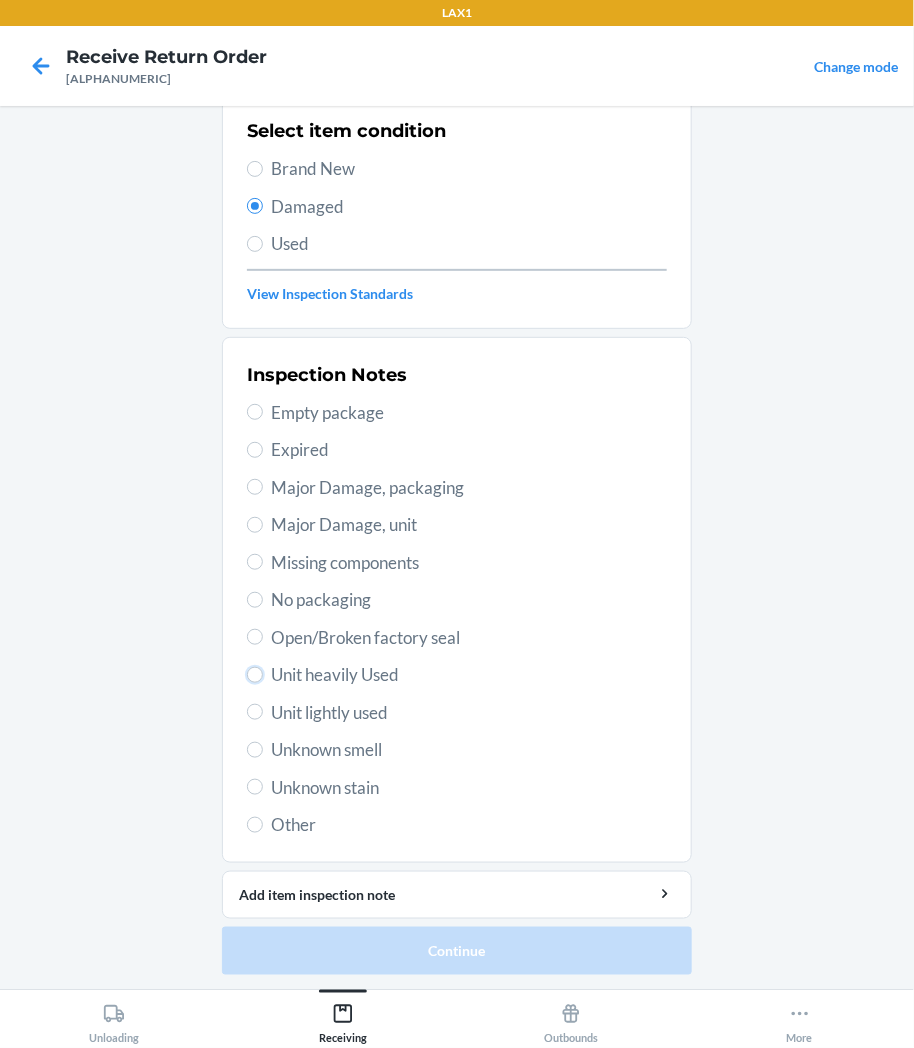 radio on "true" 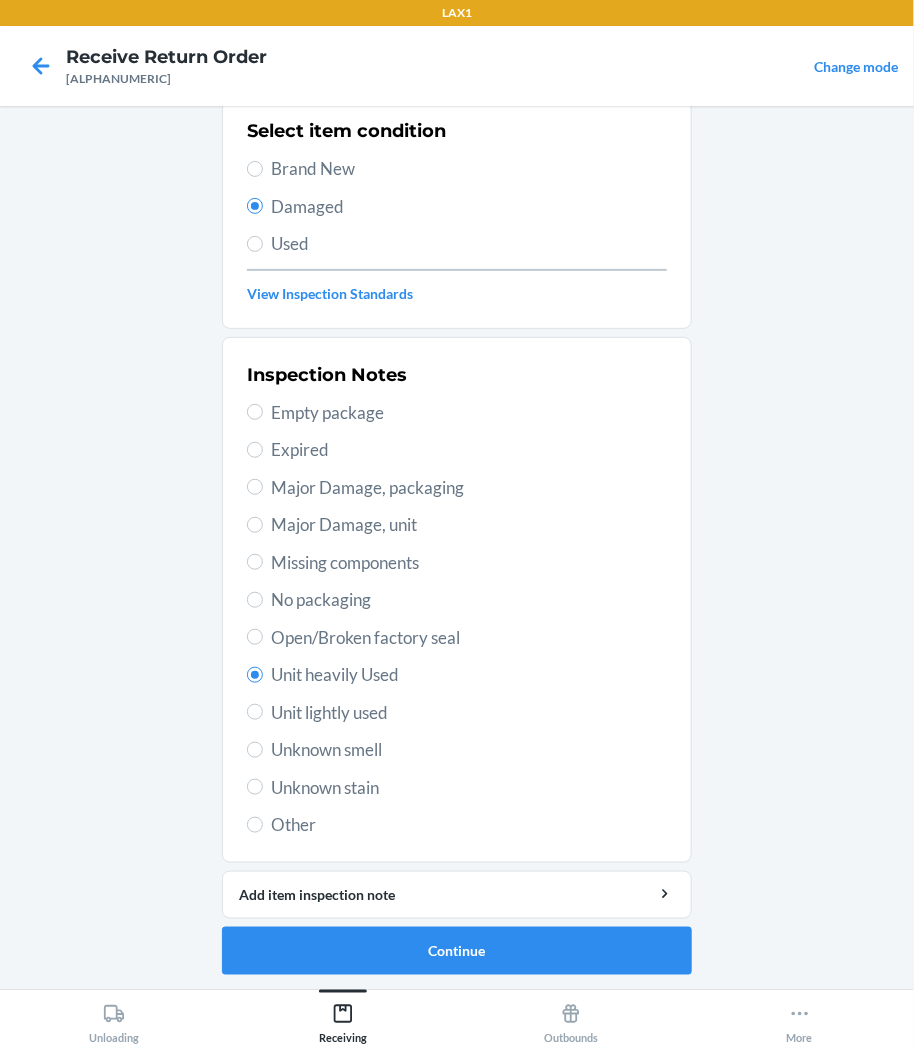 click on "Unit lightly used" at bounding box center (469, 713) 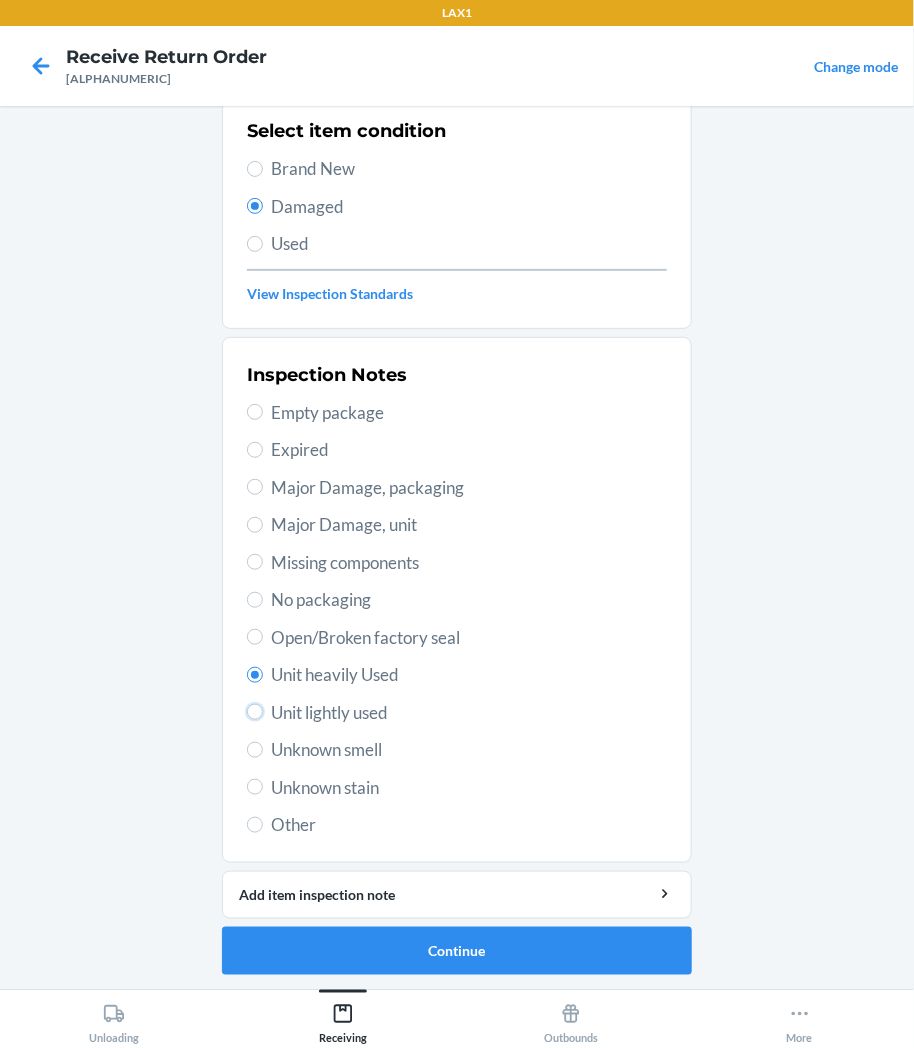 click on "Unit lightly used" at bounding box center (255, 712) 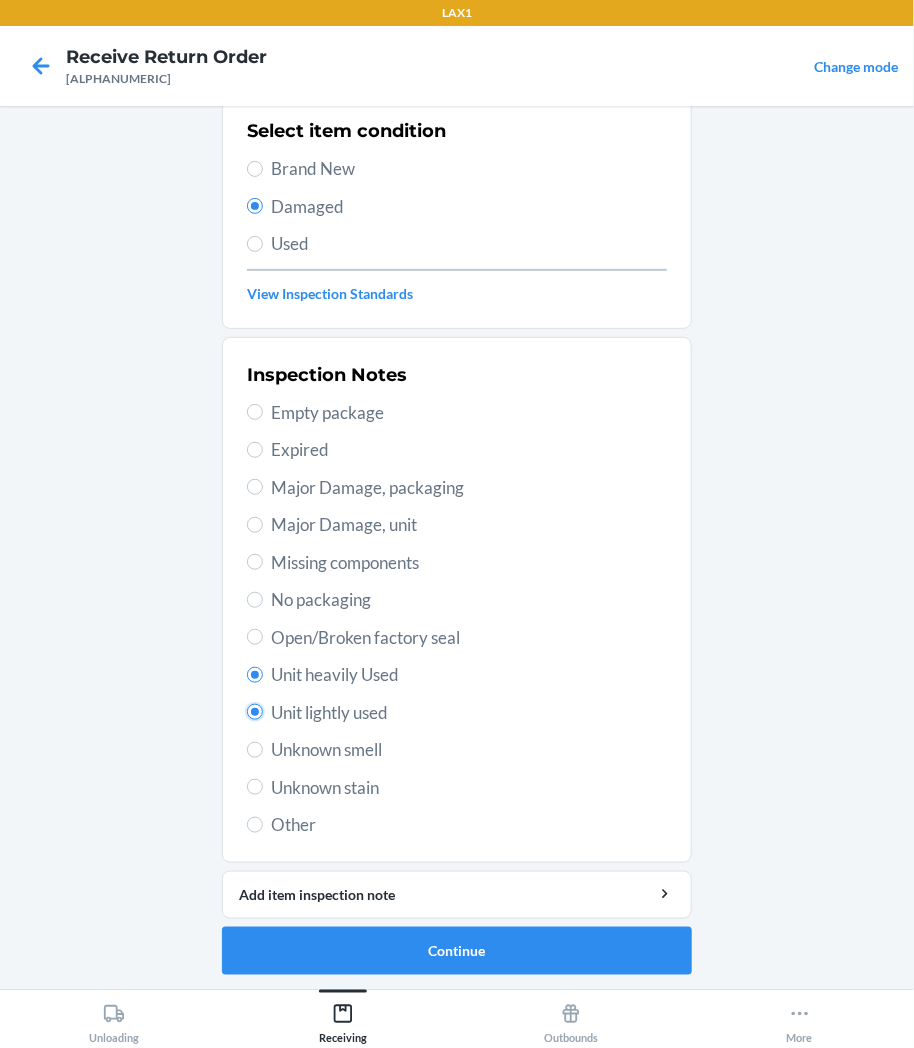 radio on "true" 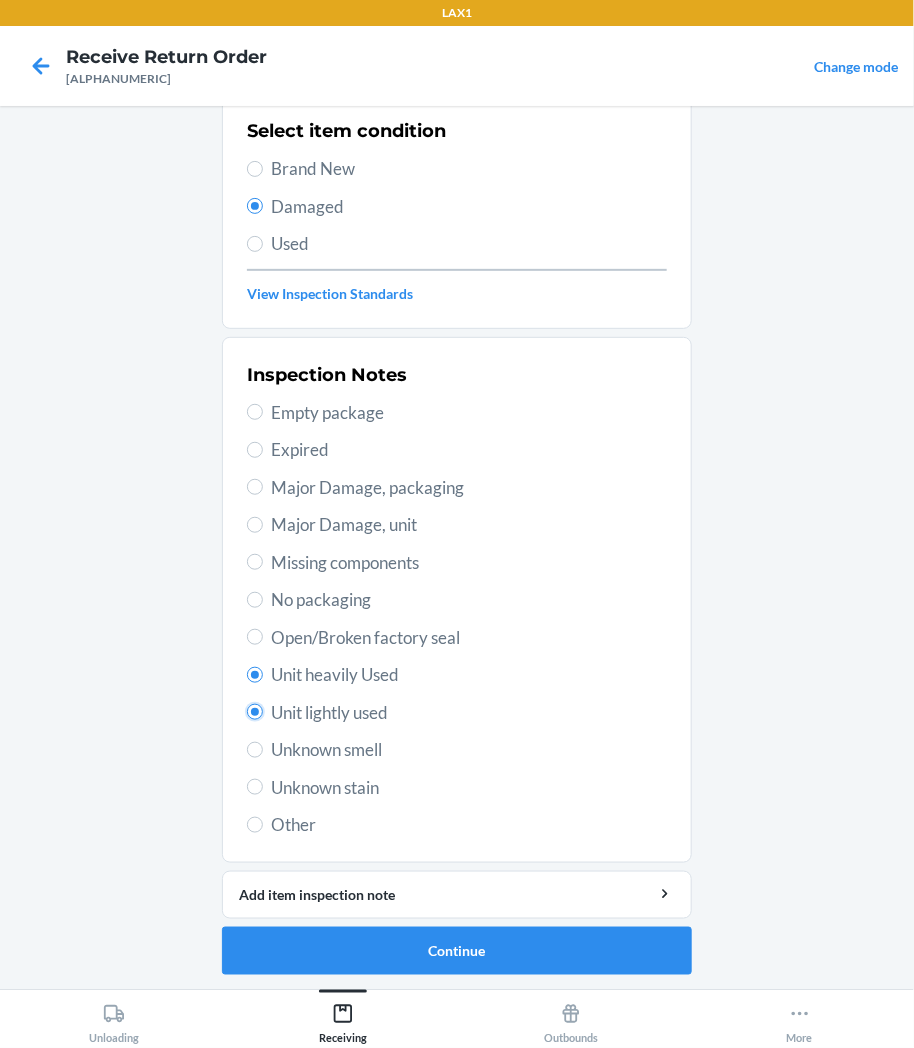 radio on "false" 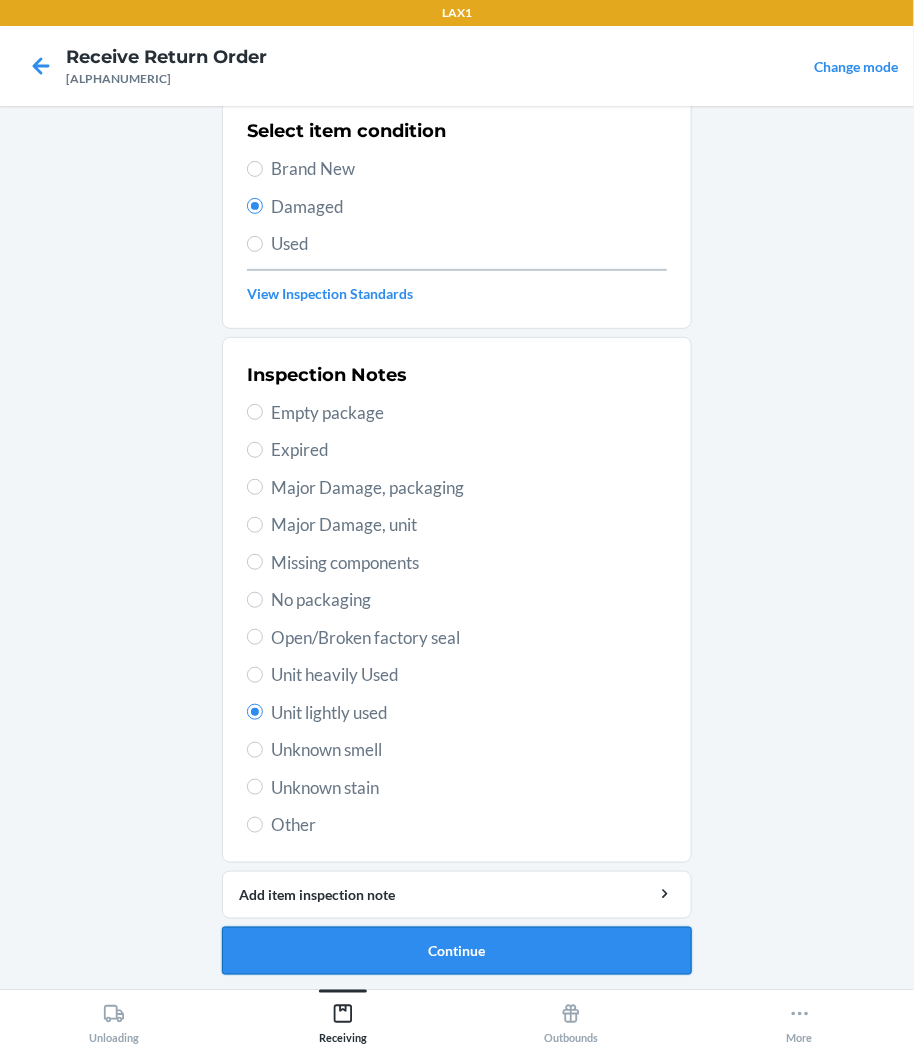click on "Continue" at bounding box center (457, 951) 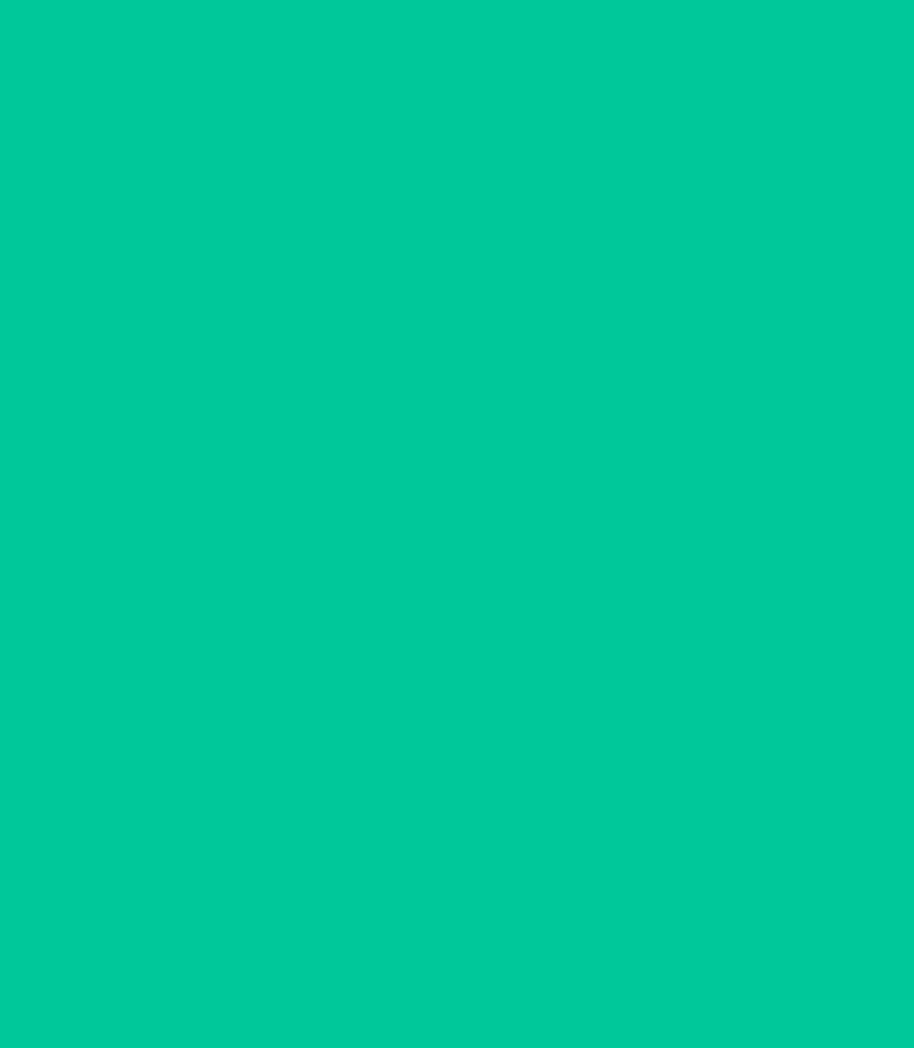 scroll, scrollTop: 0, scrollLeft: 0, axis: both 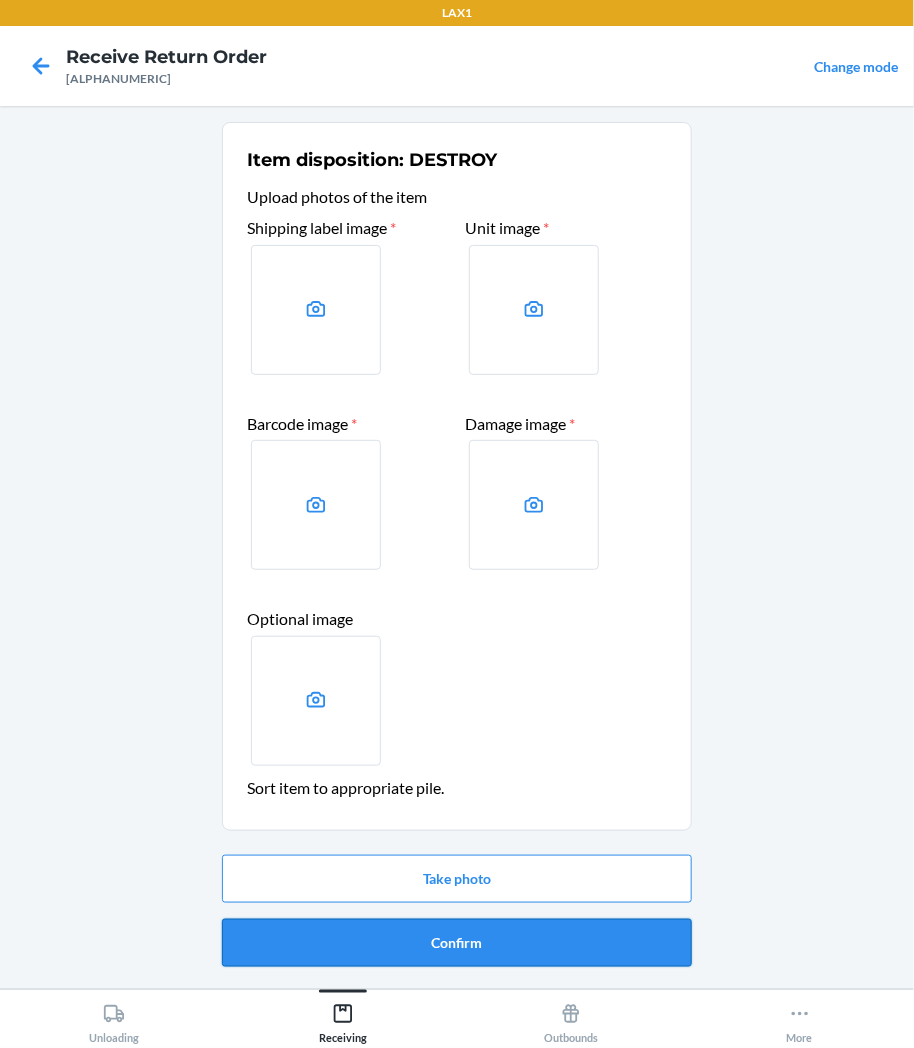 click on "Confirm" at bounding box center [457, 943] 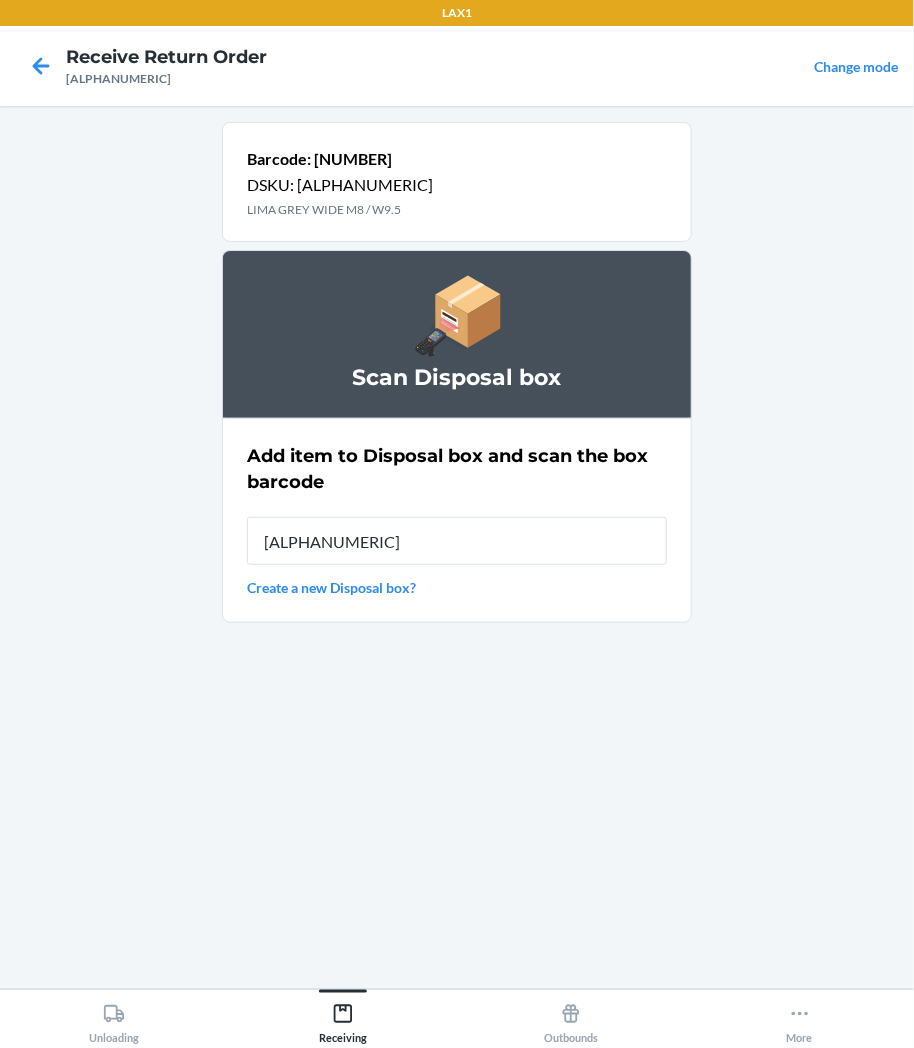 type on "[ALPHANUMERIC]" 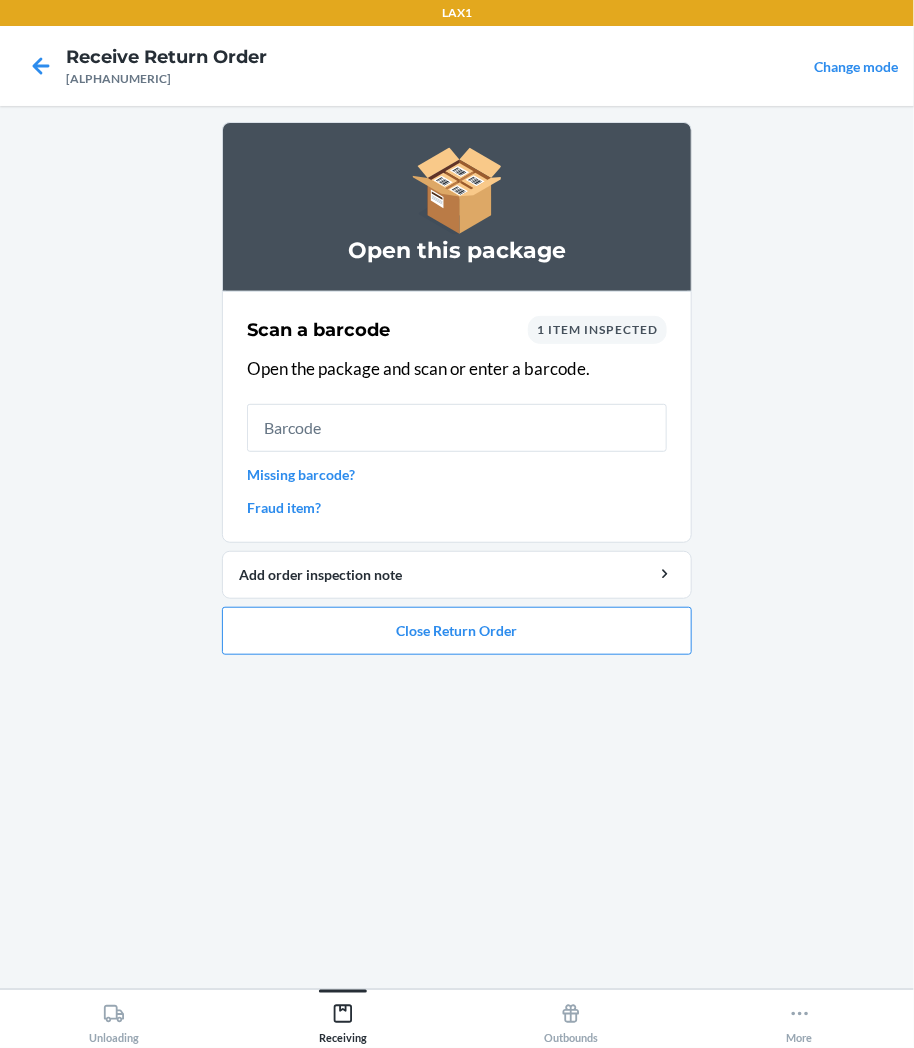 click at bounding box center [457, 428] 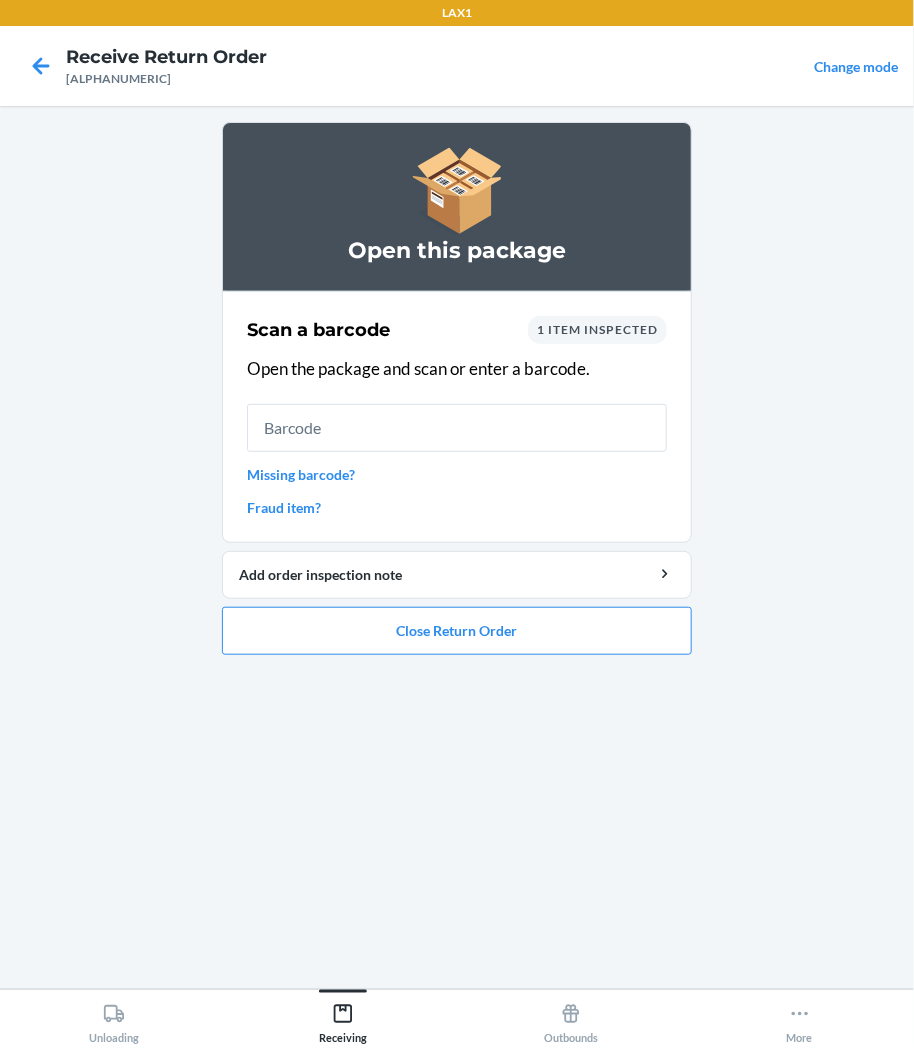 click at bounding box center [457, 428] 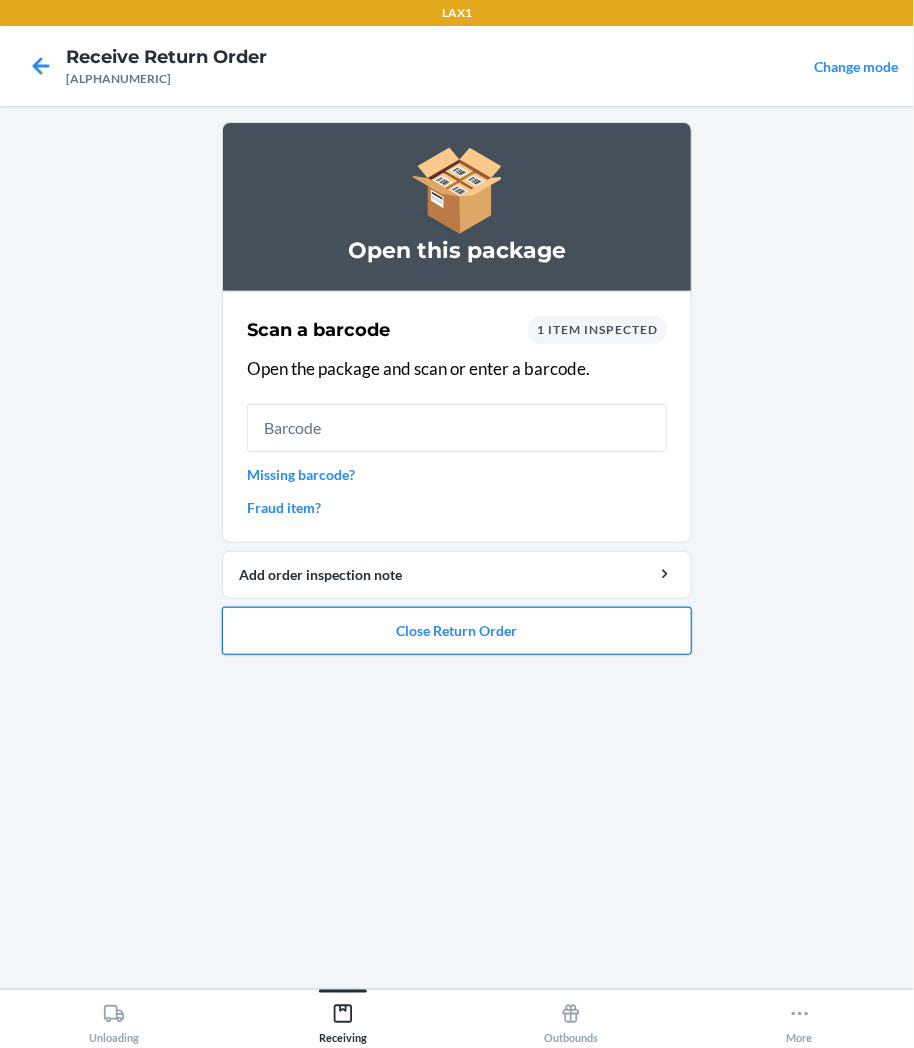click on "Close Return Order" at bounding box center (457, 631) 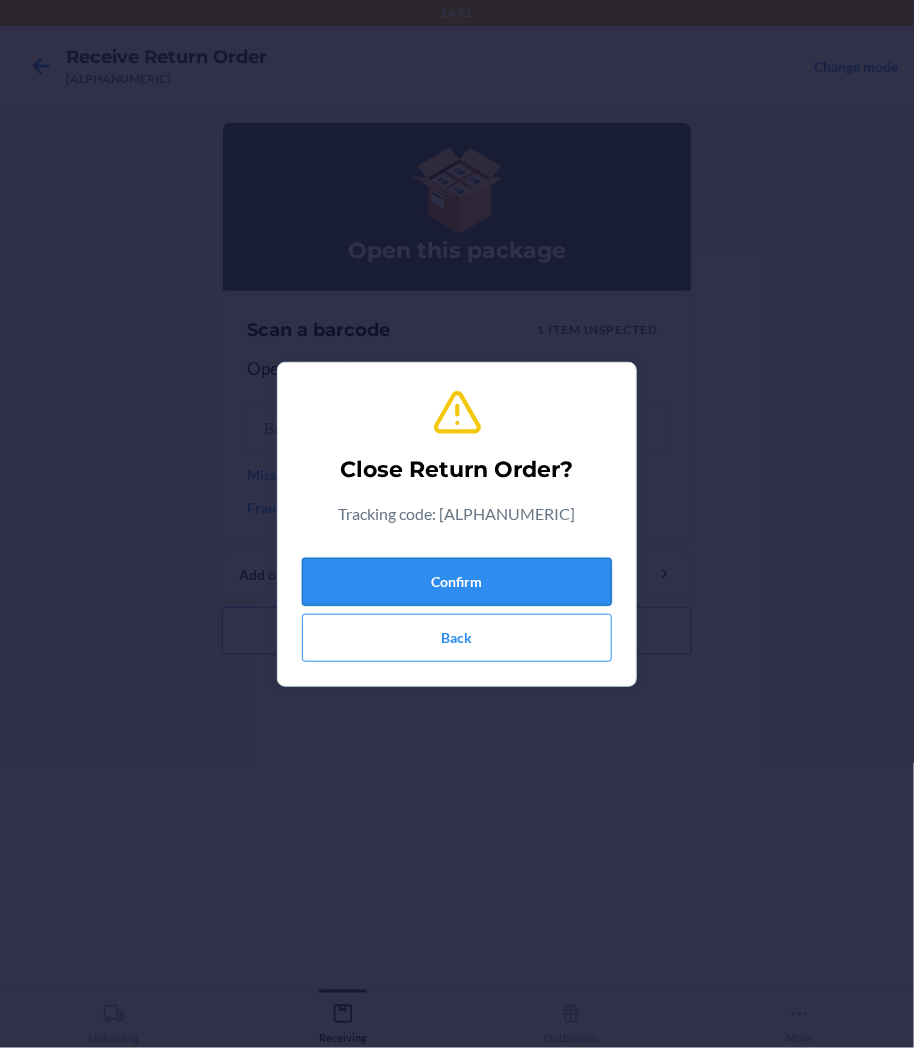 click on "Confirm" at bounding box center (457, 582) 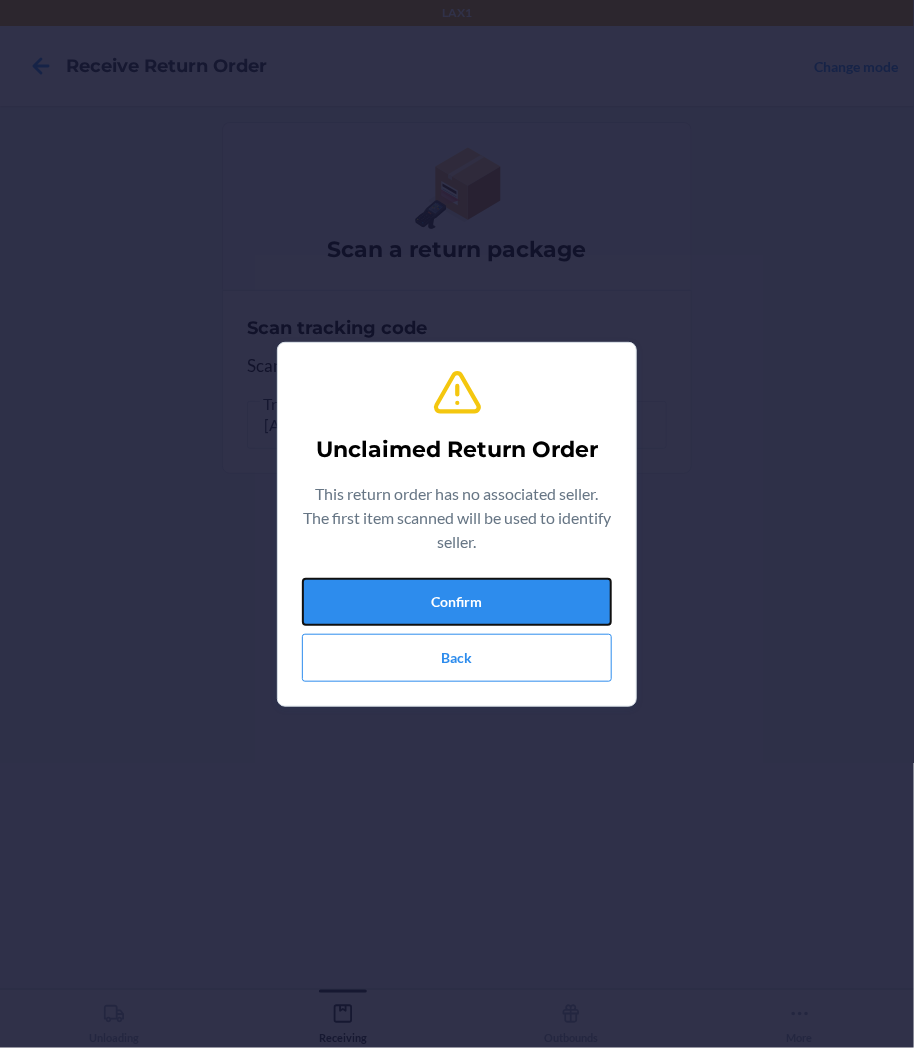 click on "Confirm" at bounding box center [457, 602] 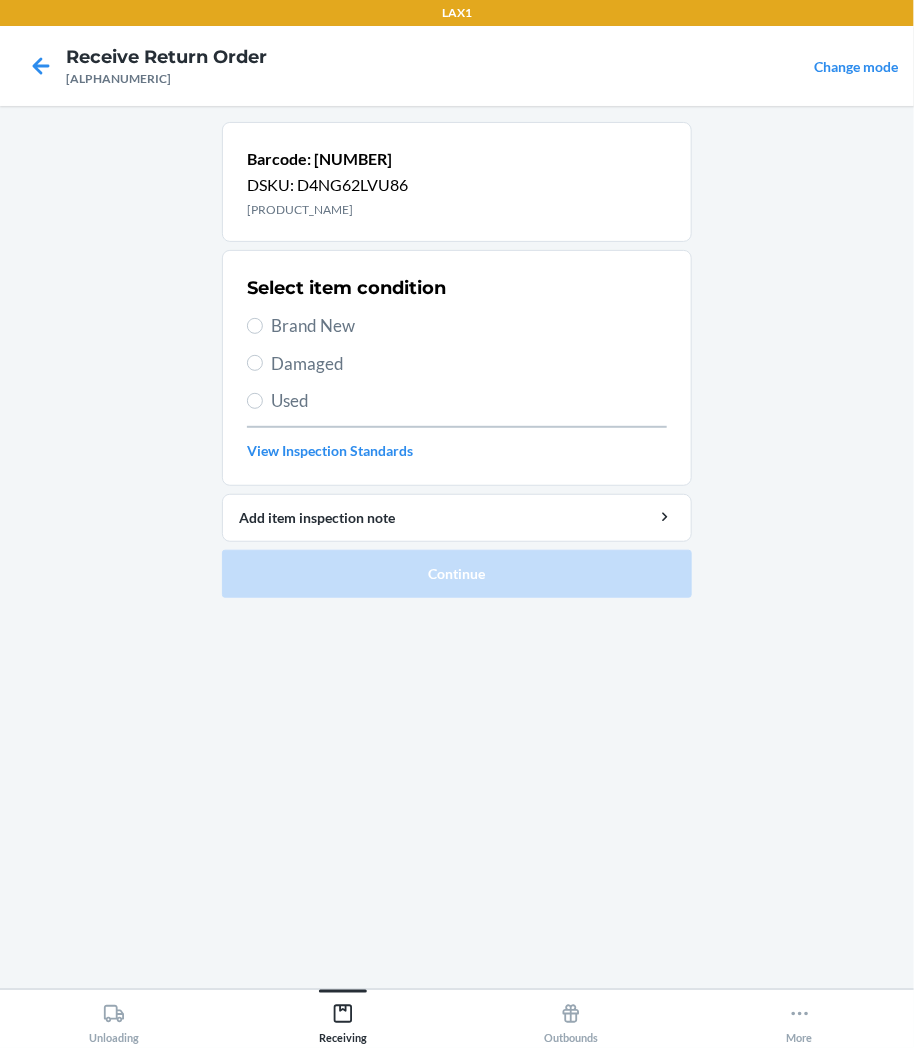 click on "Brand New" at bounding box center (469, 326) 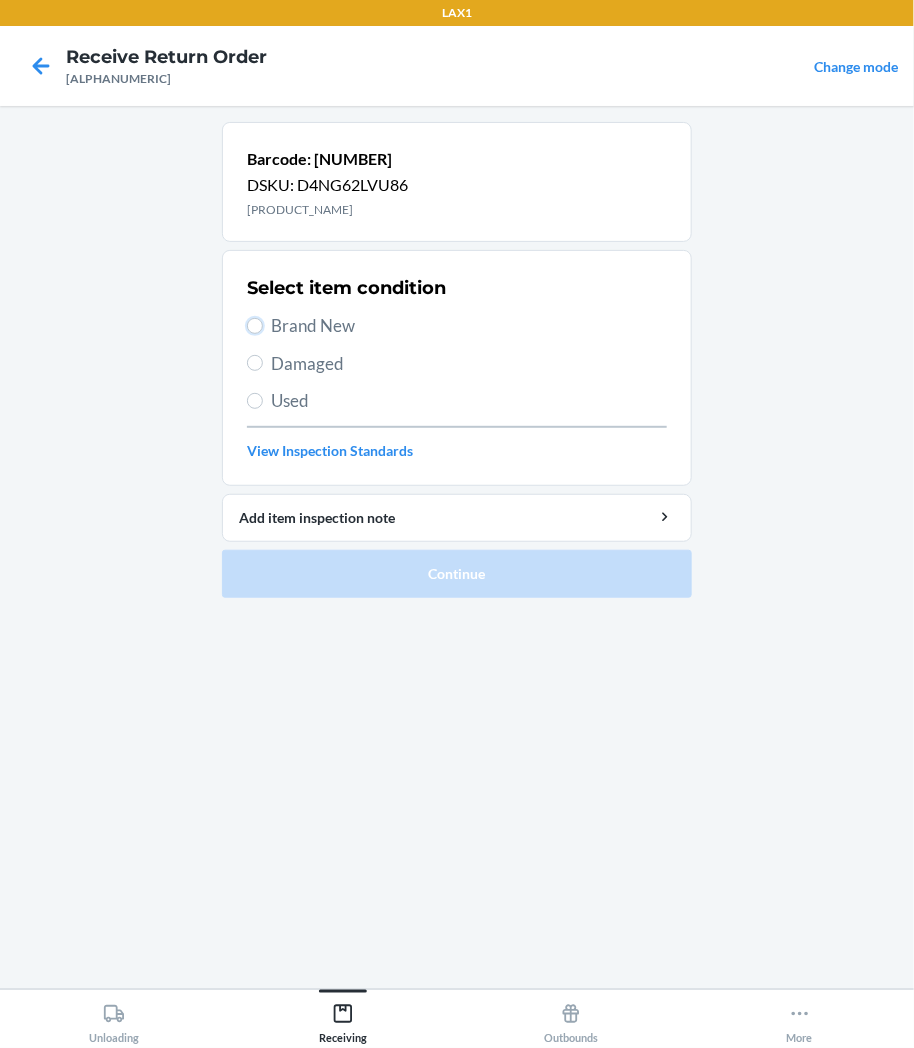 click on "Brand New" at bounding box center (255, 326) 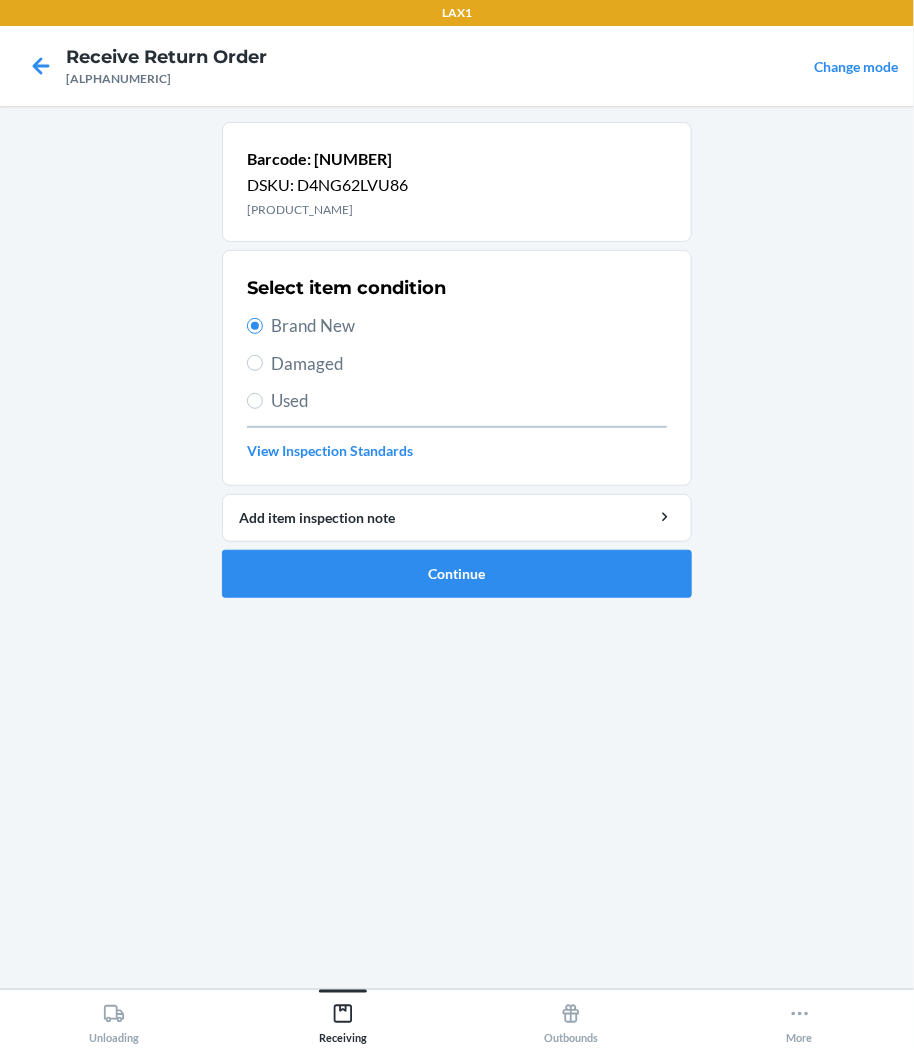 click on "Used" at bounding box center [469, 401] 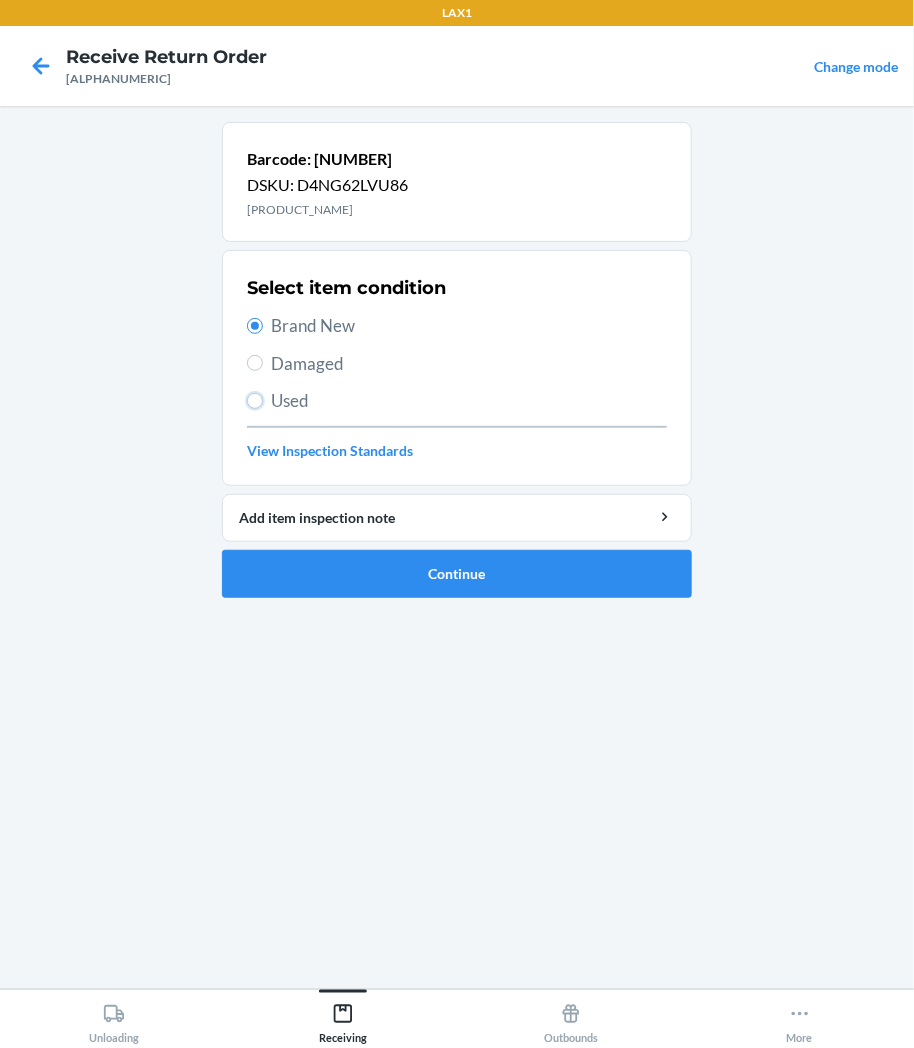 click on "Used" at bounding box center [255, 401] 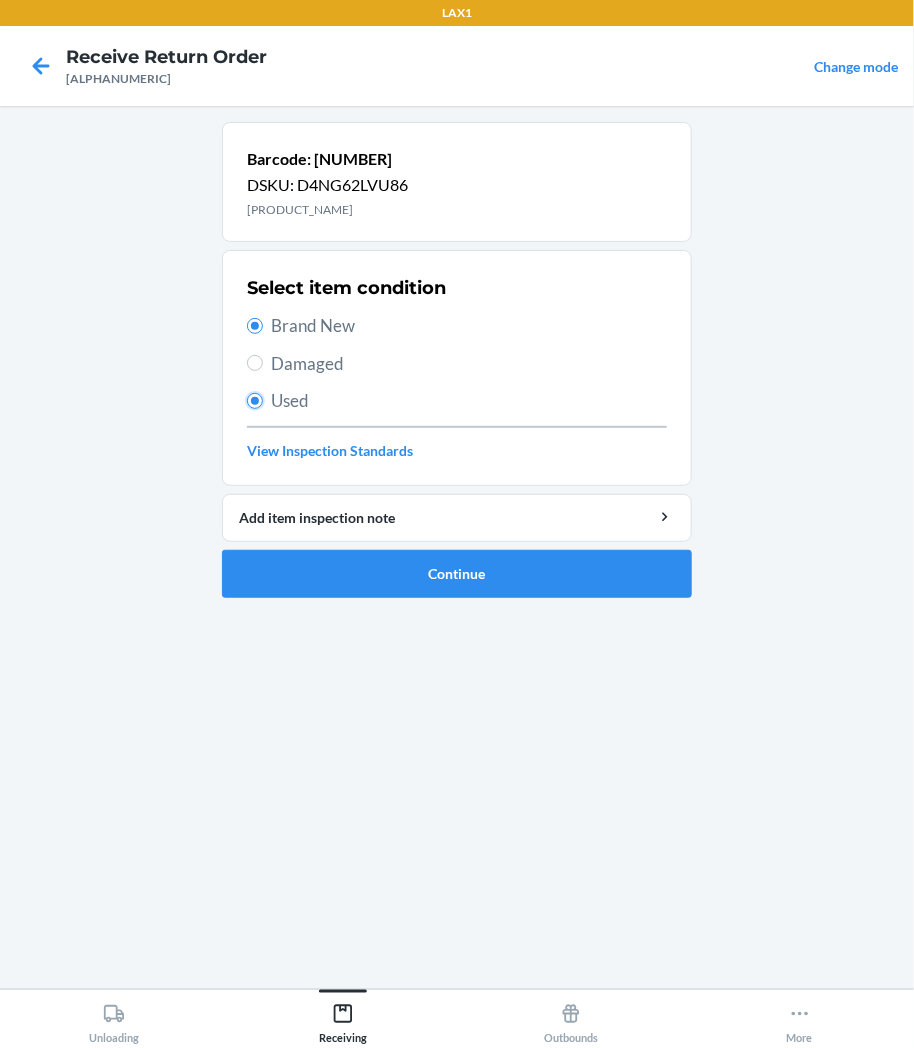 radio on "true" 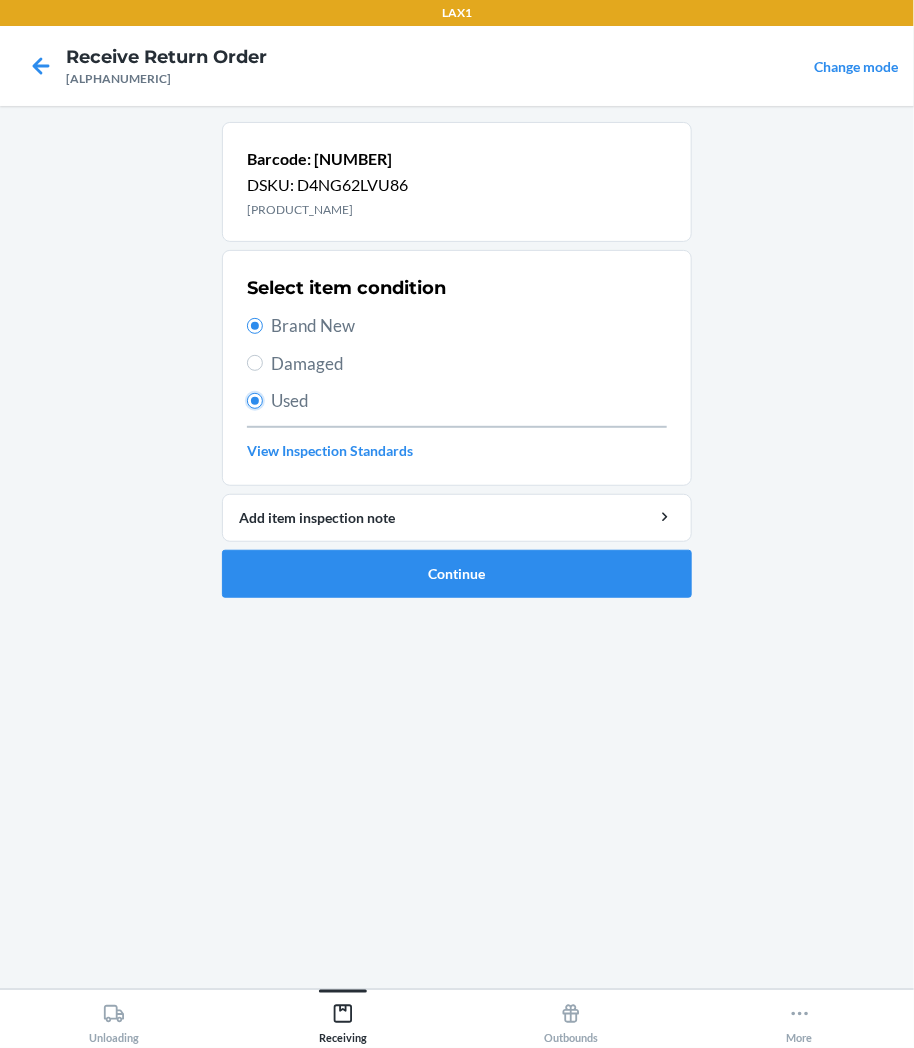 radio on "false" 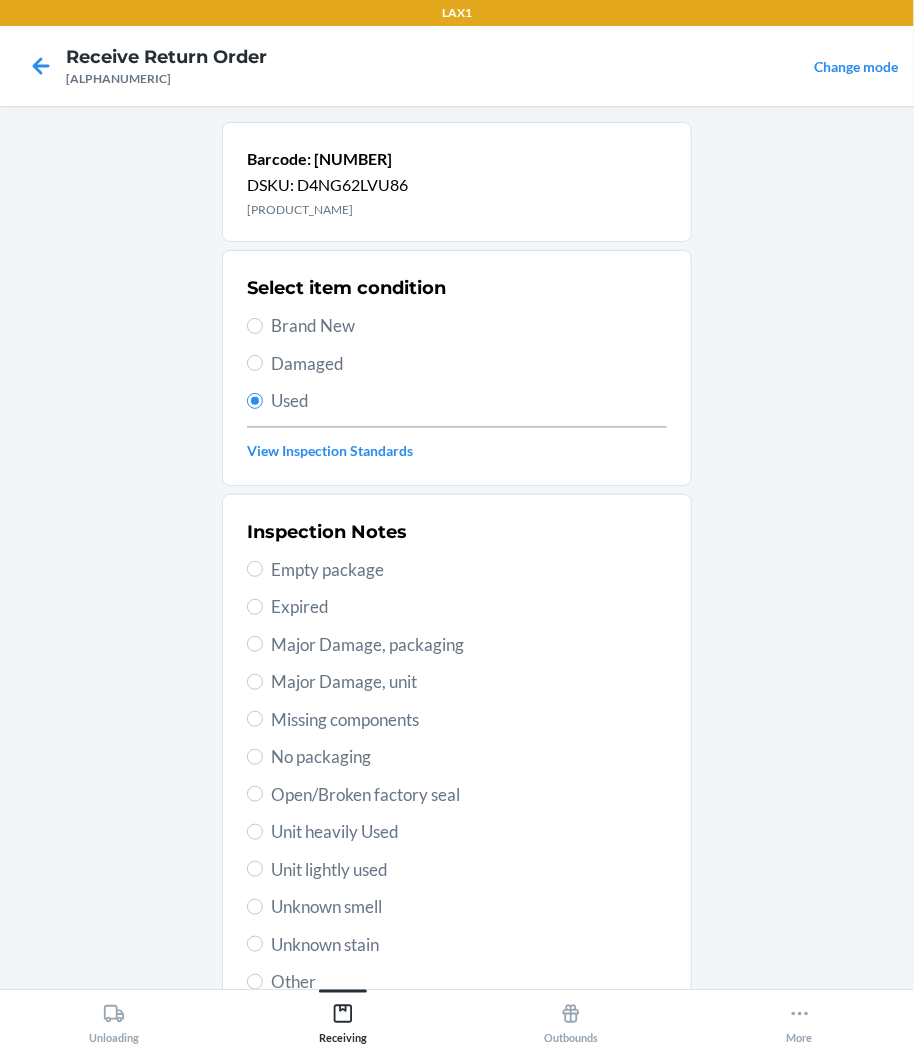 click on "Damaged" at bounding box center (469, 364) 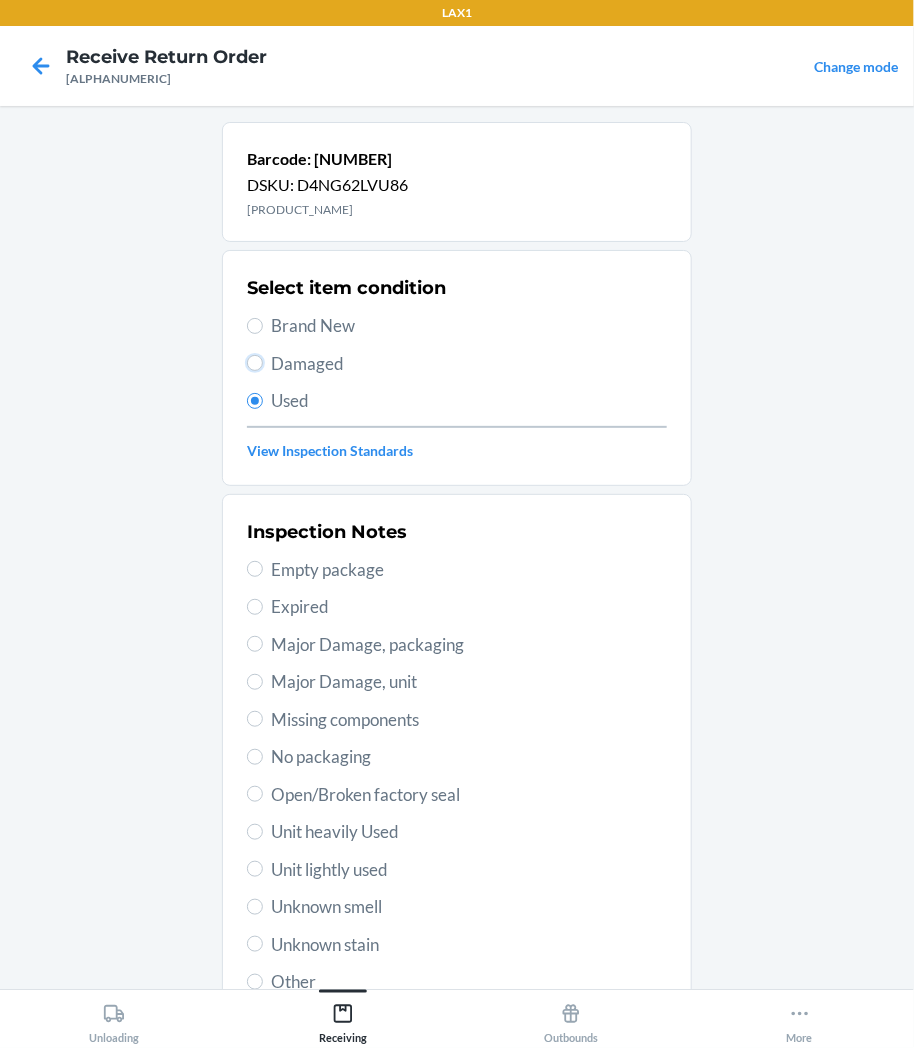 click on "Damaged" at bounding box center (255, 363) 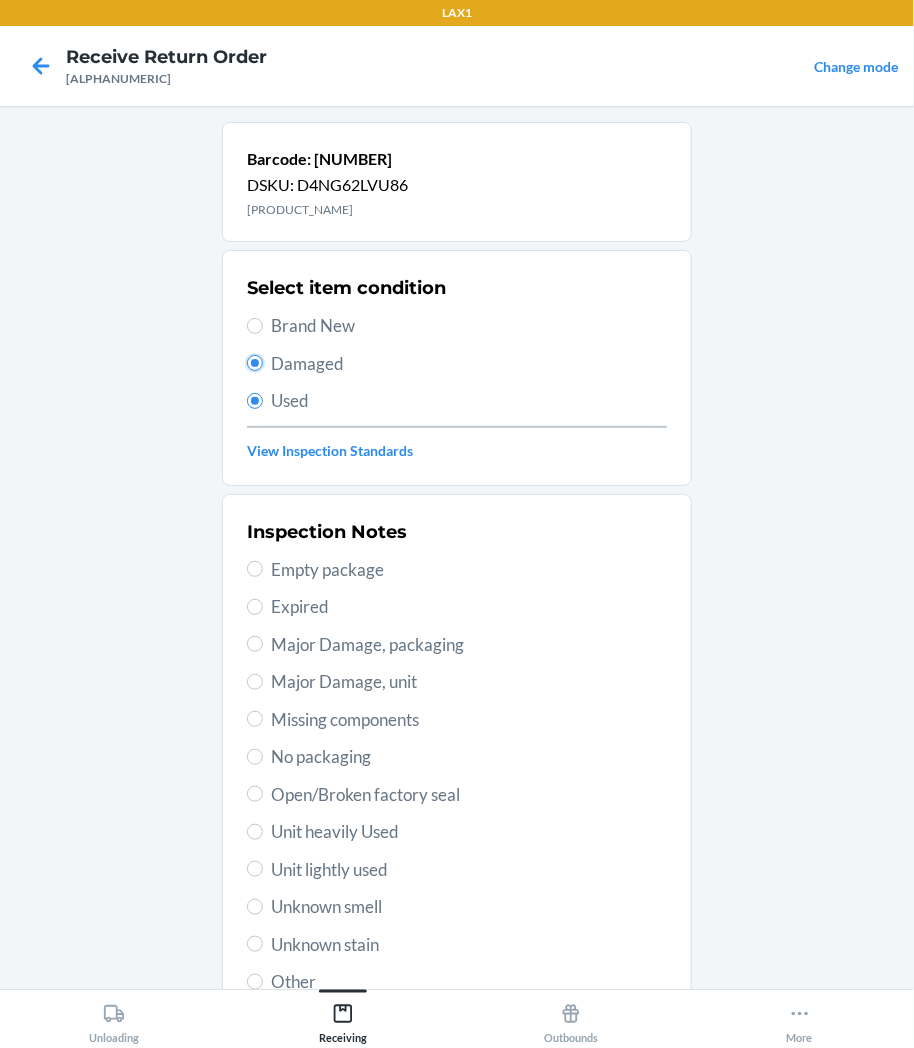 radio on "false" 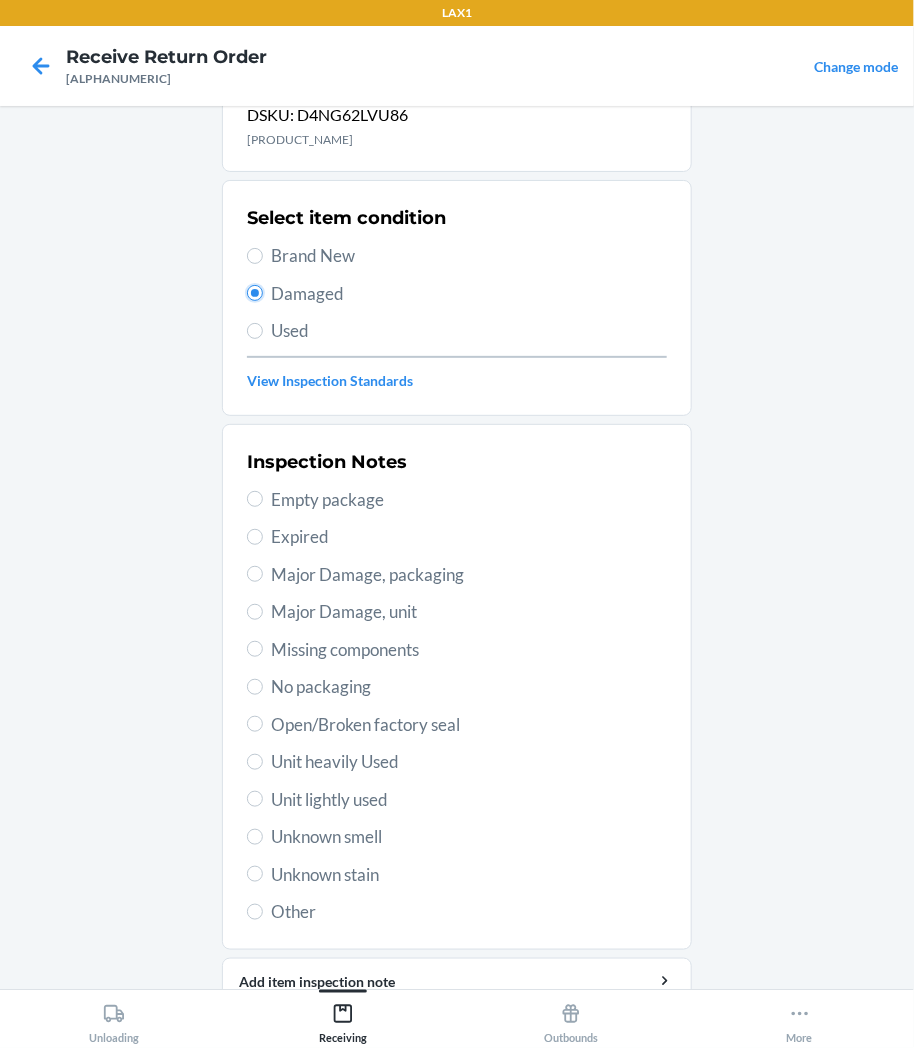 scroll, scrollTop: 157, scrollLeft: 0, axis: vertical 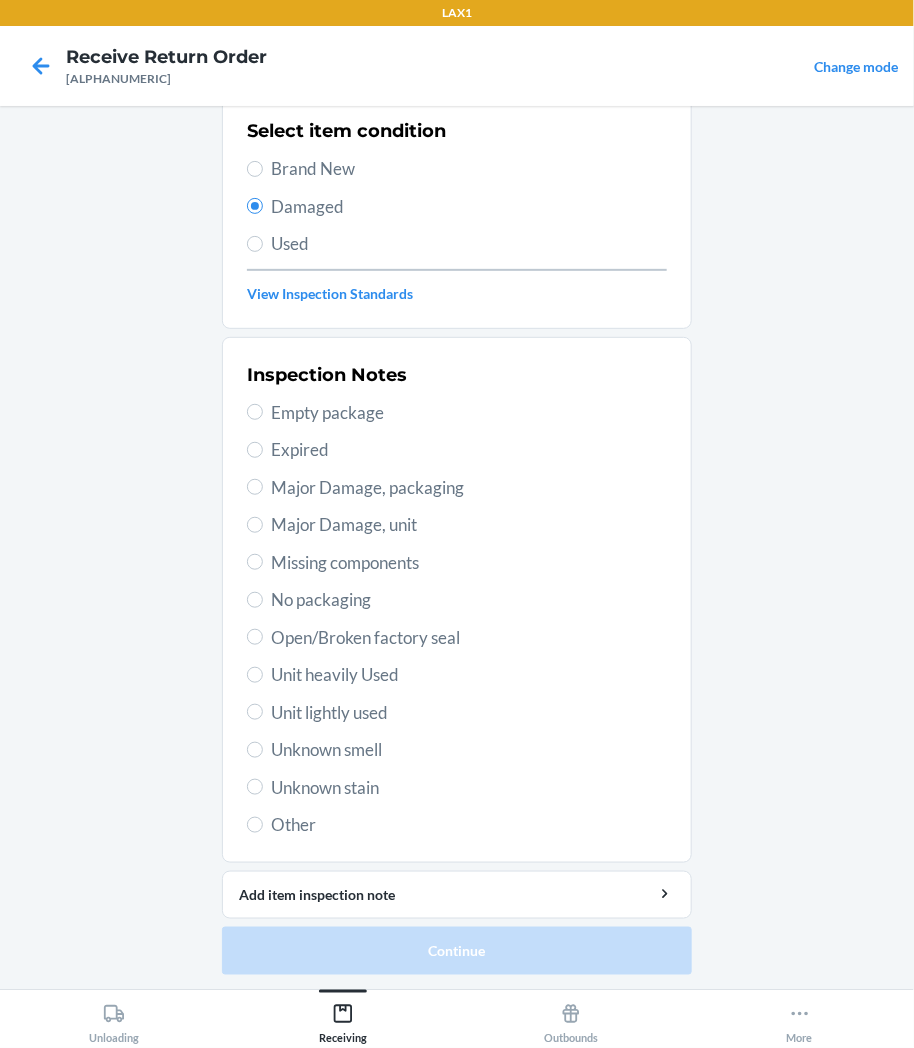 click on "Unit heavily Used" at bounding box center [469, 675] 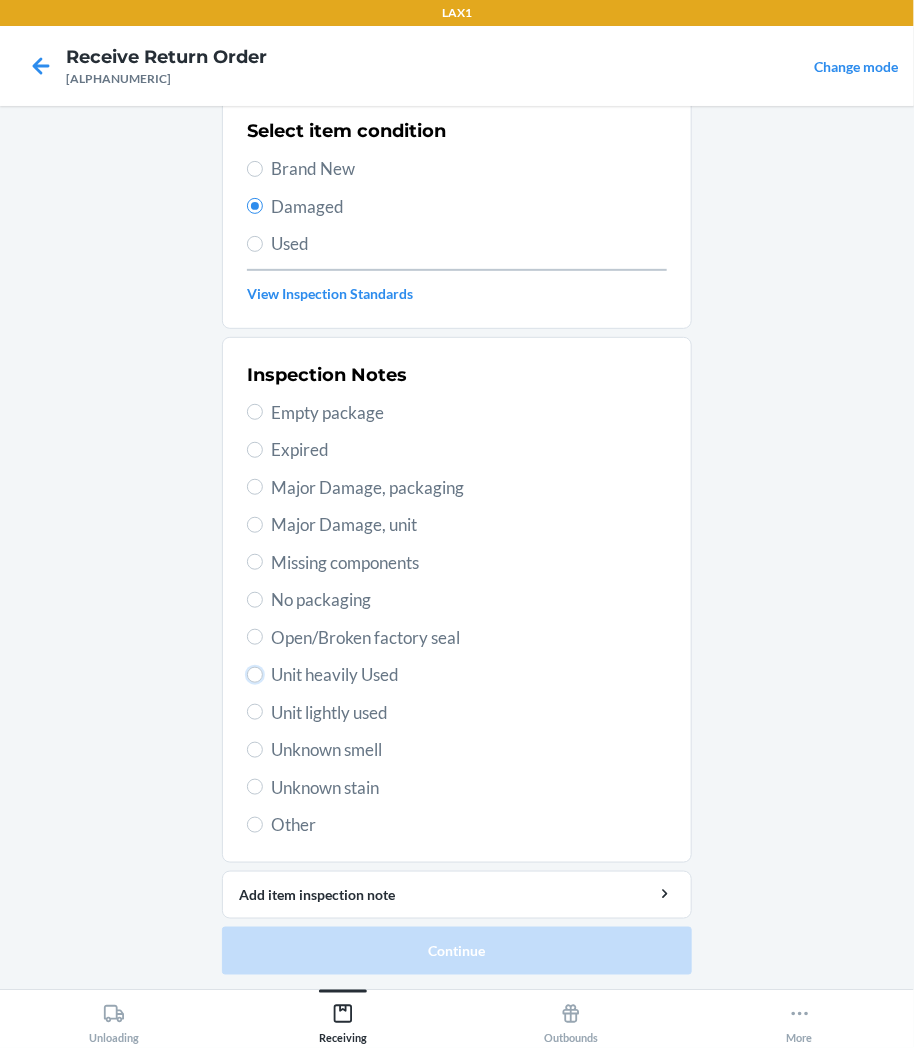 click on "Unit heavily Used" at bounding box center [255, 675] 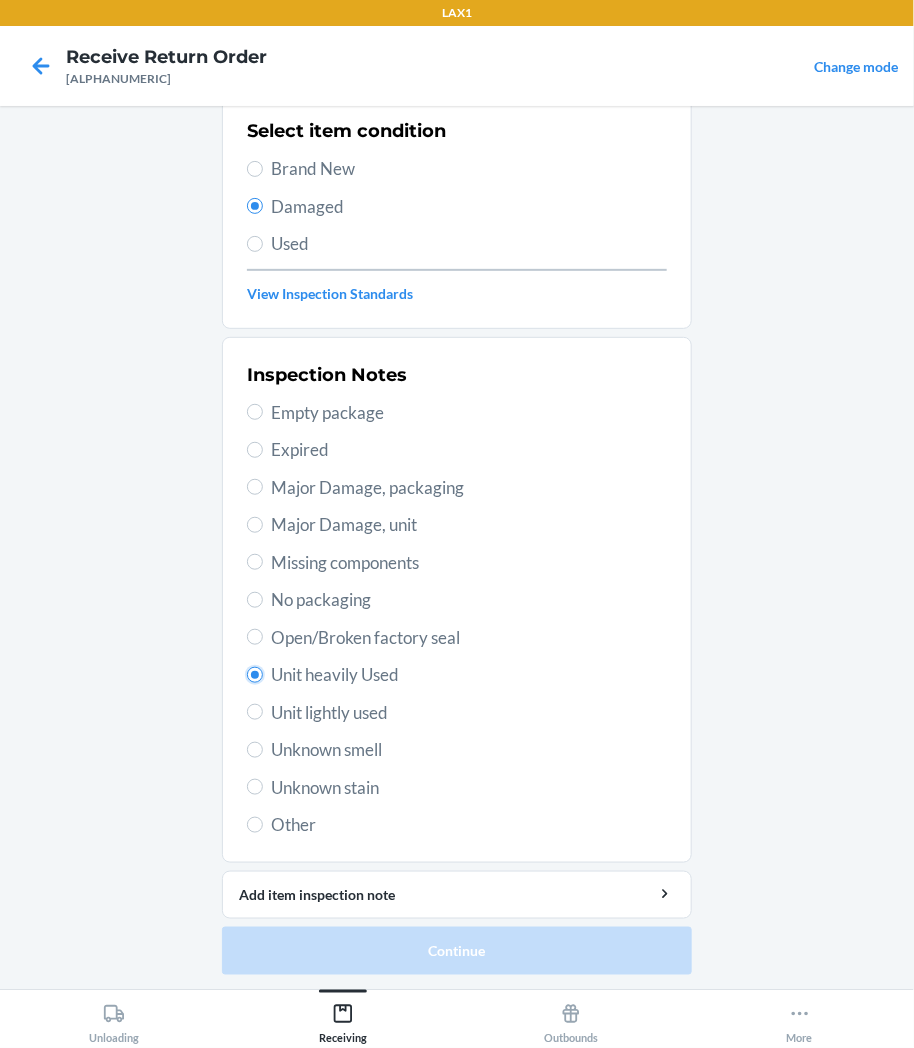 radio on "true" 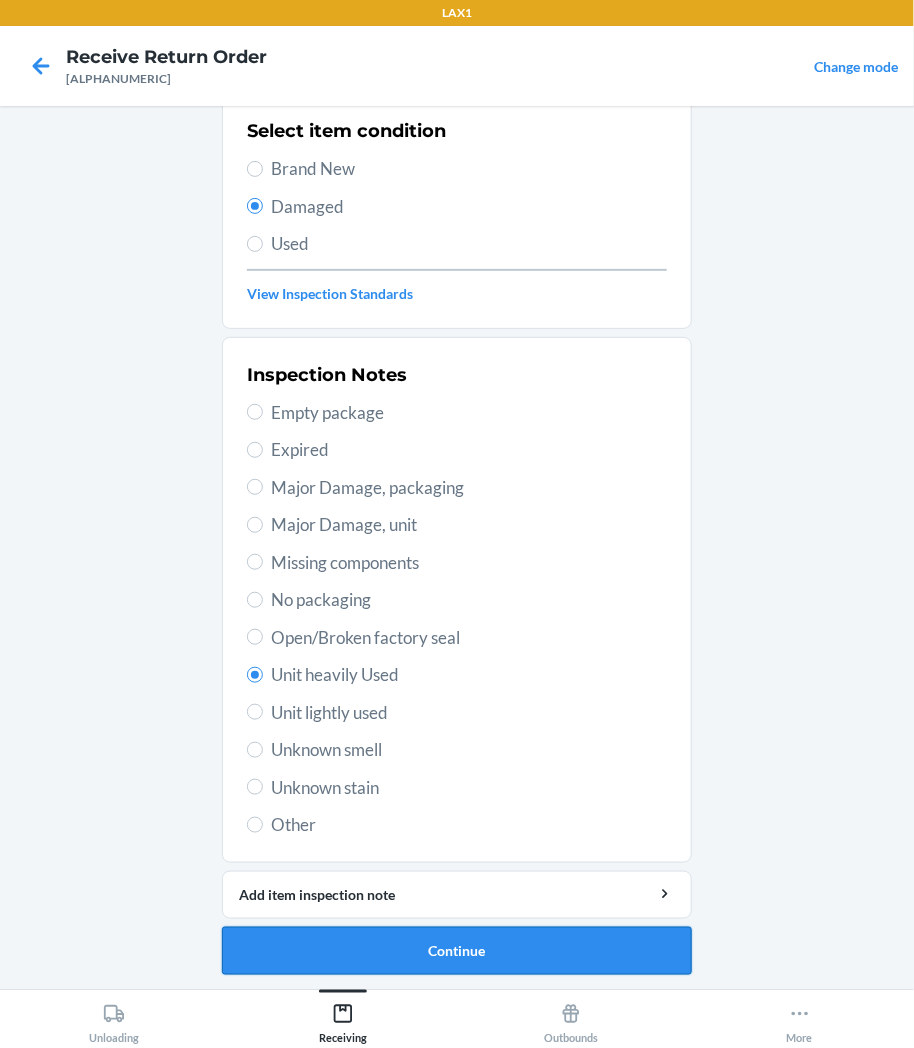 click on "Continue" at bounding box center (457, 951) 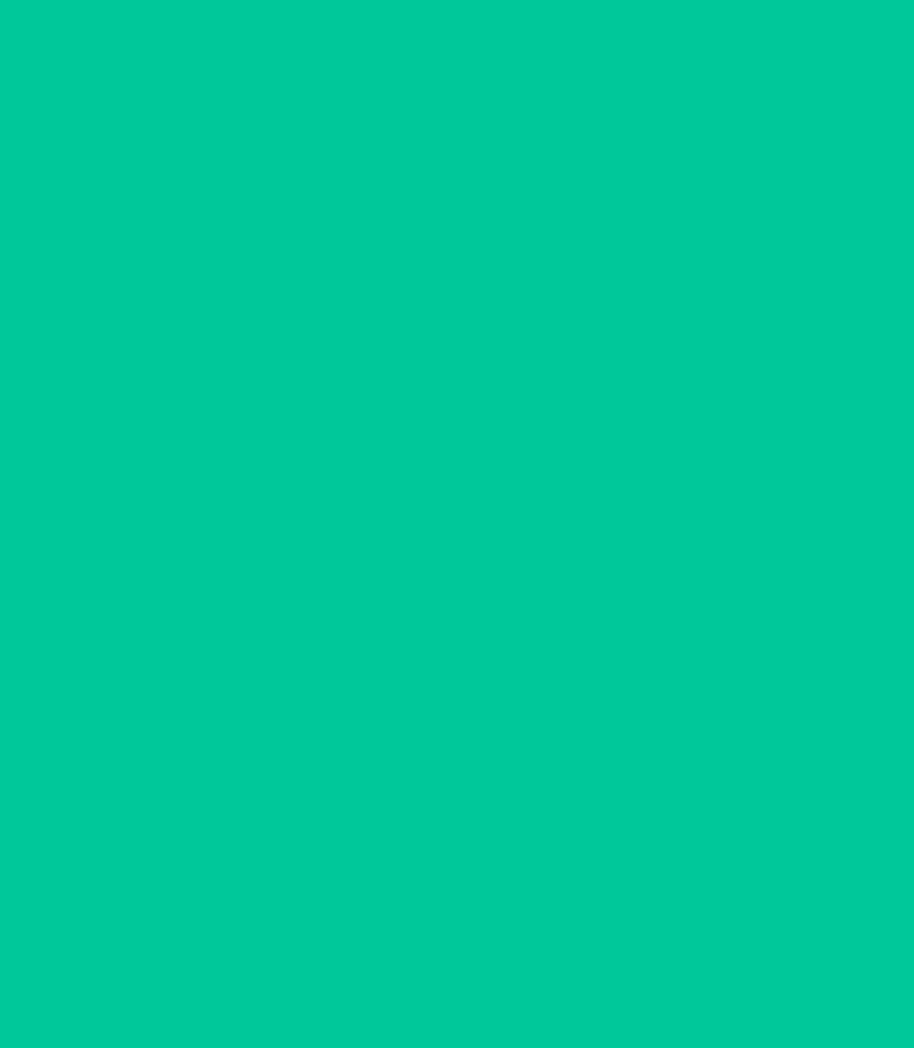scroll, scrollTop: 0, scrollLeft: 0, axis: both 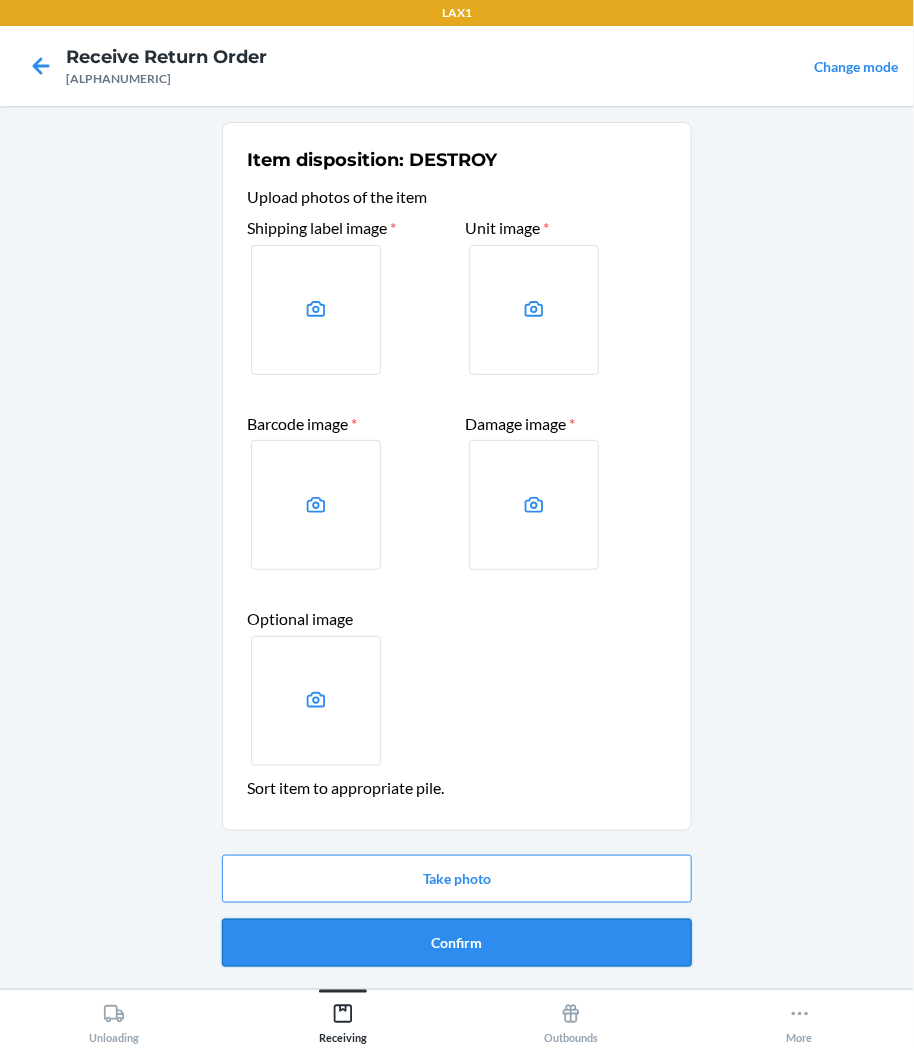 click on "Confirm" at bounding box center (457, 943) 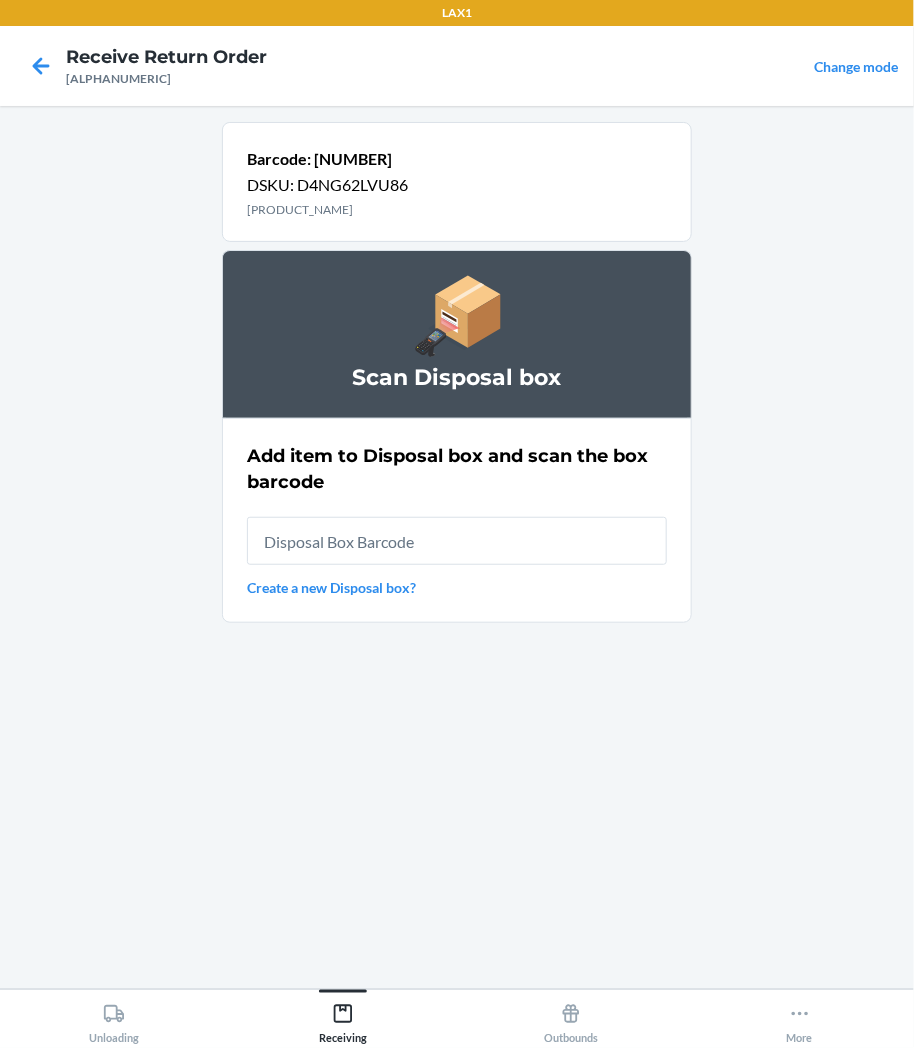 click at bounding box center (457, 541) 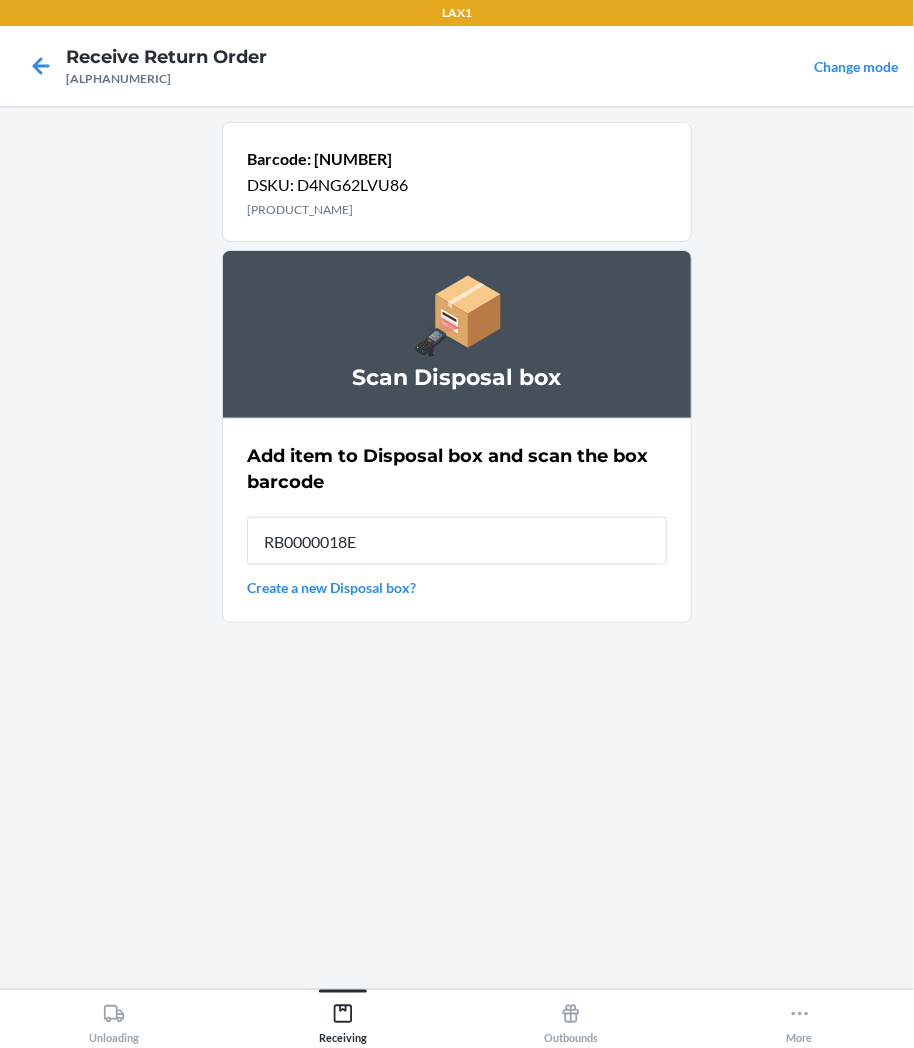 type on "[ALPHANUMERIC]" 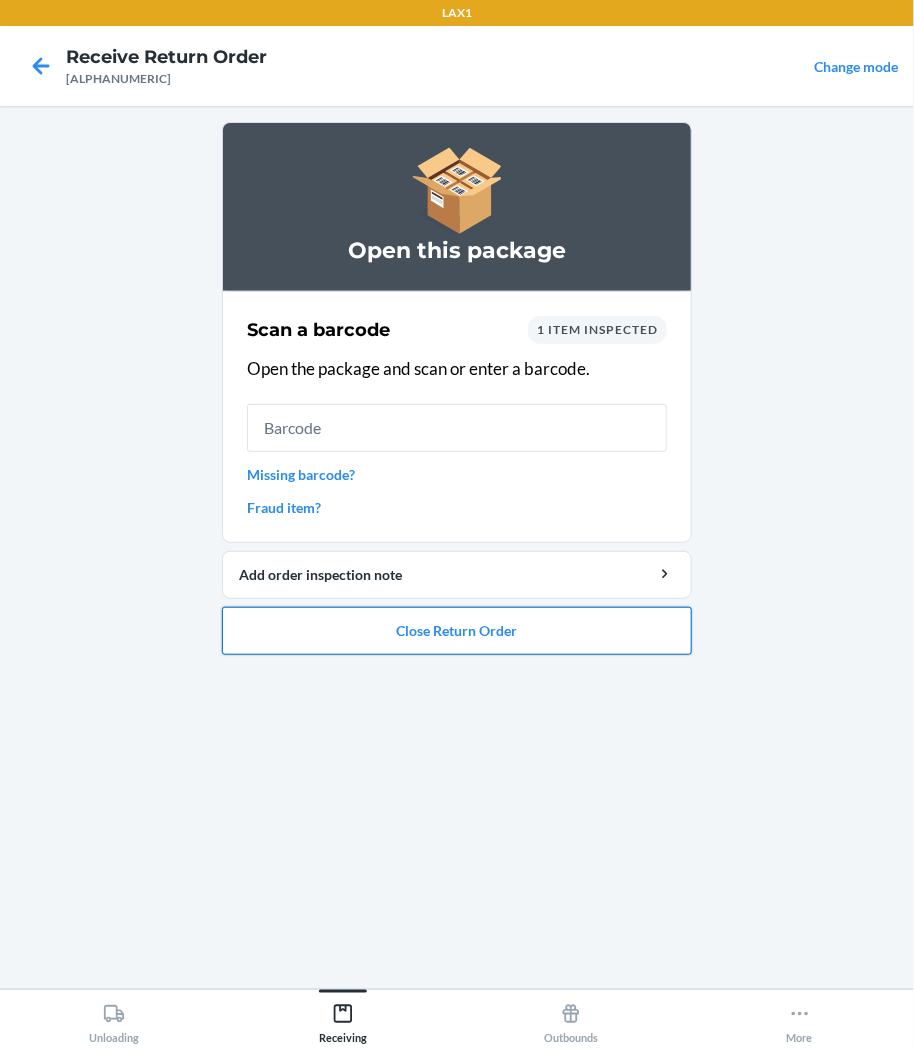 click on "Close Return Order" at bounding box center (457, 631) 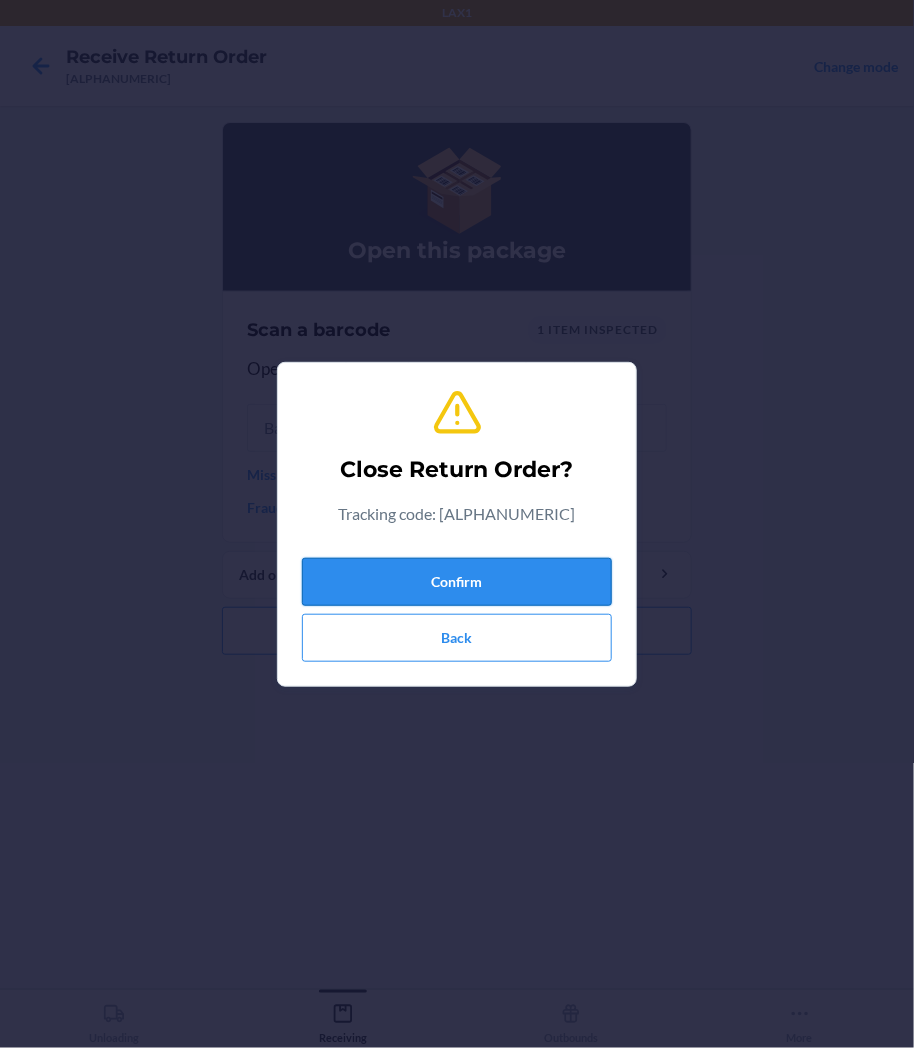 click on "Confirm" at bounding box center [457, 582] 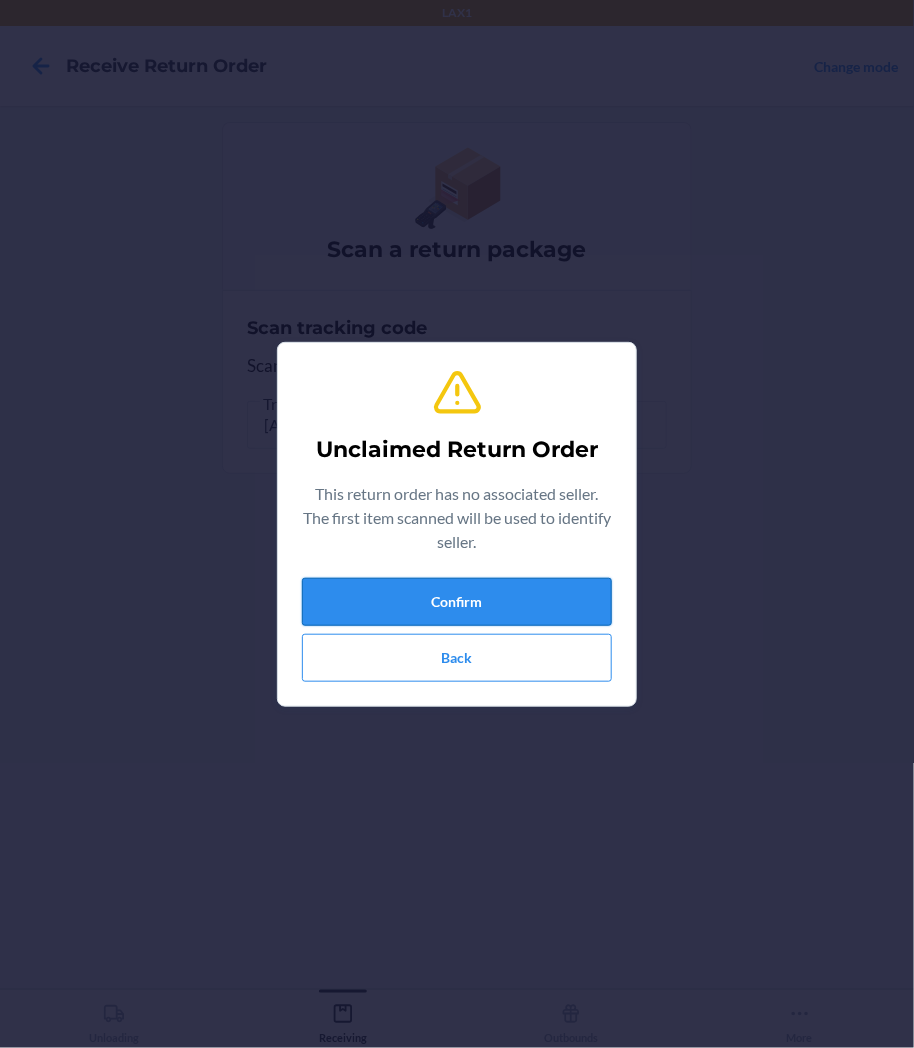 click on "Confirm" at bounding box center (457, 602) 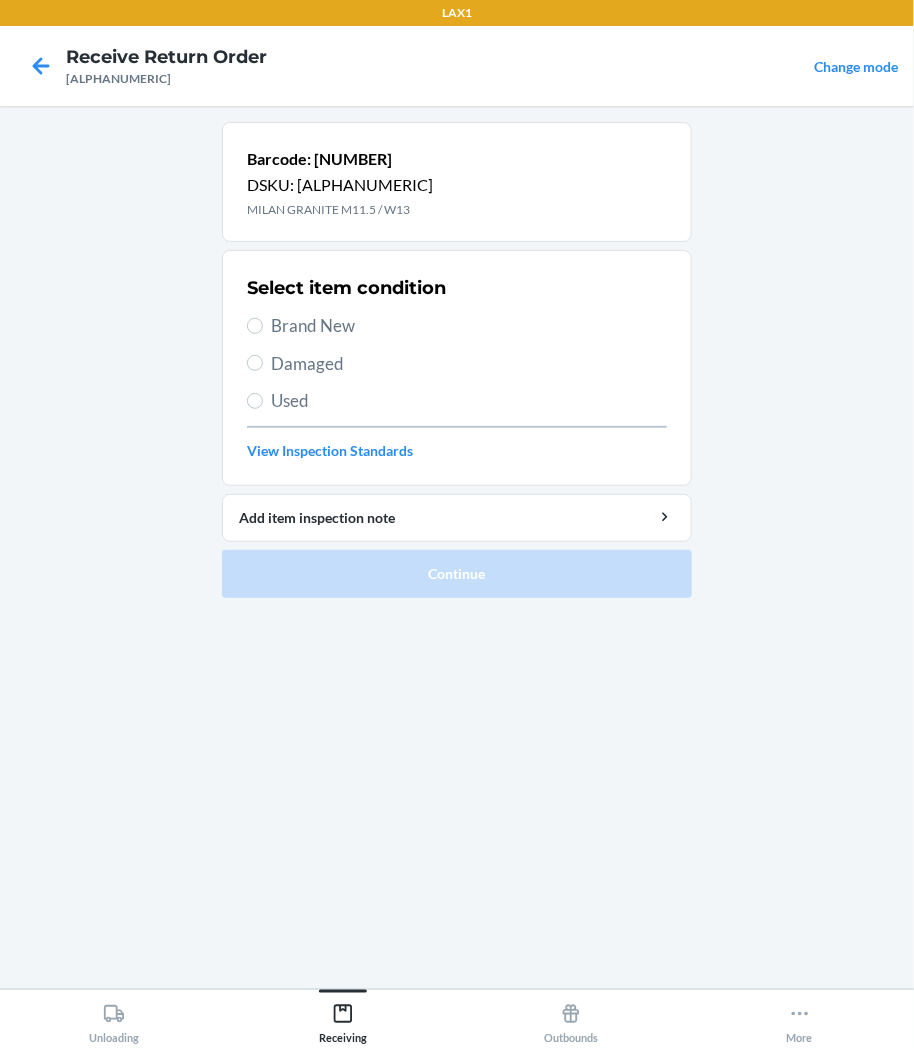 click on "Select item condition Brand New Damaged Used View Inspection Standards" at bounding box center (457, 368) 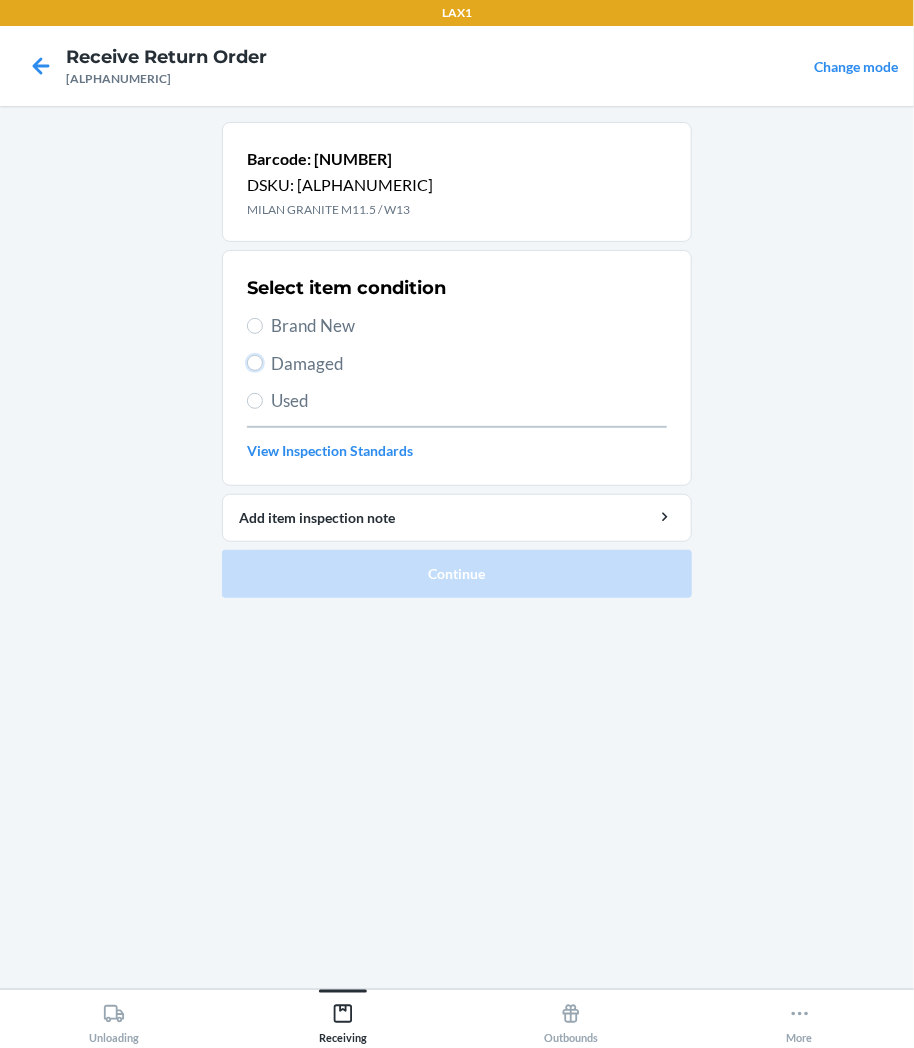 click on "Damaged" at bounding box center [255, 363] 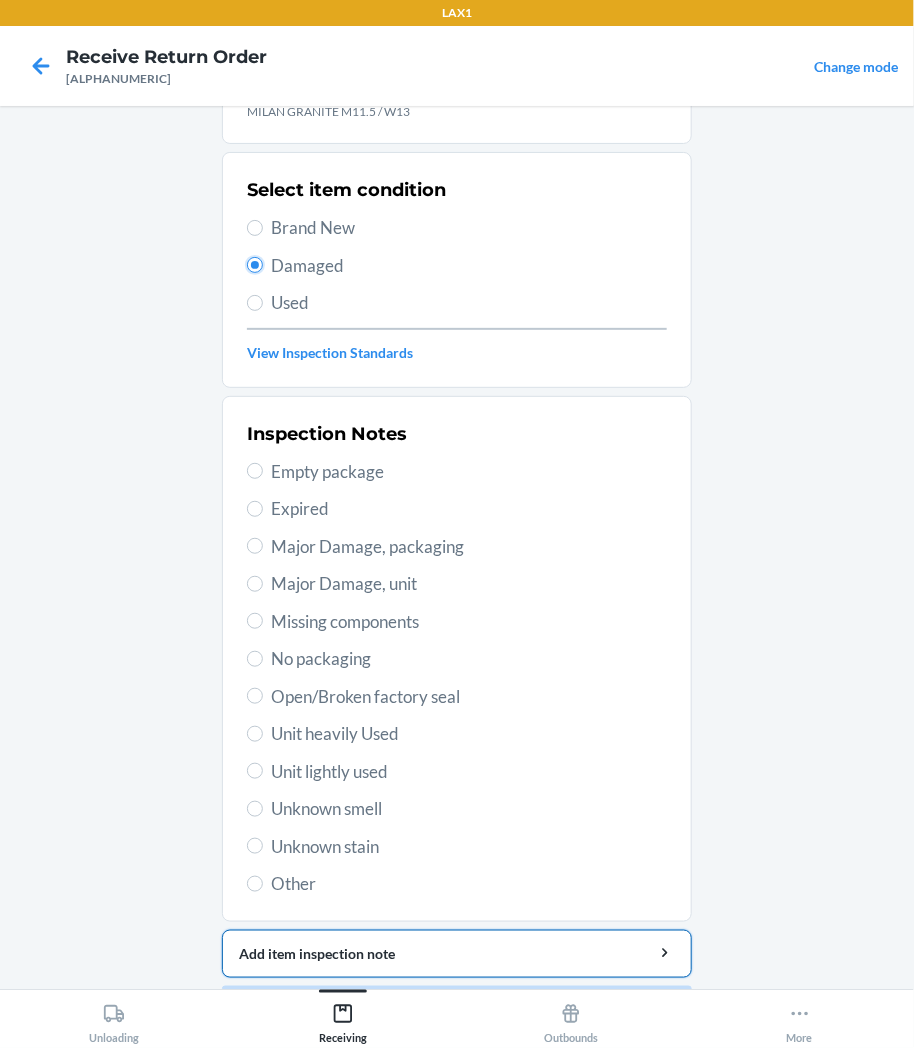 scroll, scrollTop: 157, scrollLeft: 0, axis: vertical 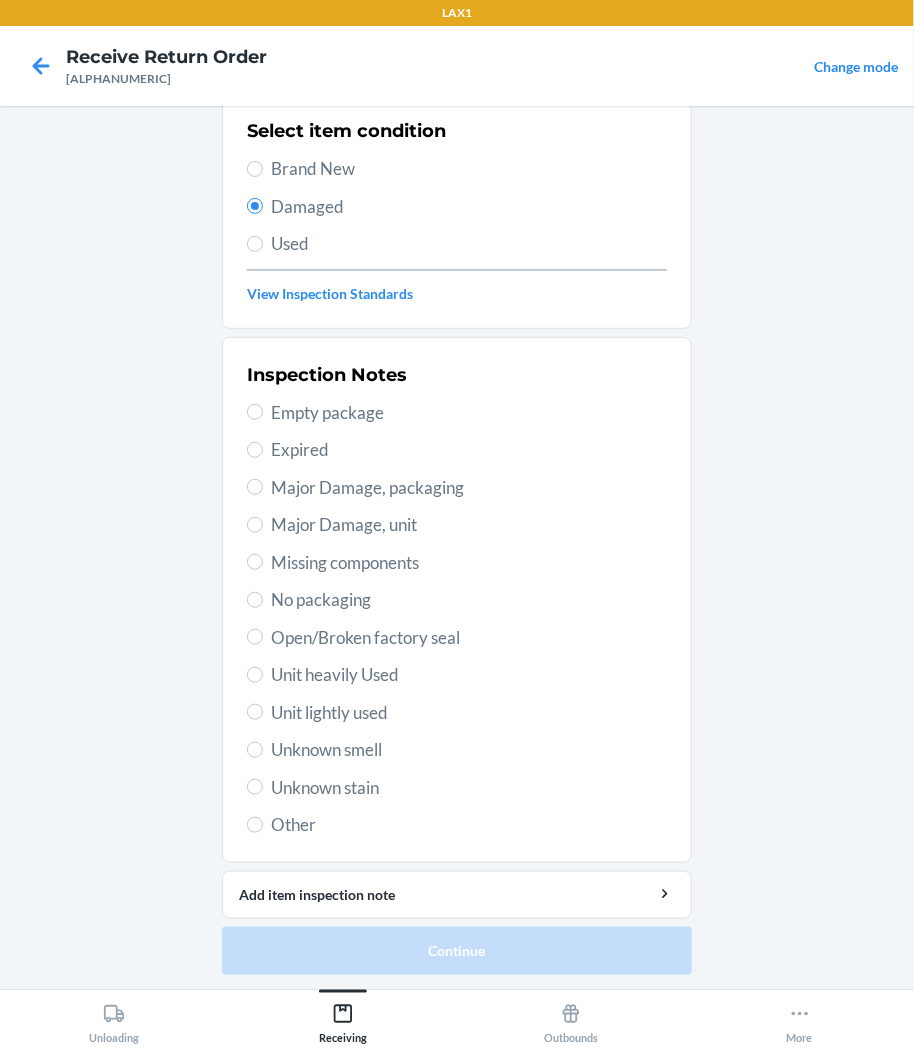 click on "Unit lightly used" at bounding box center (469, 713) 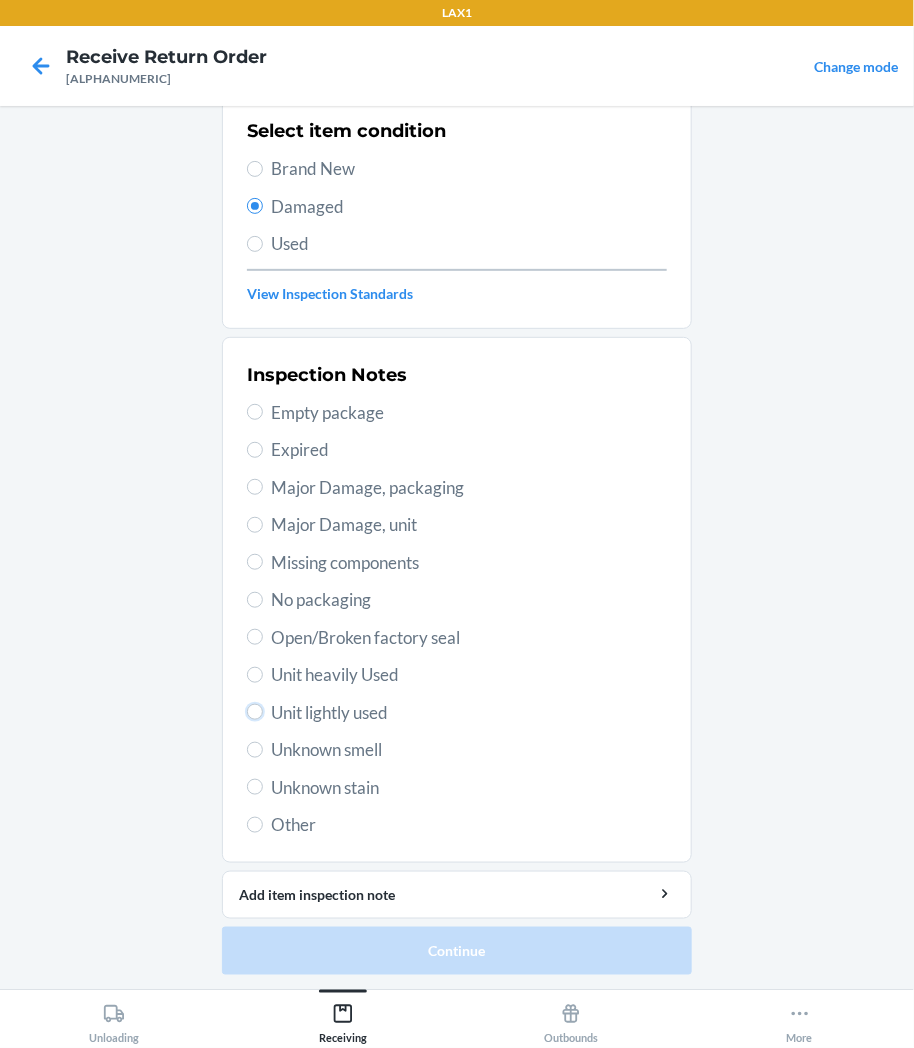 click on "Unit lightly used" at bounding box center [255, 712] 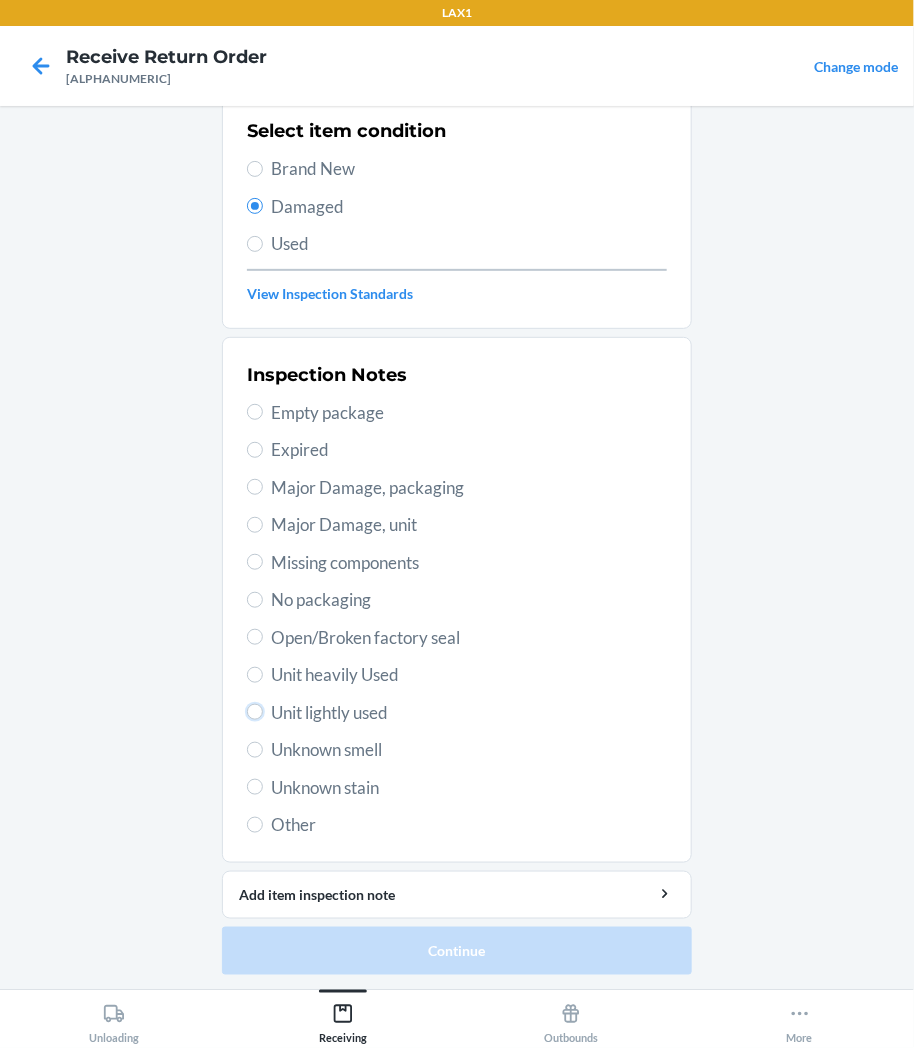 radio on "true" 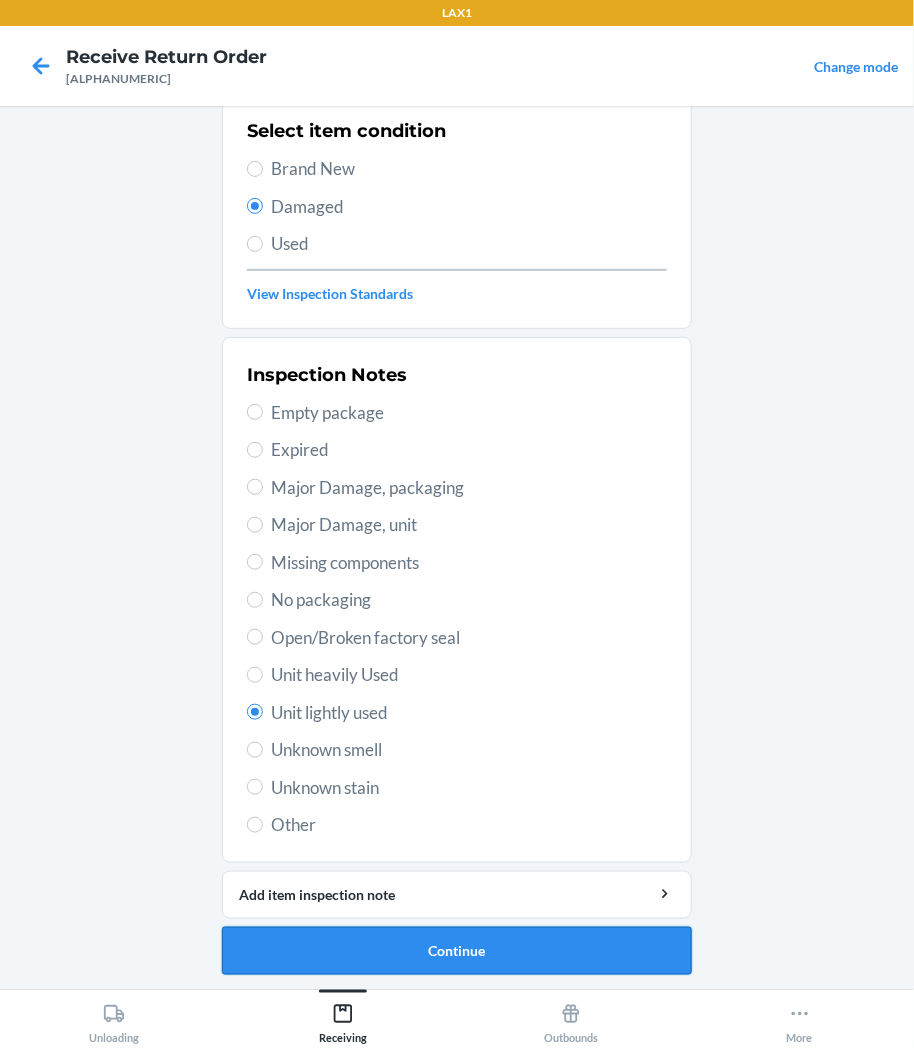 click on "Continue" at bounding box center (457, 951) 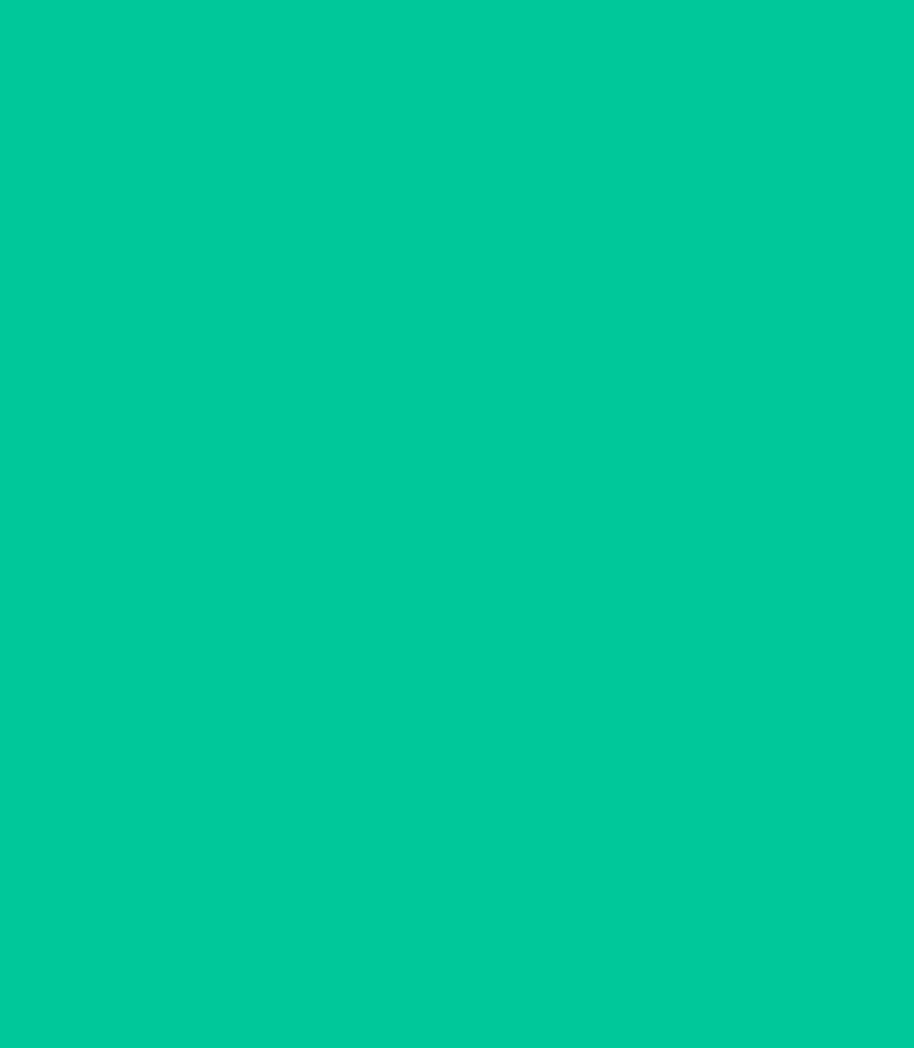 click on "Confirm" at bounding box center [457, 943] 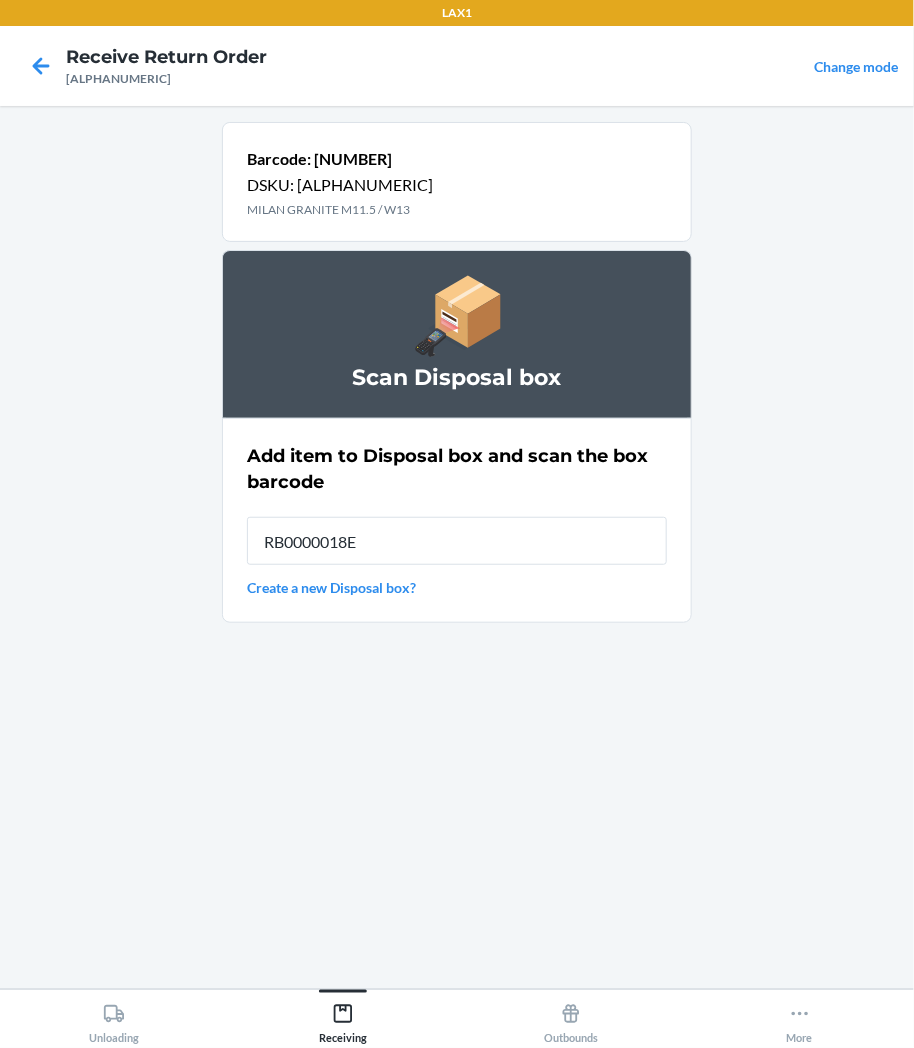 type on "[ALPHANUMERIC]" 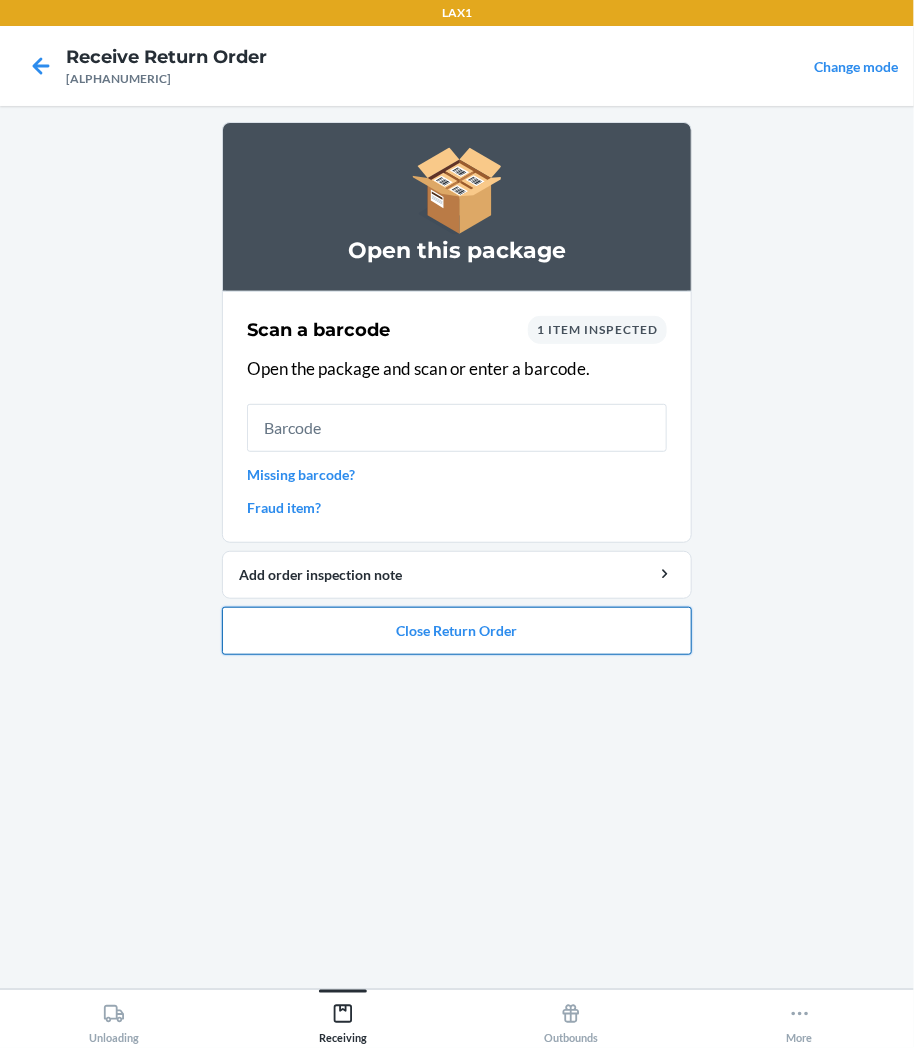 click on "Close Return Order" at bounding box center [457, 631] 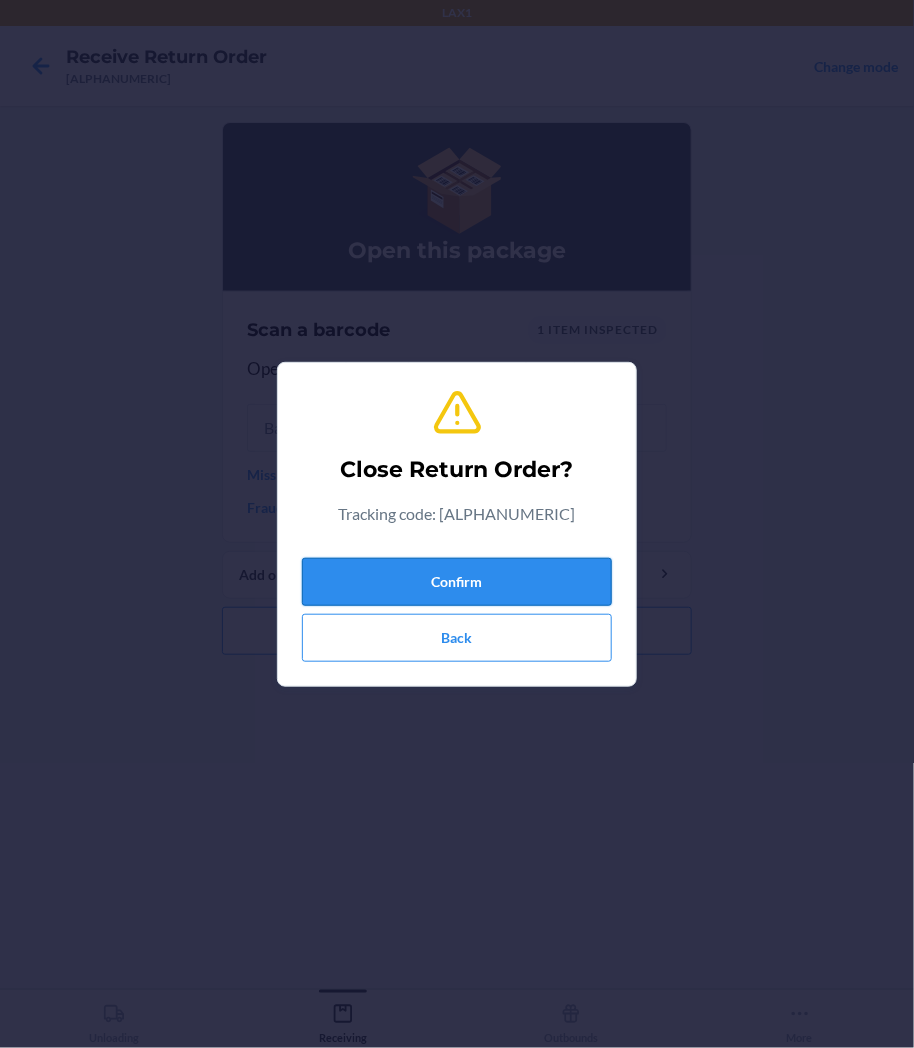 click on "Confirm" at bounding box center (457, 582) 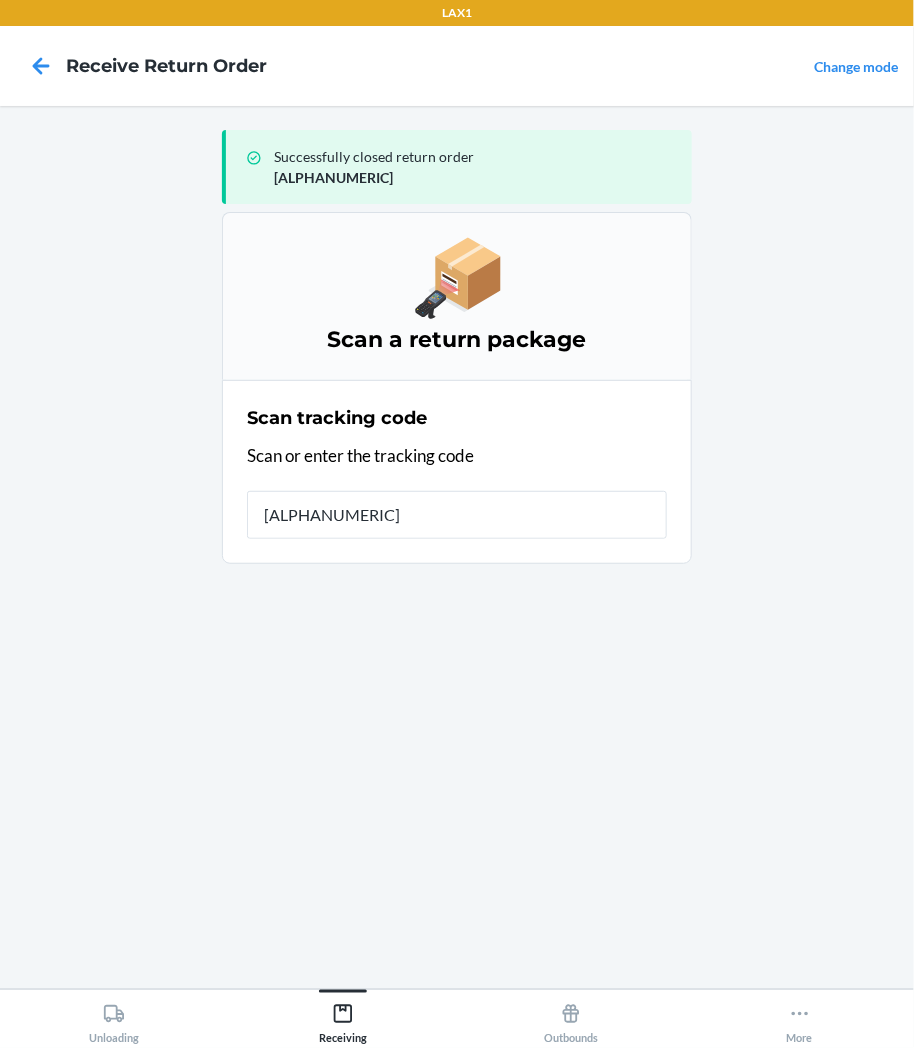 type on "[ALPHANUMERIC]" 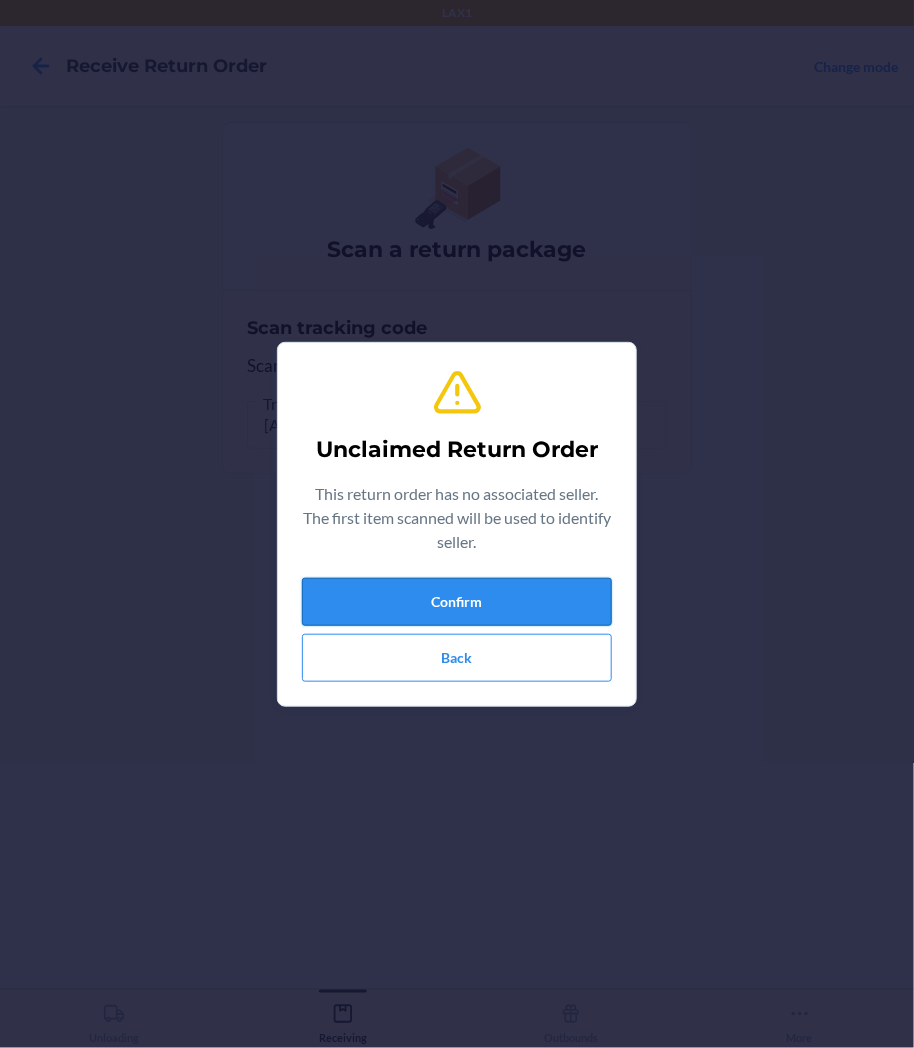 click on "Confirm" at bounding box center [457, 602] 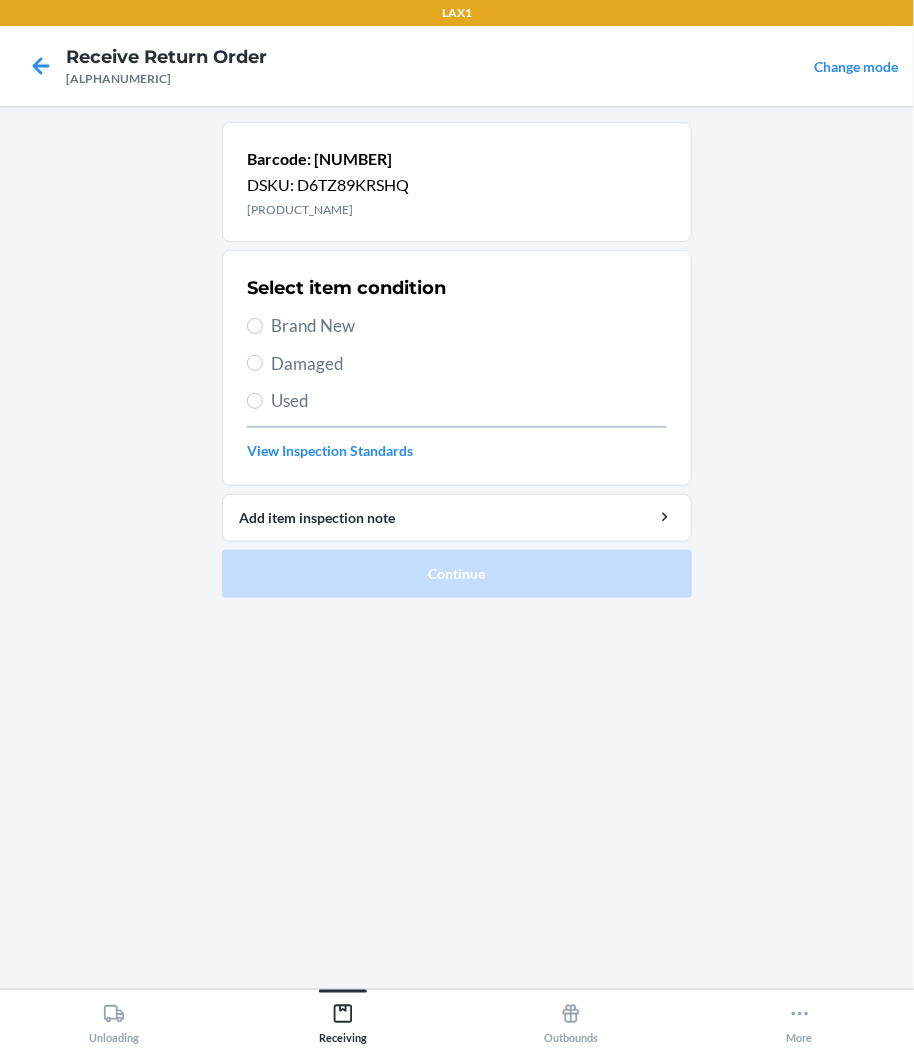 click on "Brand New" at bounding box center (469, 326) 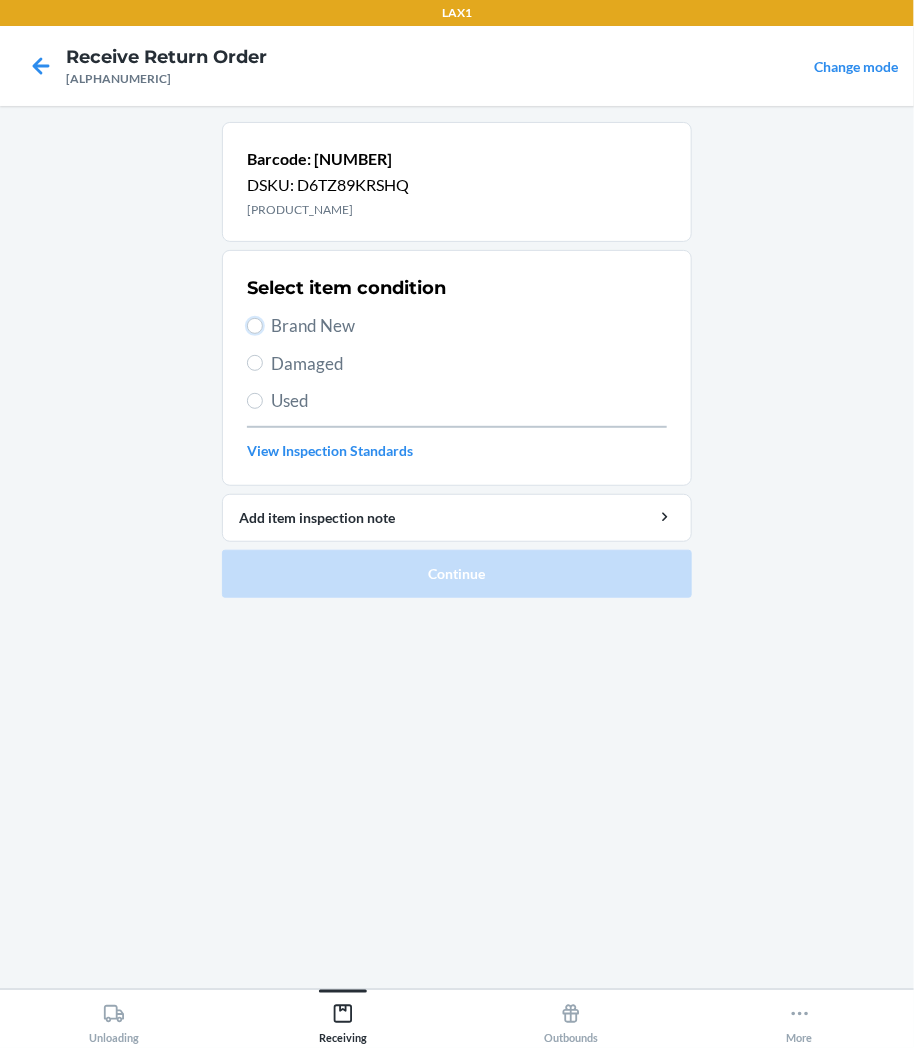 click on "Brand New" at bounding box center [255, 326] 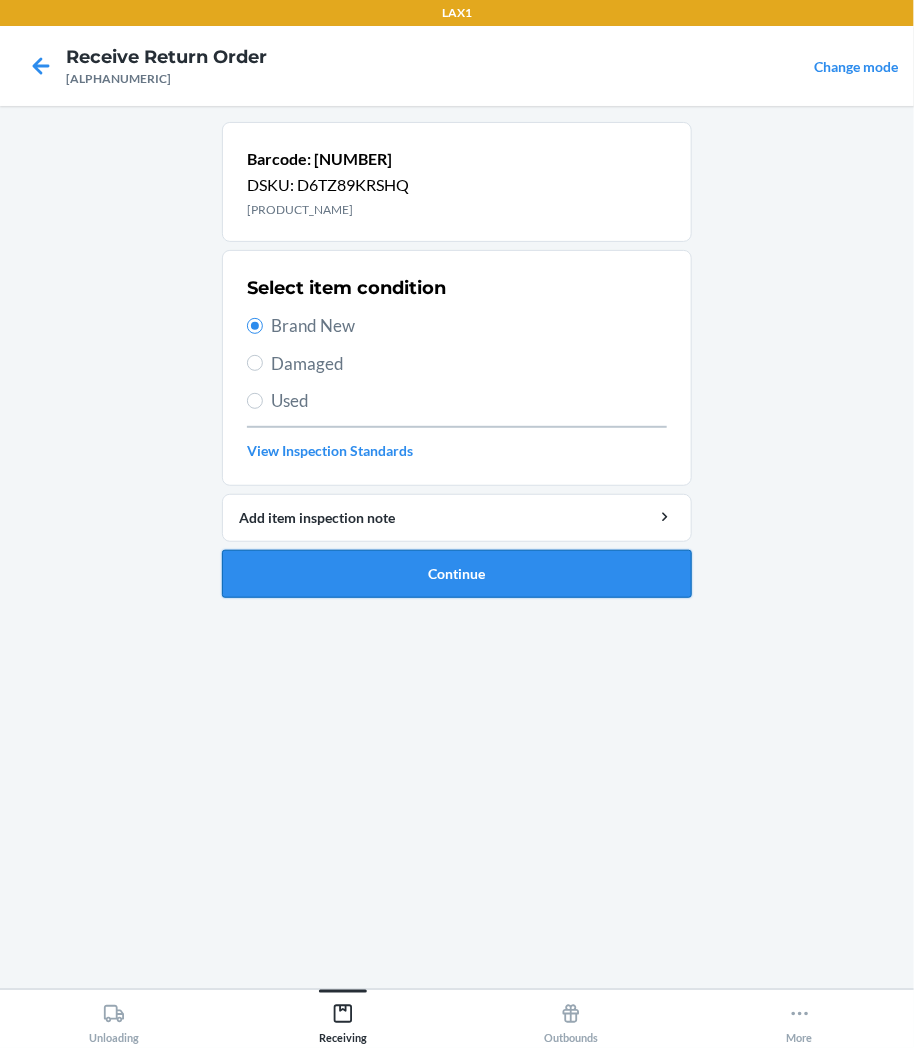 click on "Continue" at bounding box center [457, 574] 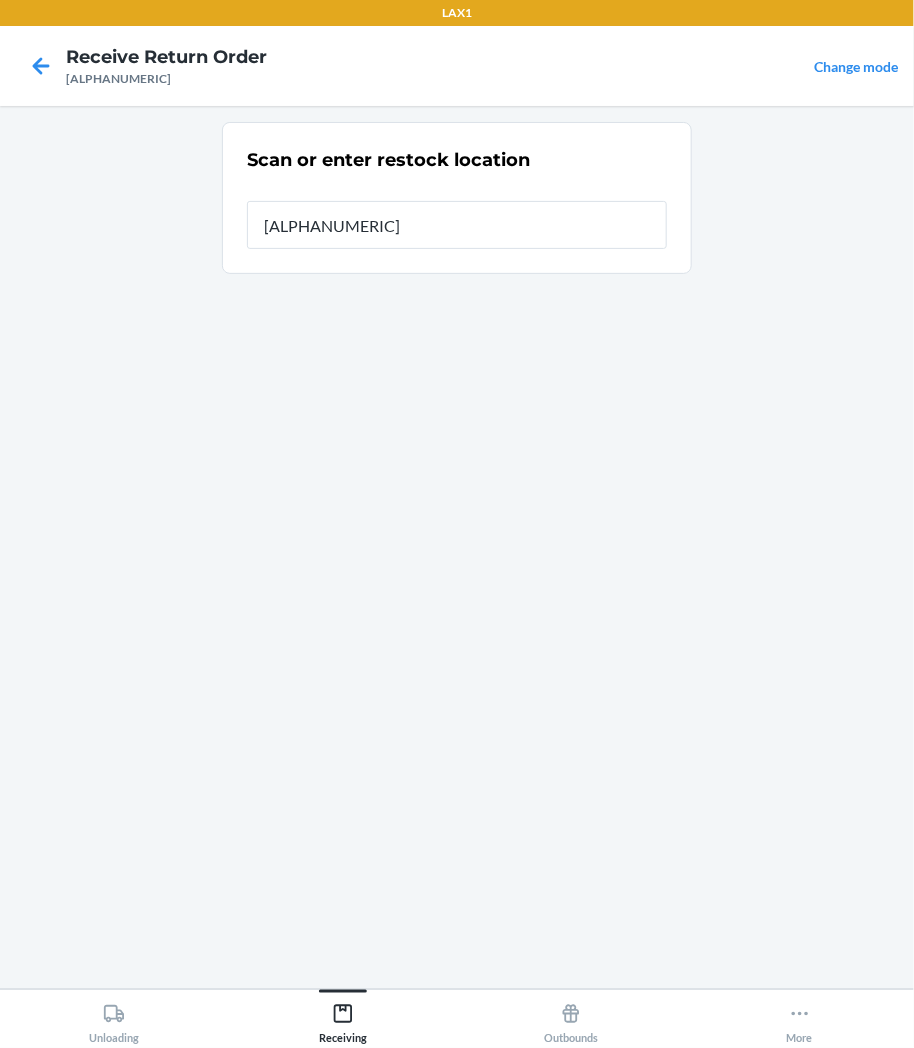 type on "[ALPHANUMERIC]" 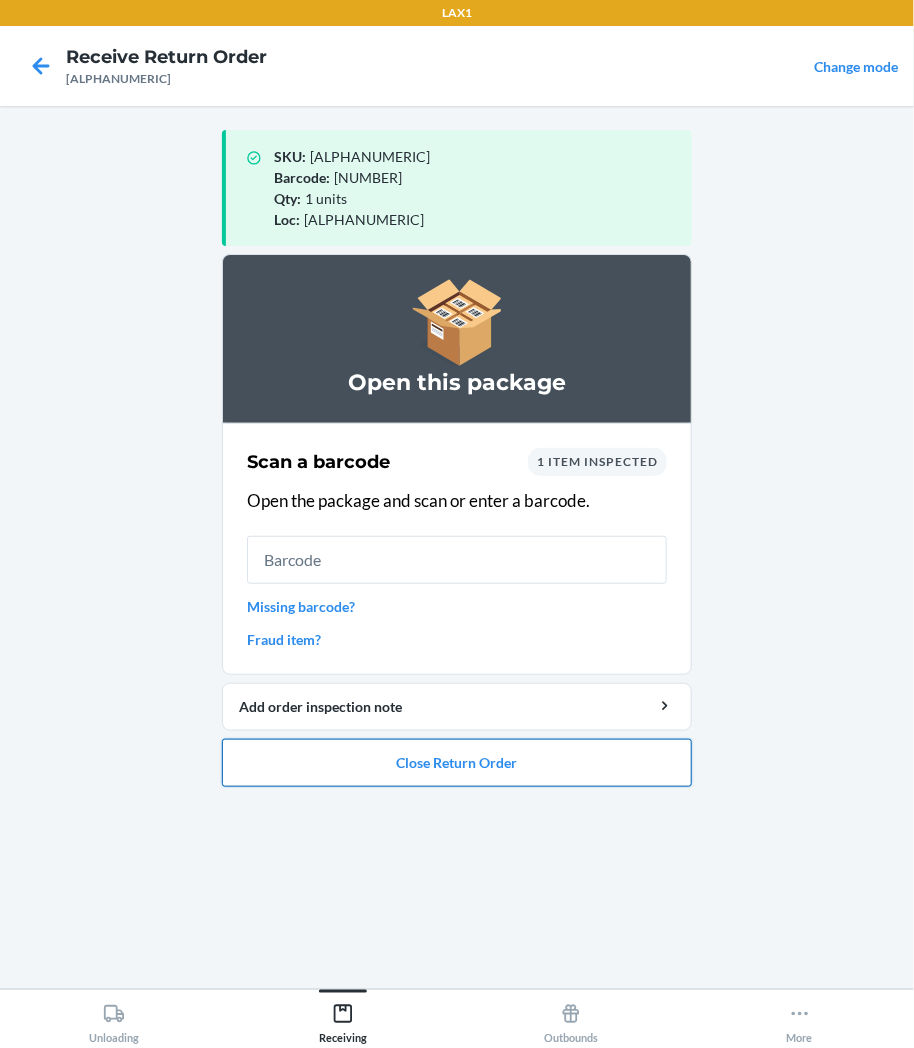 click on "Close Return Order" at bounding box center [457, 763] 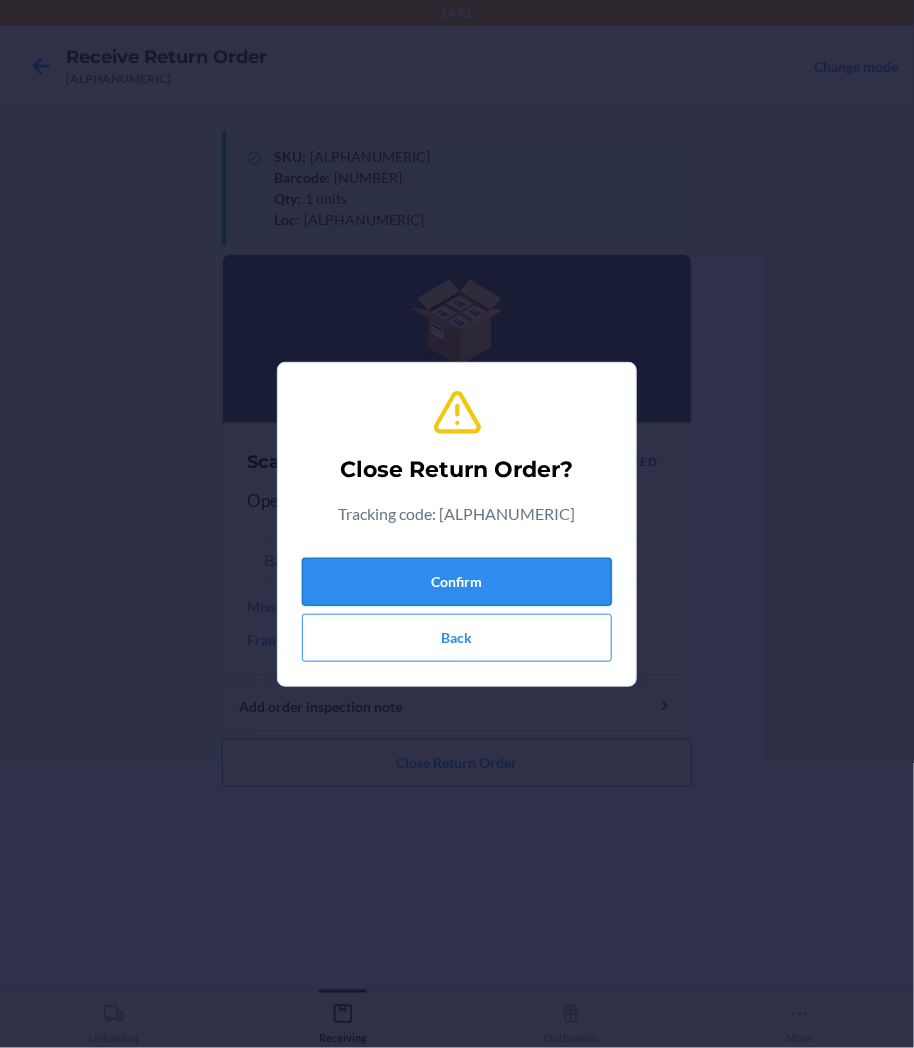 click on "Confirm" at bounding box center [457, 582] 